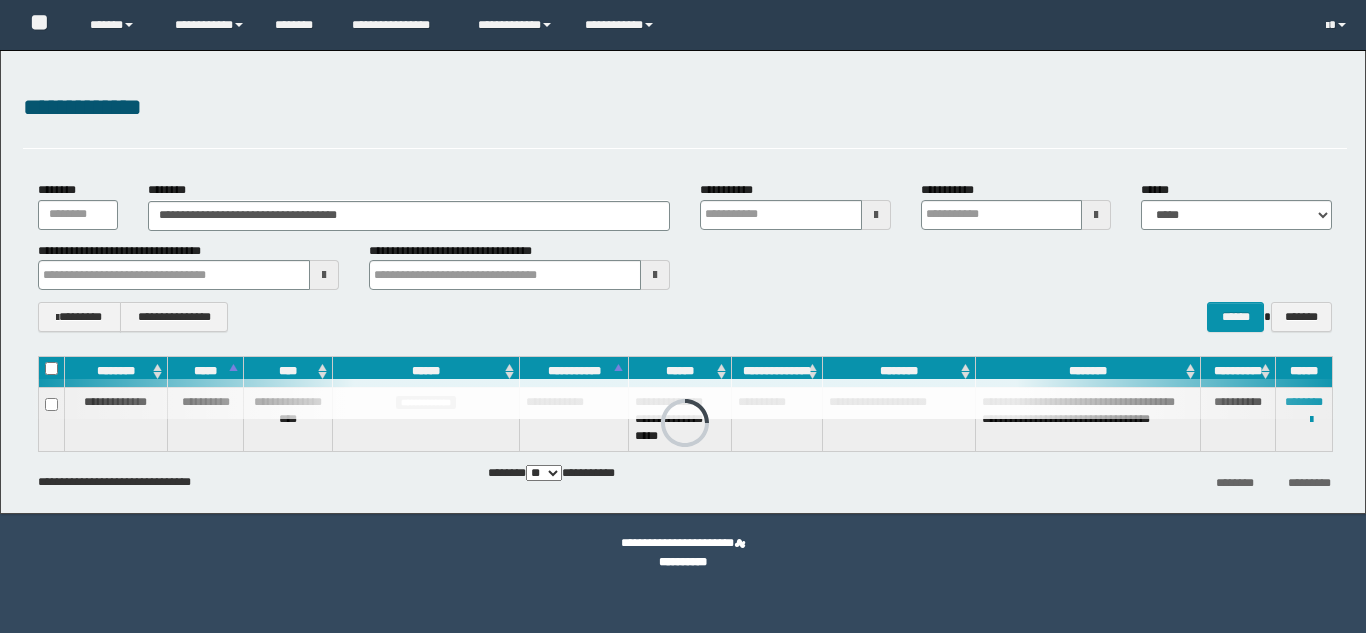 scroll, scrollTop: 0, scrollLeft: 0, axis: both 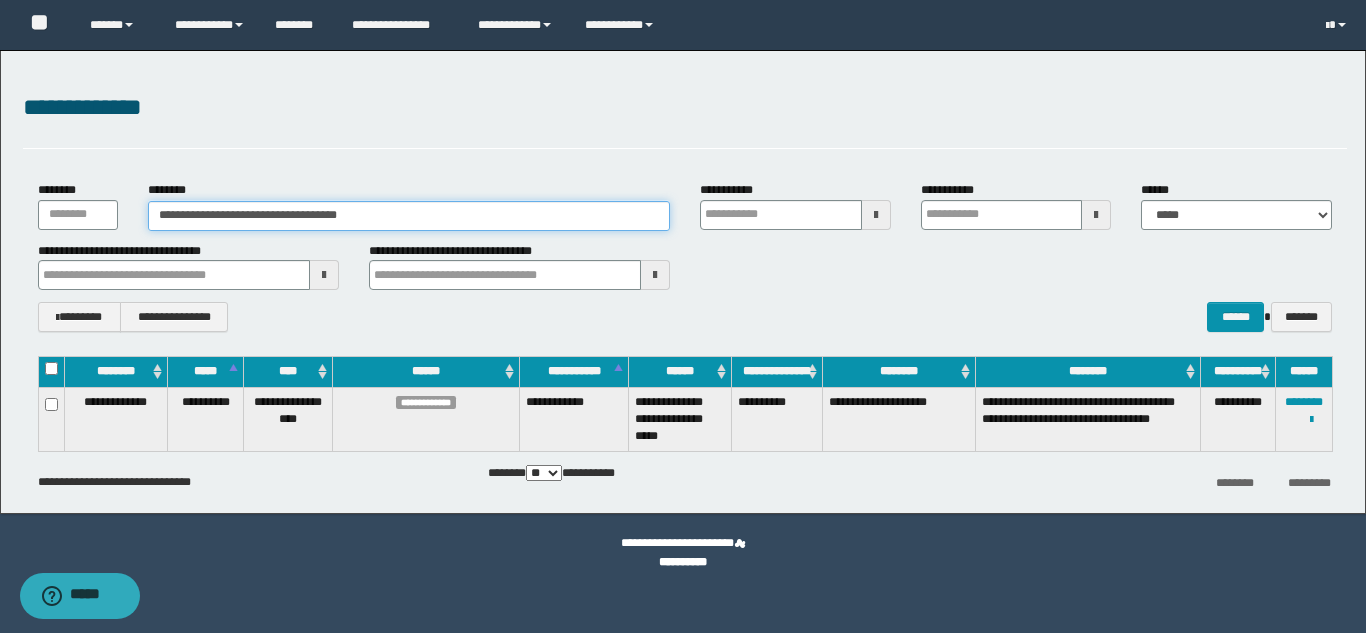 drag, startPoint x: 396, startPoint y: 218, endPoint x: 157, endPoint y: 200, distance: 239.67686 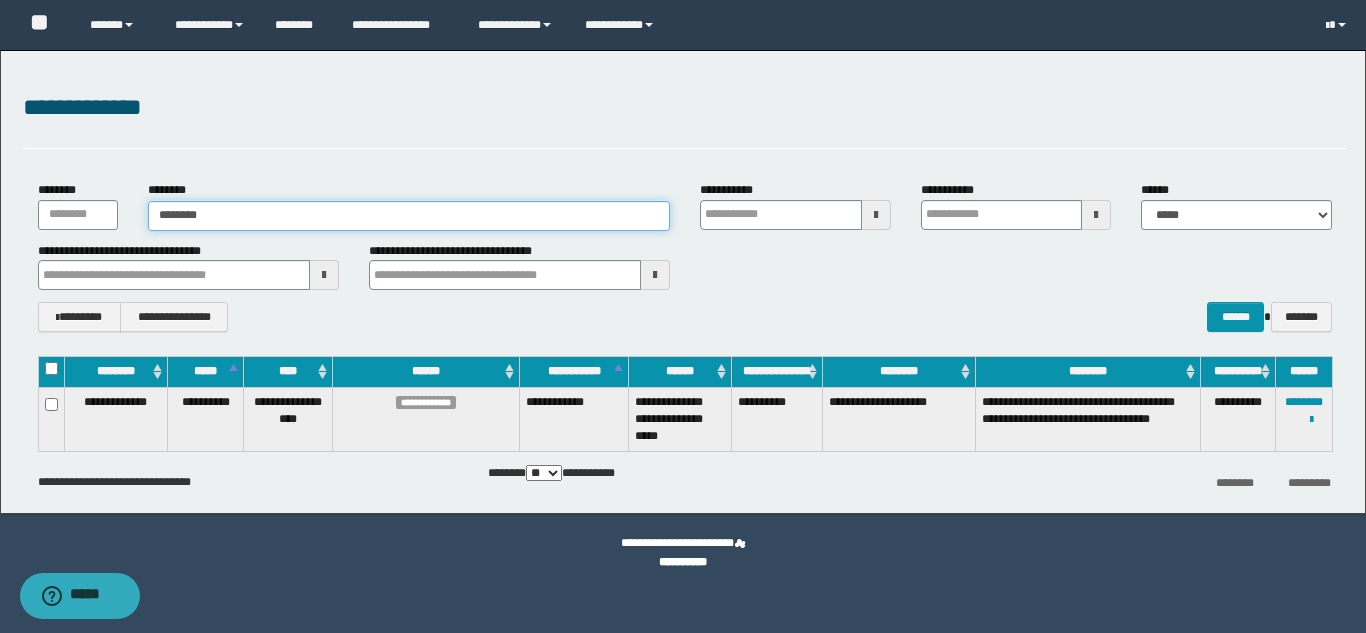 type on "********" 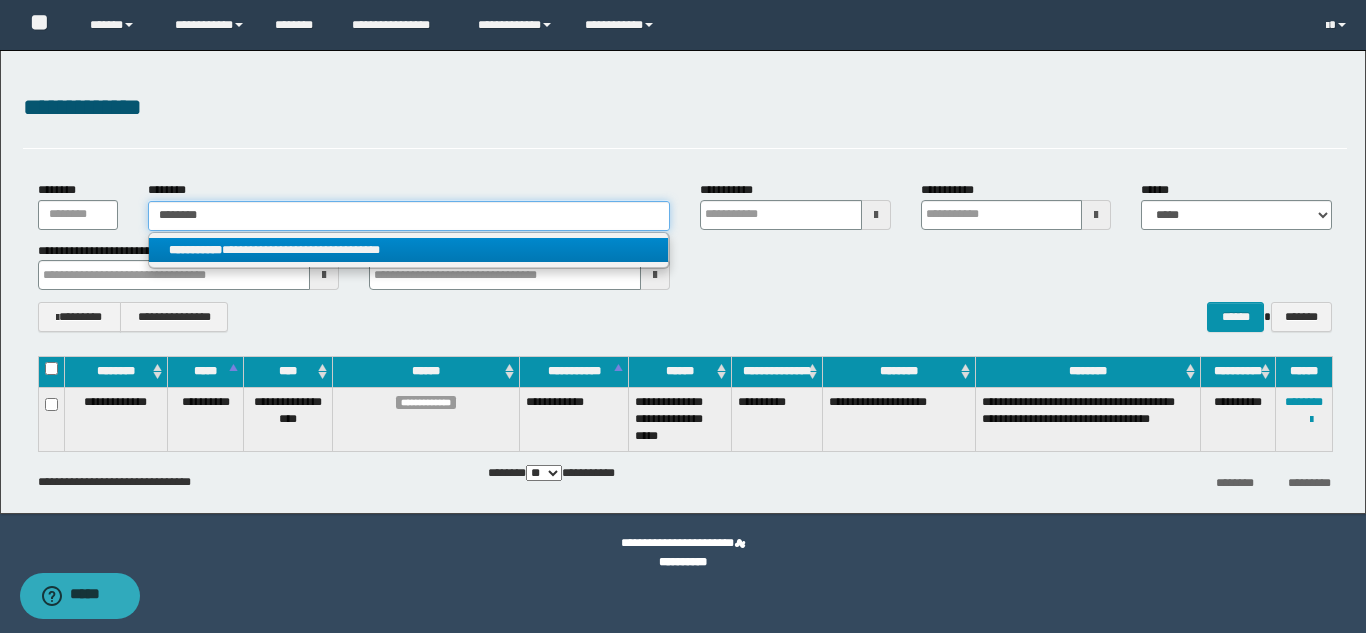 type on "********" 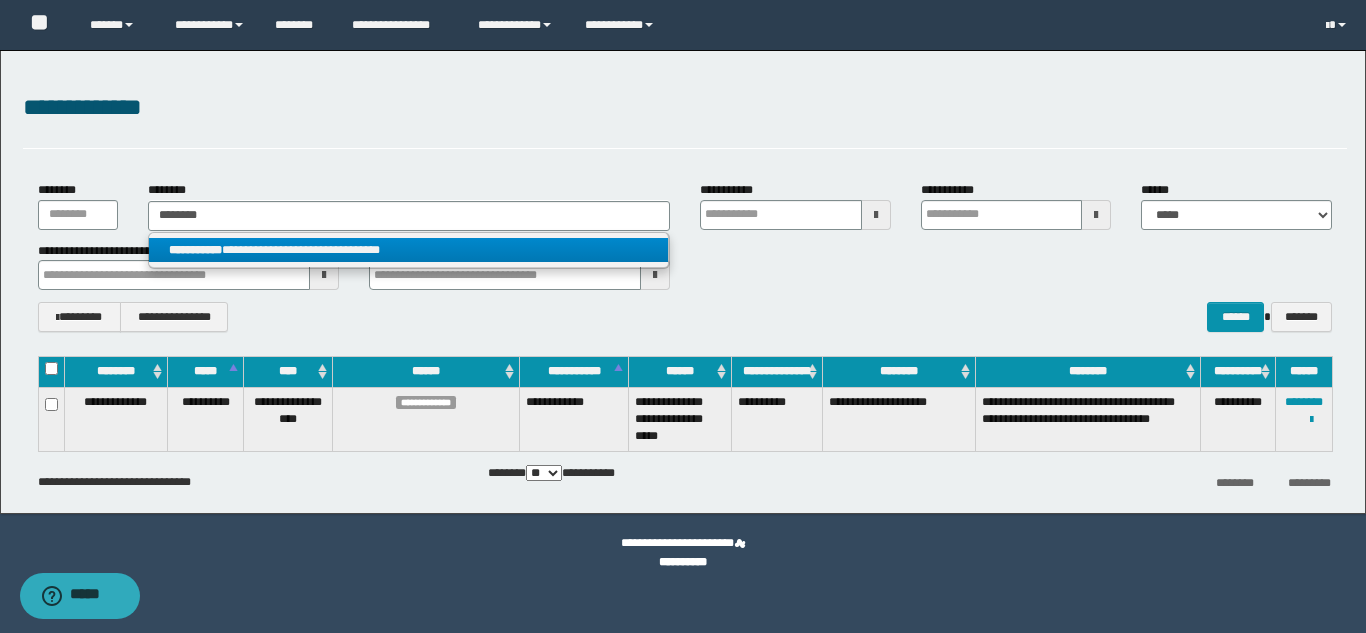 click on "**********" at bounding box center (408, 250) 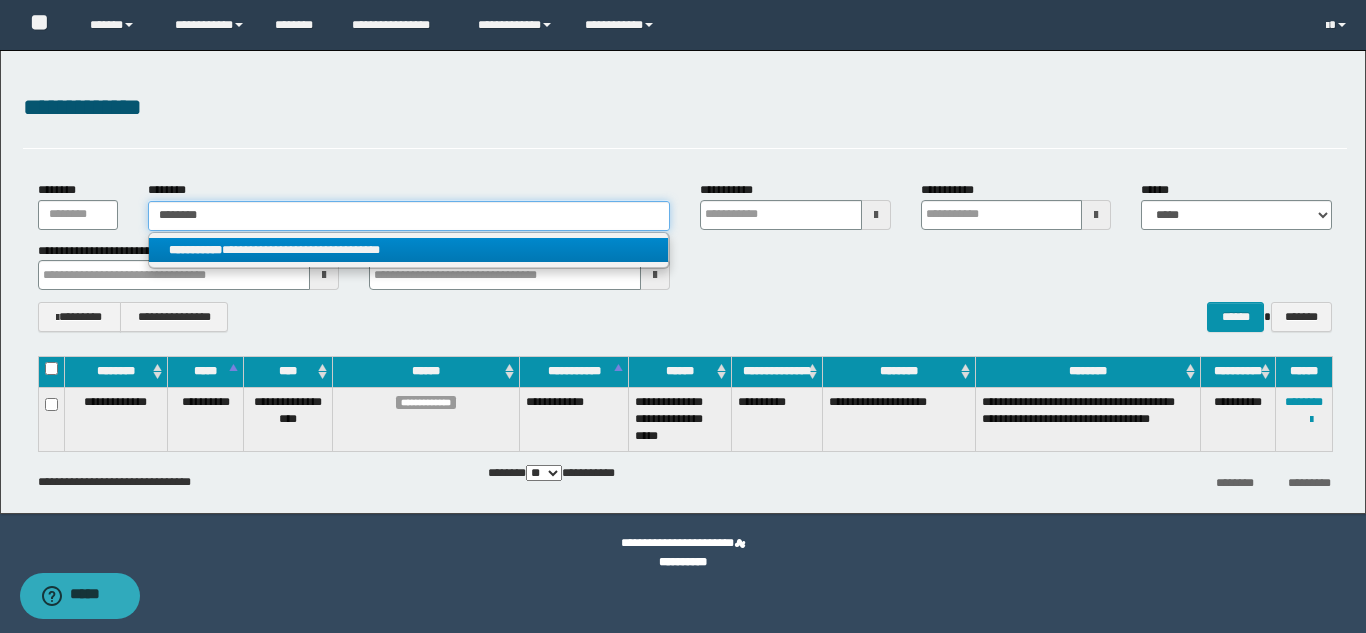 type 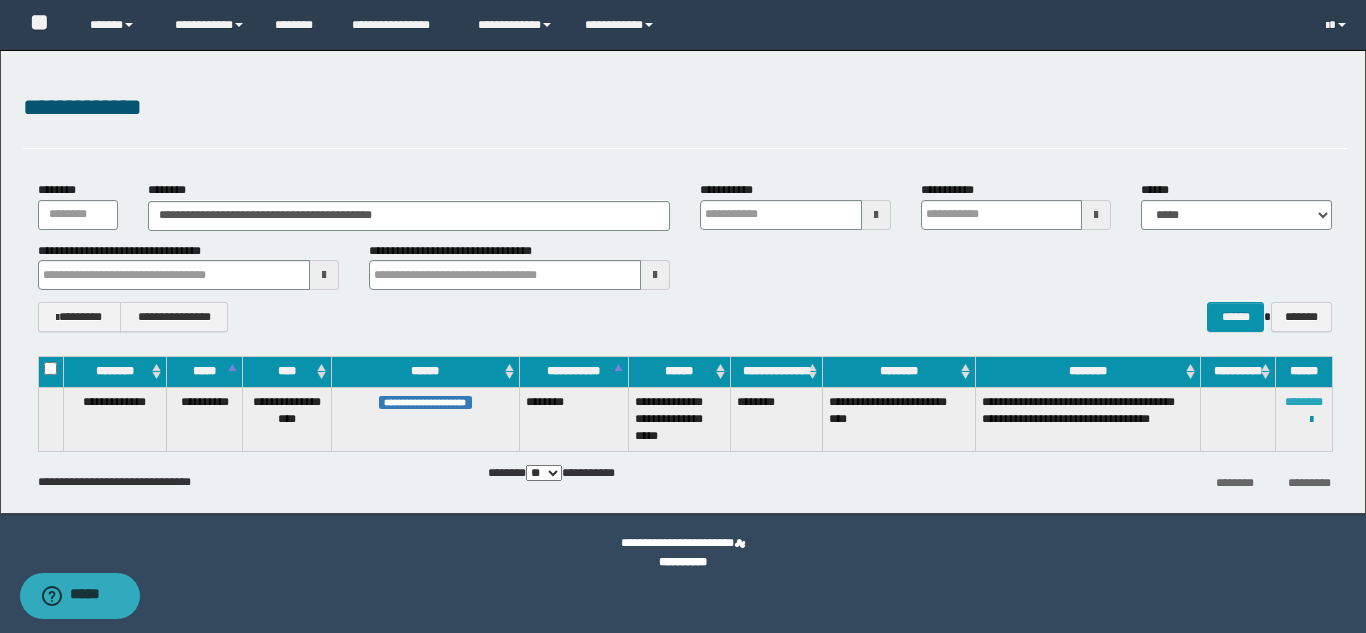 click on "********" at bounding box center [1304, 402] 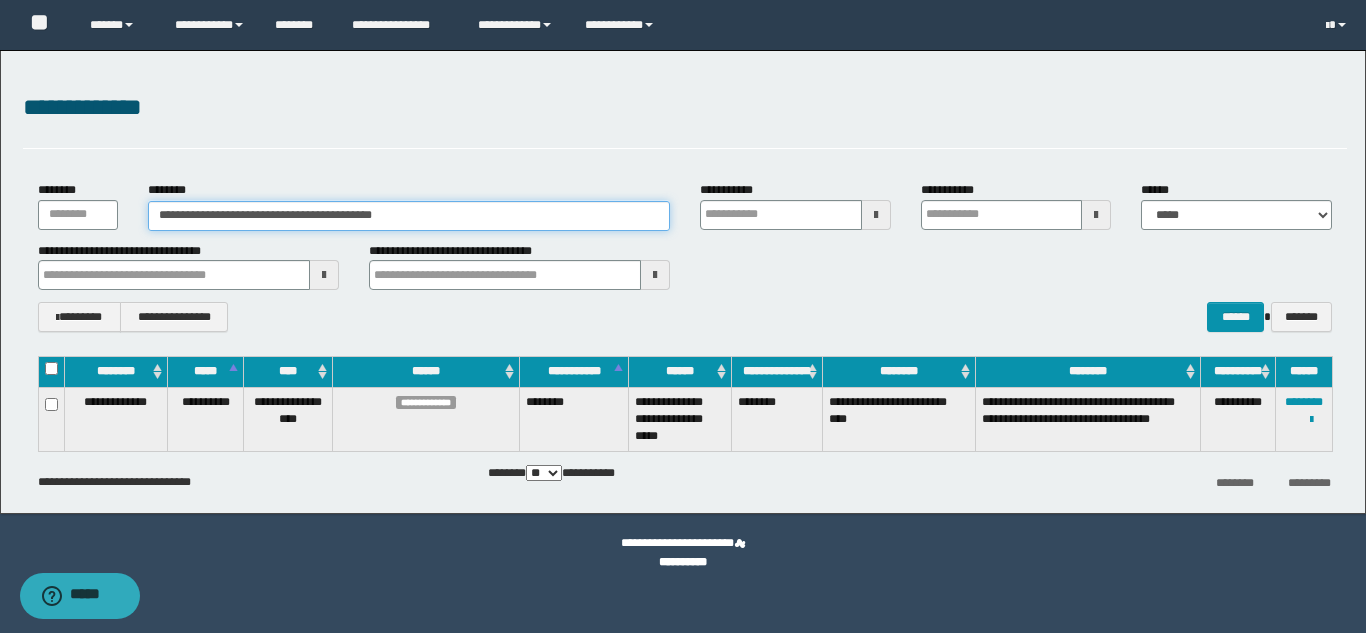 drag, startPoint x: 468, startPoint y: 212, endPoint x: 156, endPoint y: 211, distance: 312.00162 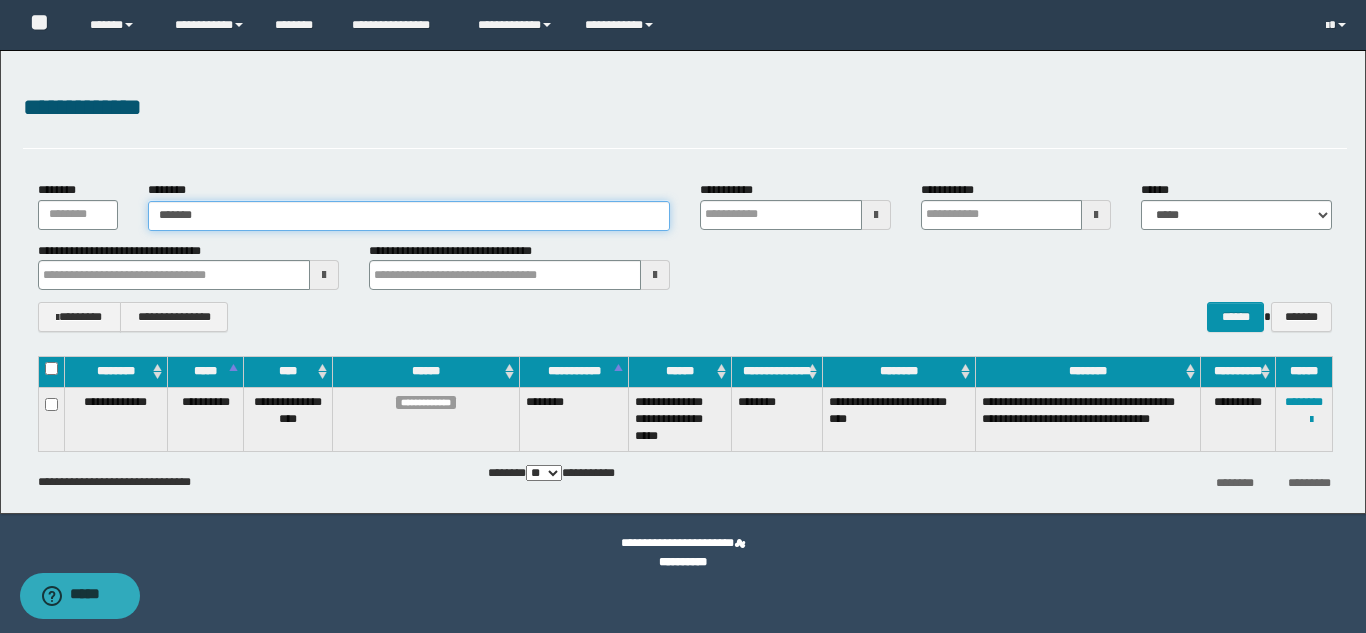 type on "*******" 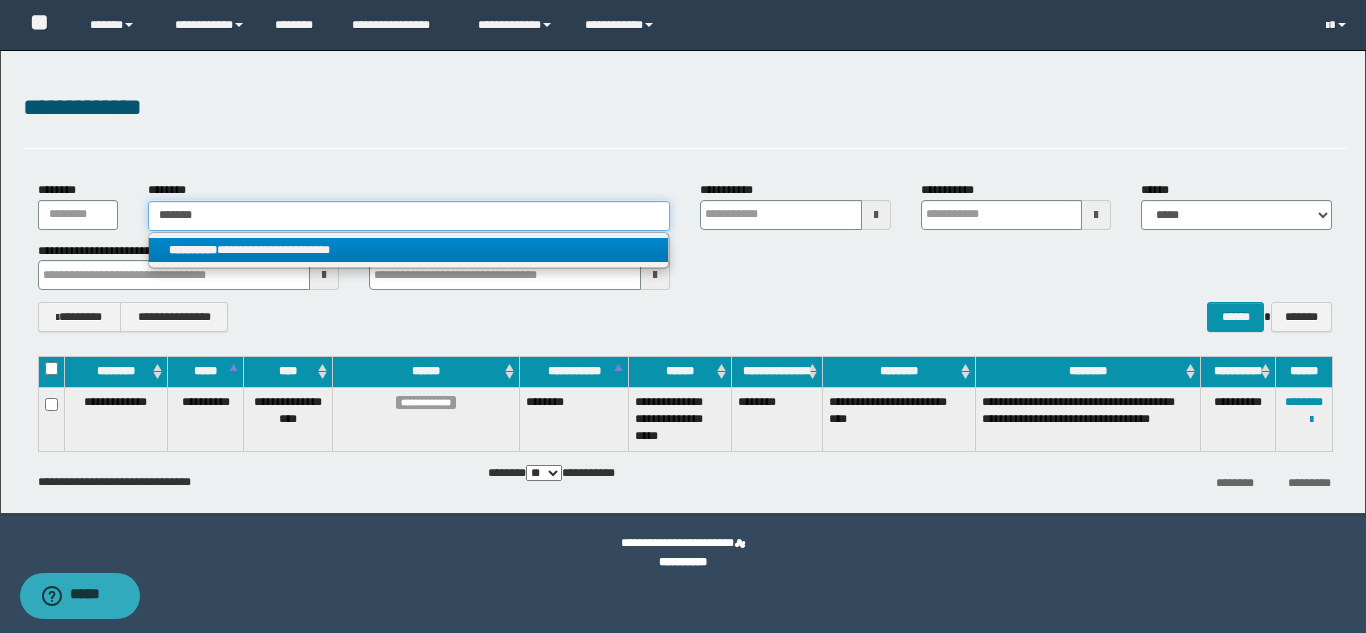 type on "*******" 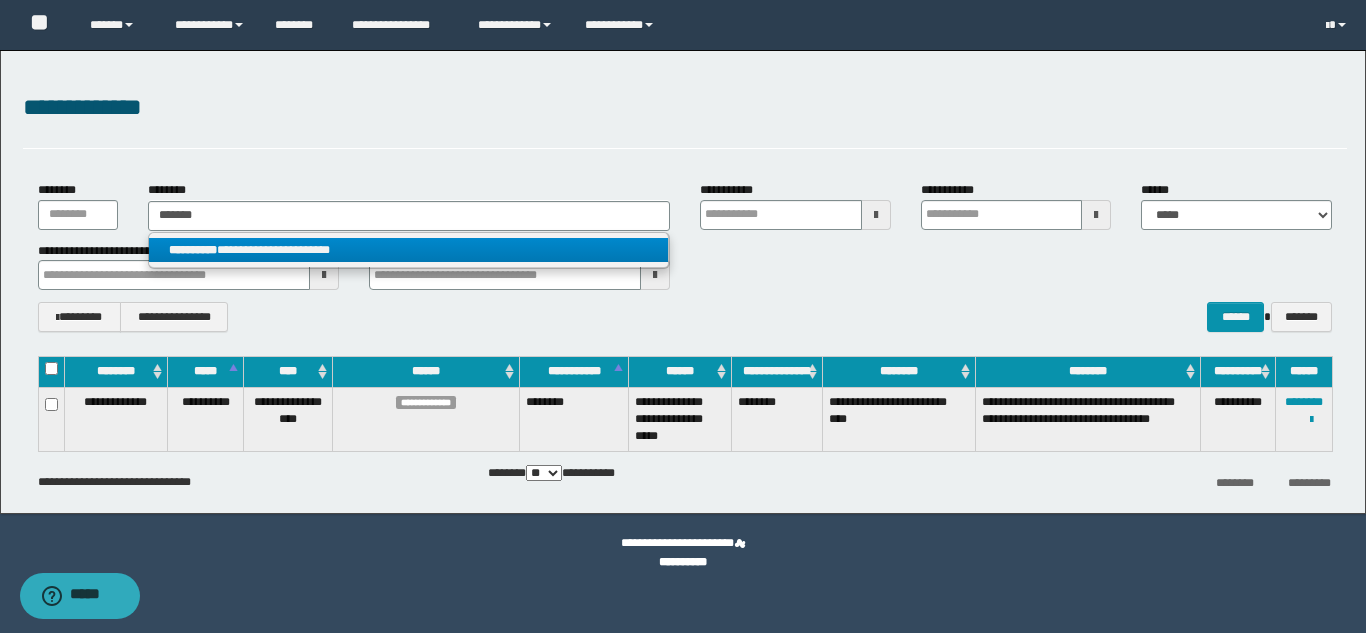 click on "**********" at bounding box center [408, 250] 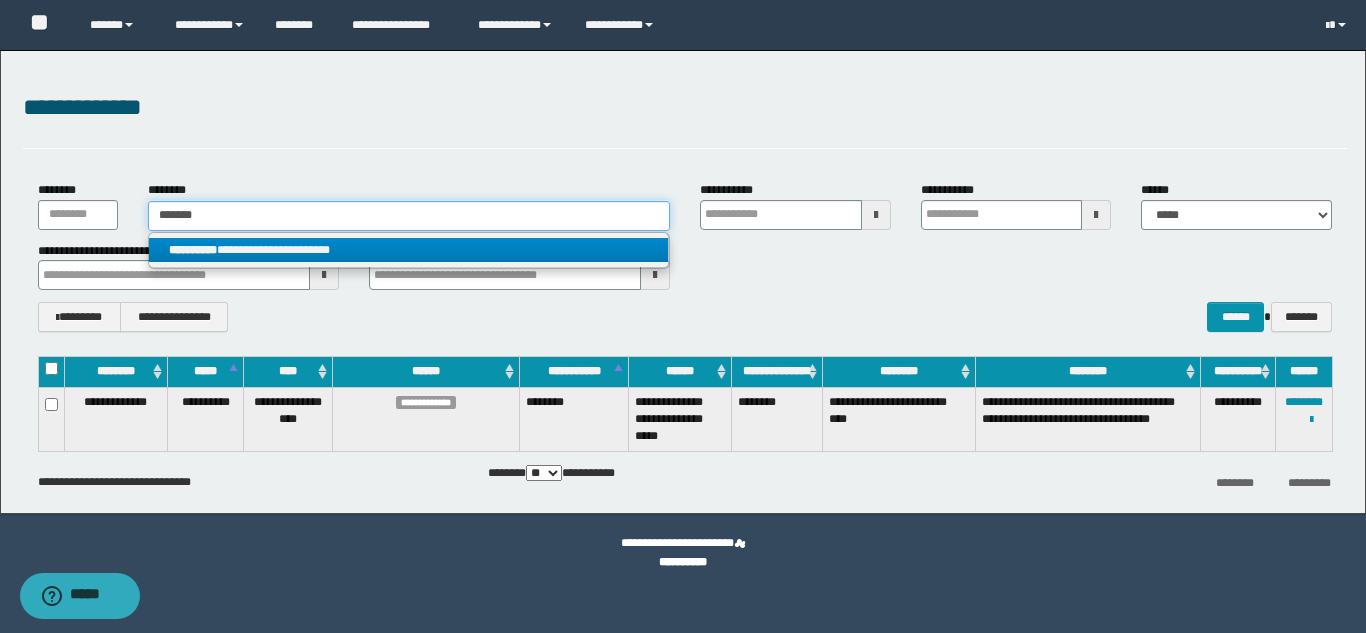 type 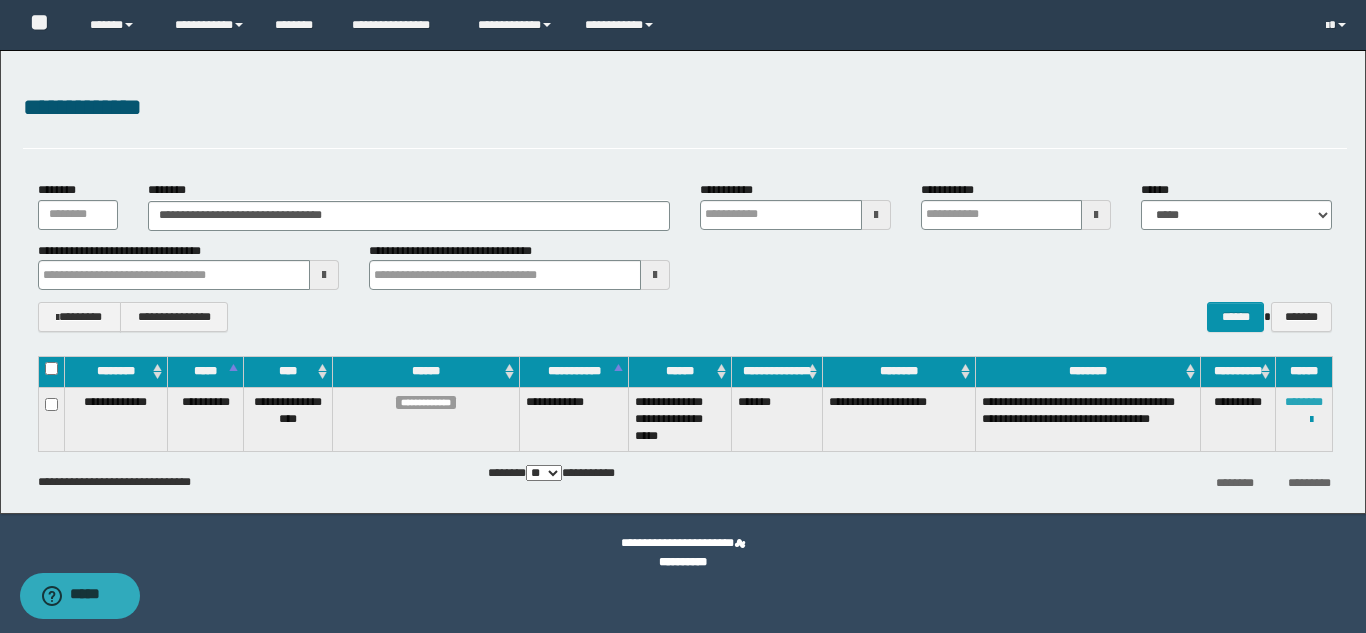 click on "********" at bounding box center (1304, 402) 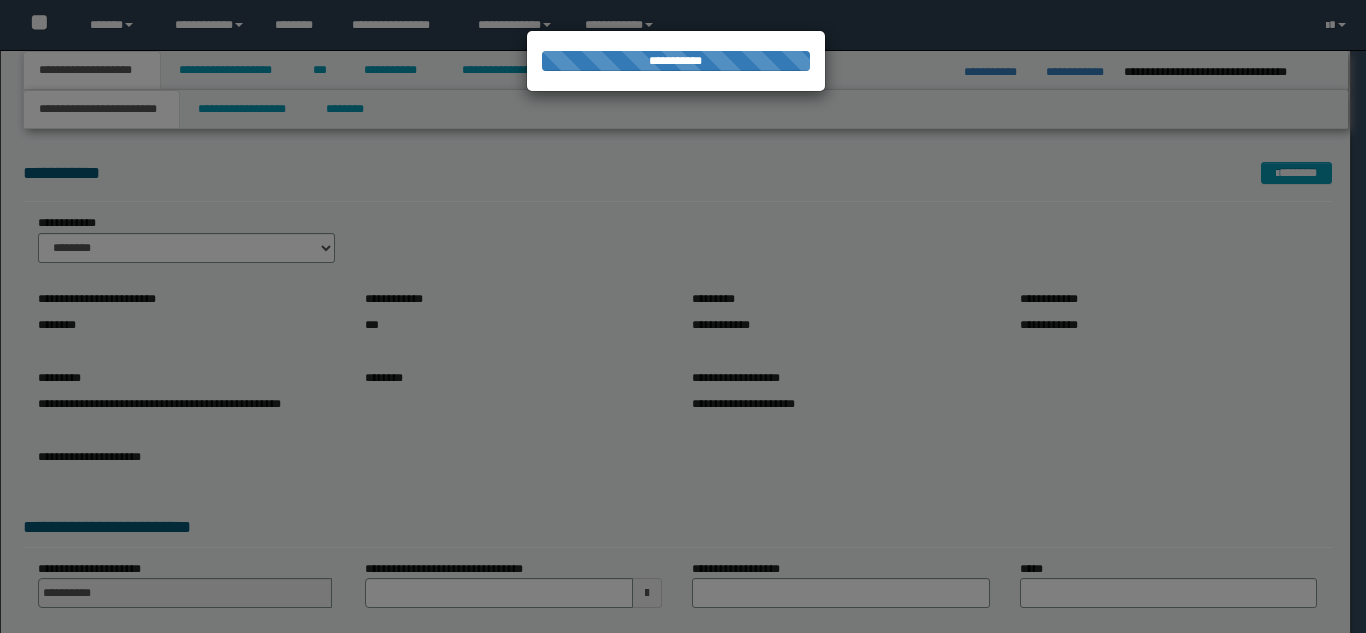 scroll, scrollTop: 0, scrollLeft: 0, axis: both 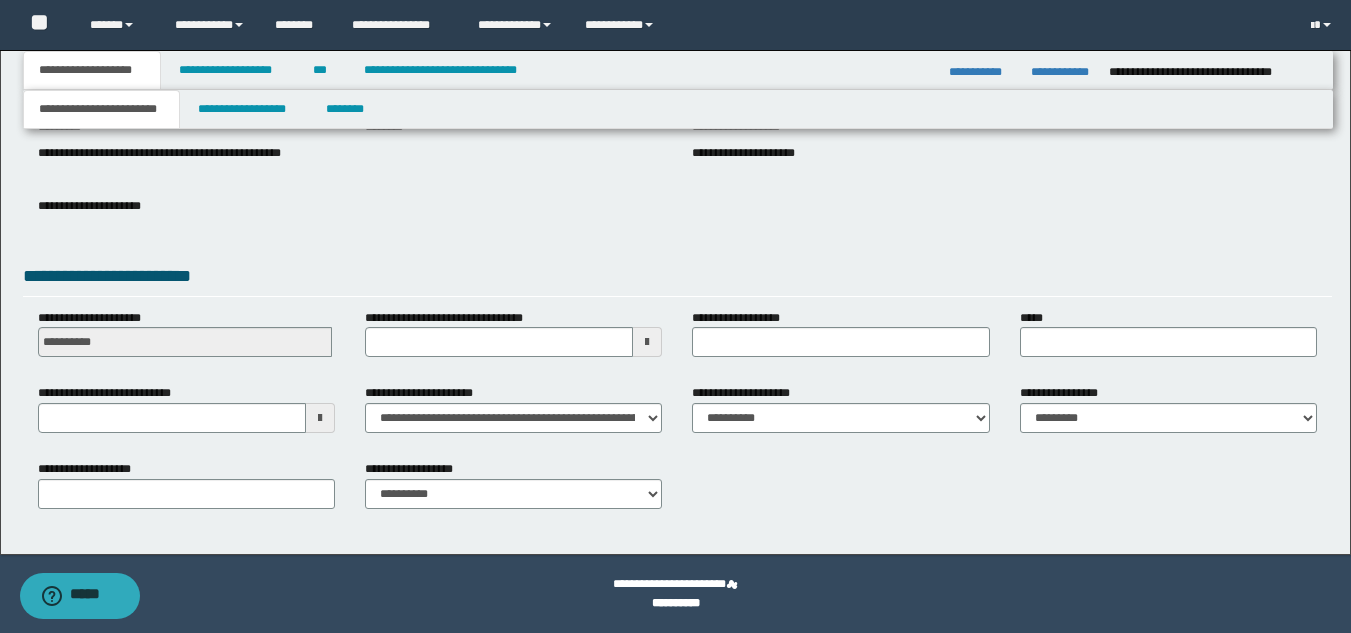 click at bounding box center (320, 418) 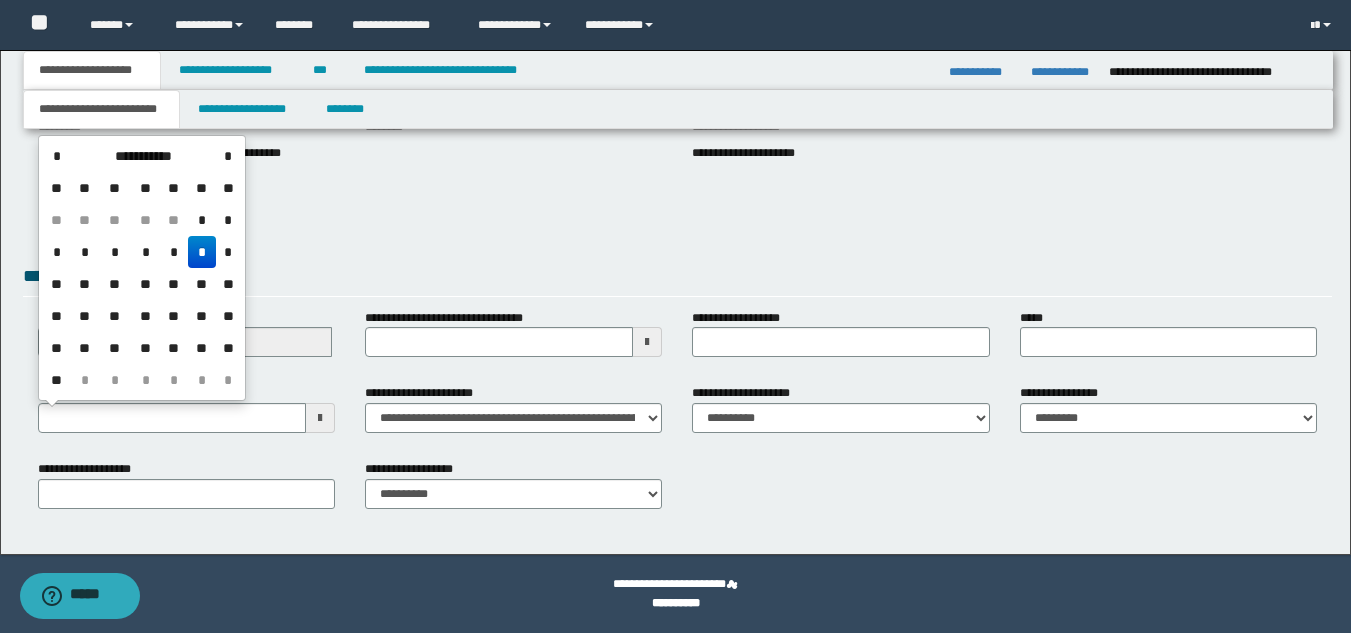 click on "**" at bounding box center [145, 348] 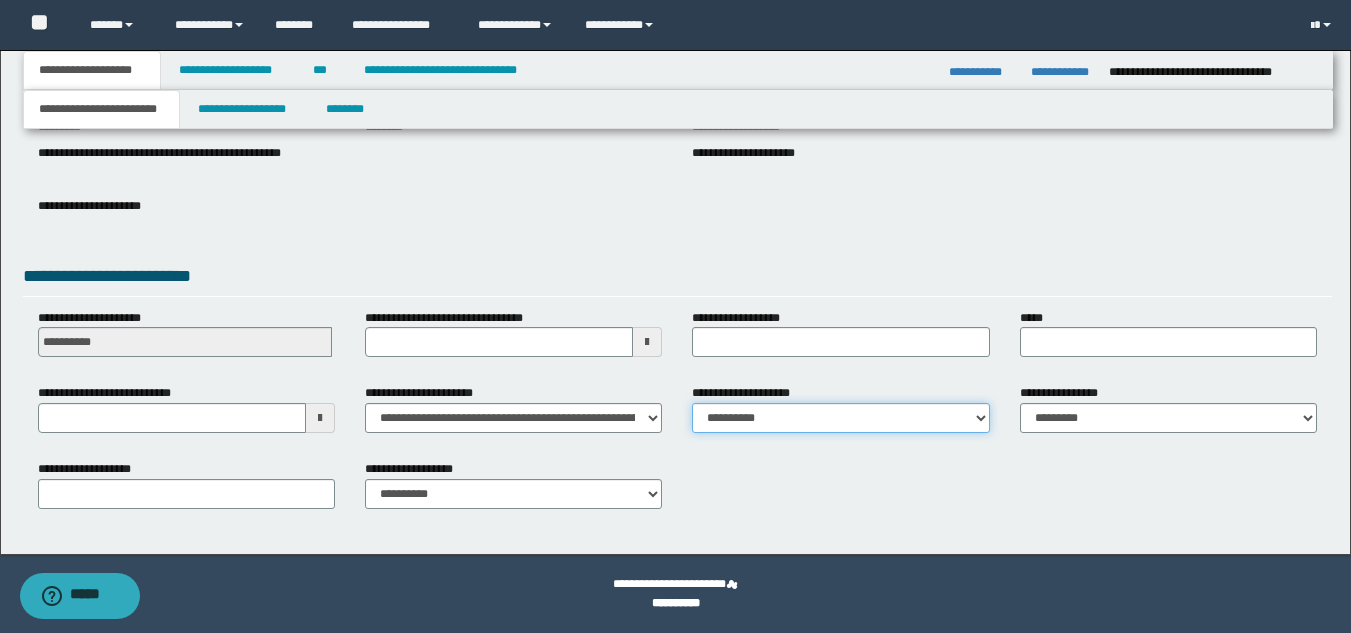 drag, startPoint x: 779, startPoint y: 418, endPoint x: 768, endPoint y: 426, distance: 13.601471 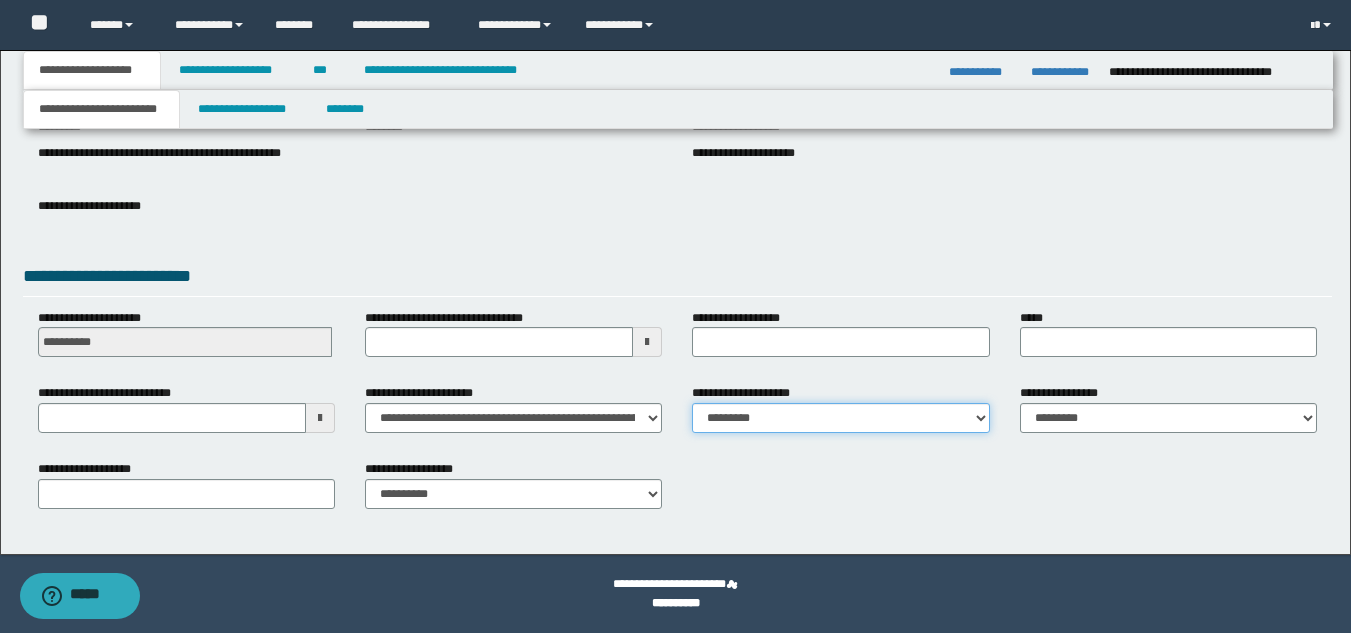 click on "**********" at bounding box center [840, 418] 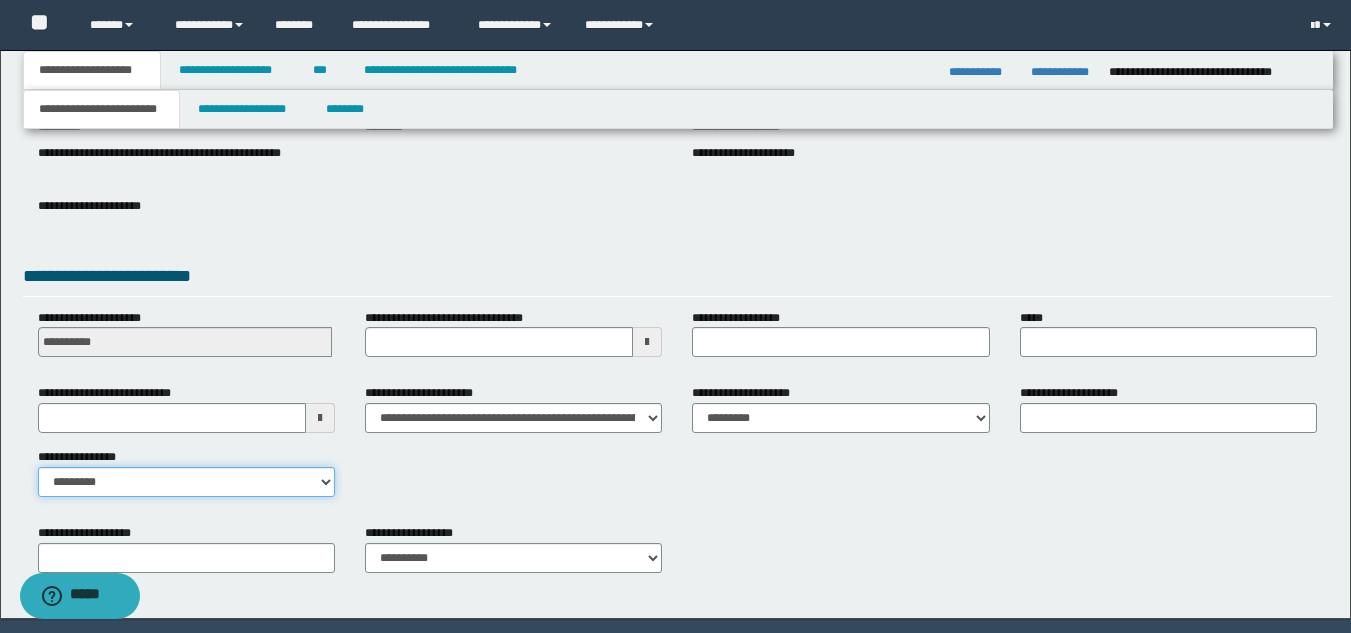 click on "**********" at bounding box center (186, 482) 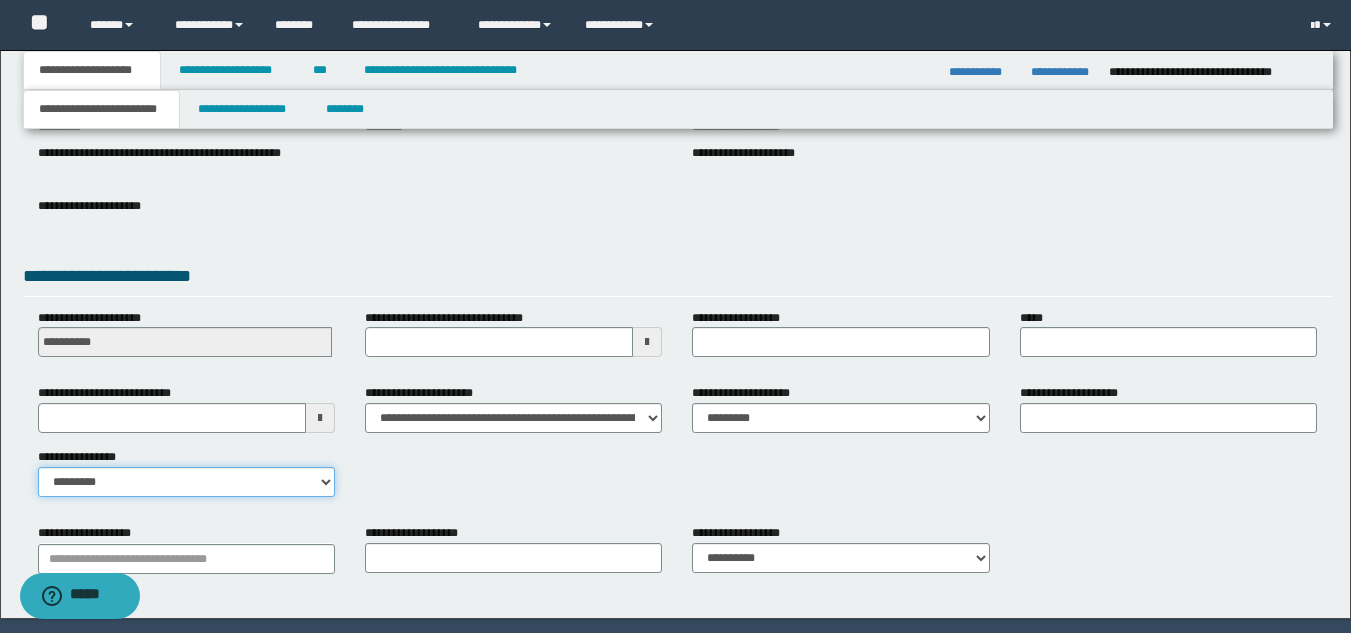 drag, startPoint x: 248, startPoint y: 477, endPoint x: 253, endPoint y: 496, distance: 19.646883 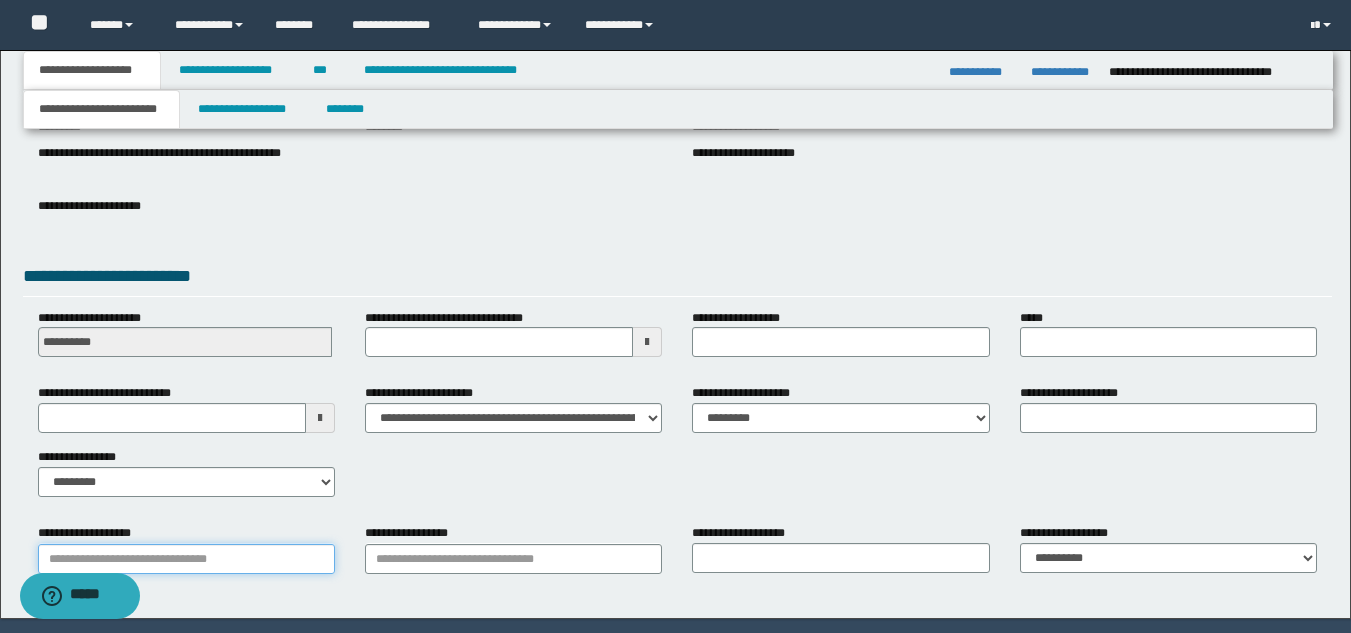 click on "**********" at bounding box center (186, 559) 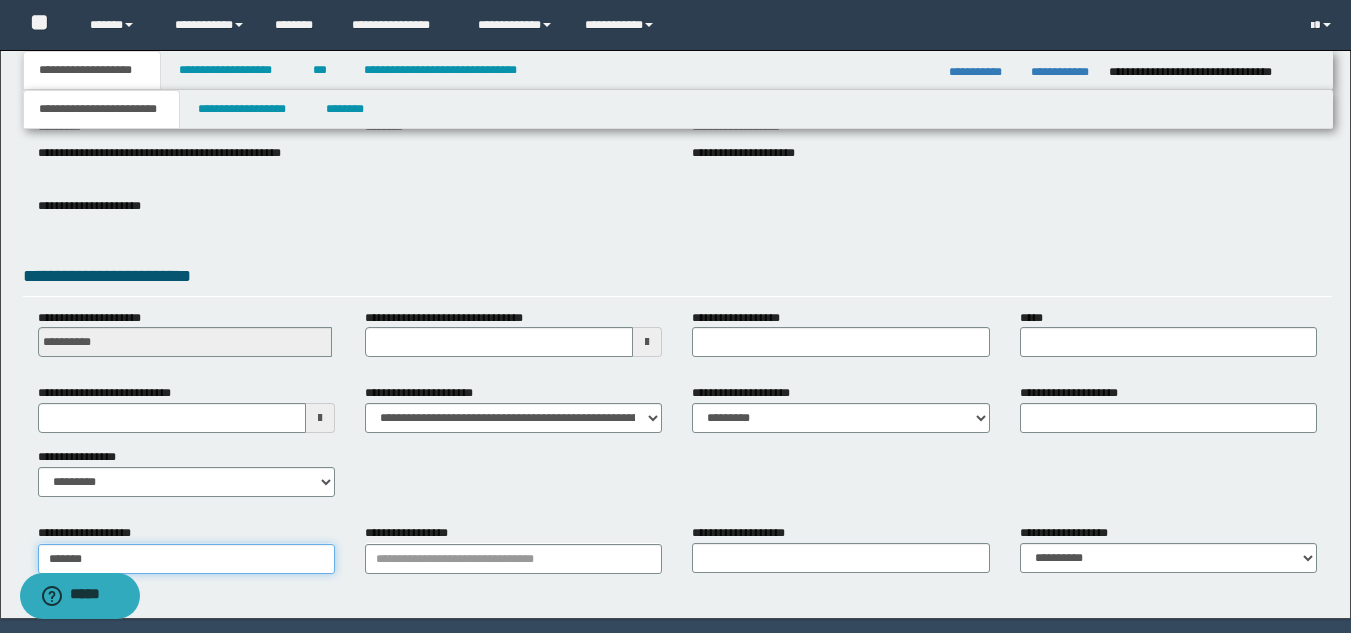 type on "********" 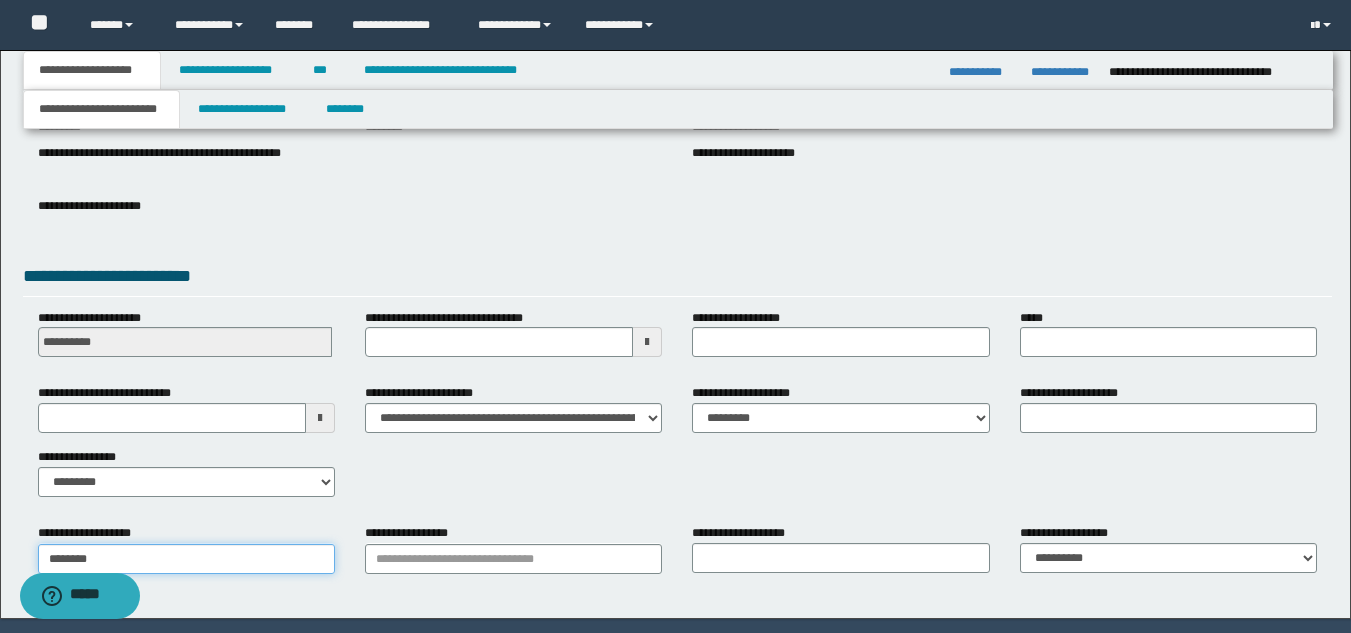 type on "********" 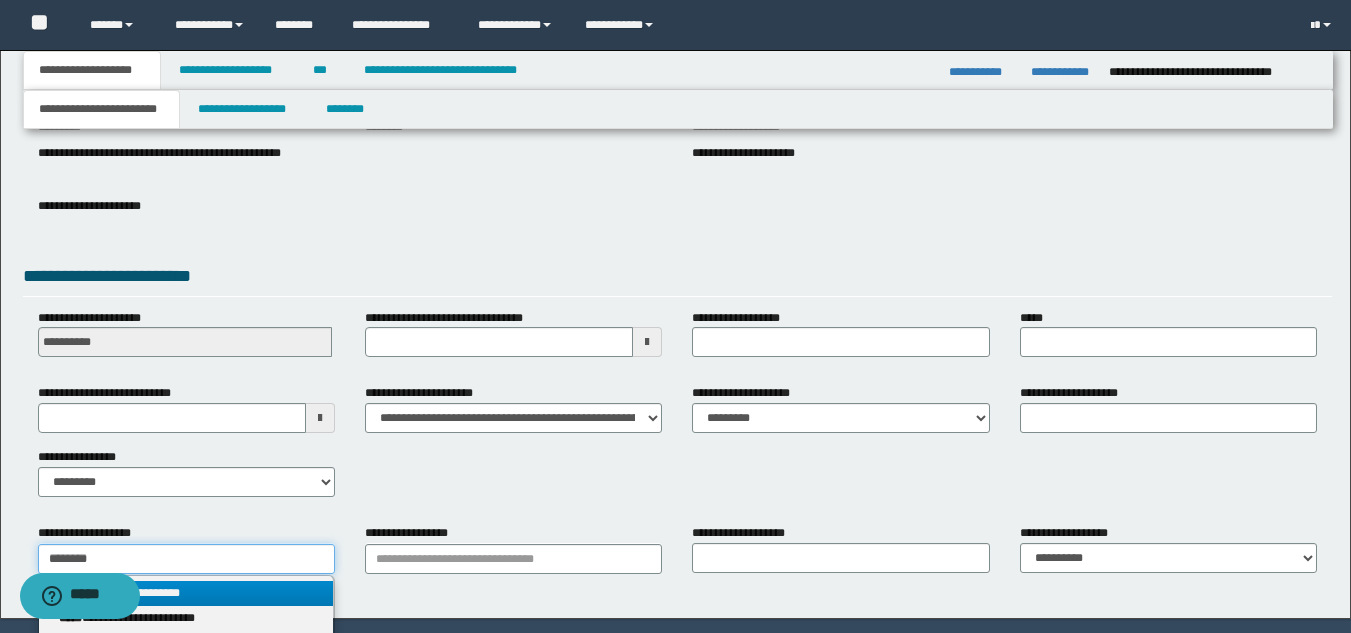 type on "********" 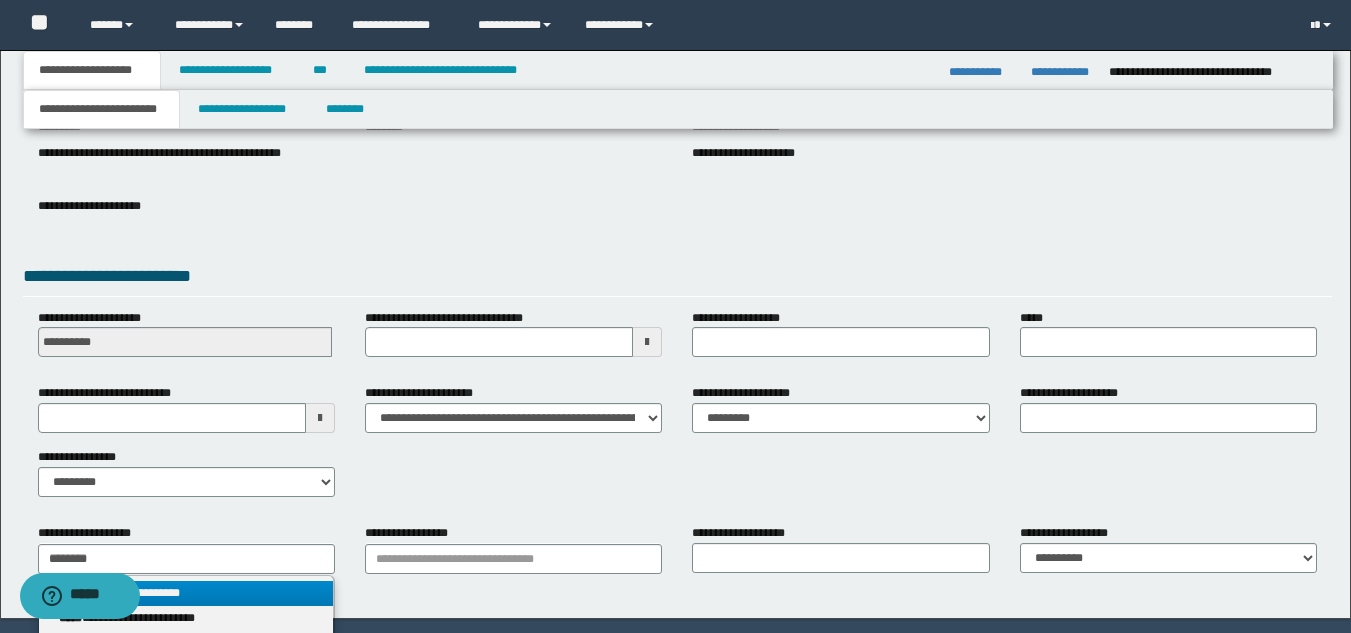 click on "**********" at bounding box center [186, 593] 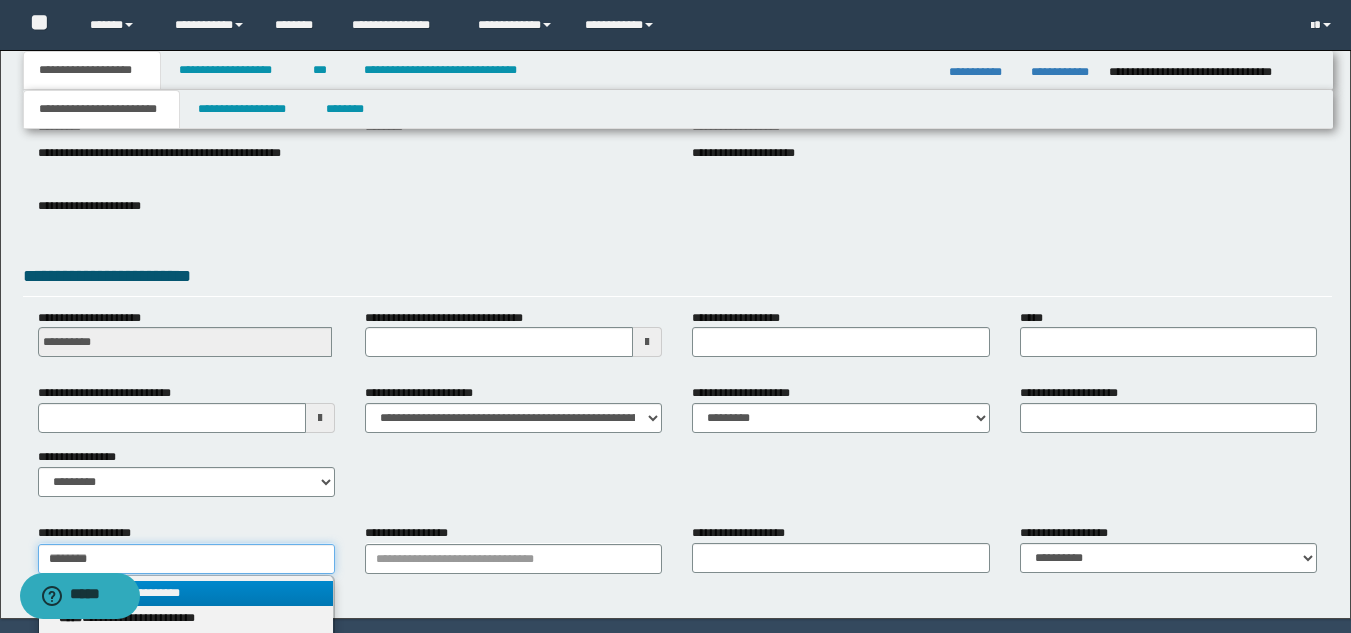 type 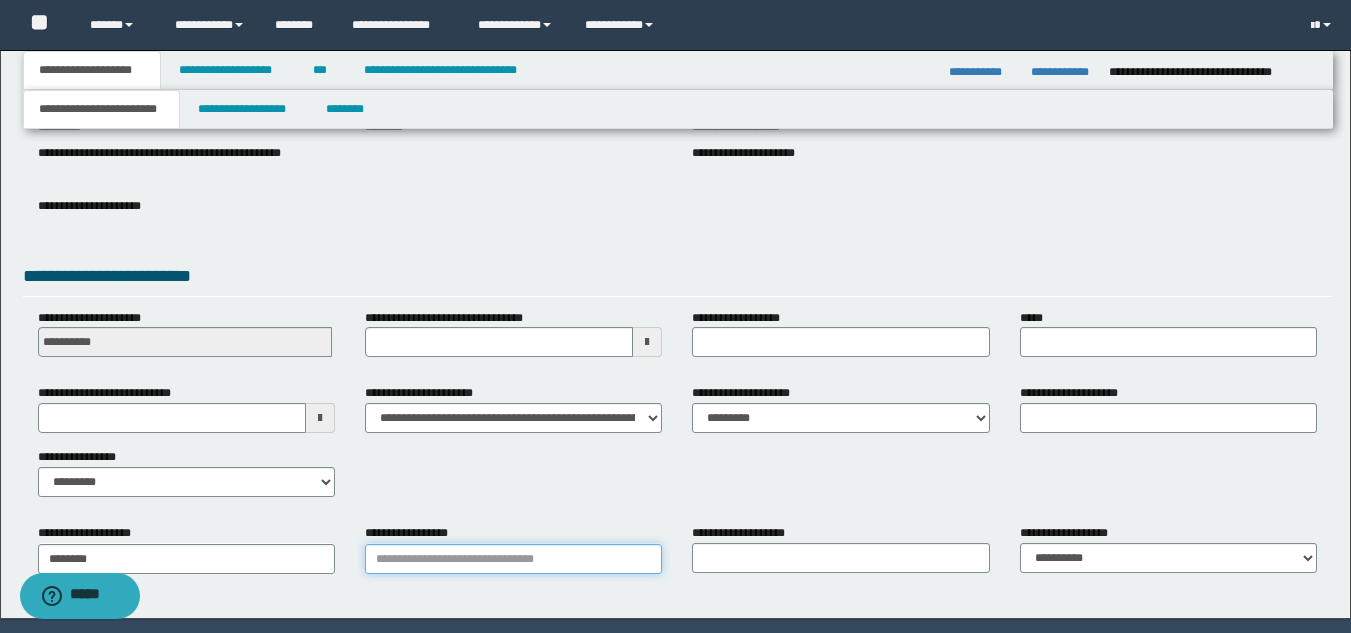 click on "**********" at bounding box center (513, 559) 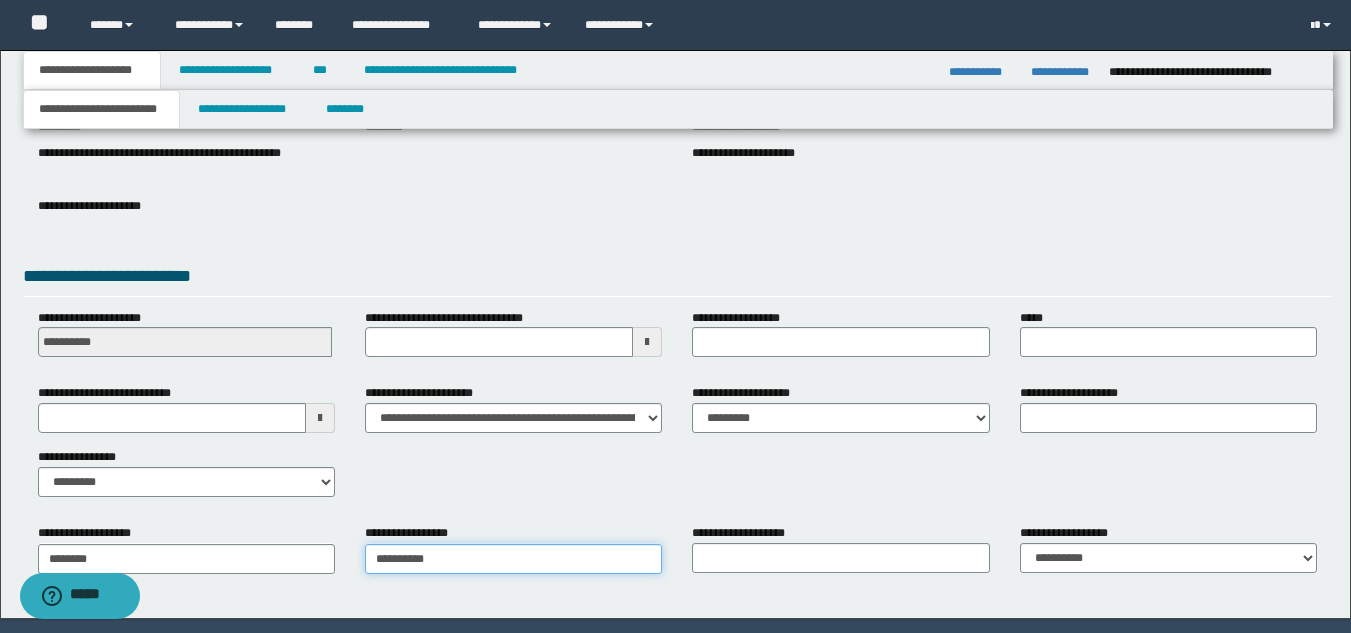 type on "**********" 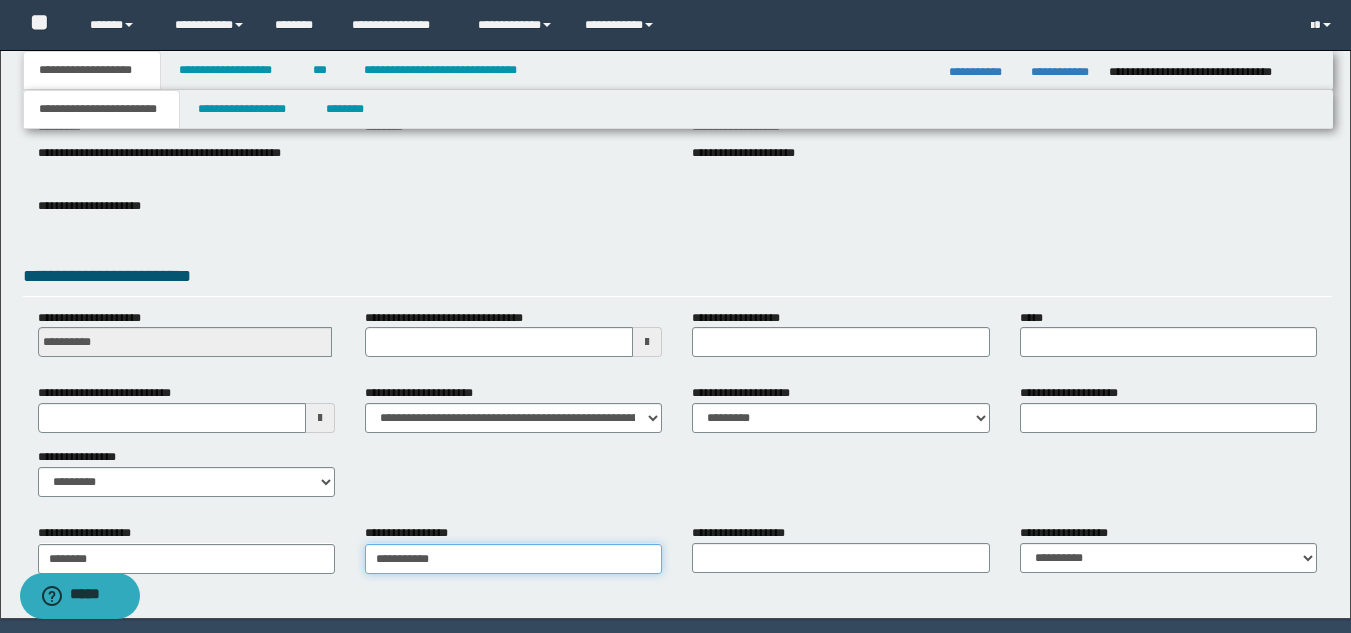 type on "**********" 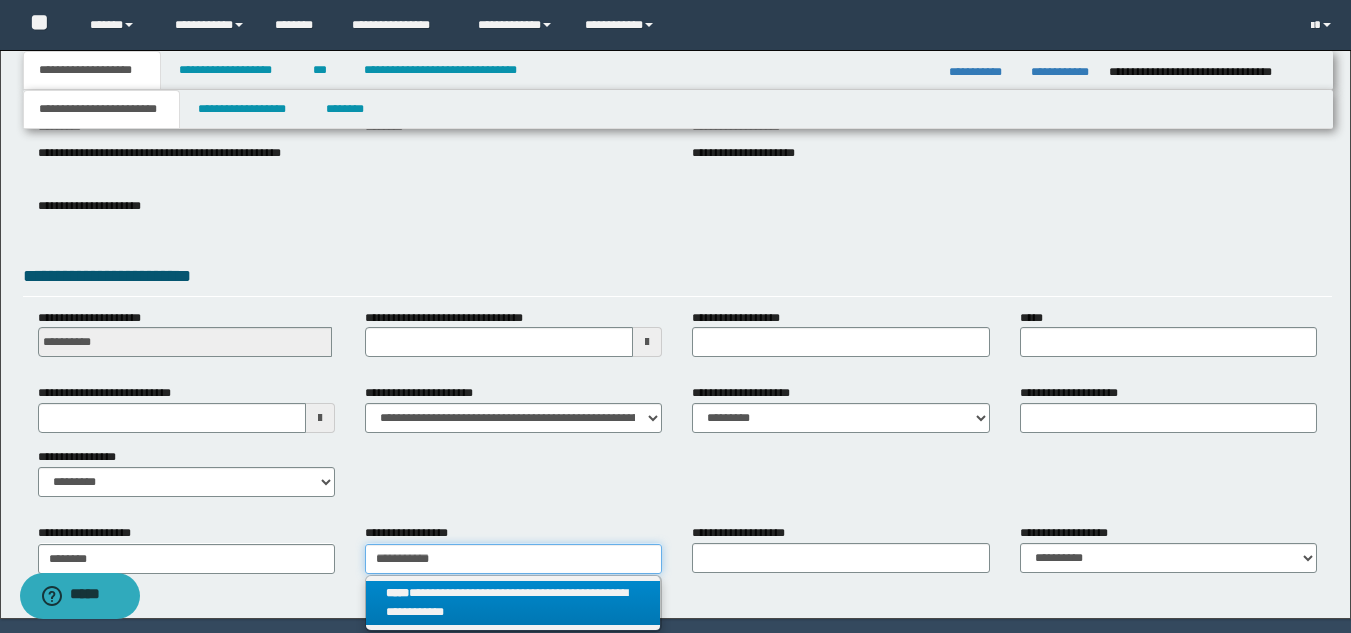 type on "**********" 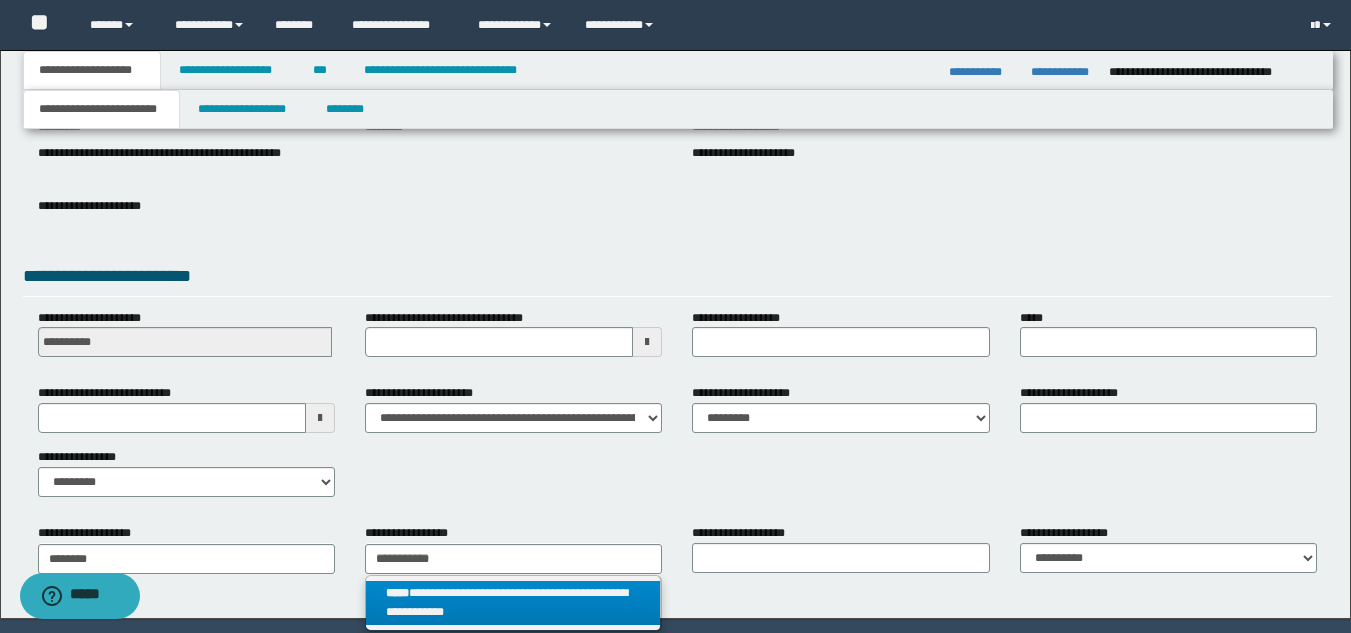 click on "**********" at bounding box center [513, 603] 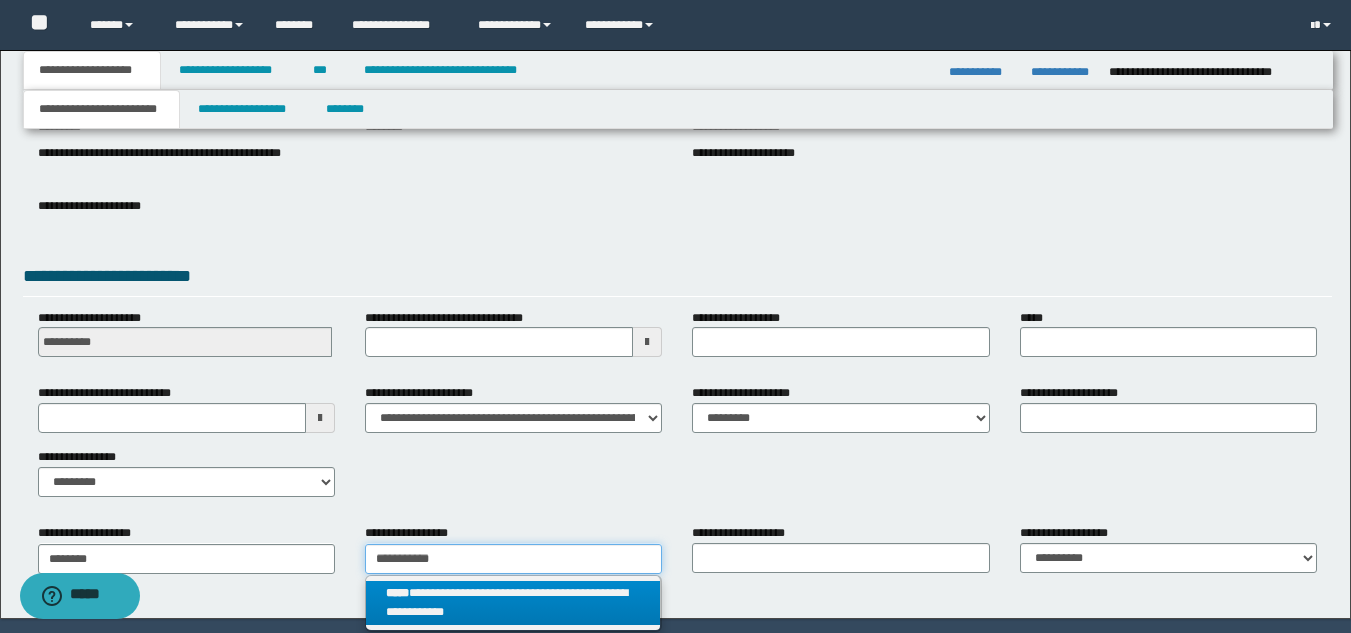 type 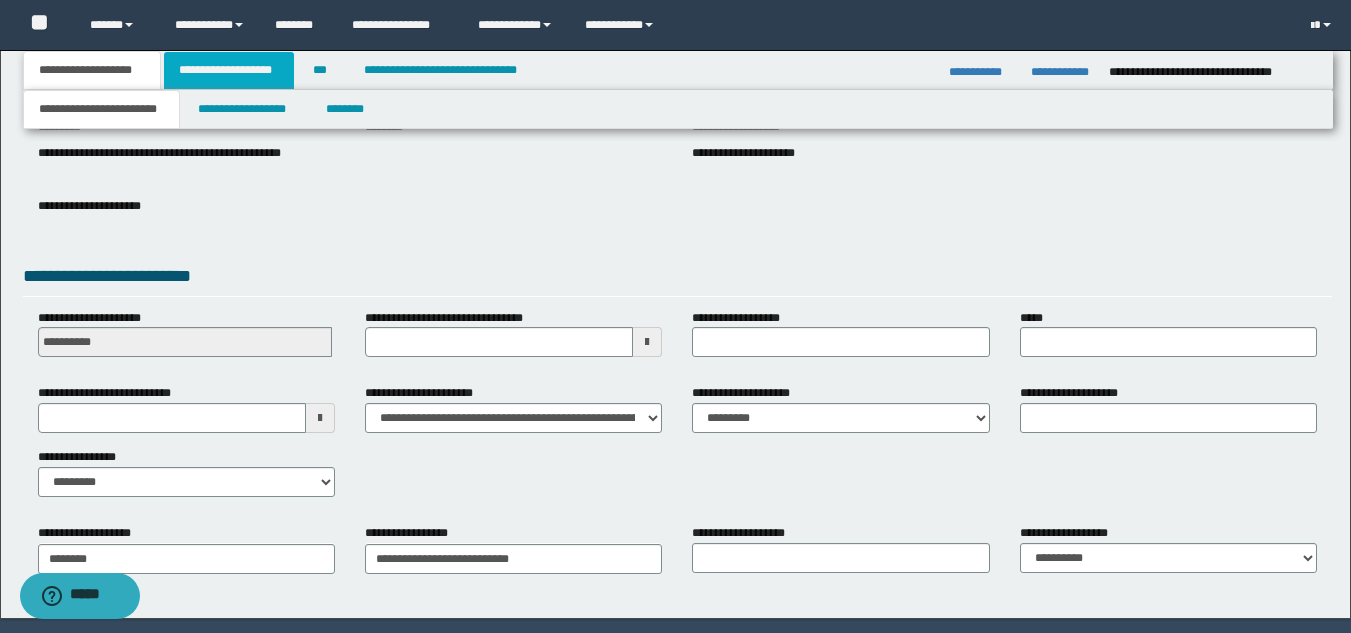 click on "**********" at bounding box center (229, 70) 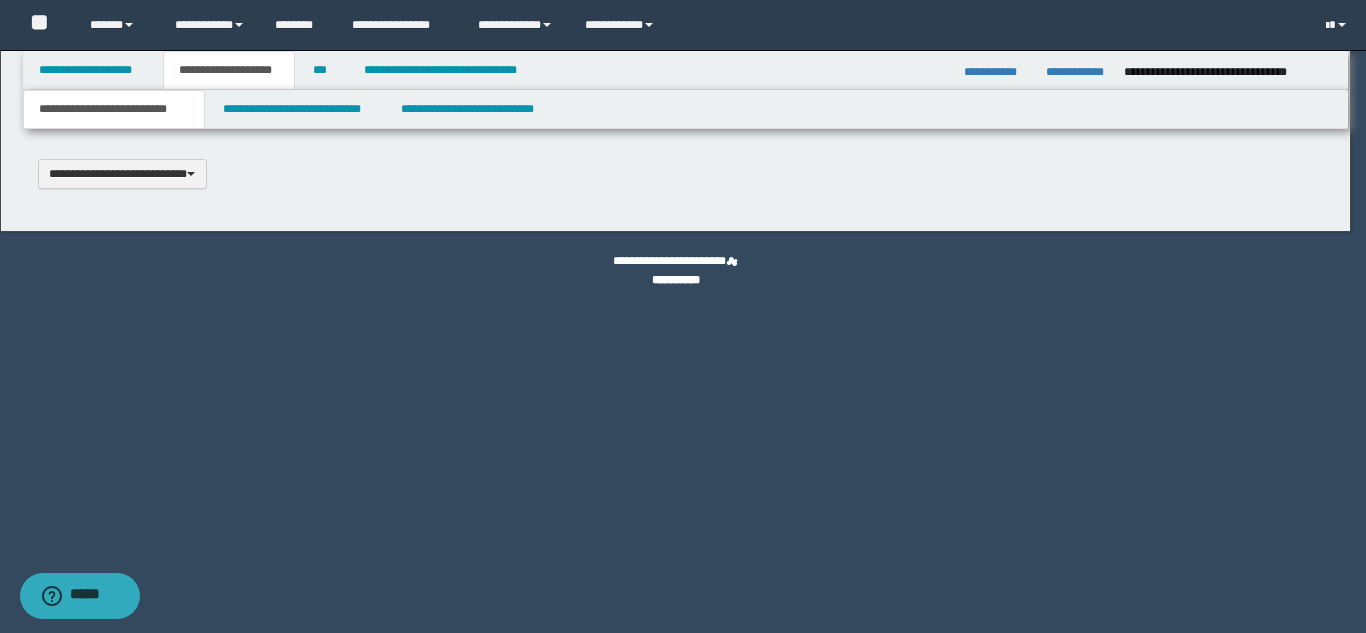 scroll, scrollTop: 0, scrollLeft: 0, axis: both 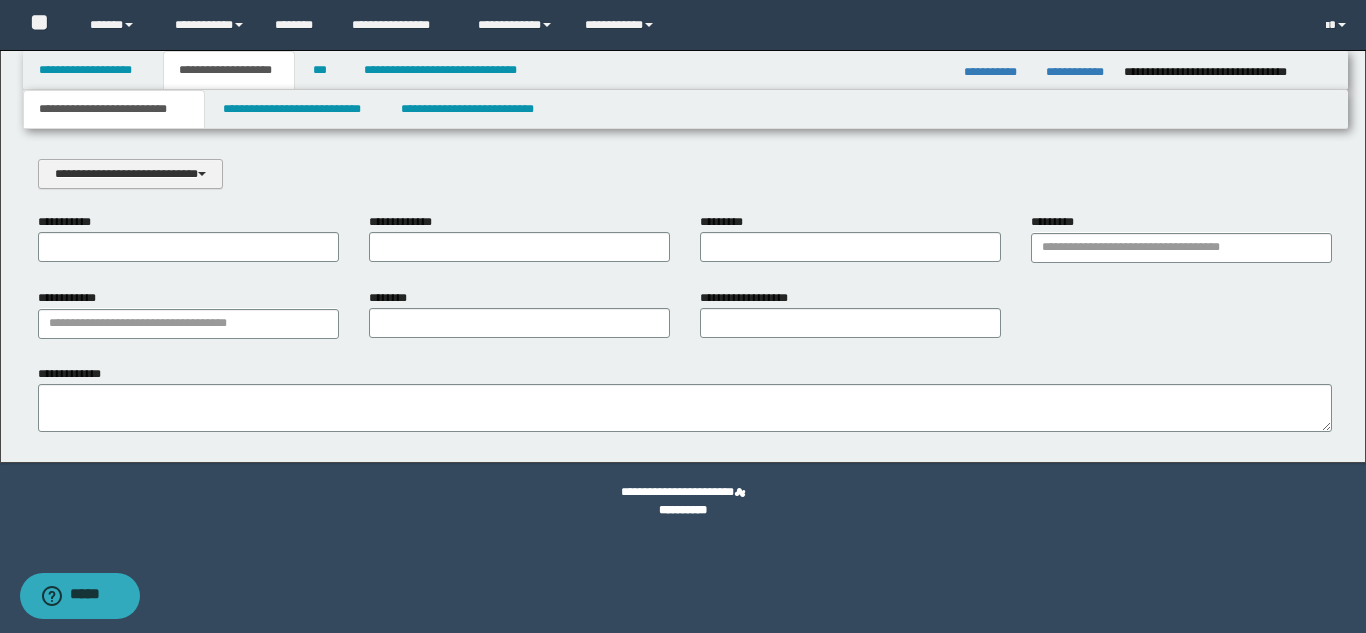 click on "**********" at bounding box center (130, 174) 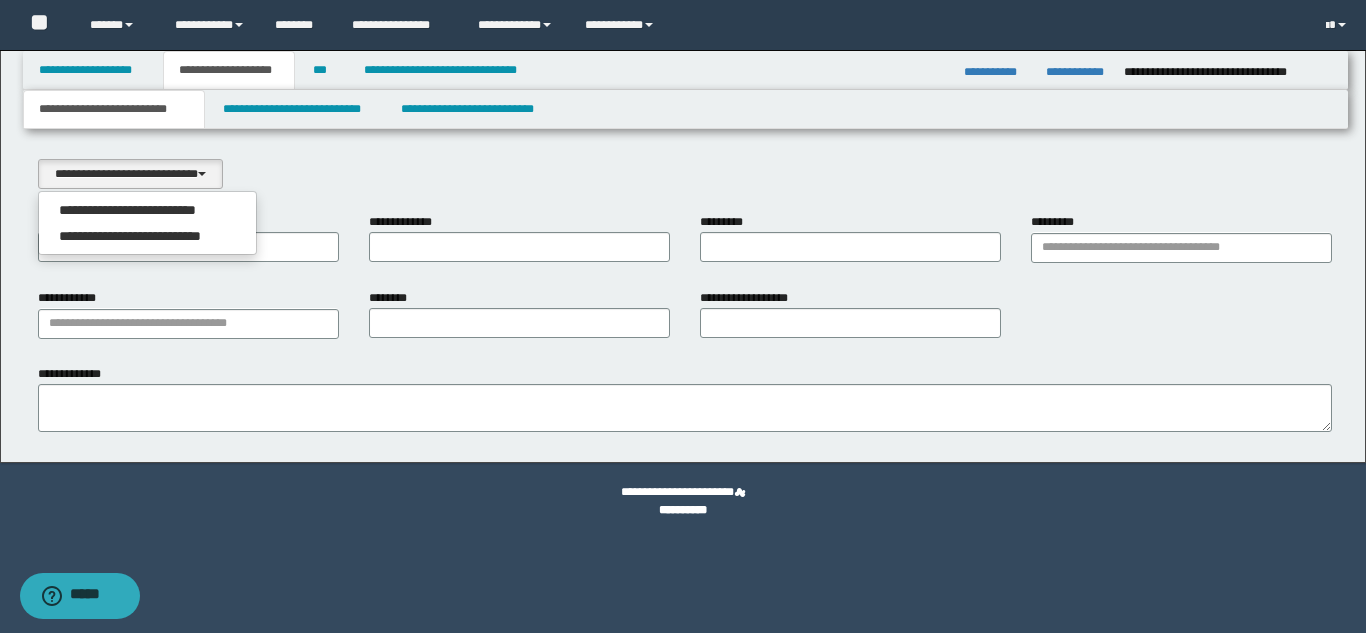 drag, startPoint x: 194, startPoint y: 201, endPoint x: 208, endPoint y: 226, distance: 28.653097 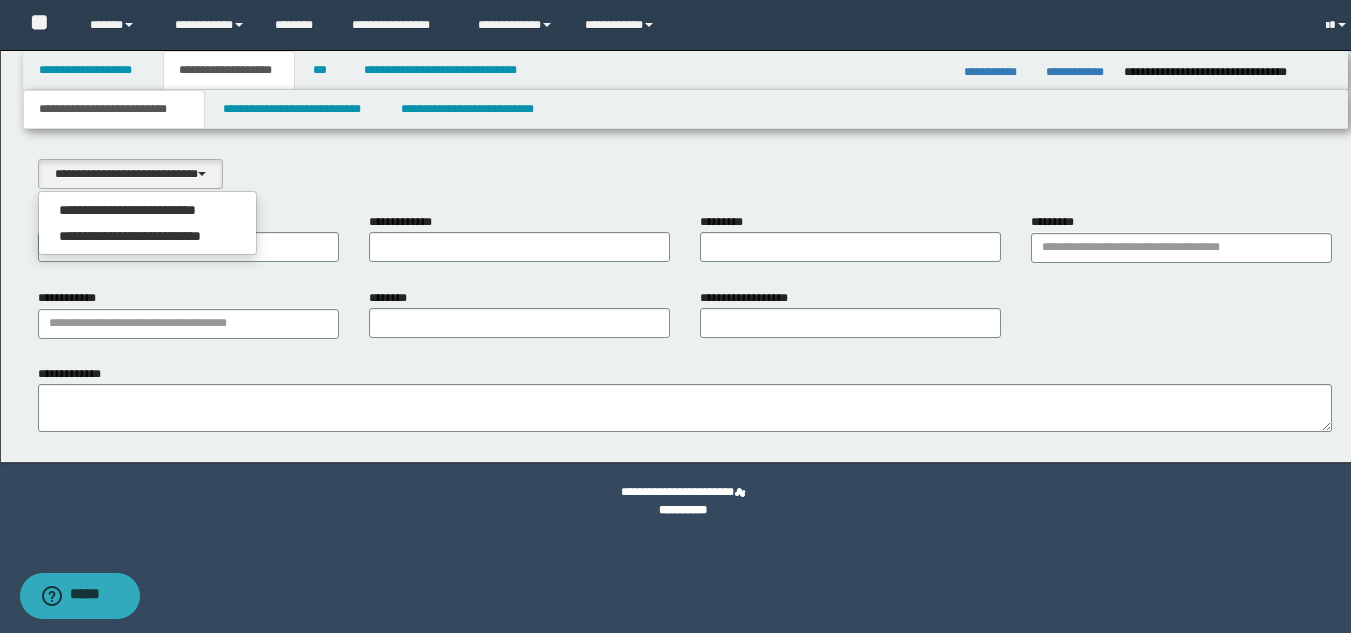 select on "*" 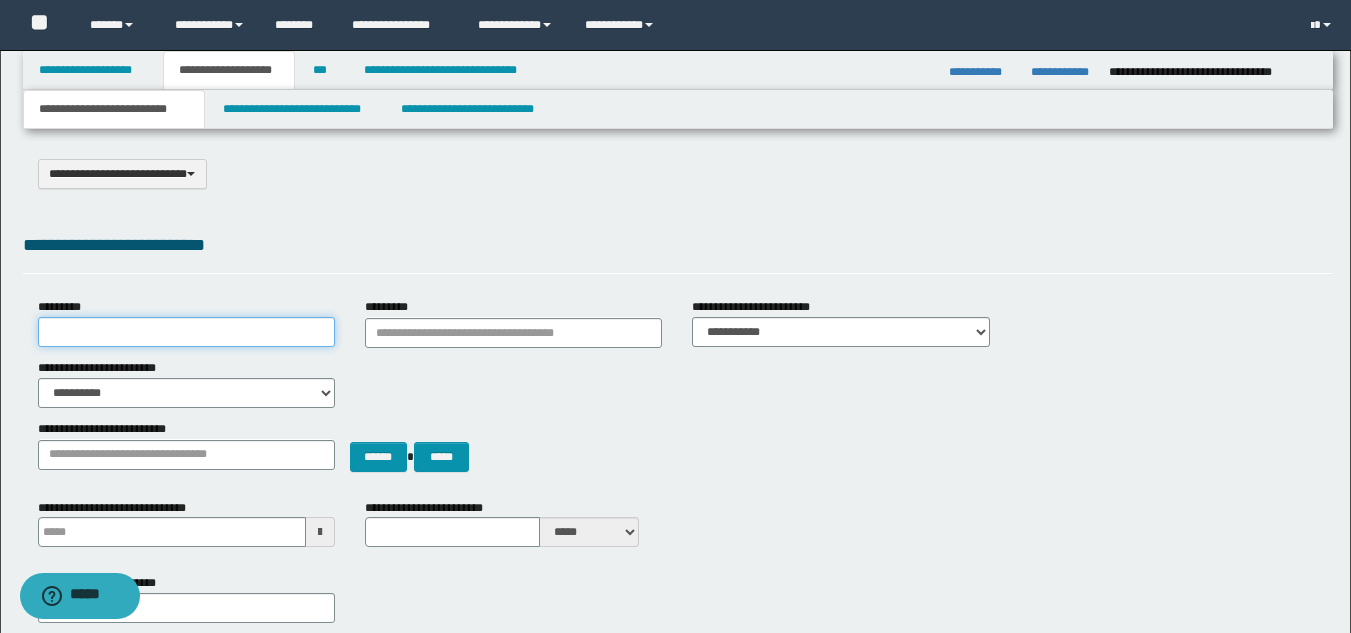 click on "*********" at bounding box center (186, 332) 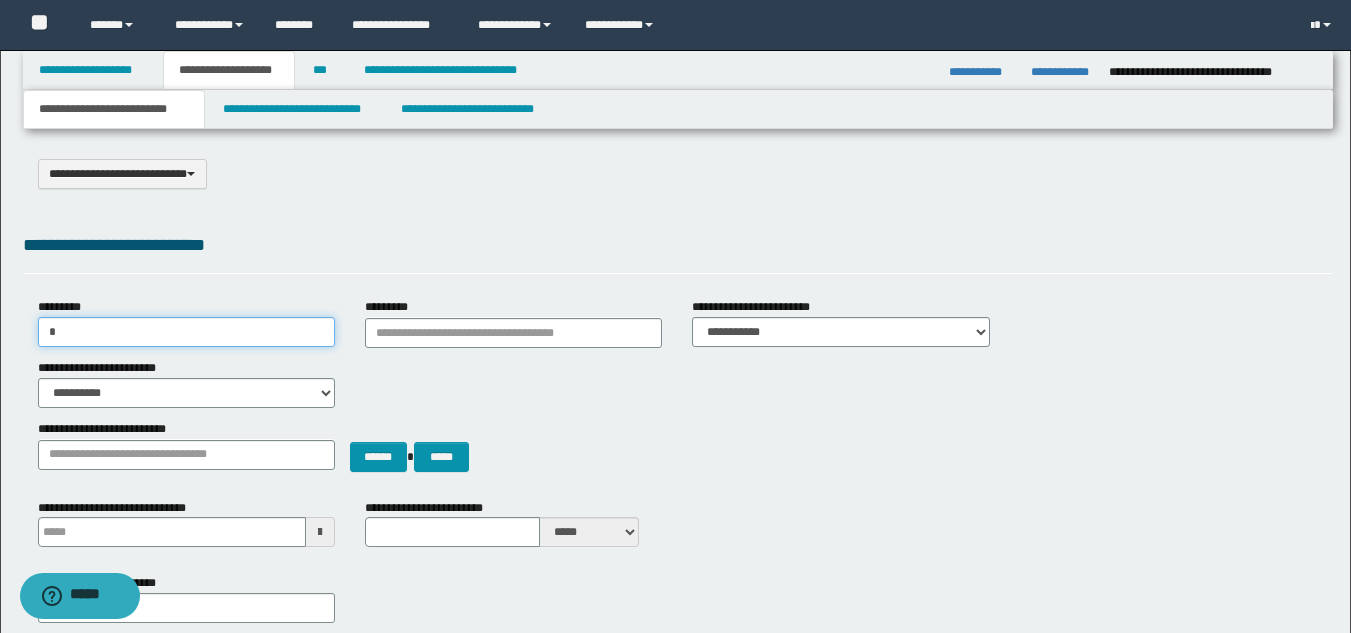 type on "**********" 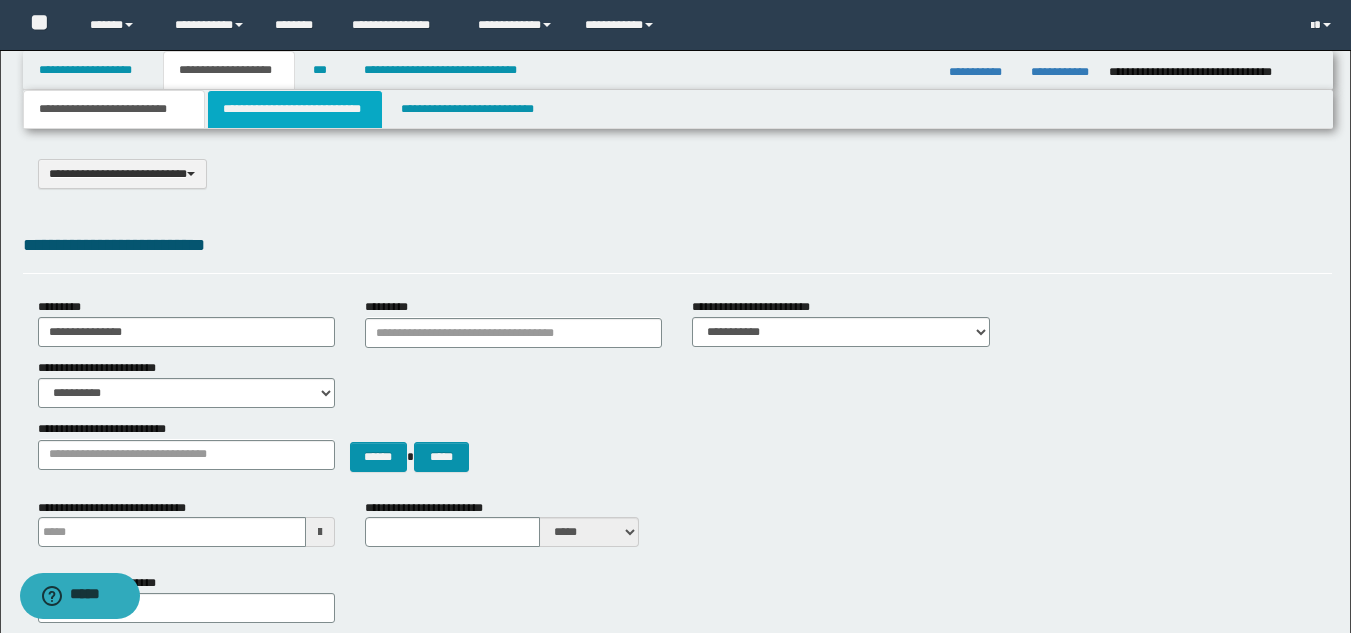 click on "**********" at bounding box center [295, 109] 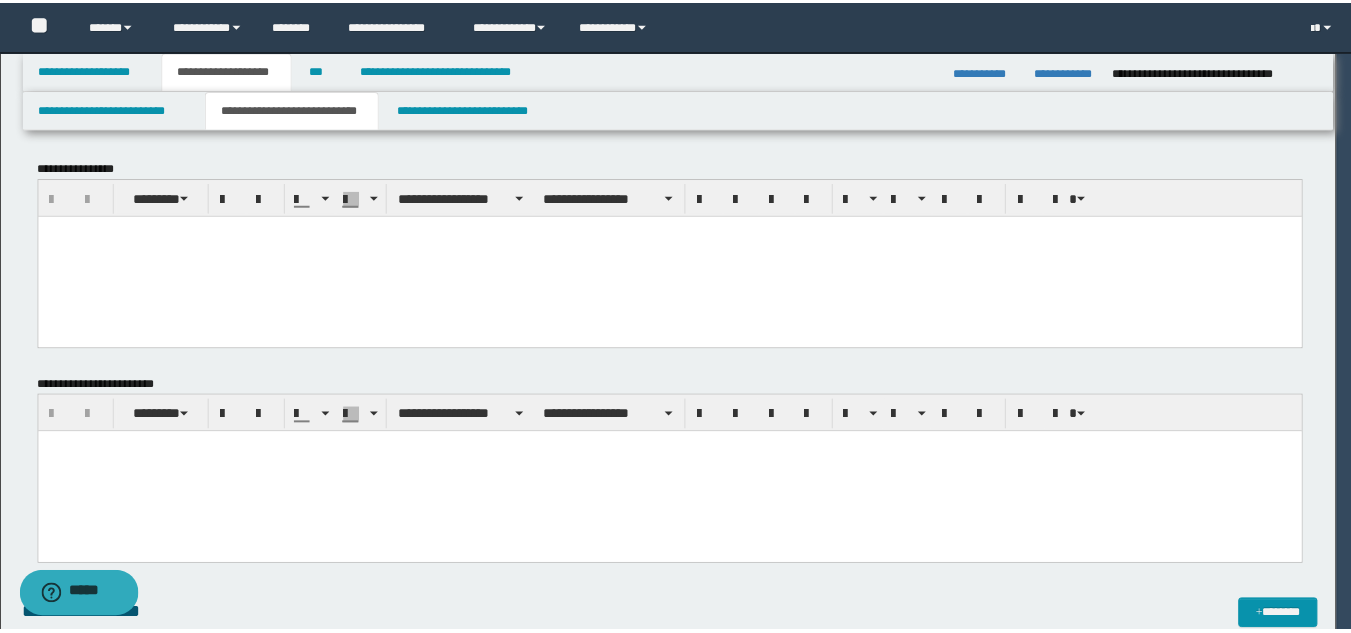 scroll, scrollTop: 0, scrollLeft: 0, axis: both 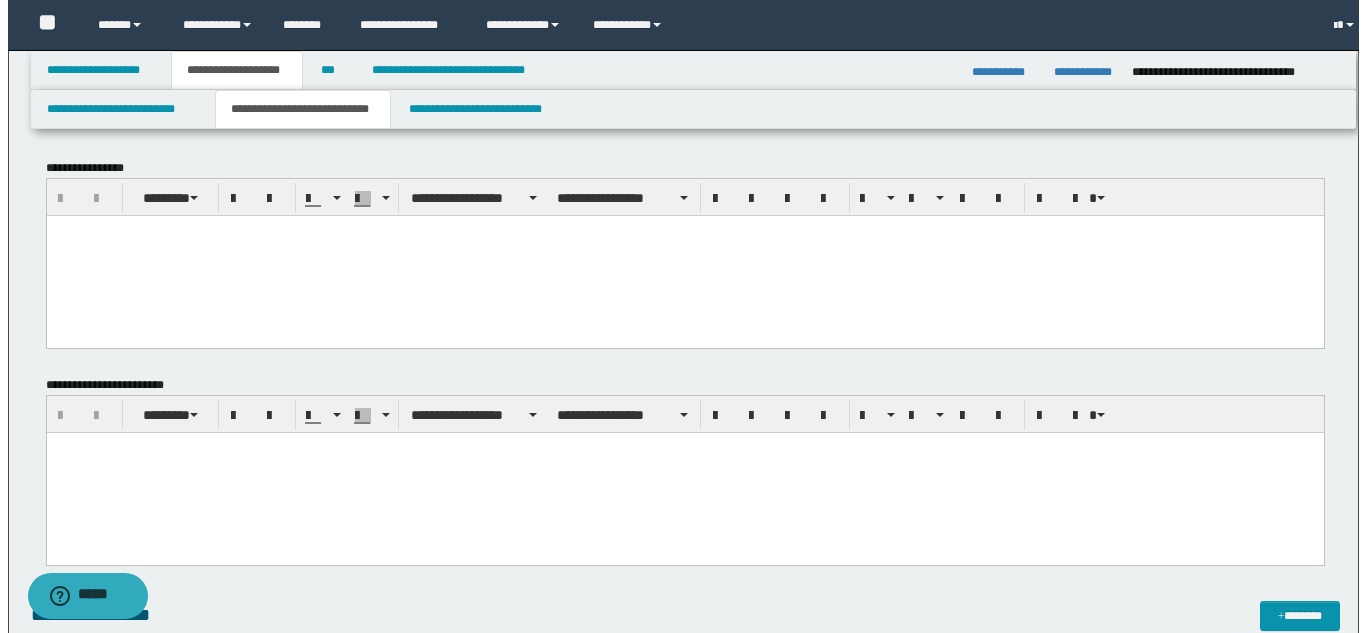 click at bounding box center [684, 255] 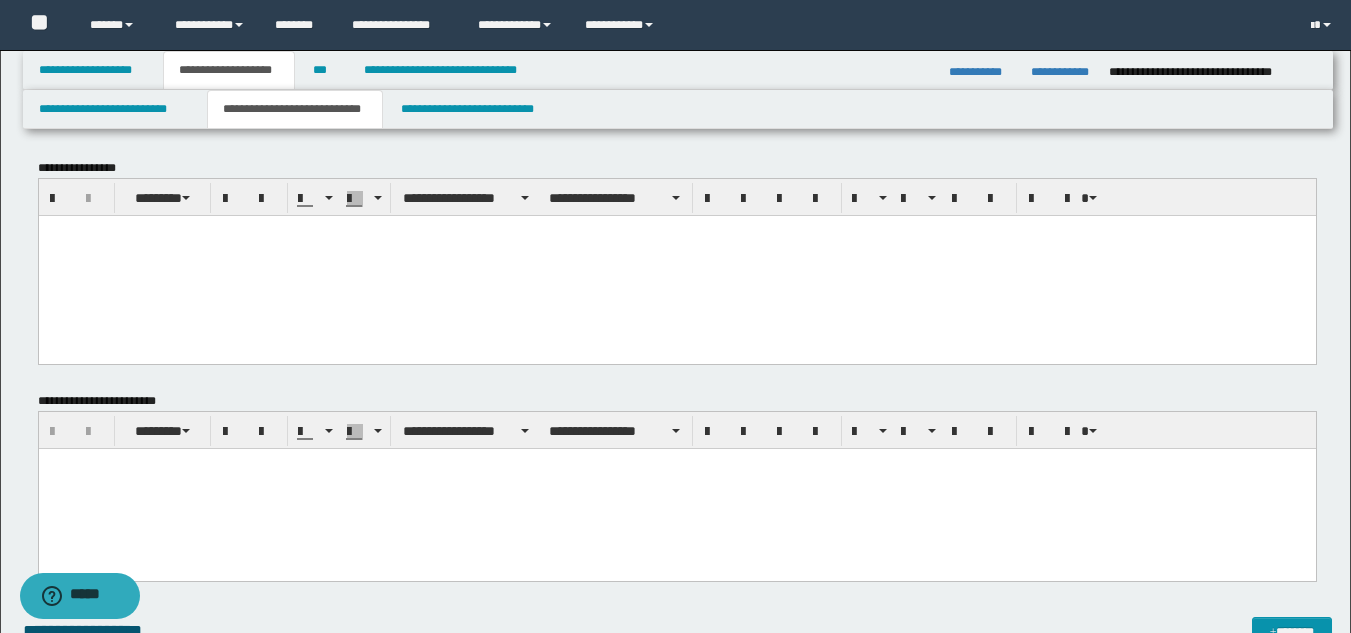 click at bounding box center [676, 488] 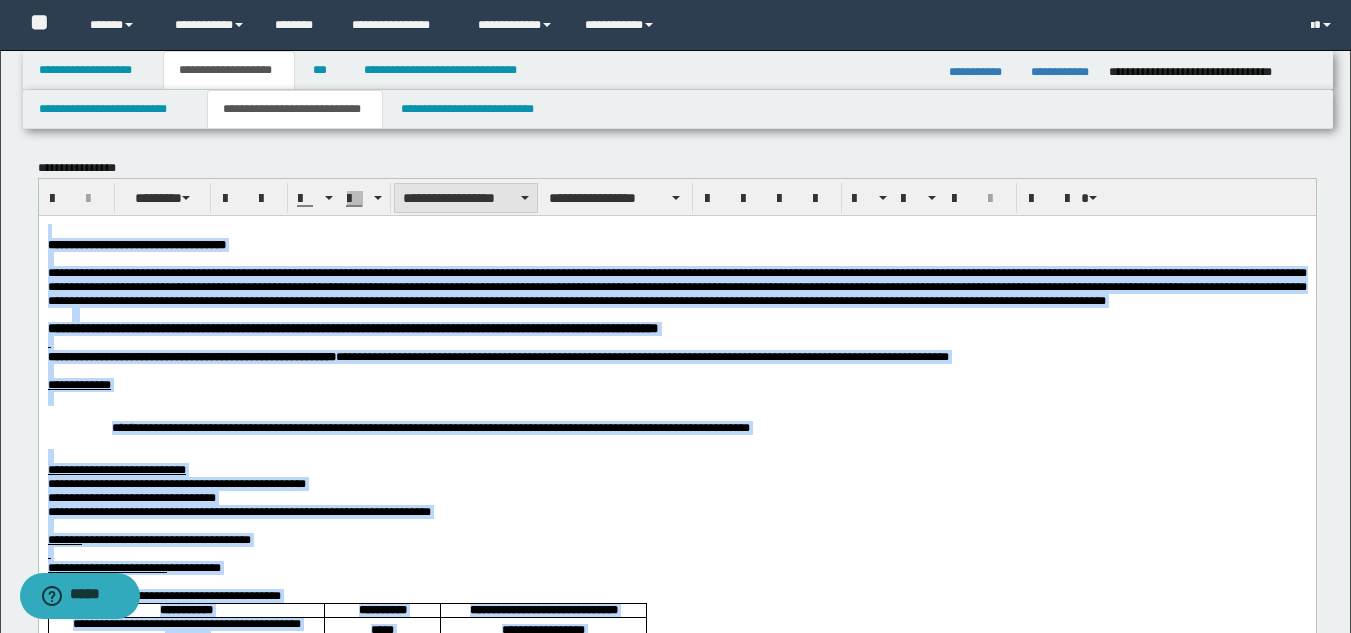 click on "**********" at bounding box center [466, 198] 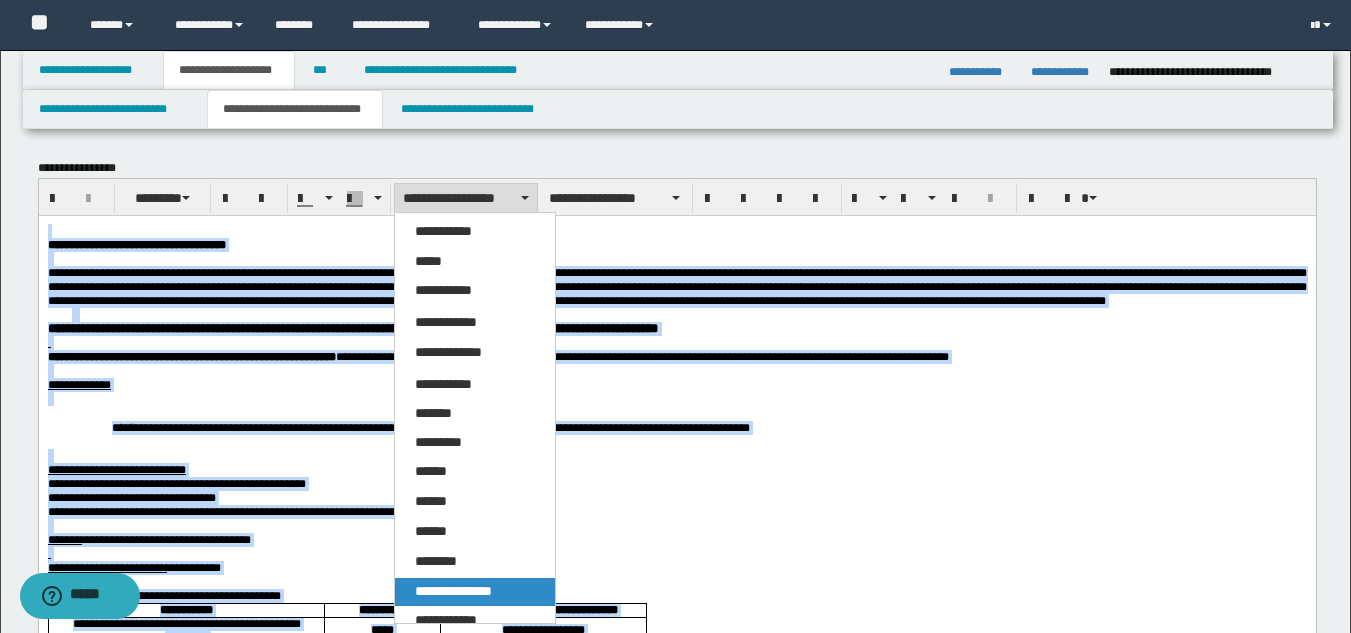click on "**********" at bounding box center (453, 591) 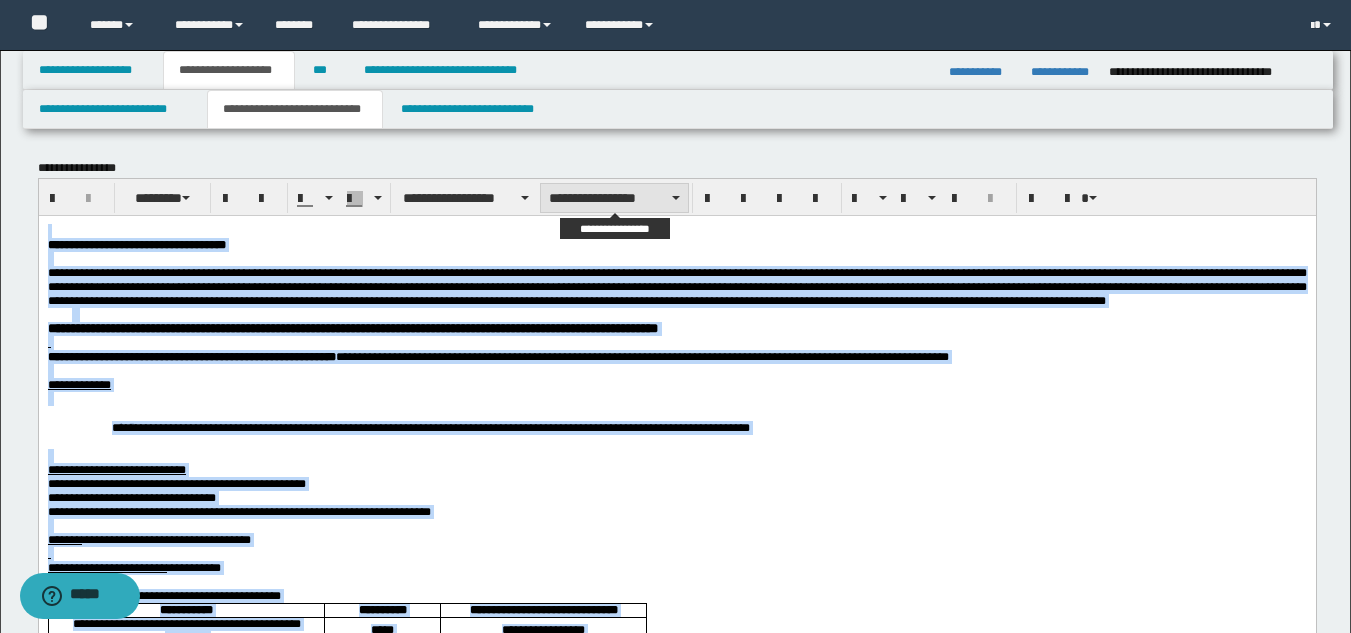 click on "**********" at bounding box center [614, 198] 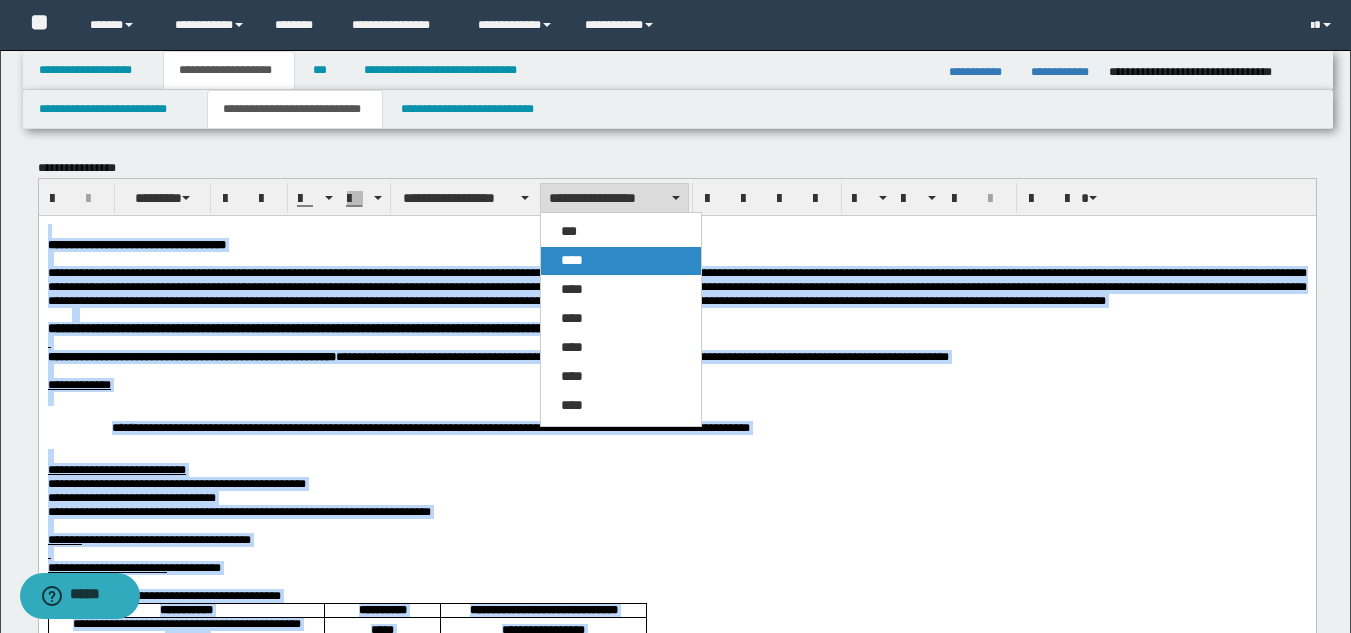 click on "****" at bounding box center (621, 261) 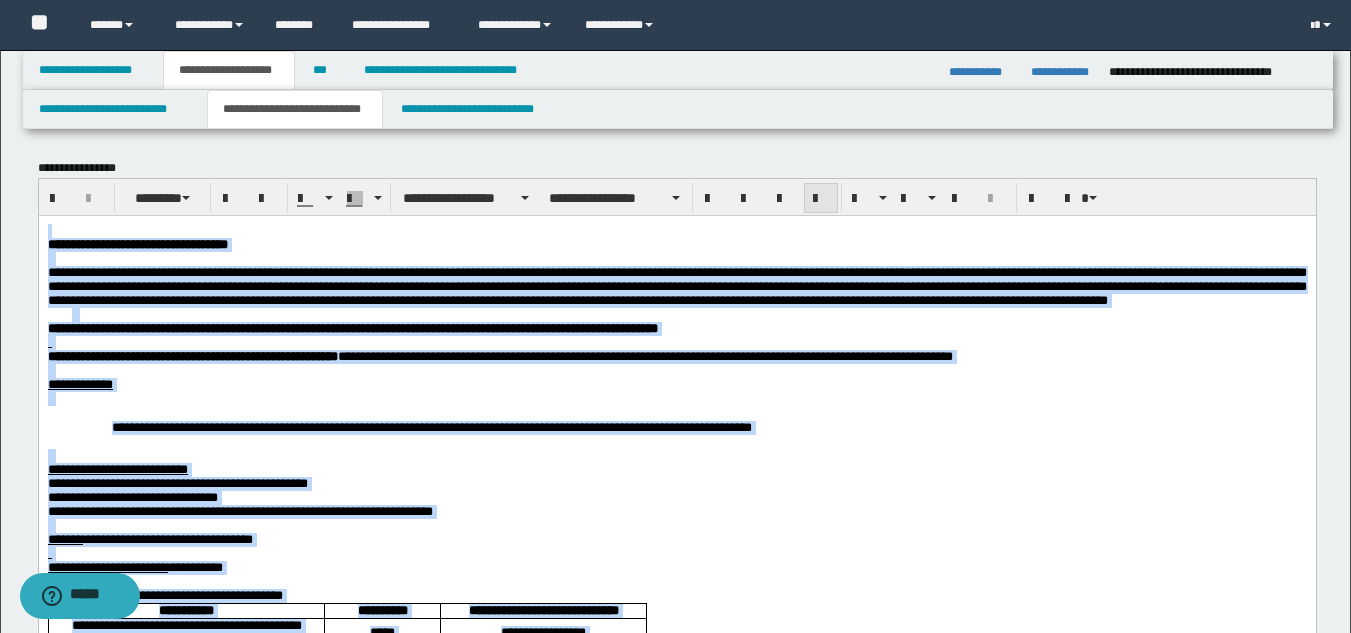 click at bounding box center [821, 199] 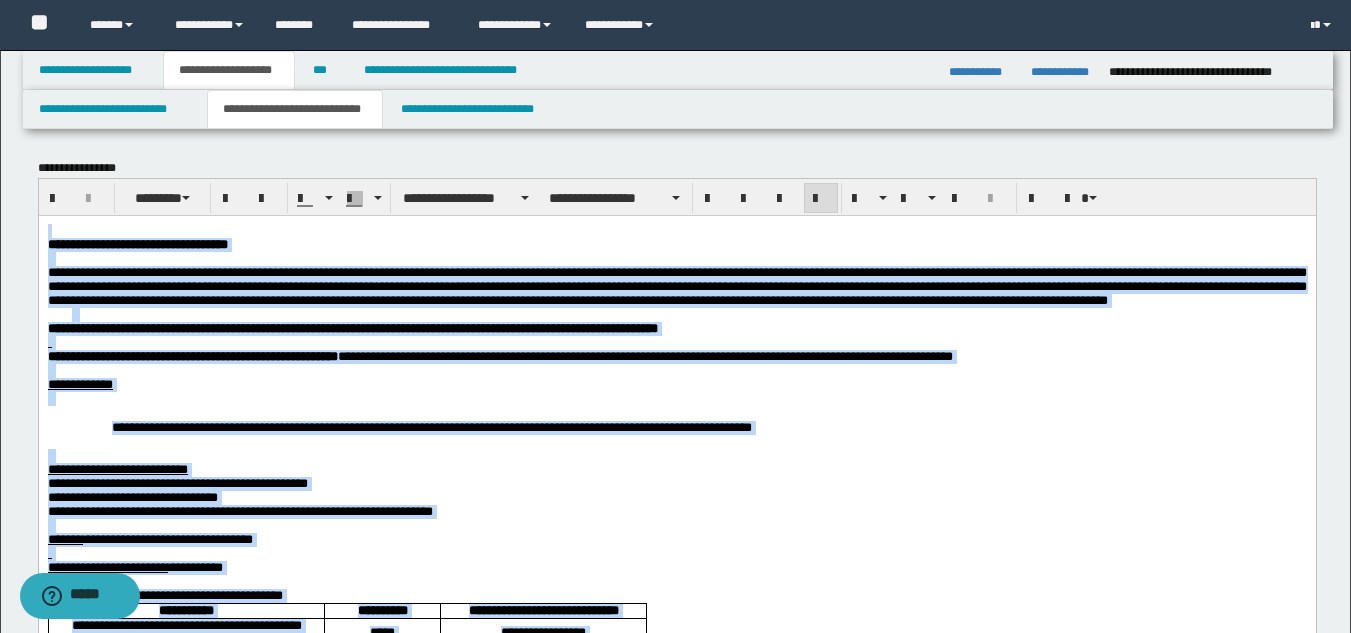 click on "**********" at bounding box center (352, 327) 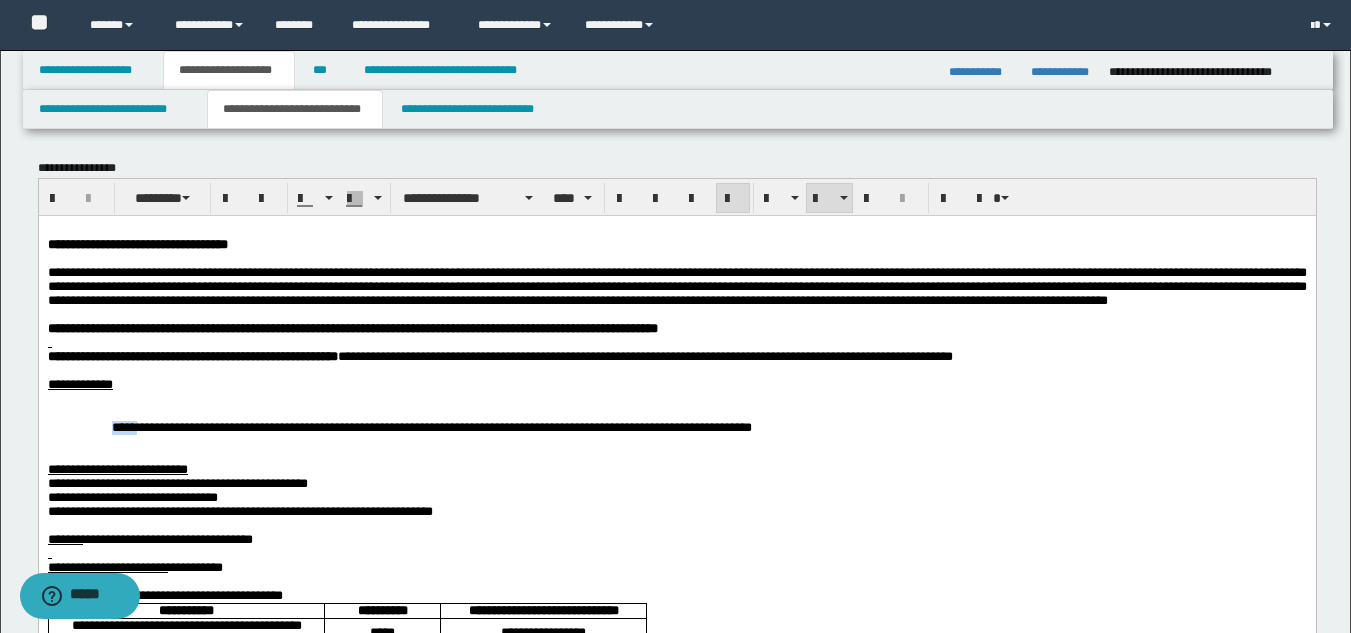 drag, startPoint x: 107, startPoint y: 453, endPoint x: 188, endPoint y: 449, distance: 81.09871 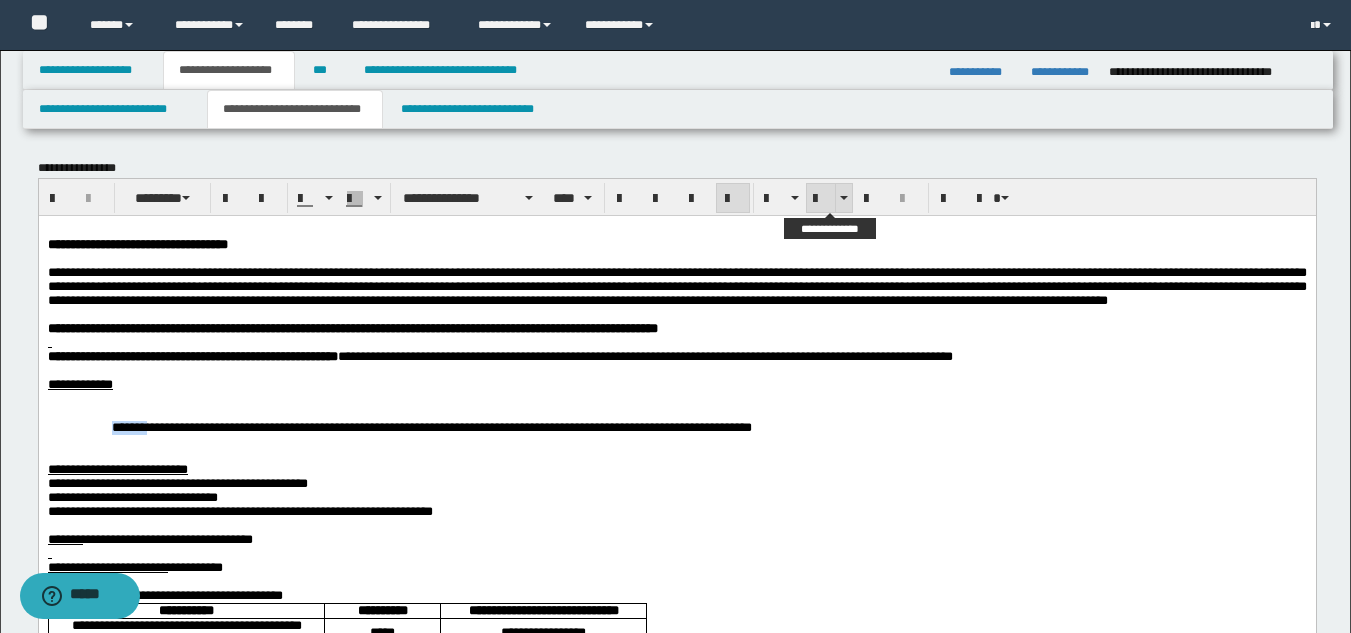 click at bounding box center (821, 199) 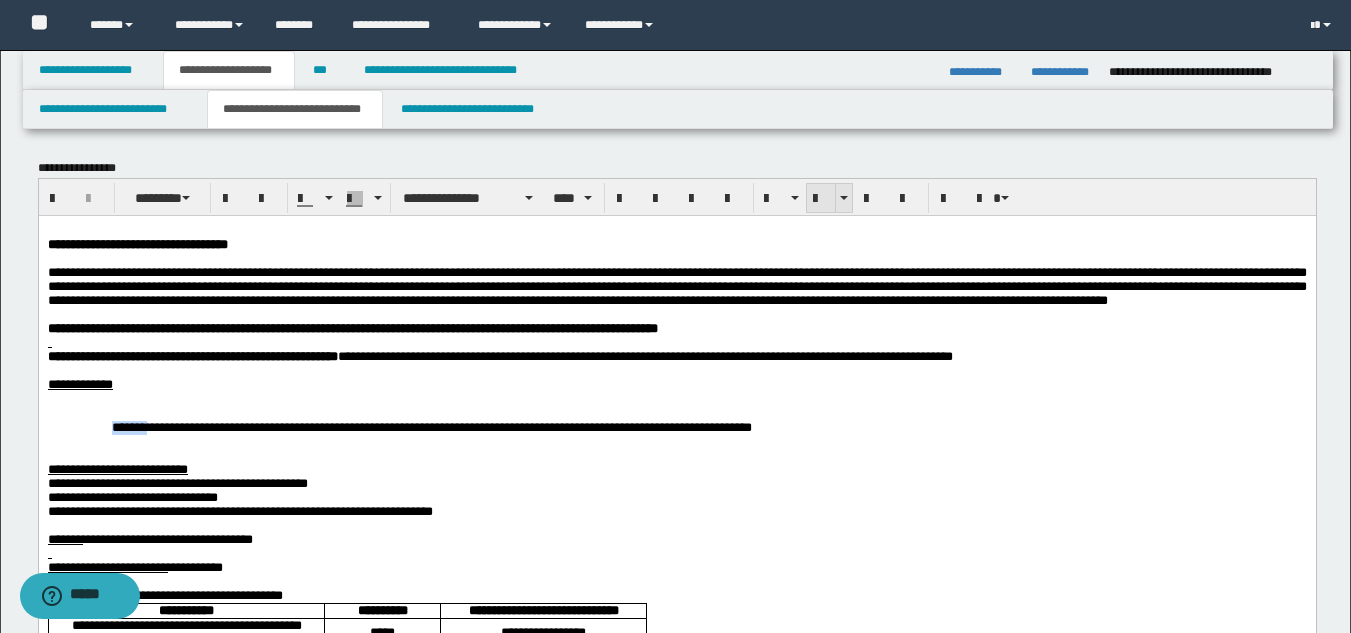 click at bounding box center (821, 199) 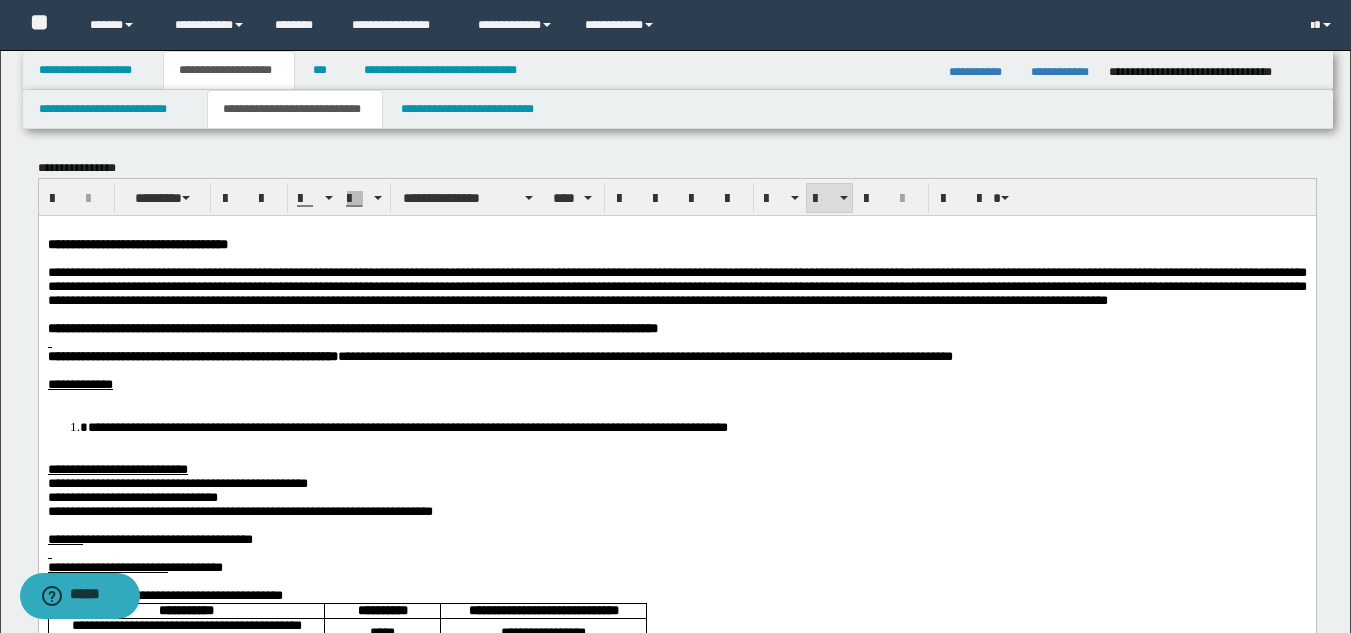 click at bounding box center [676, 398] 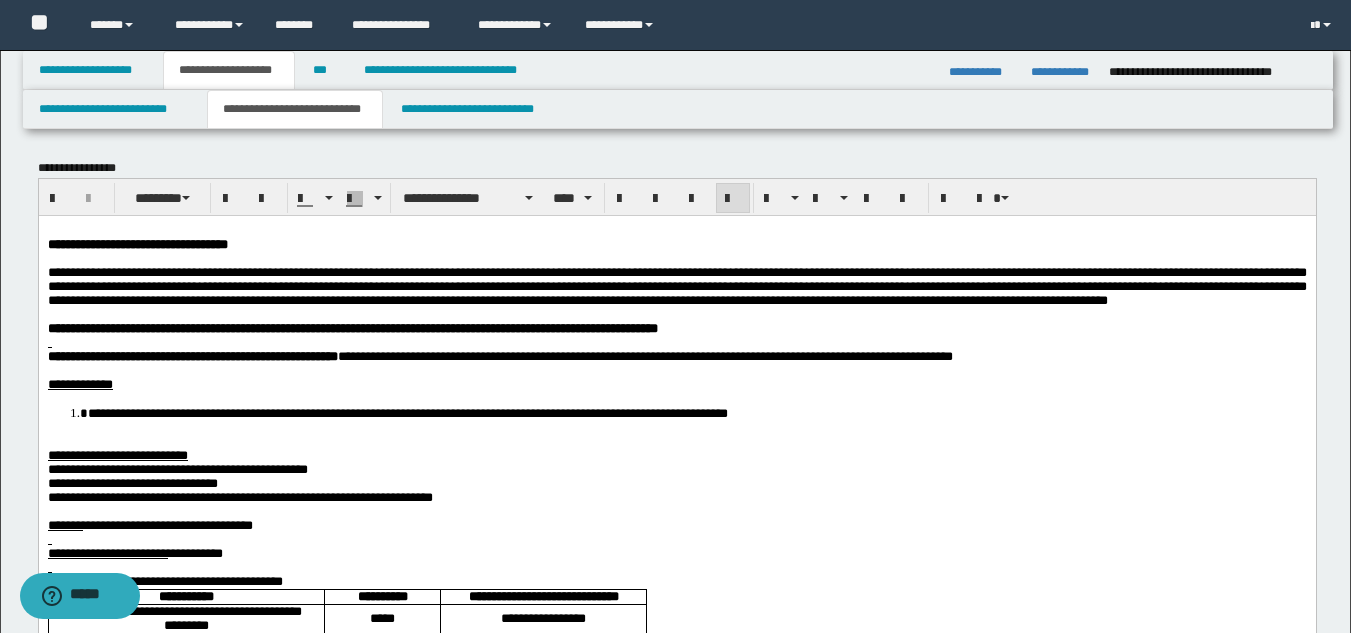 click at bounding box center [676, 441] 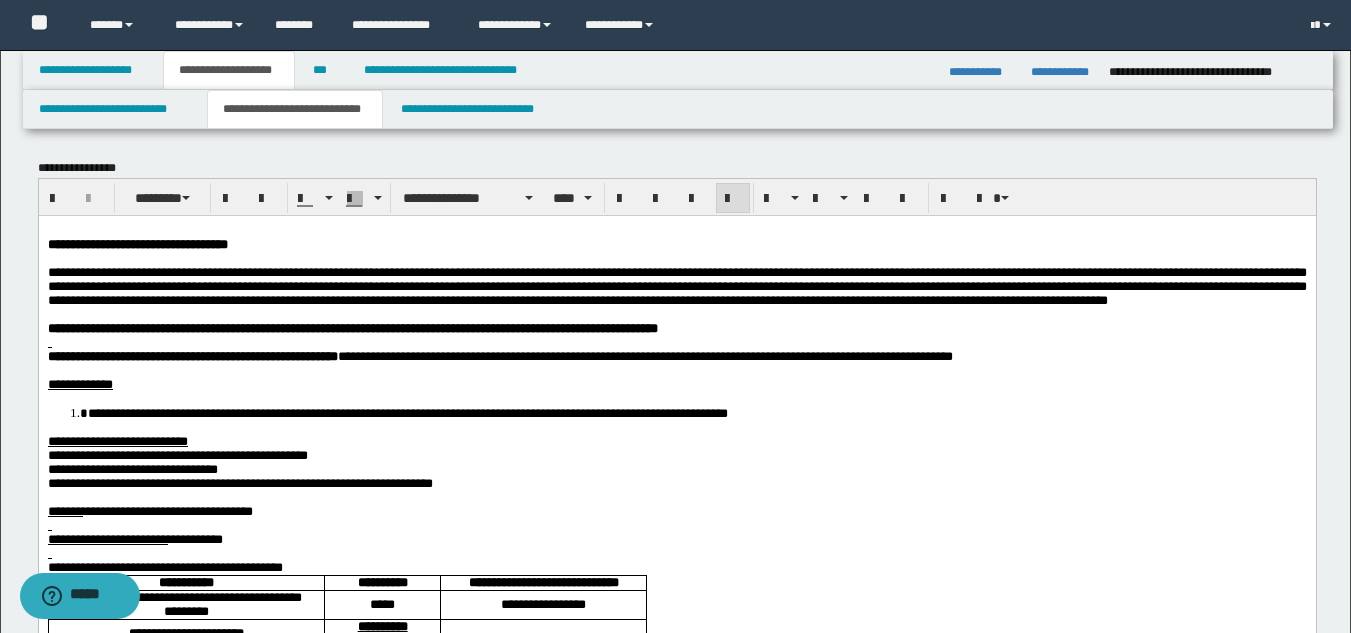 click on "**********" at bounding box center (177, 454) 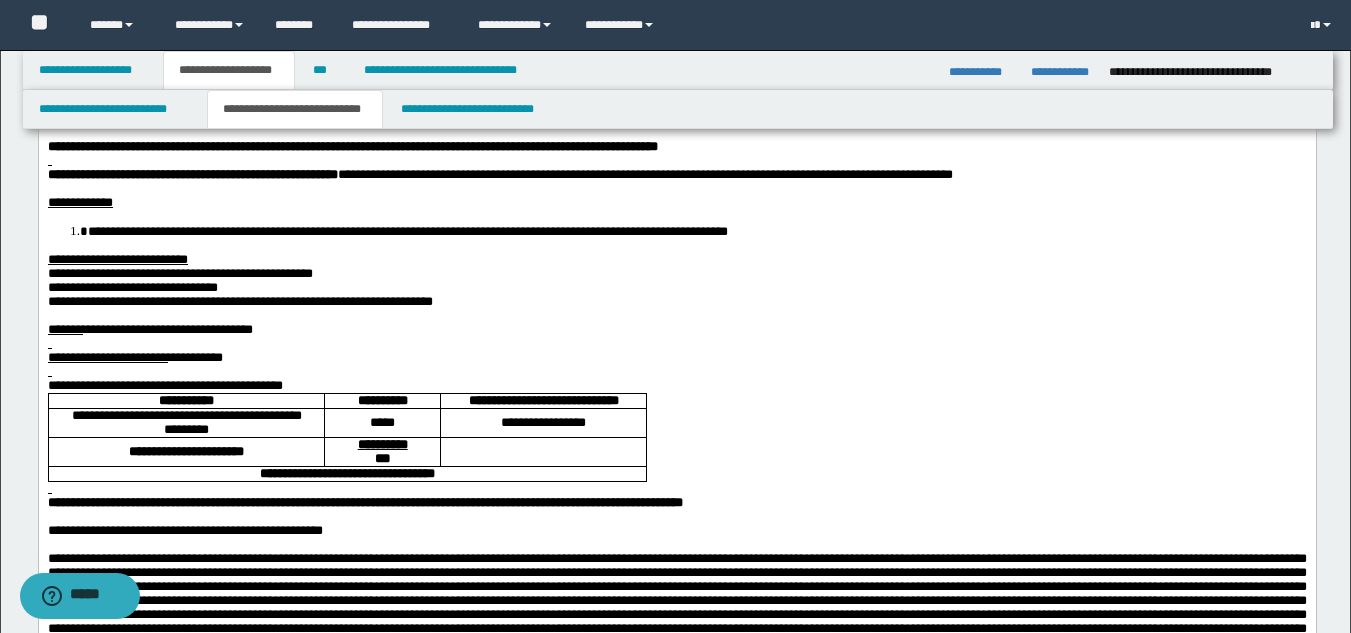 scroll, scrollTop: 200, scrollLeft: 0, axis: vertical 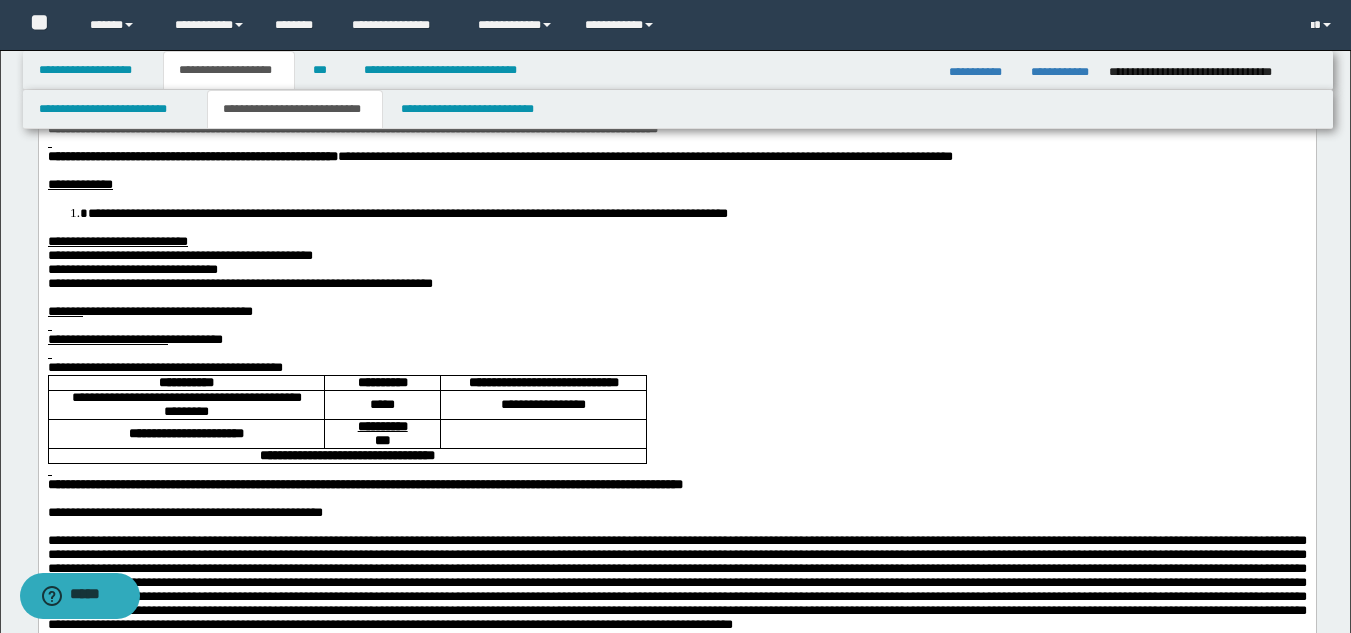 click at bounding box center (676, 353) 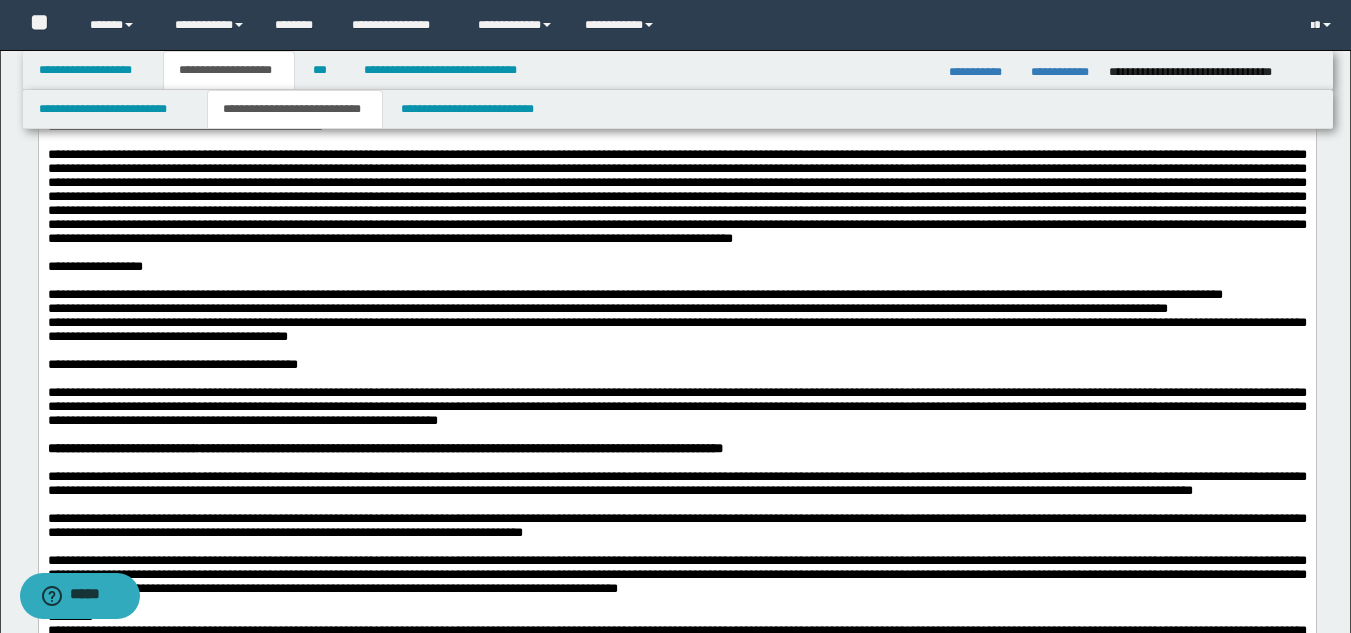 scroll, scrollTop: 700, scrollLeft: 0, axis: vertical 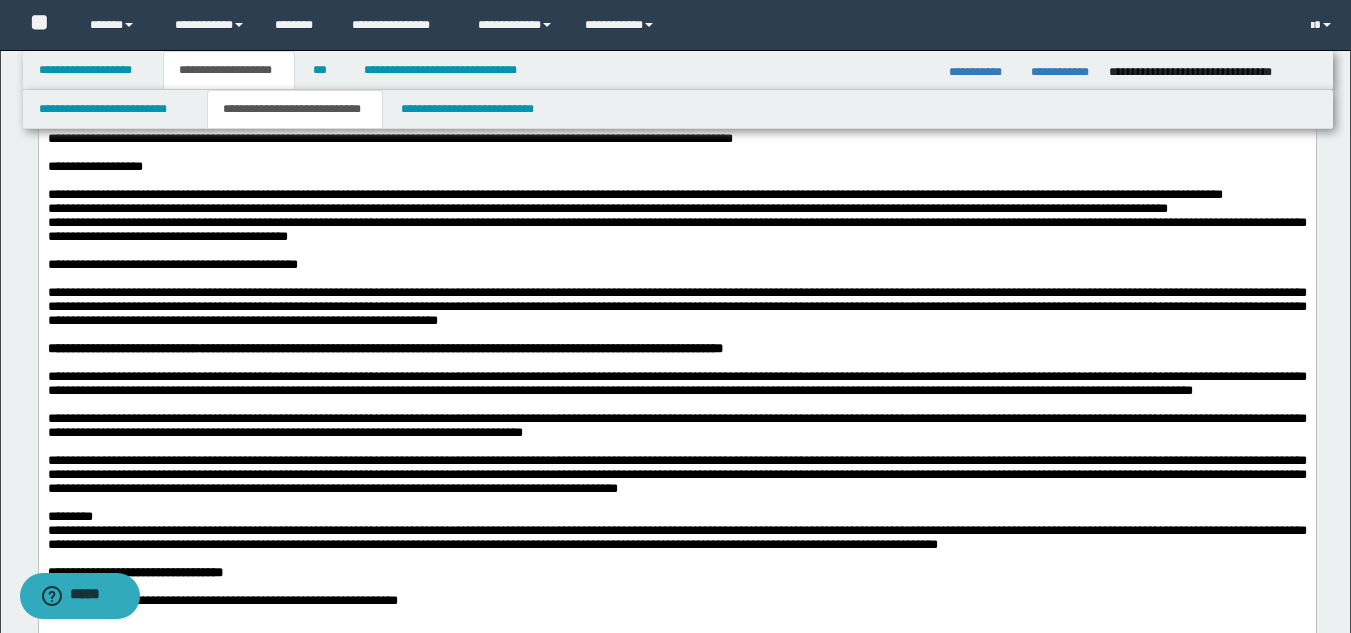 click on "**********" at bounding box center [676, 195] 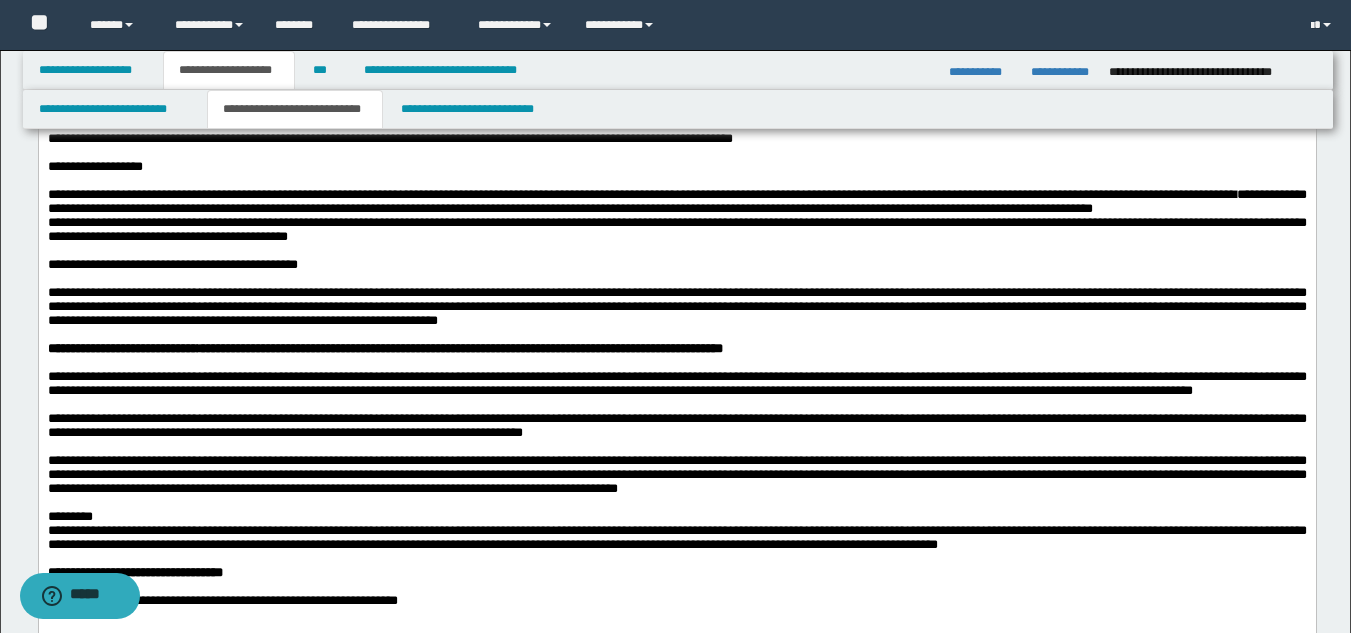 click on "**********" at bounding box center [676, 202] 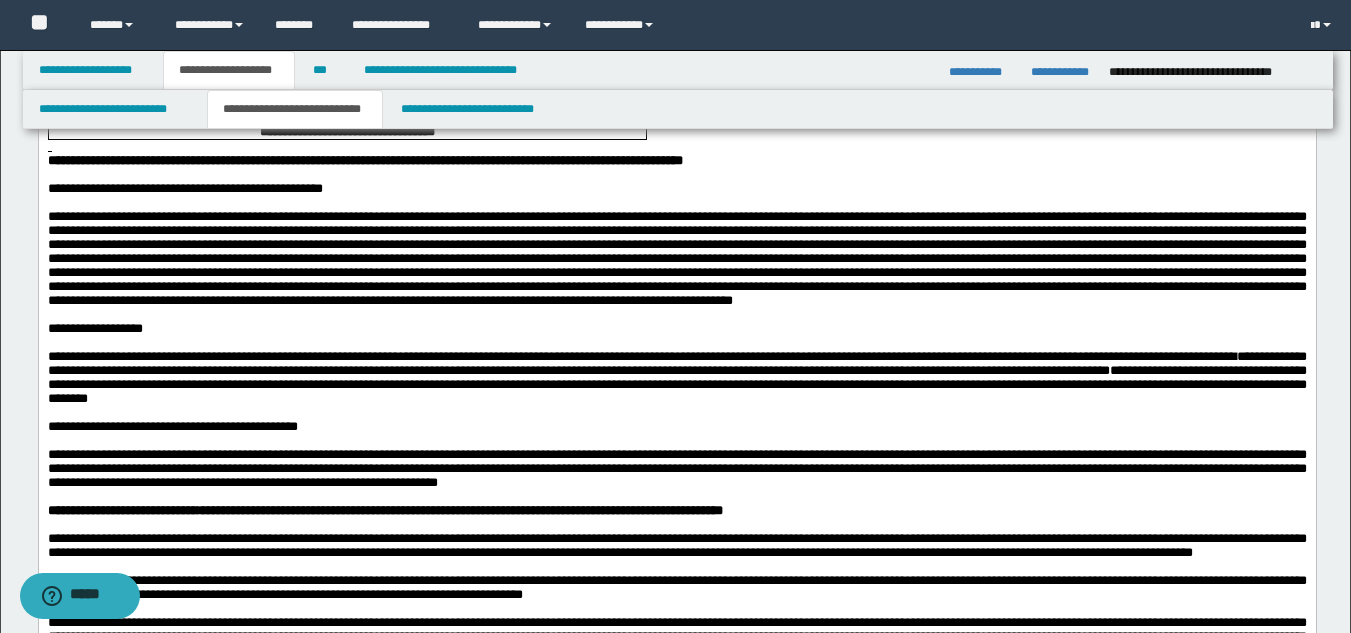scroll, scrollTop: 500, scrollLeft: 0, axis: vertical 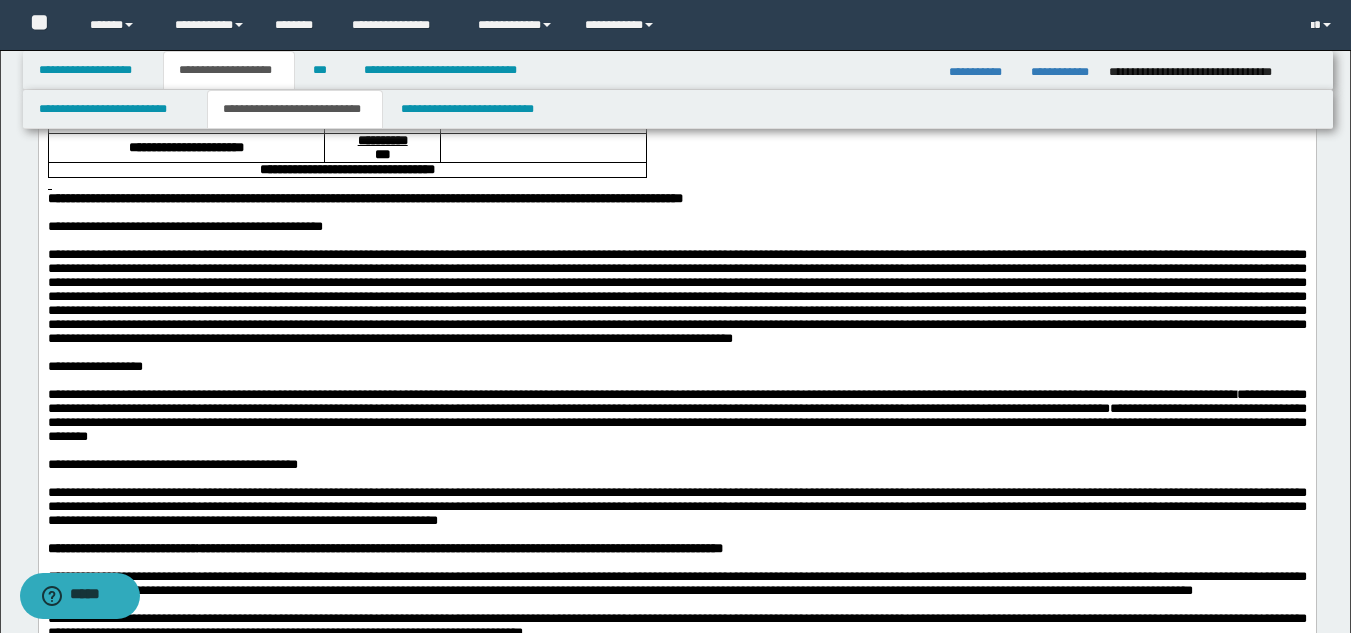 drag, startPoint x: 56, startPoint y: 419, endPoint x: 414, endPoint y: 488, distance: 364.5888 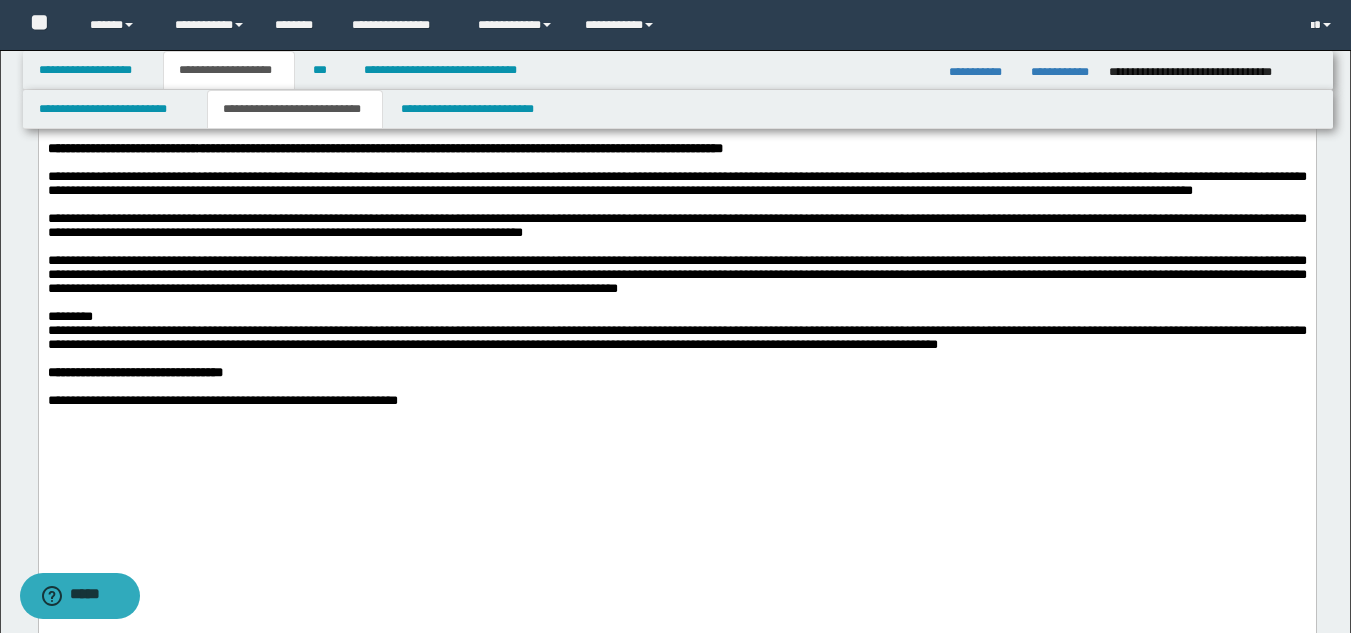 scroll, scrollTop: 1000, scrollLeft: 0, axis: vertical 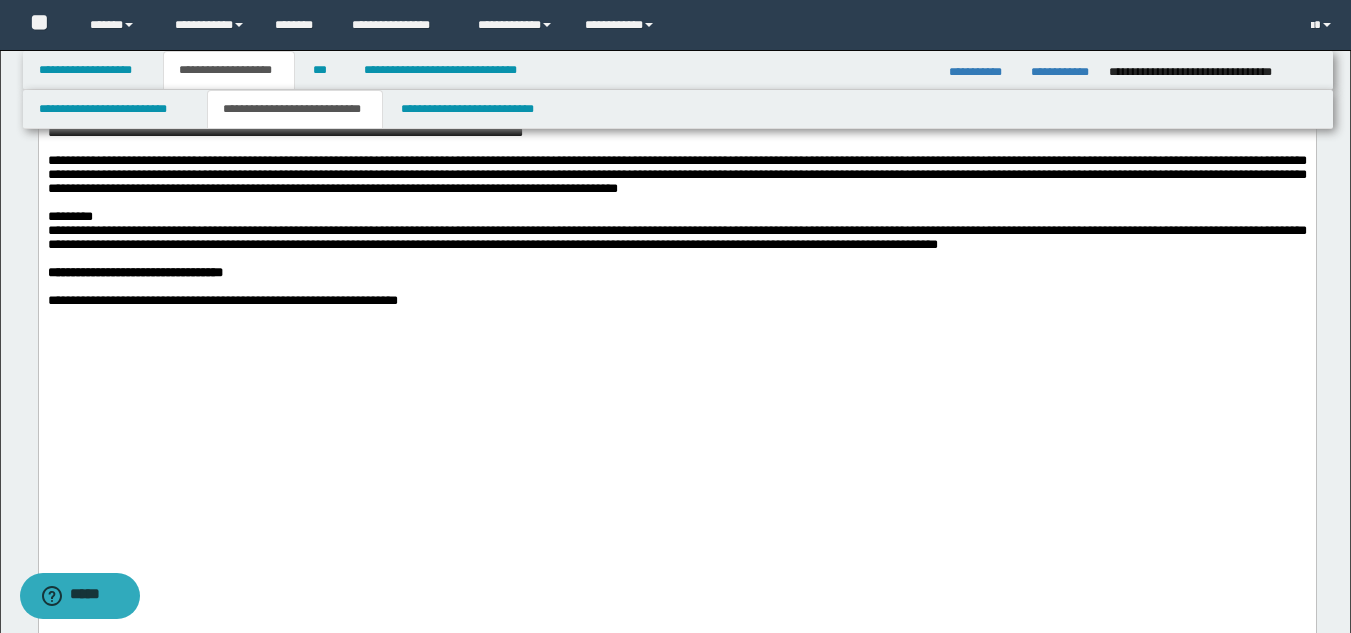 click at bounding box center [676, 203] 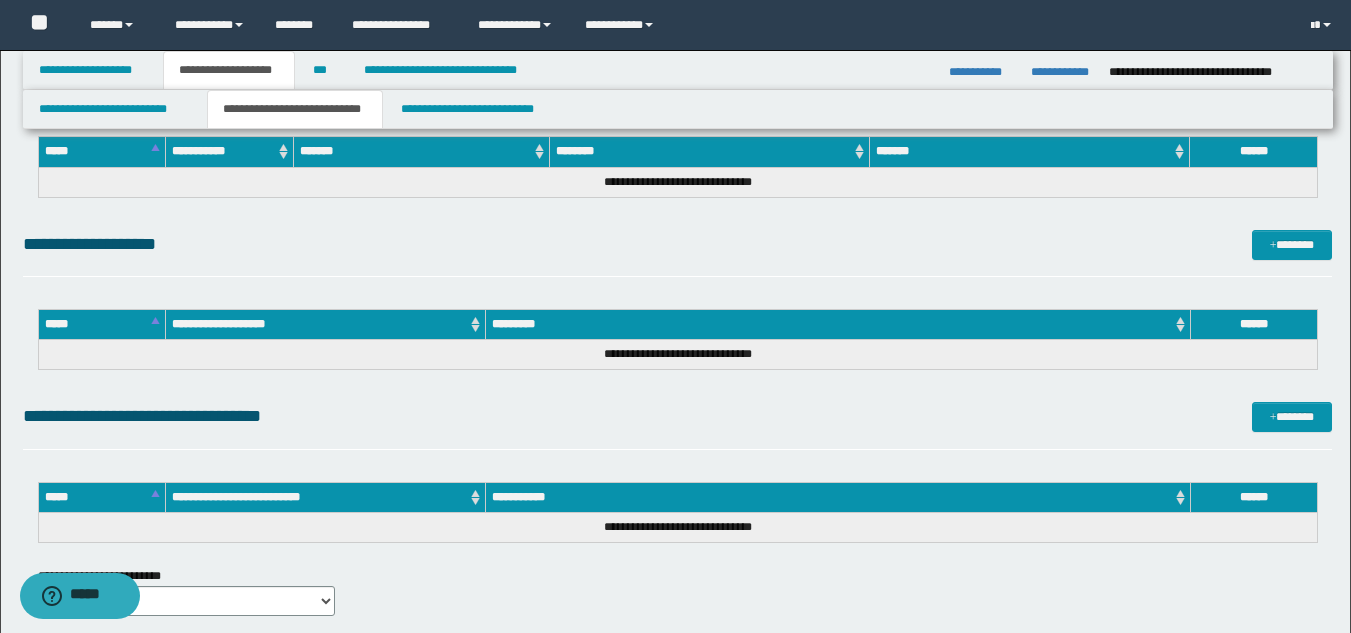 scroll, scrollTop: 2374, scrollLeft: 0, axis: vertical 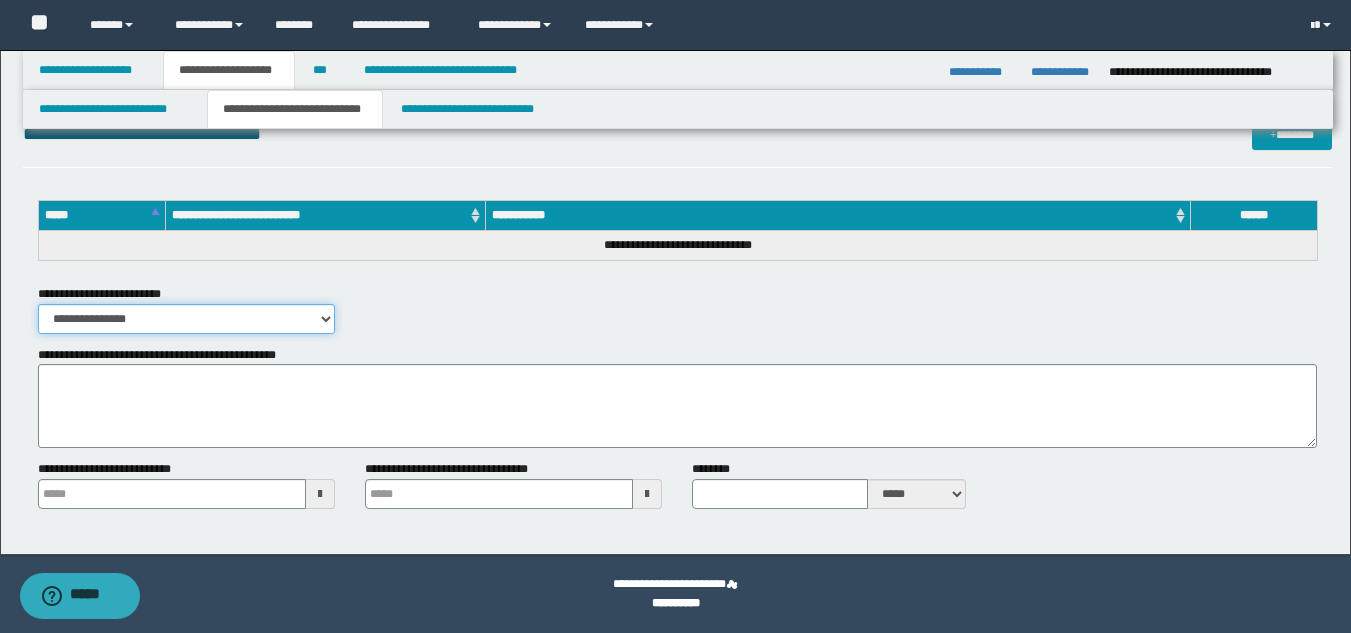 click on "**********" at bounding box center (186, 319) 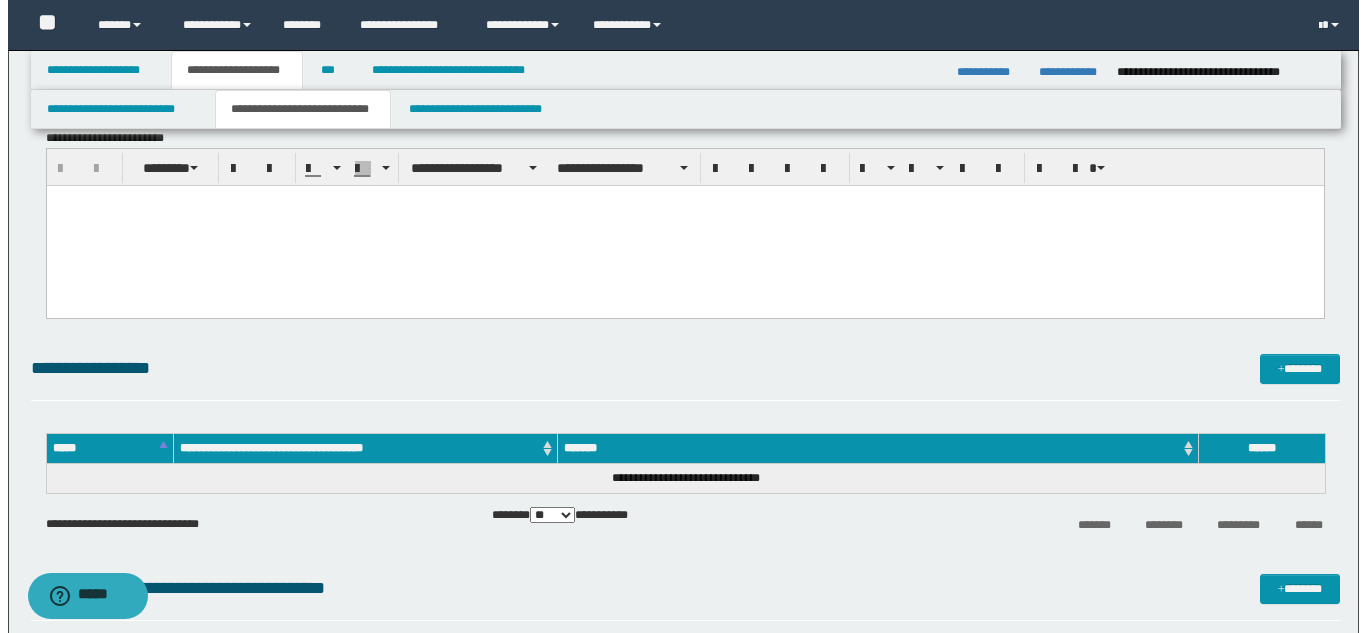 scroll, scrollTop: 1574, scrollLeft: 0, axis: vertical 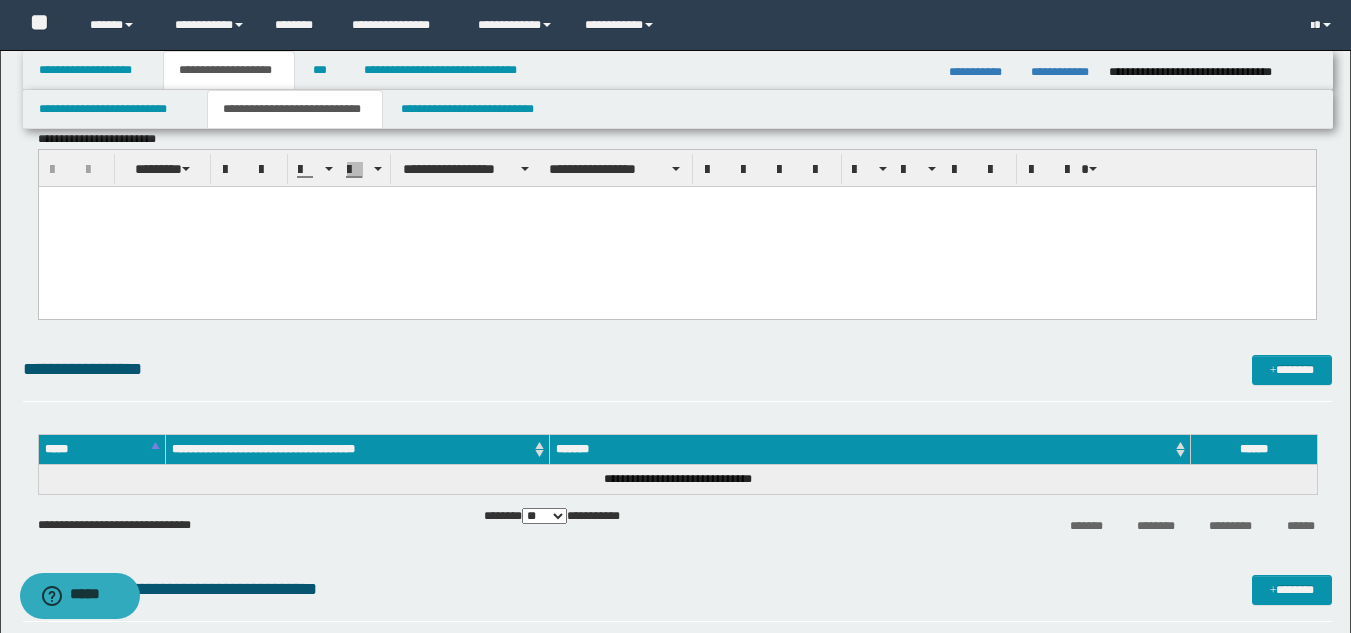 click on "**********" at bounding box center [677, 378] 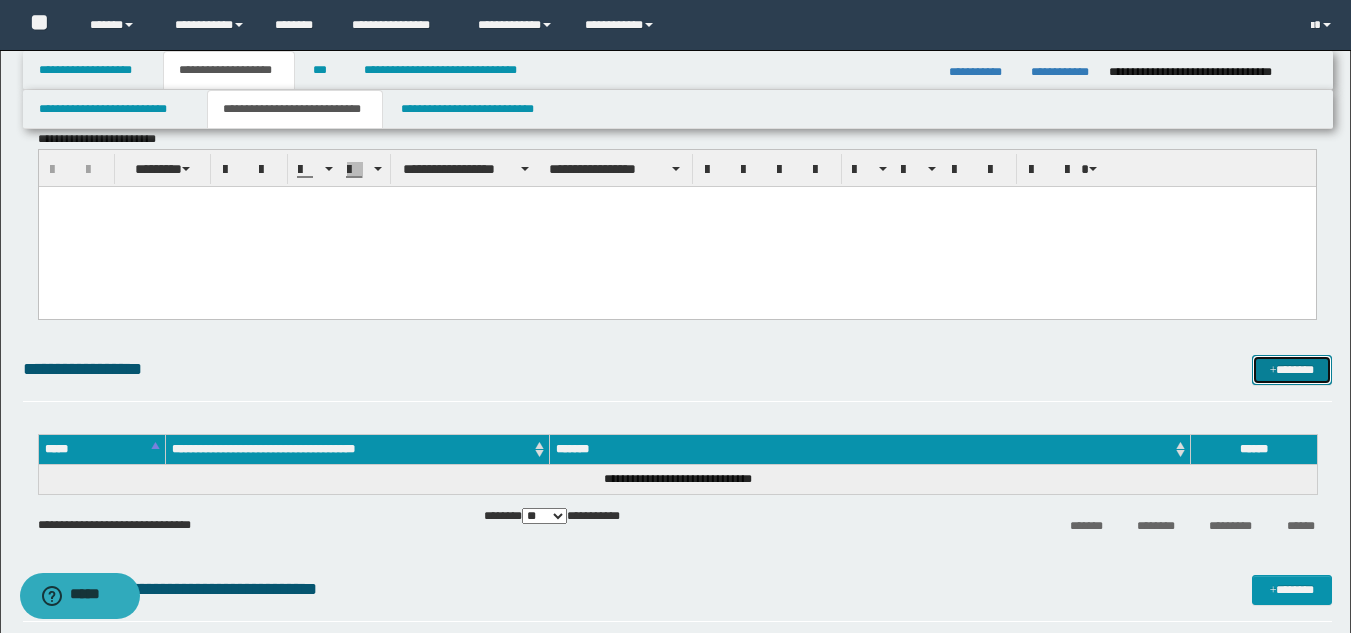 click on "*******" at bounding box center [1292, 370] 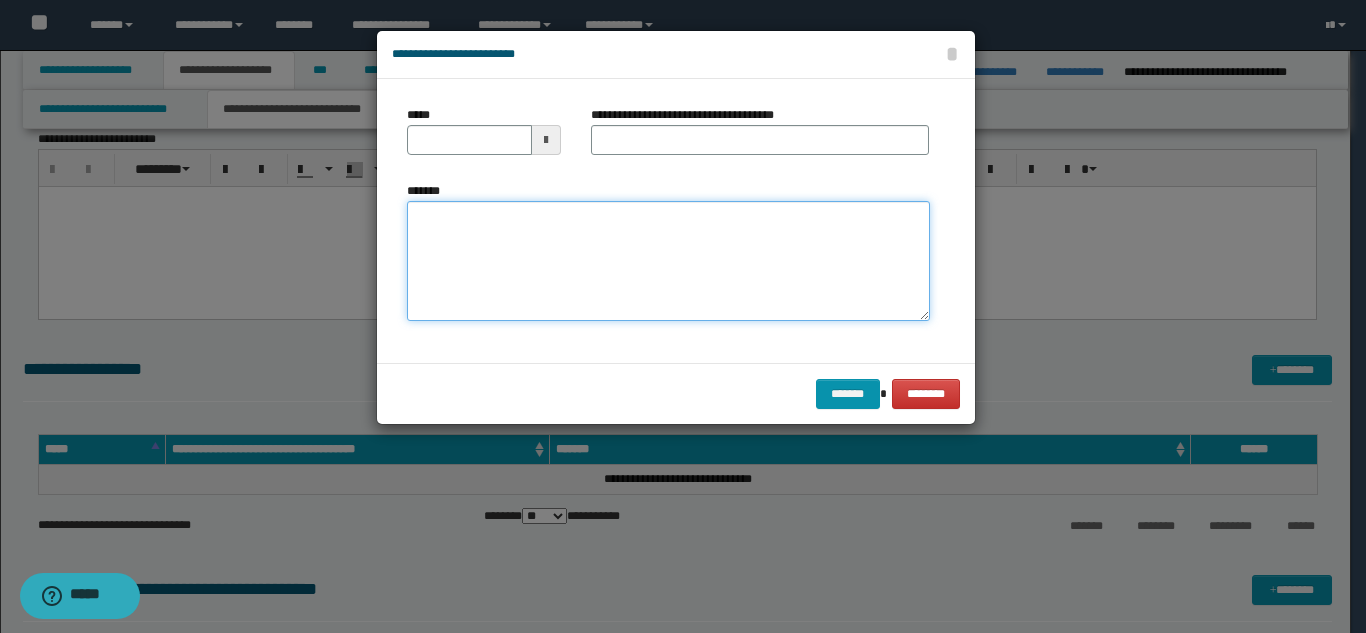 click on "*******" at bounding box center (668, 261) 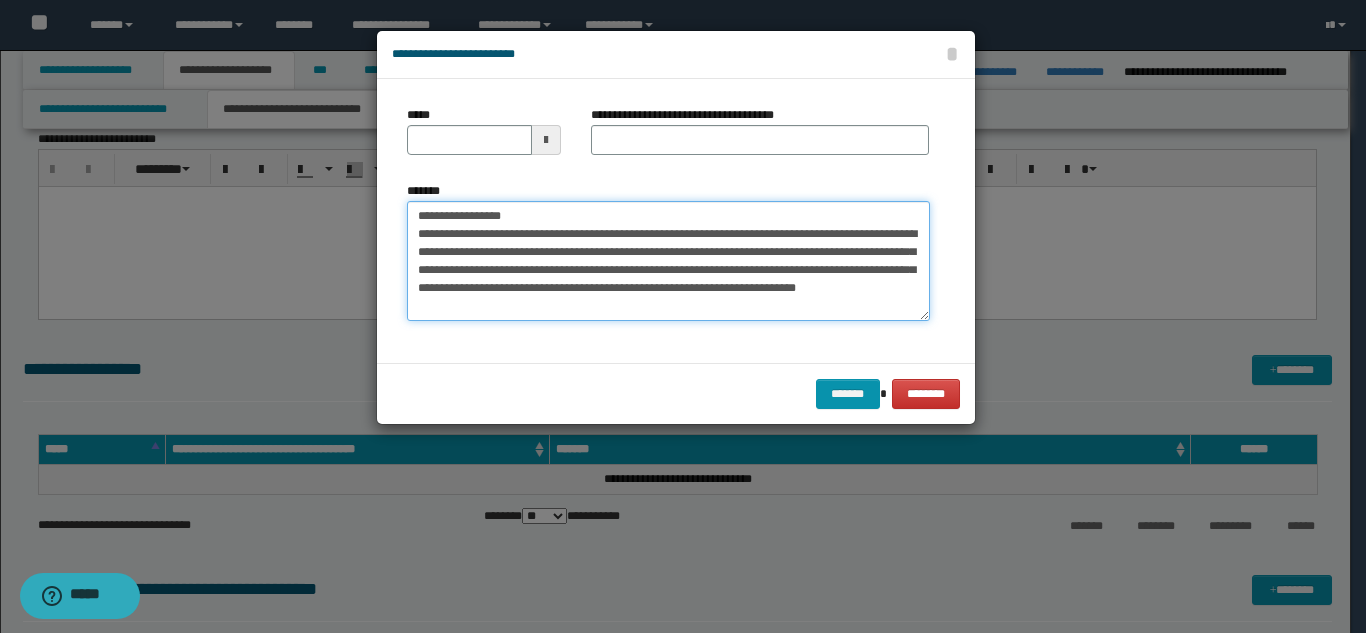 scroll, scrollTop: 0, scrollLeft: 0, axis: both 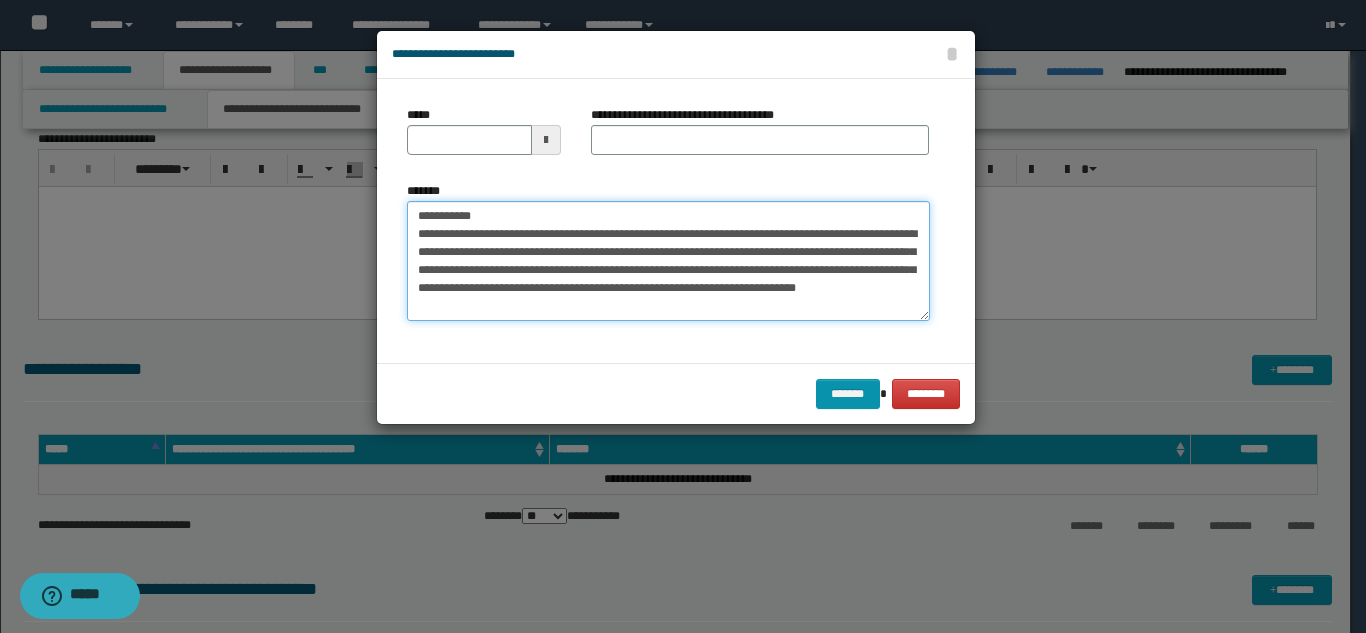 drag, startPoint x: 528, startPoint y: 218, endPoint x: 569, endPoint y: 165, distance: 67.00746 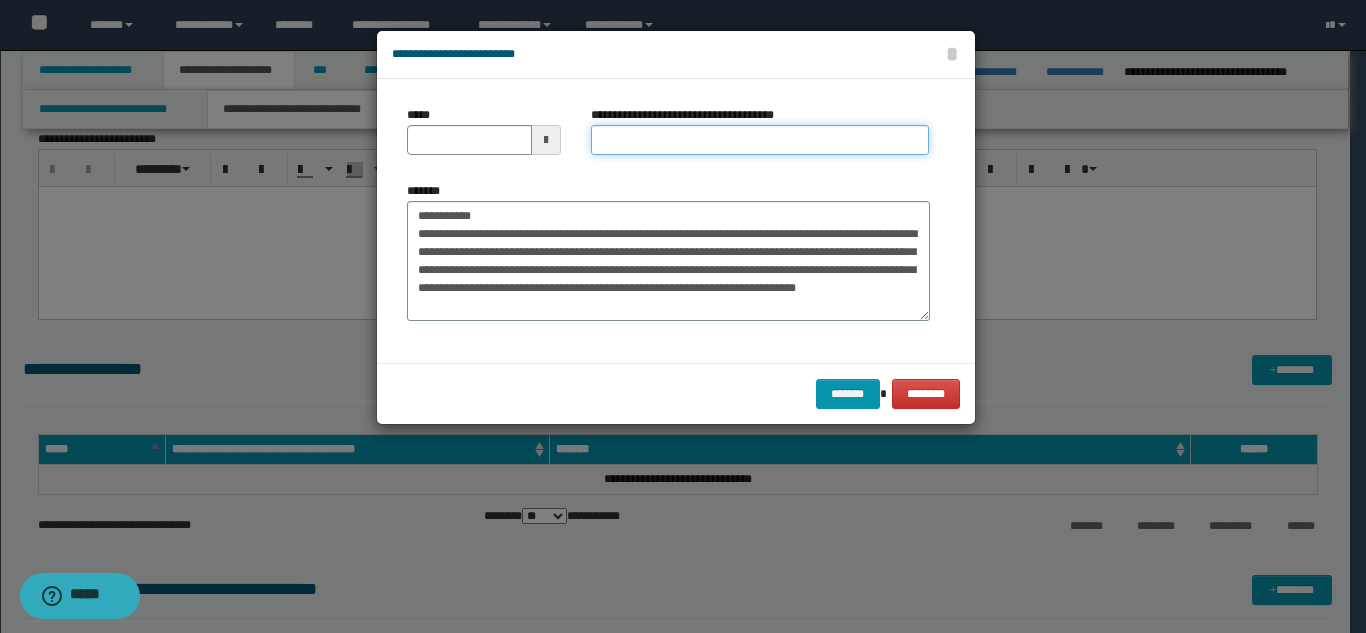 click on "**********" at bounding box center [760, 140] 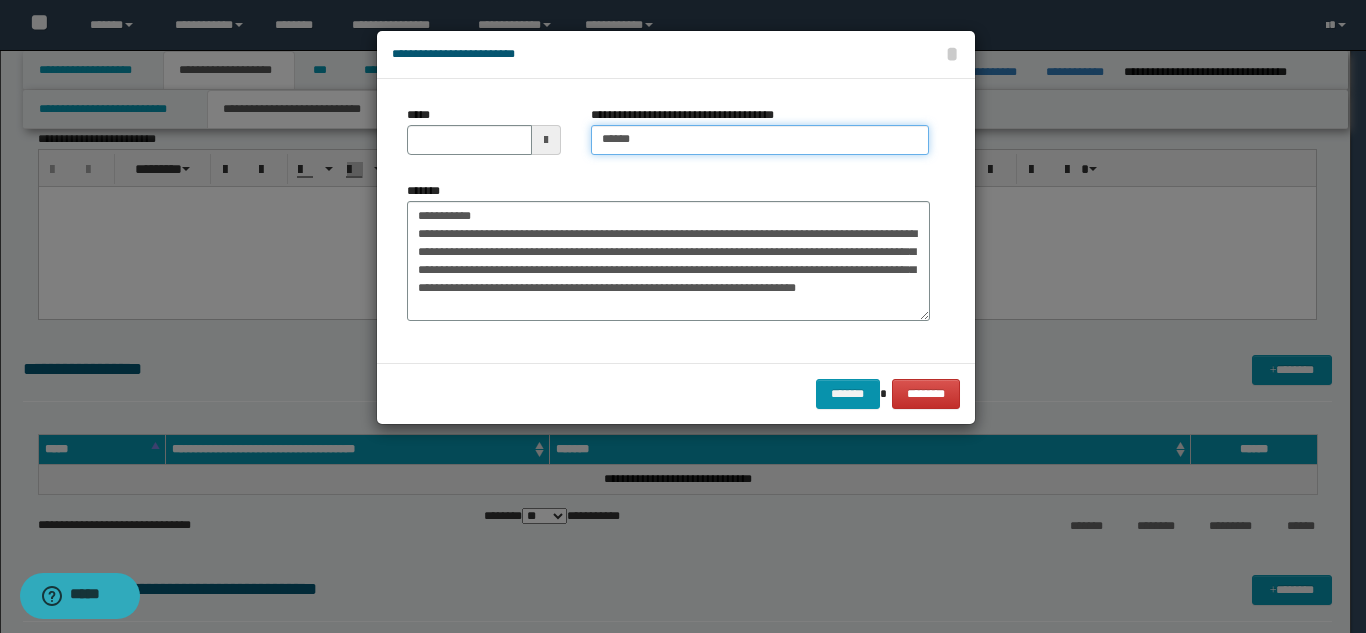 type on "*****" 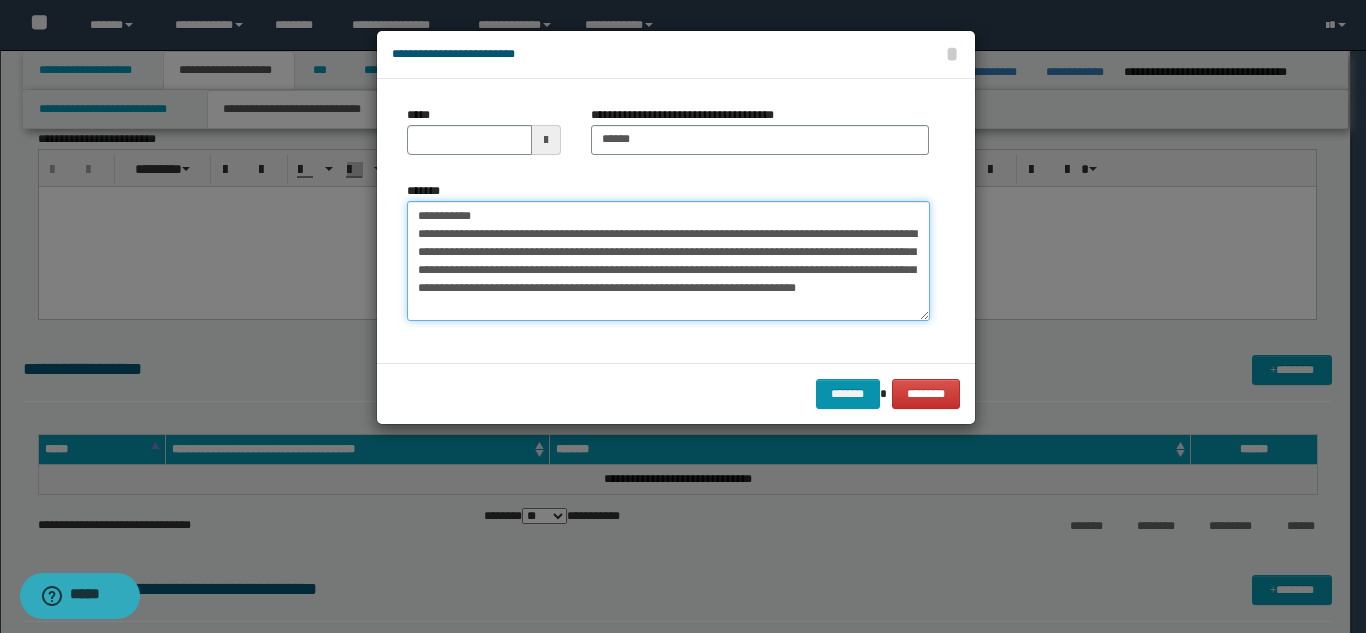 drag, startPoint x: 505, startPoint y: 212, endPoint x: 397, endPoint y: 190, distance: 110.217964 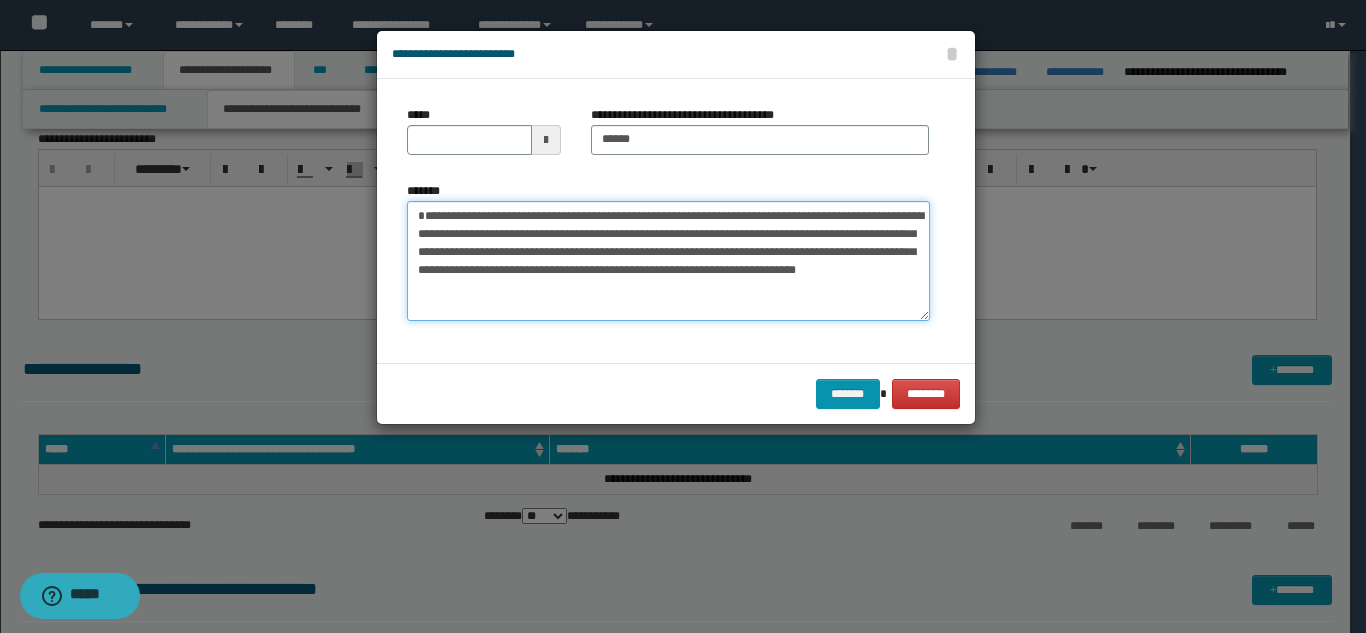 type 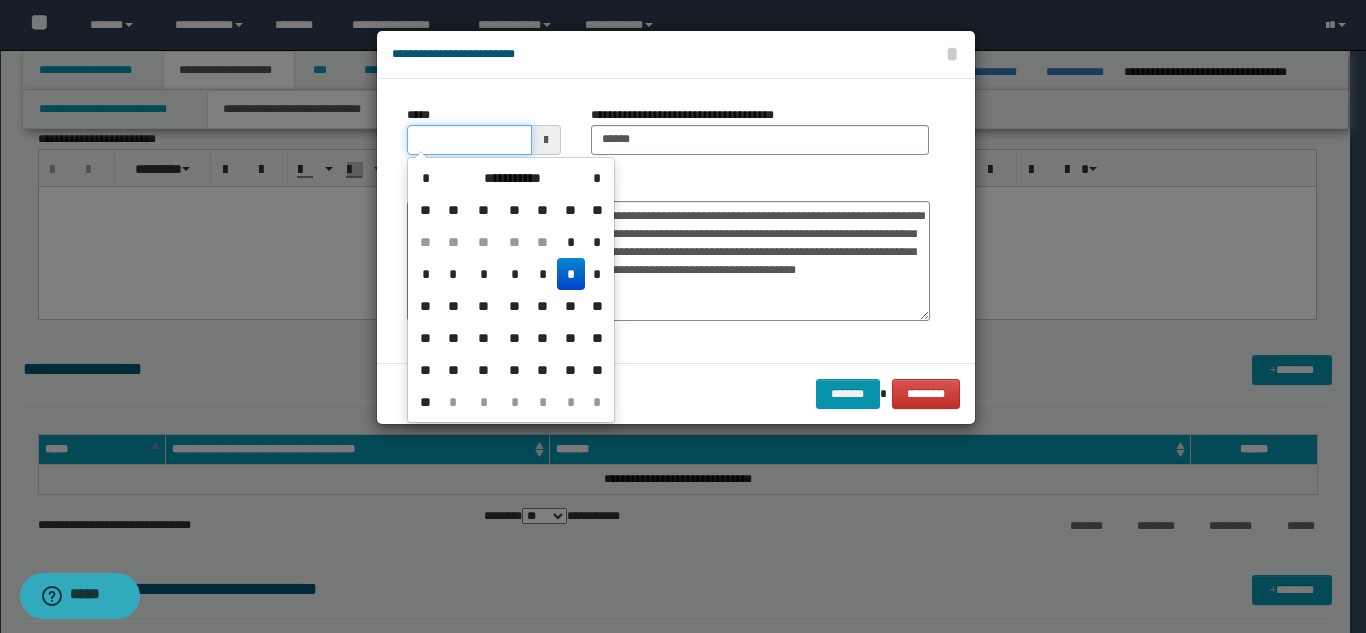 click on "*****" at bounding box center [469, 140] 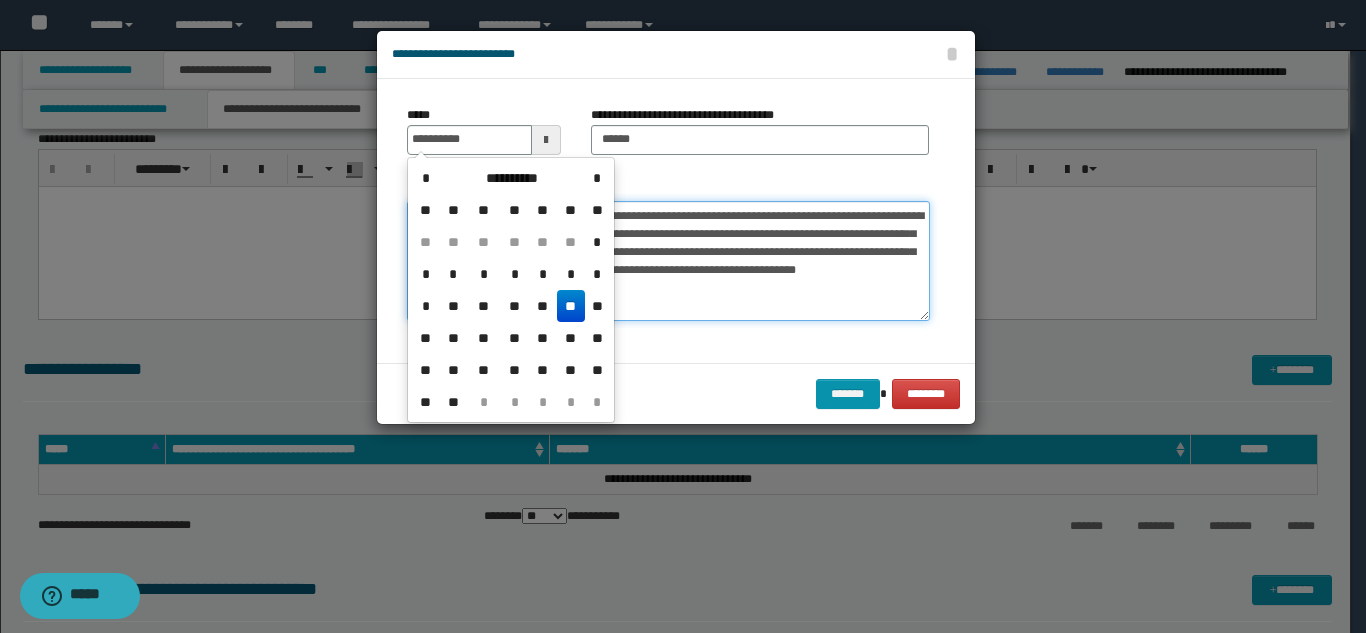 type on "**********" 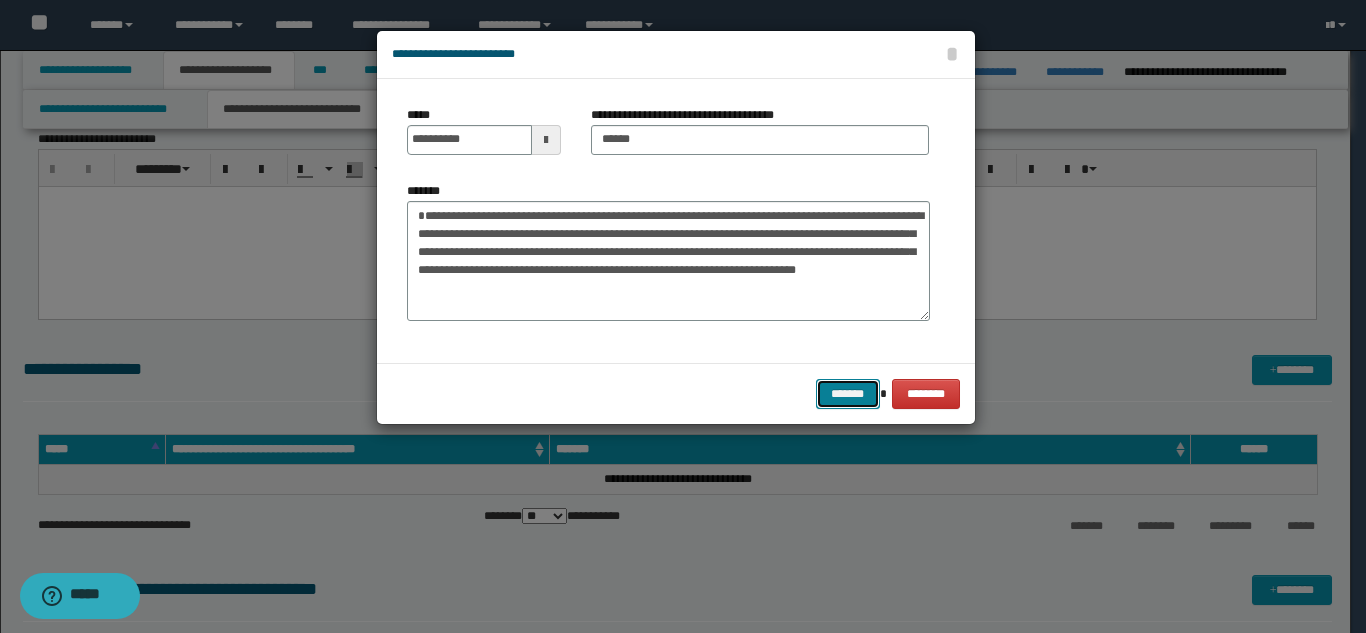 click on "*******" at bounding box center (848, 394) 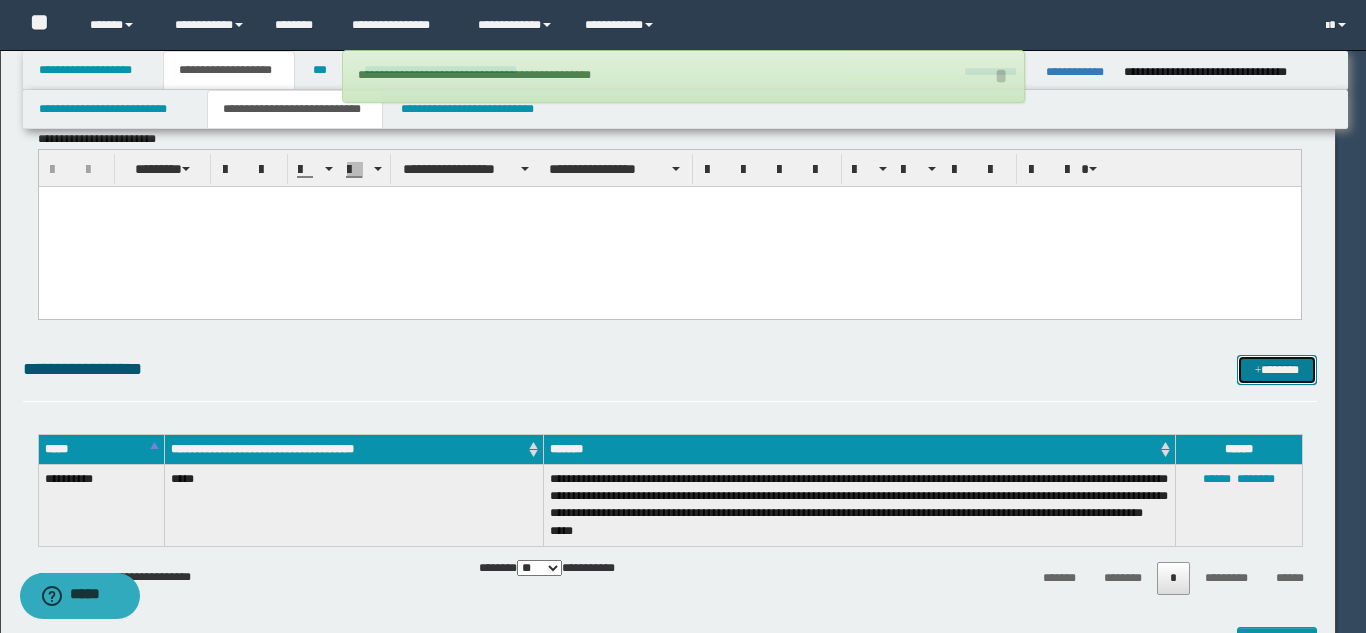type 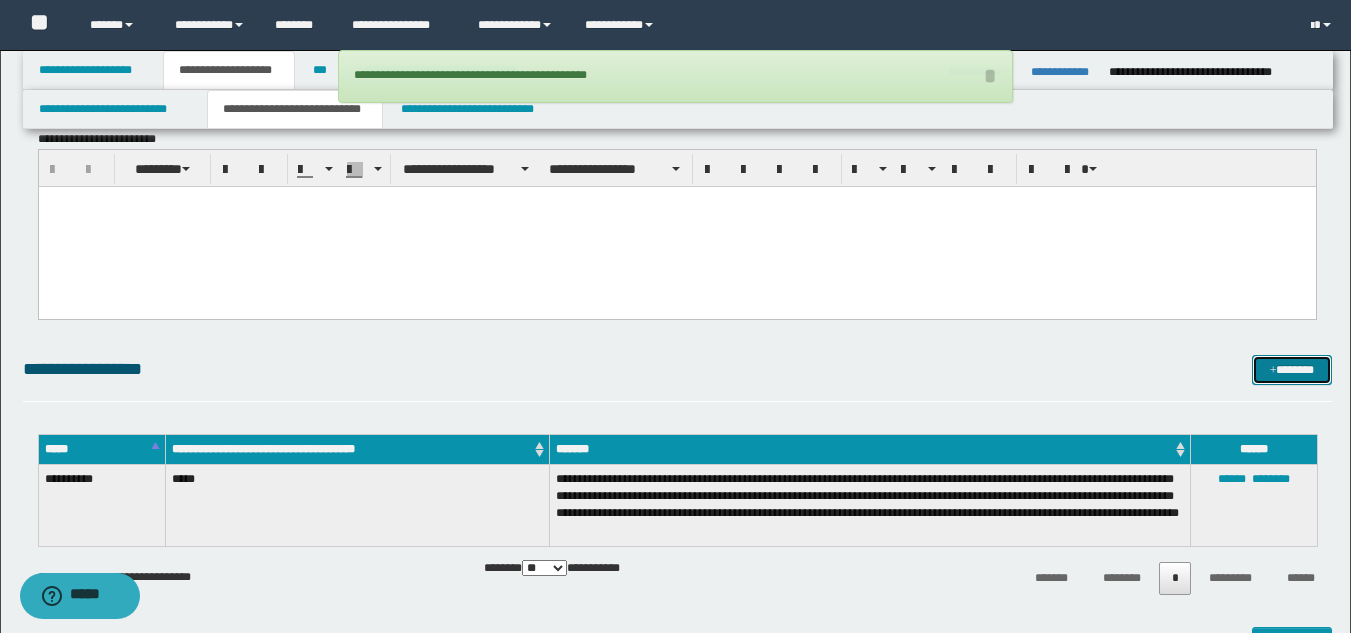 click on "*******" at bounding box center [1292, 370] 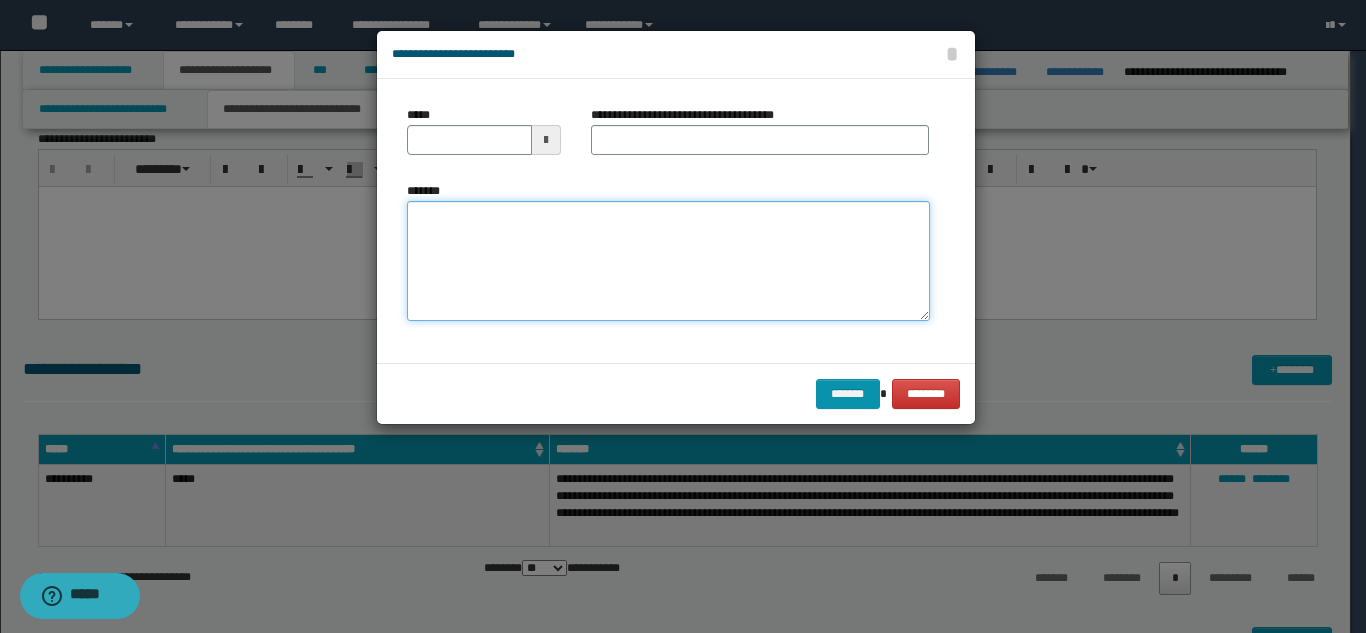 click on "*******" at bounding box center [668, 261] 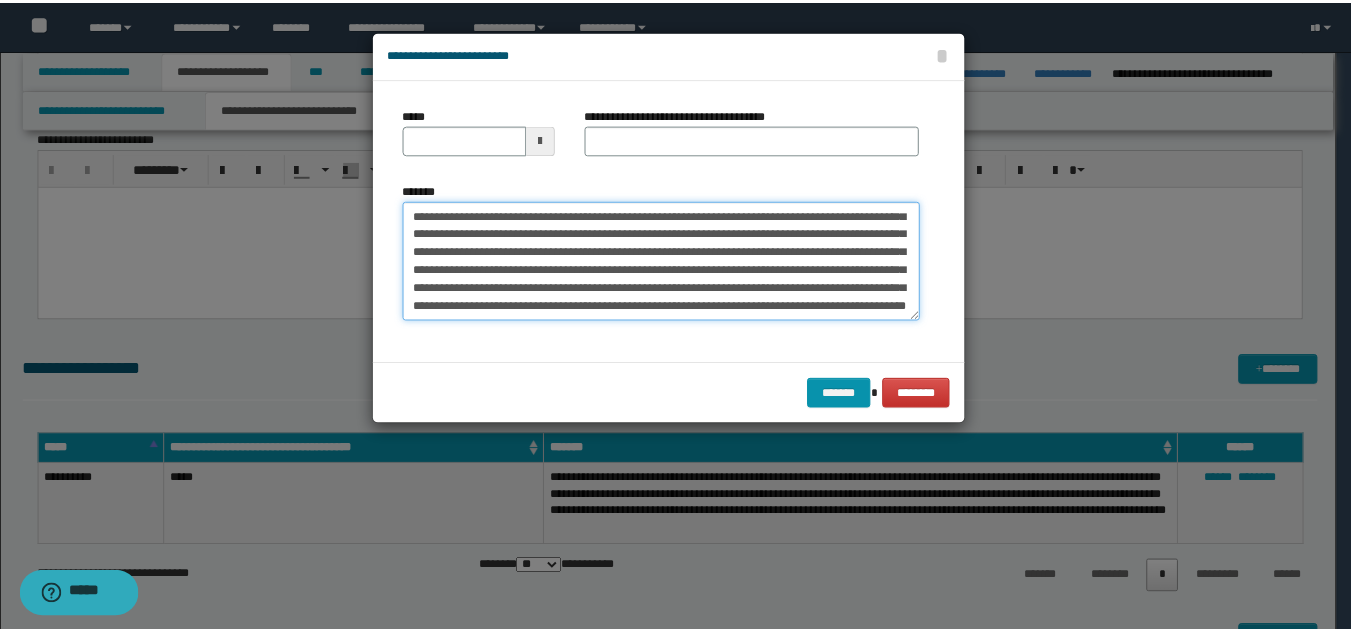 scroll, scrollTop: 0, scrollLeft: 0, axis: both 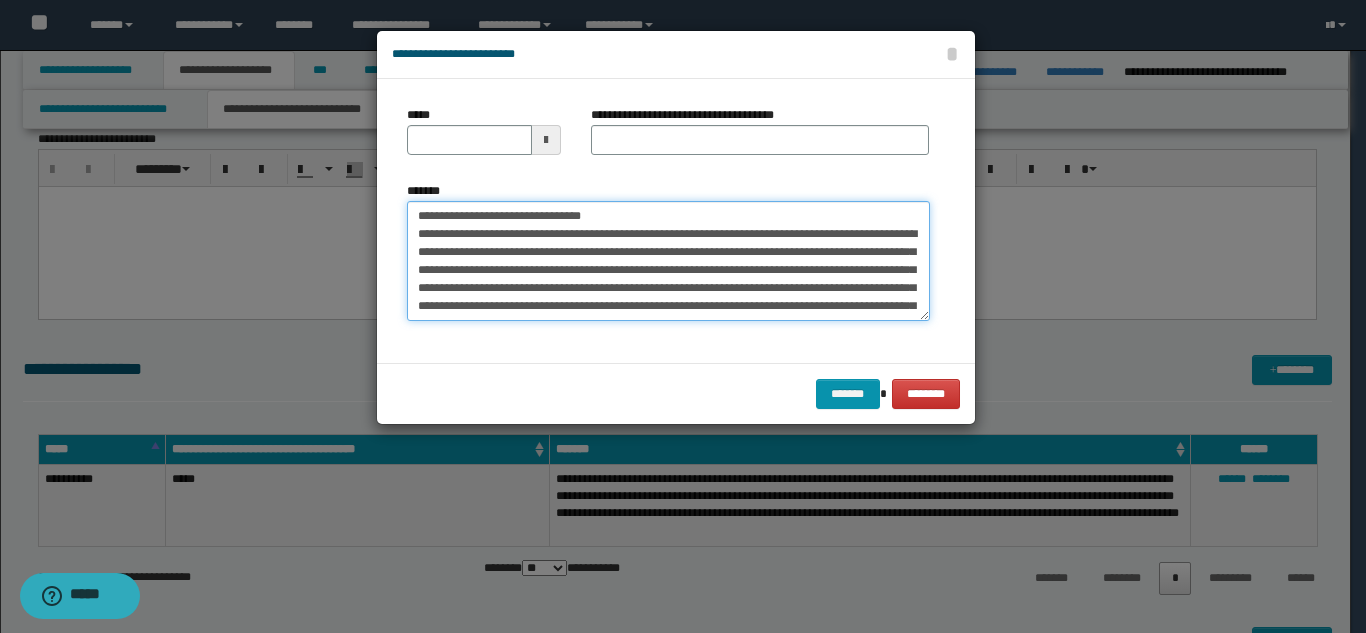 drag, startPoint x: 610, startPoint y: 217, endPoint x: 597, endPoint y: 217, distance: 13 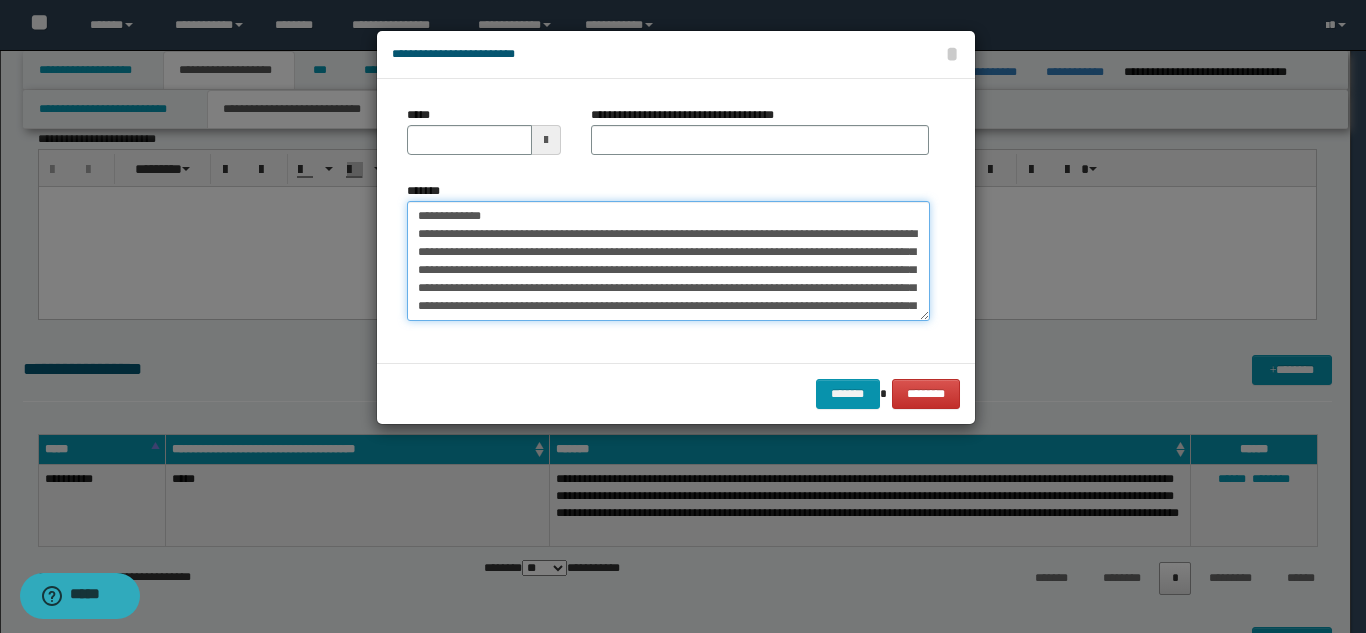 drag, startPoint x: 613, startPoint y: 214, endPoint x: 485, endPoint y: 214, distance: 128 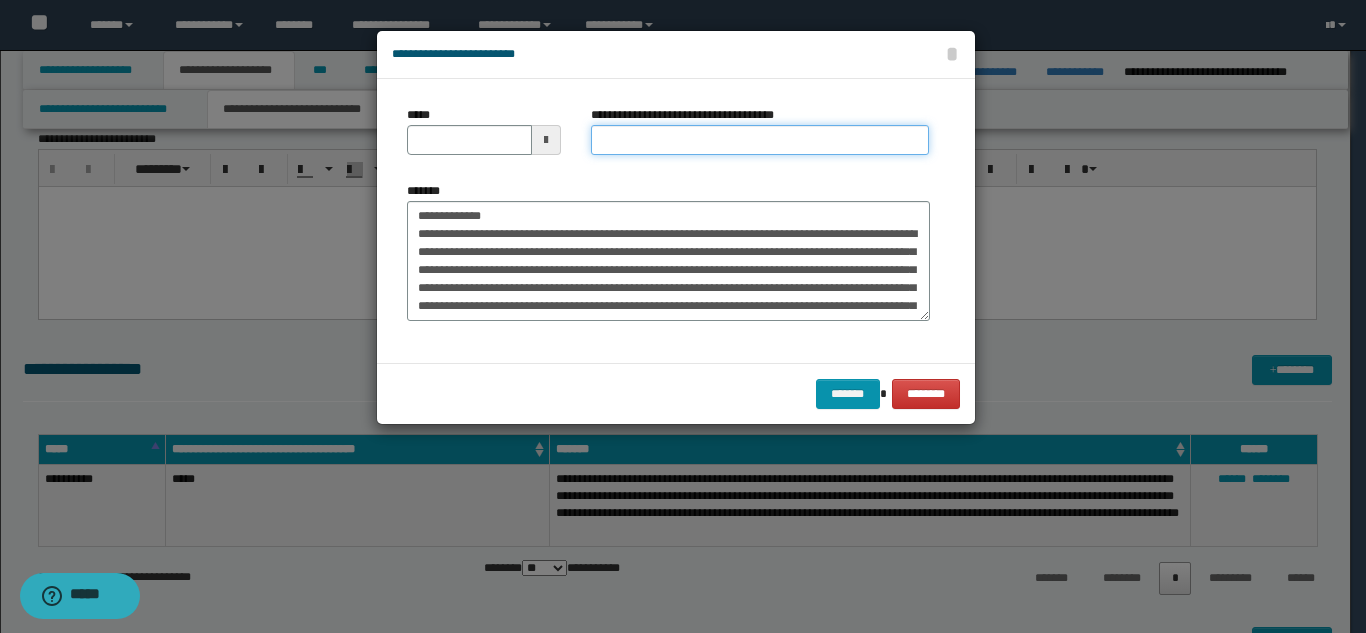 click on "**********" at bounding box center (760, 140) 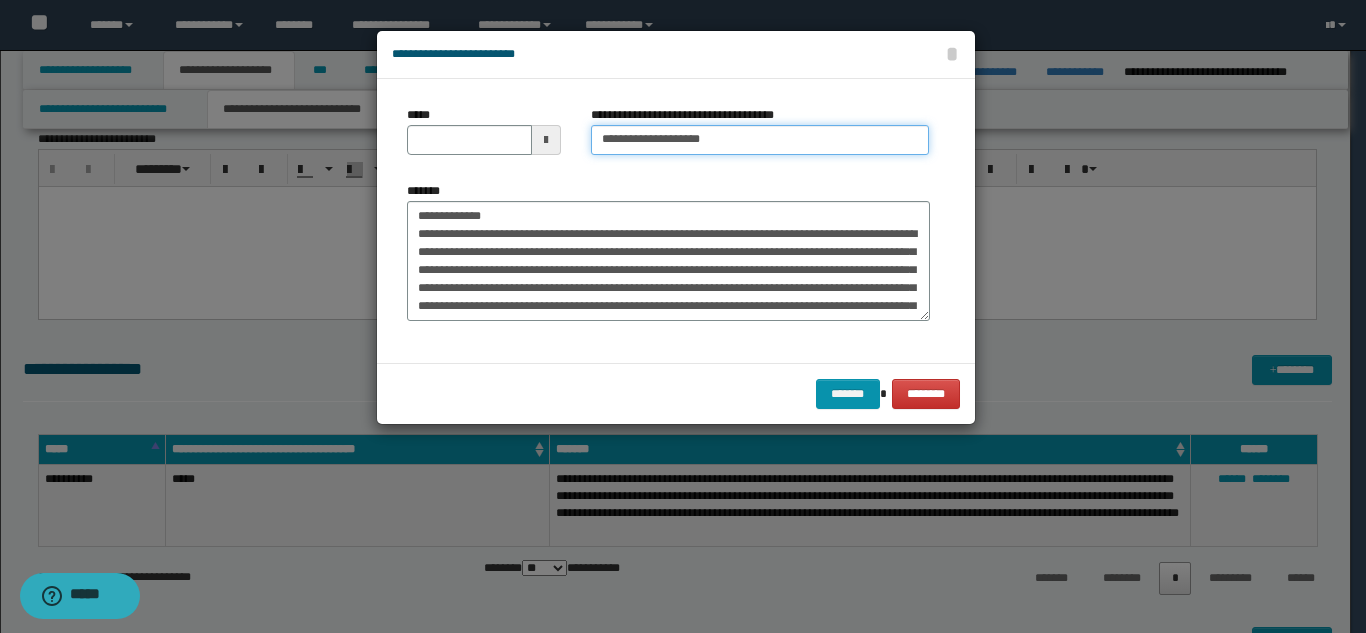 type on "**********" 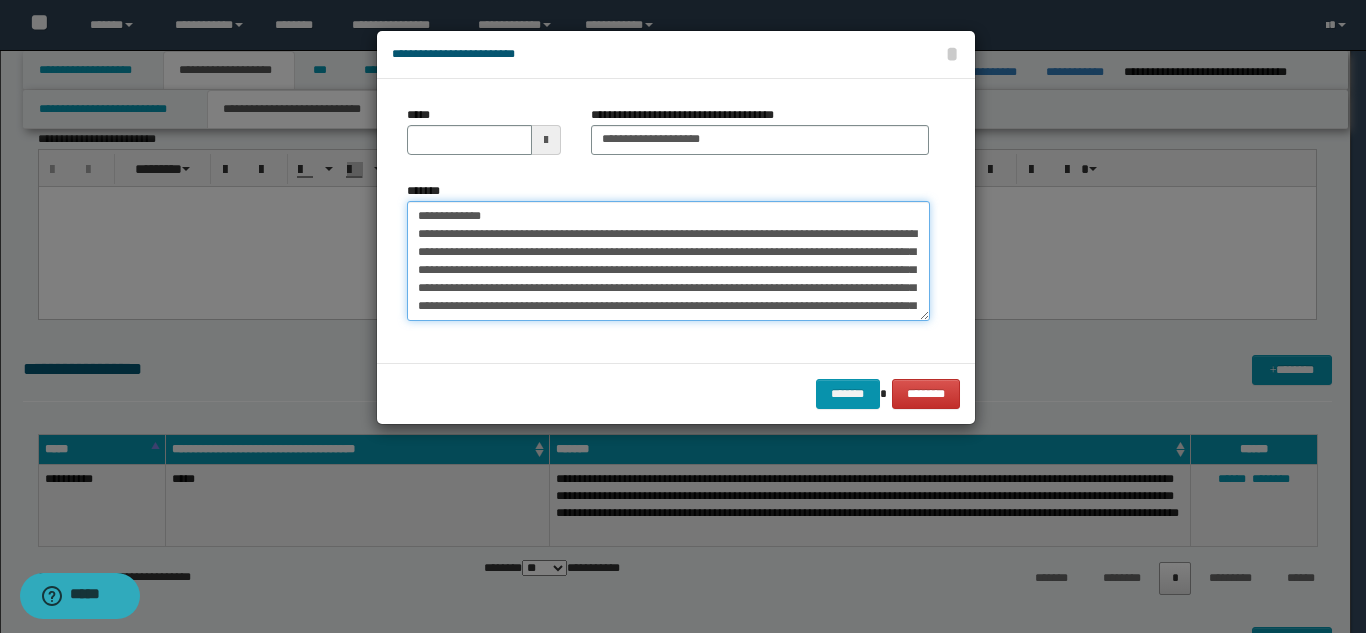 drag, startPoint x: 465, startPoint y: 214, endPoint x: 392, endPoint y: 203, distance: 73.82411 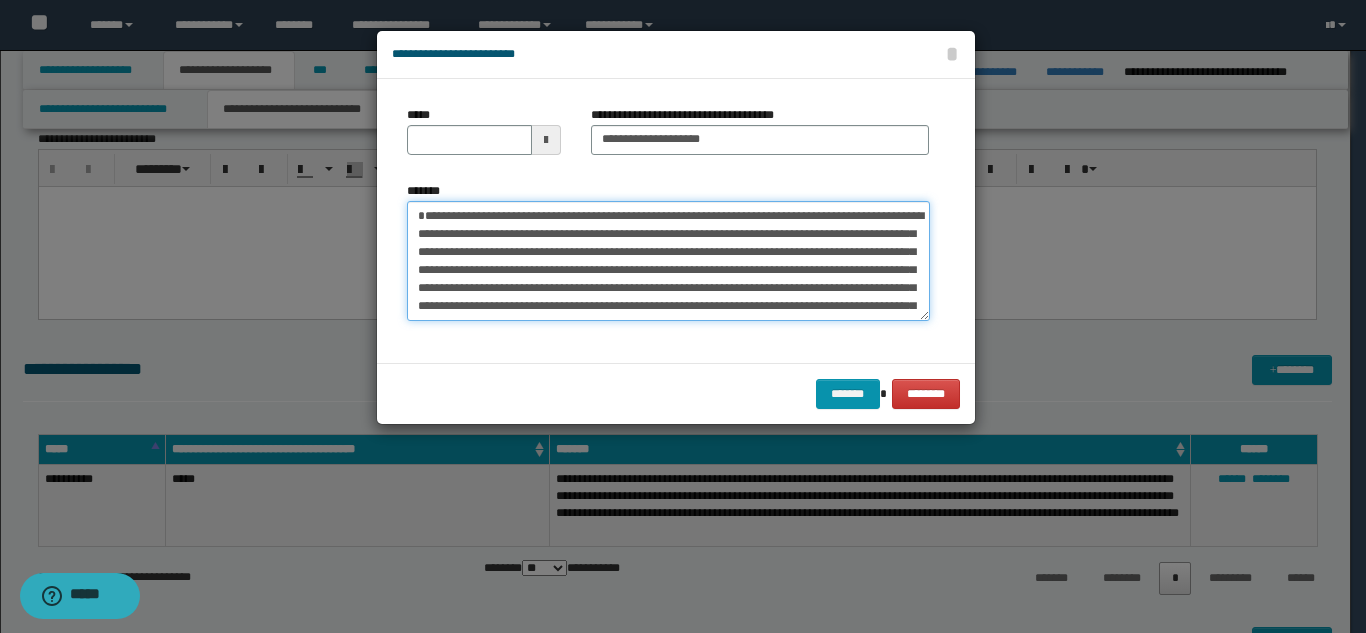 type 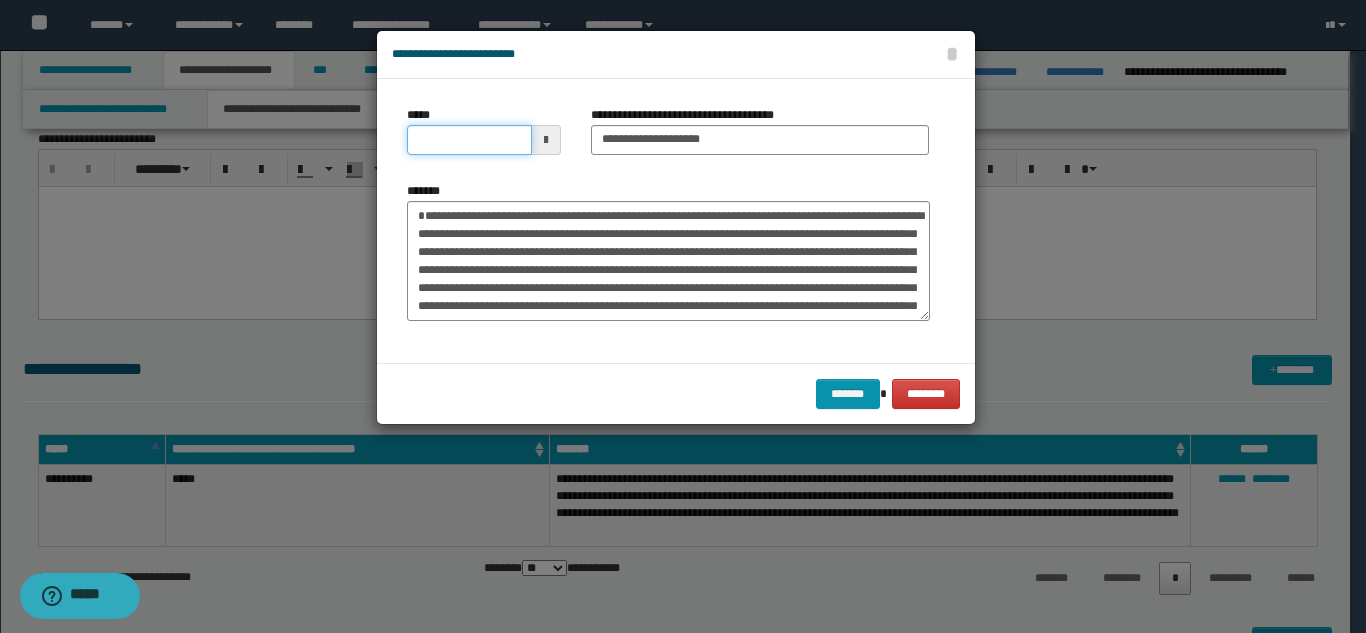 click on "**********" at bounding box center (675, -1258) 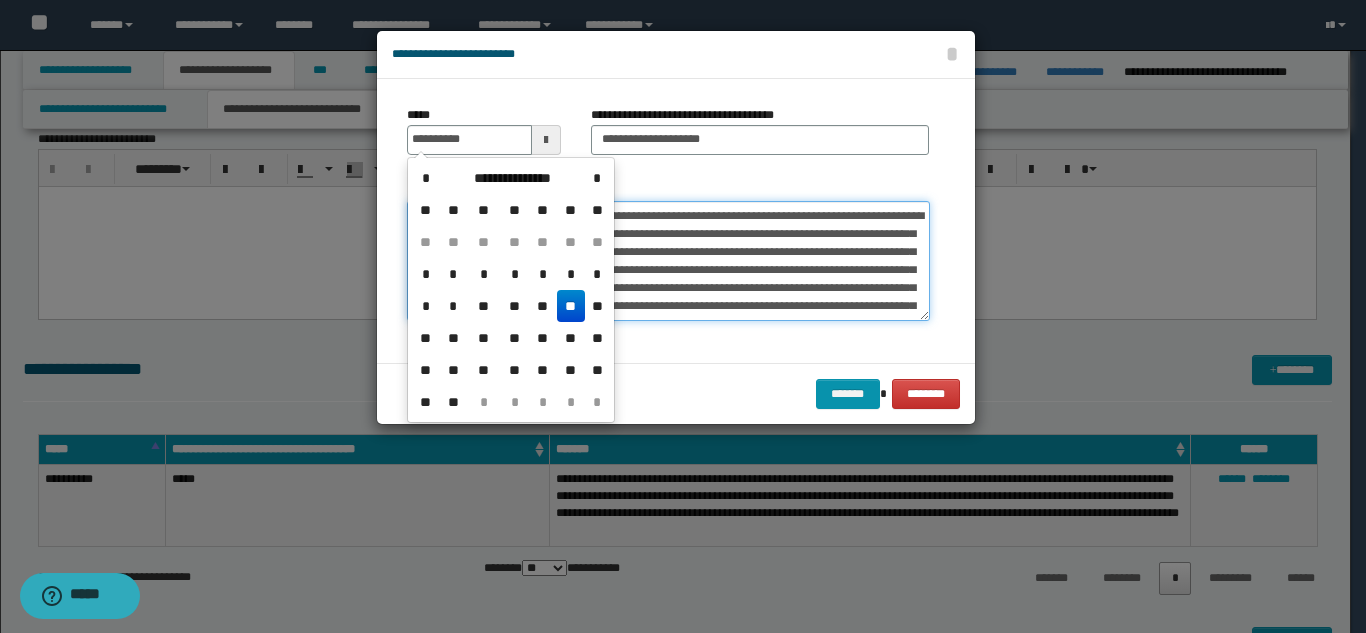 type on "**********" 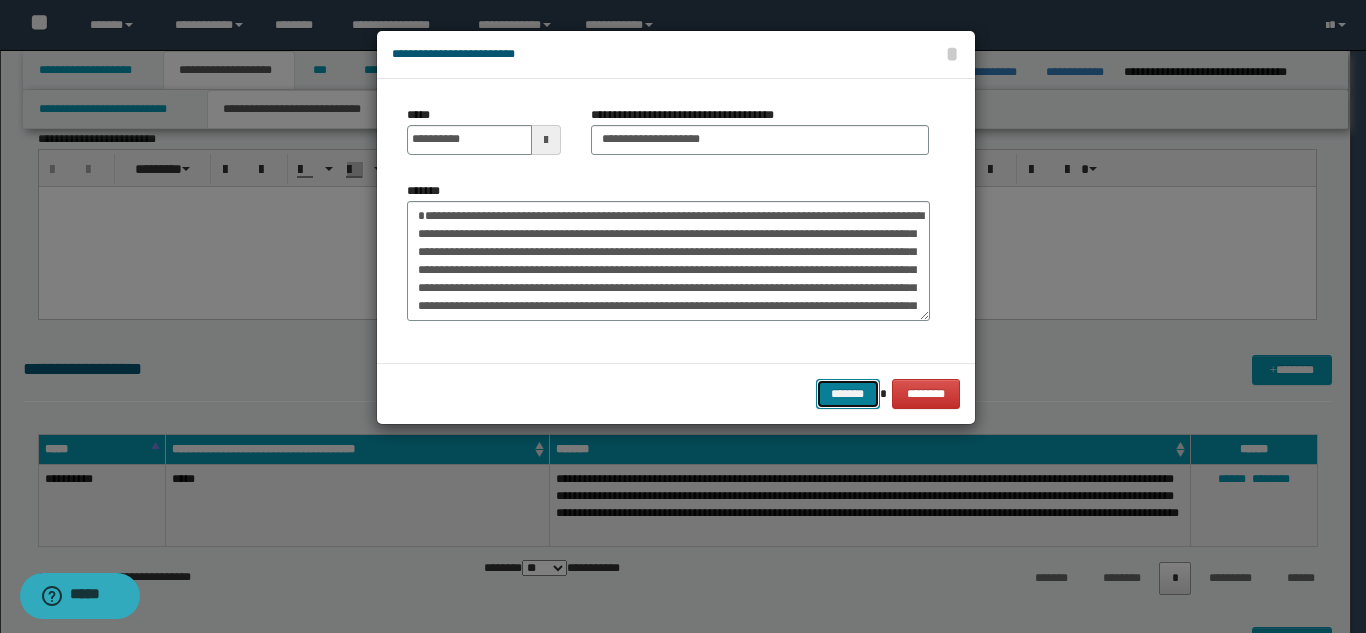 click on "*******" at bounding box center (848, 394) 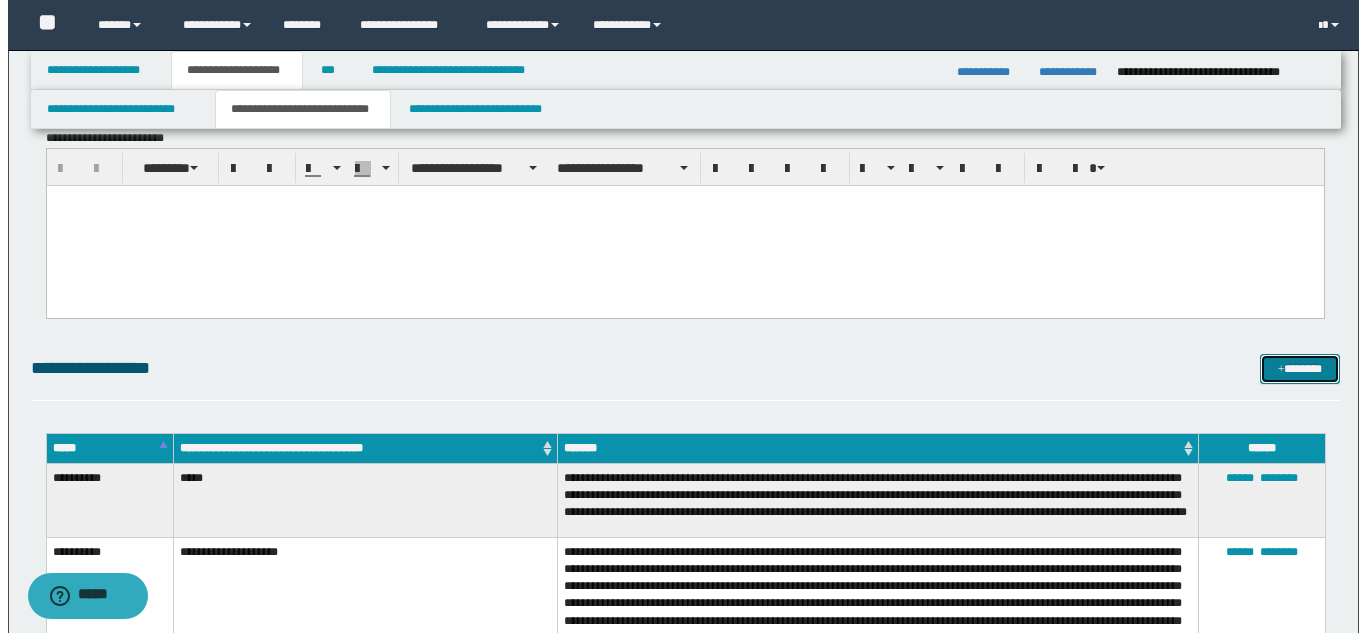 scroll, scrollTop: 1597, scrollLeft: 0, axis: vertical 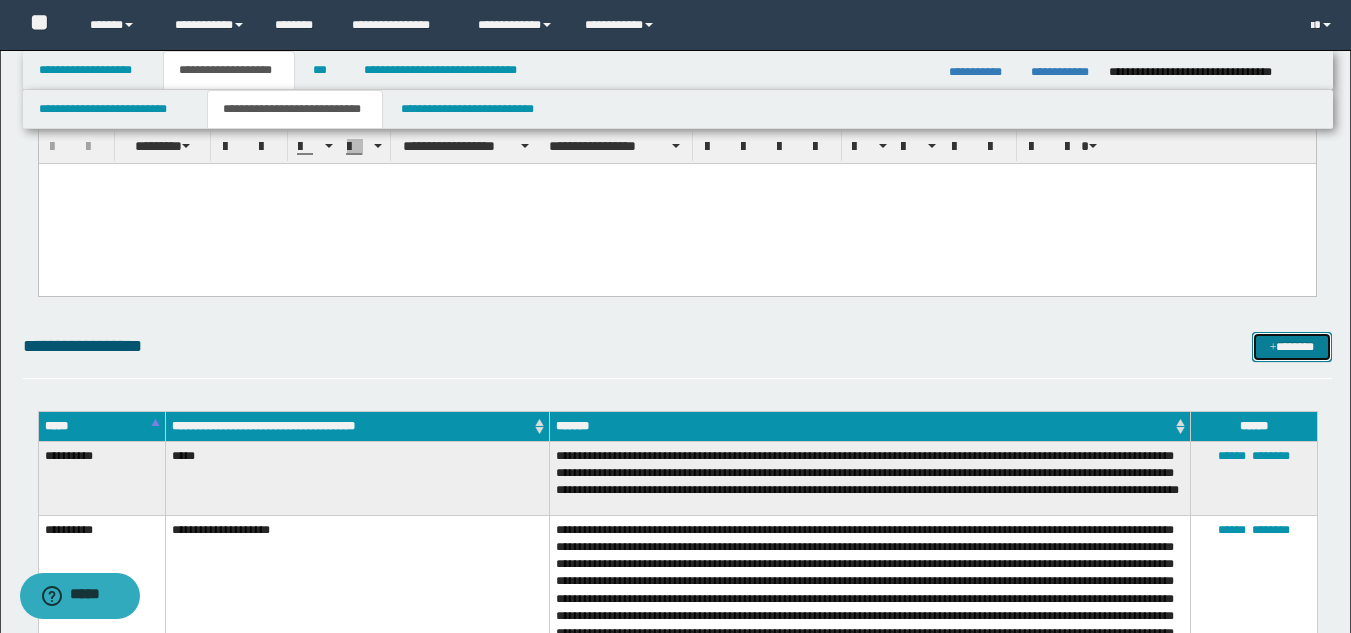 click on "*******" at bounding box center [1292, 347] 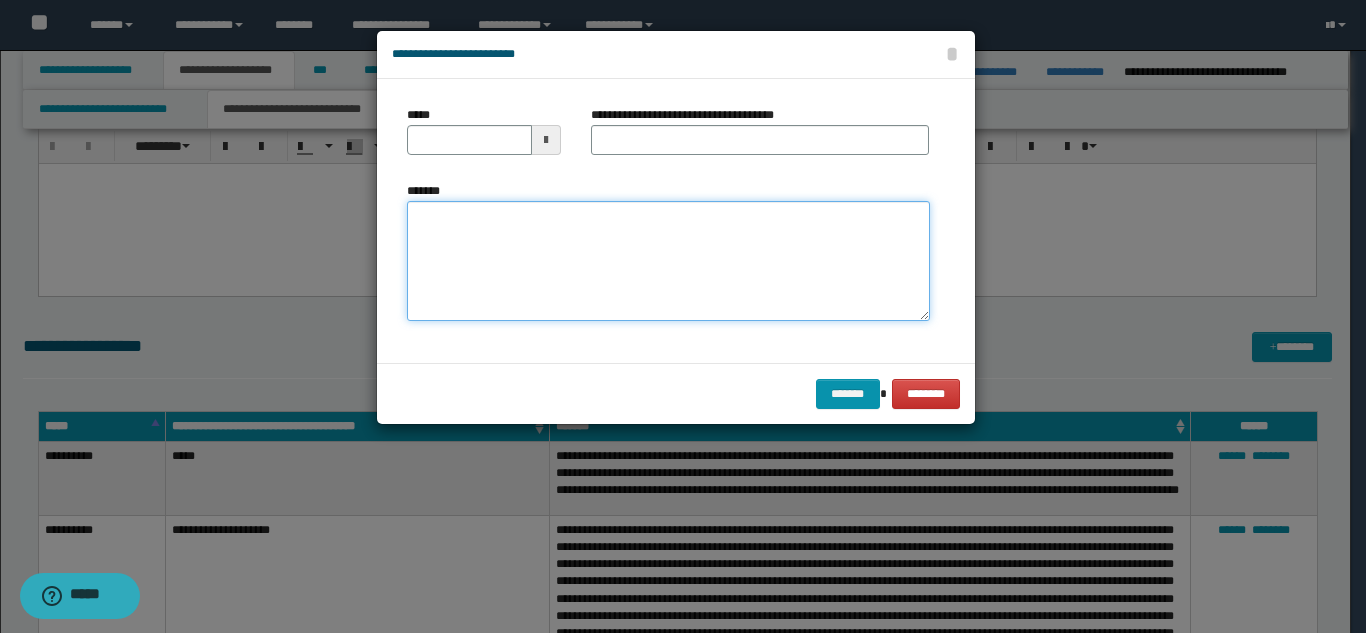 click on "*******" at bounding box center (668, 261) 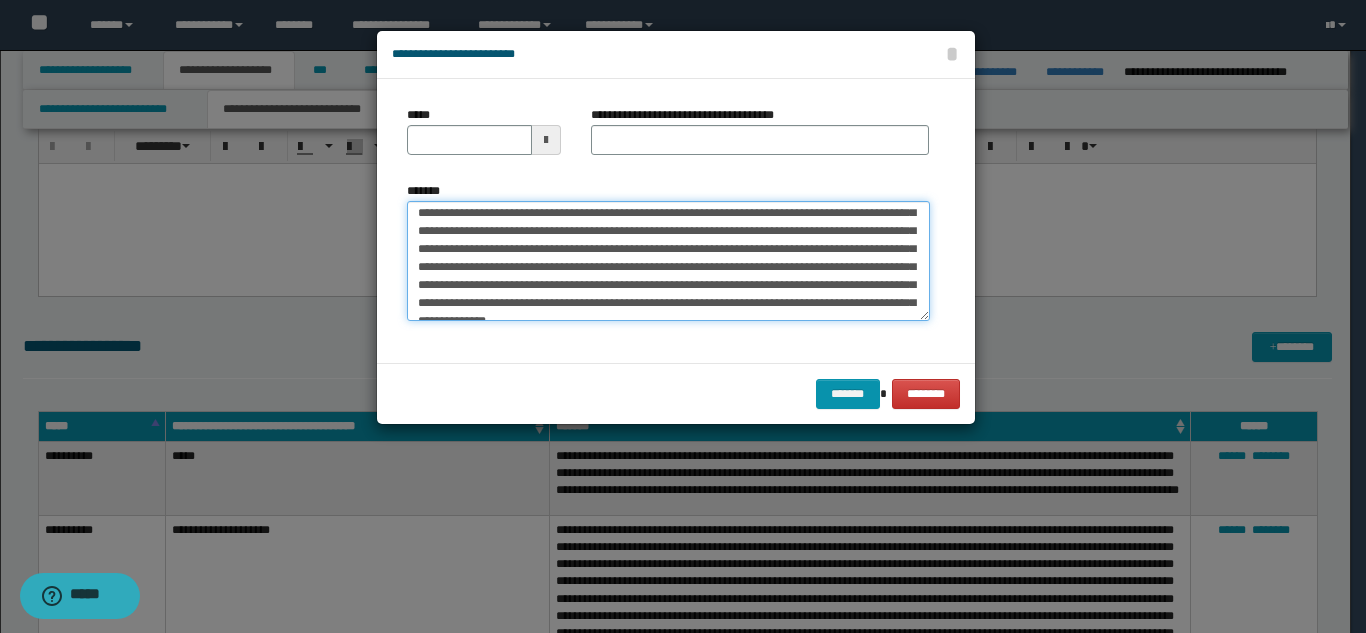 scroll, scrollTop: 0, scrollLeft: 0, axis: both 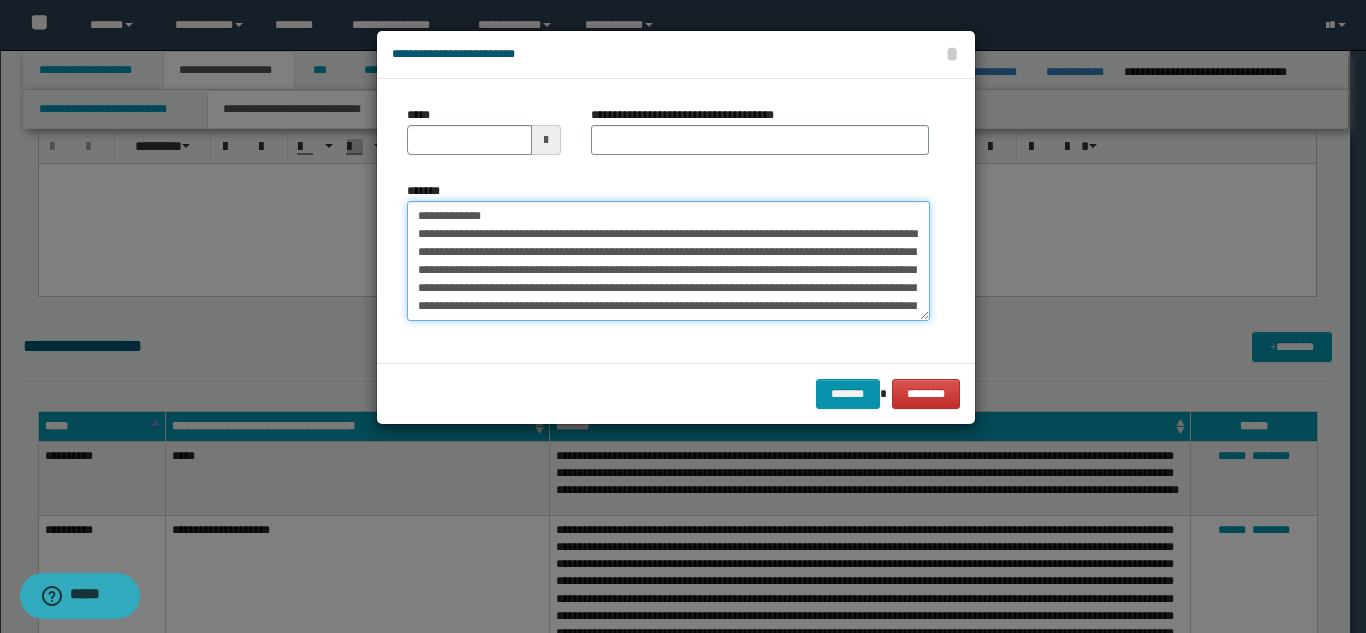 drag, startPoint x: 612, startPoint y: 217, endPoint x: 483, endPoint y: 211, distance: 129.13947 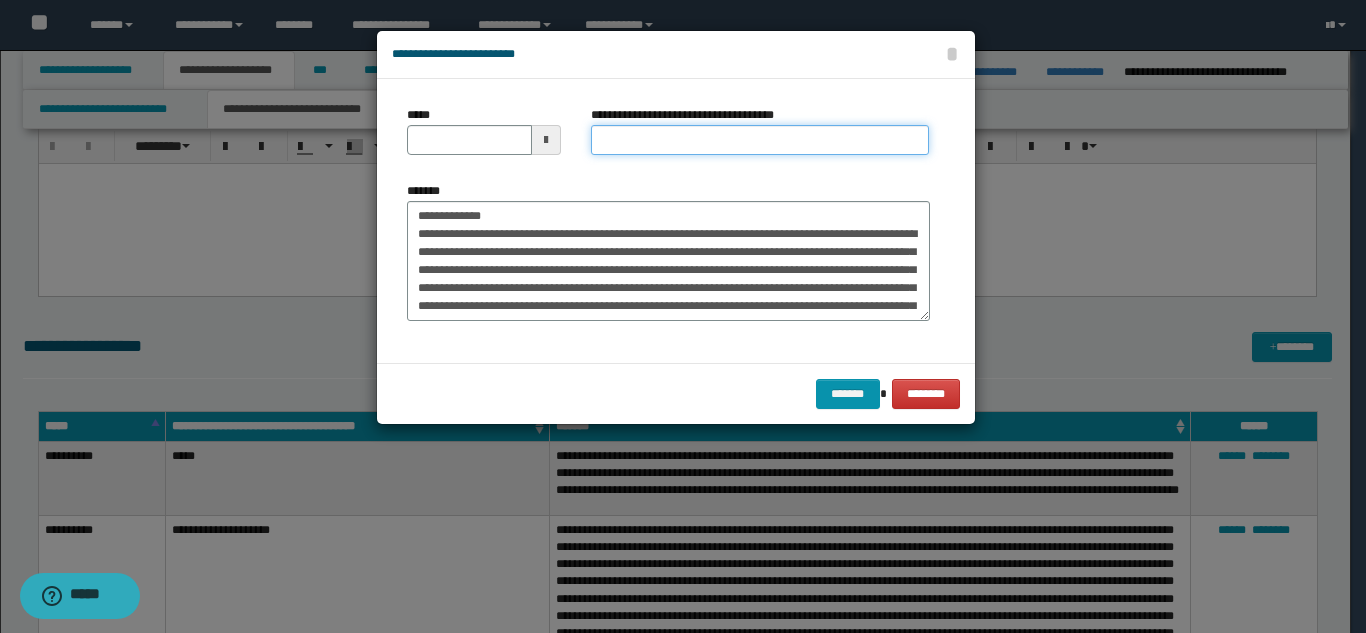 click on "**********" at bounding box center [760, 140] 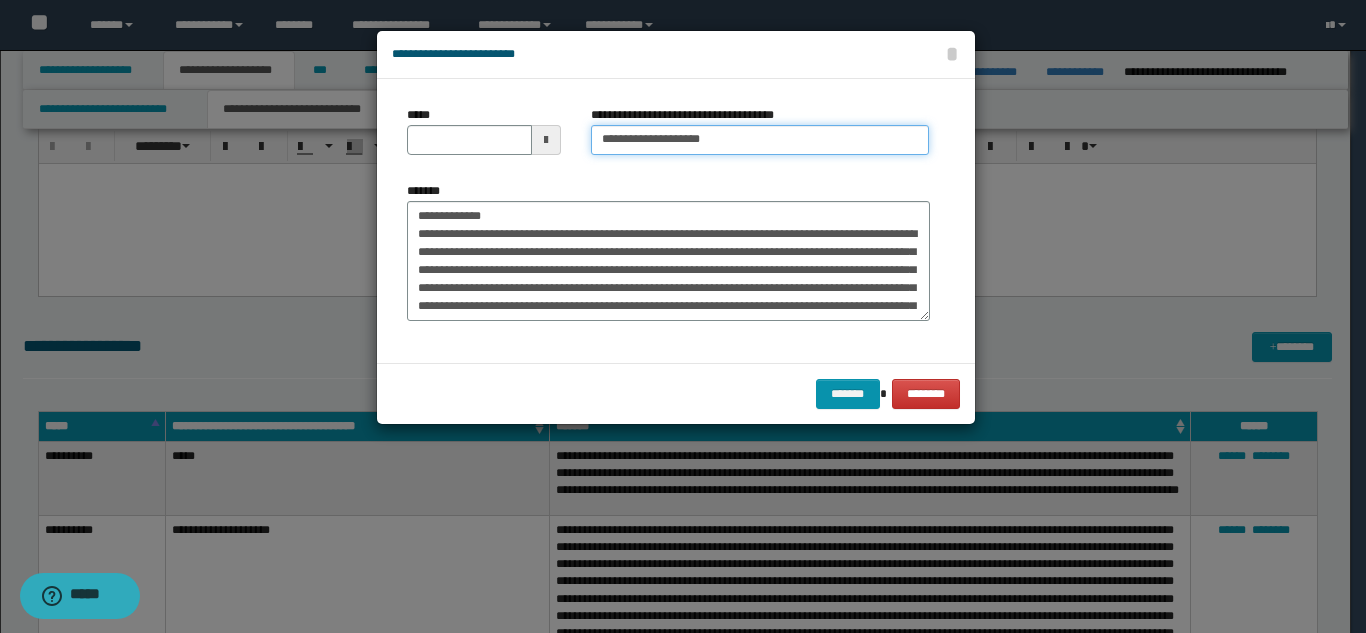 type on "**********" 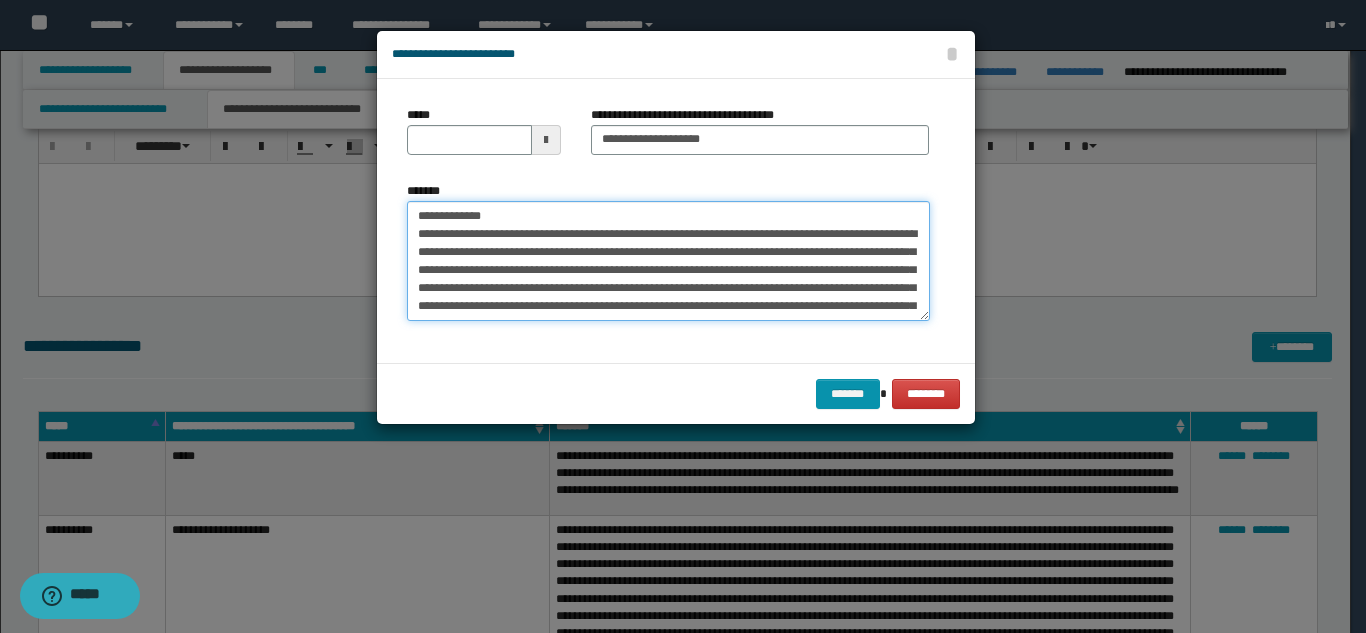 drag, startPoint x: 504, startPoint y: 210, endPoint x: 390, endPoint y: 201, distance: 114.35471 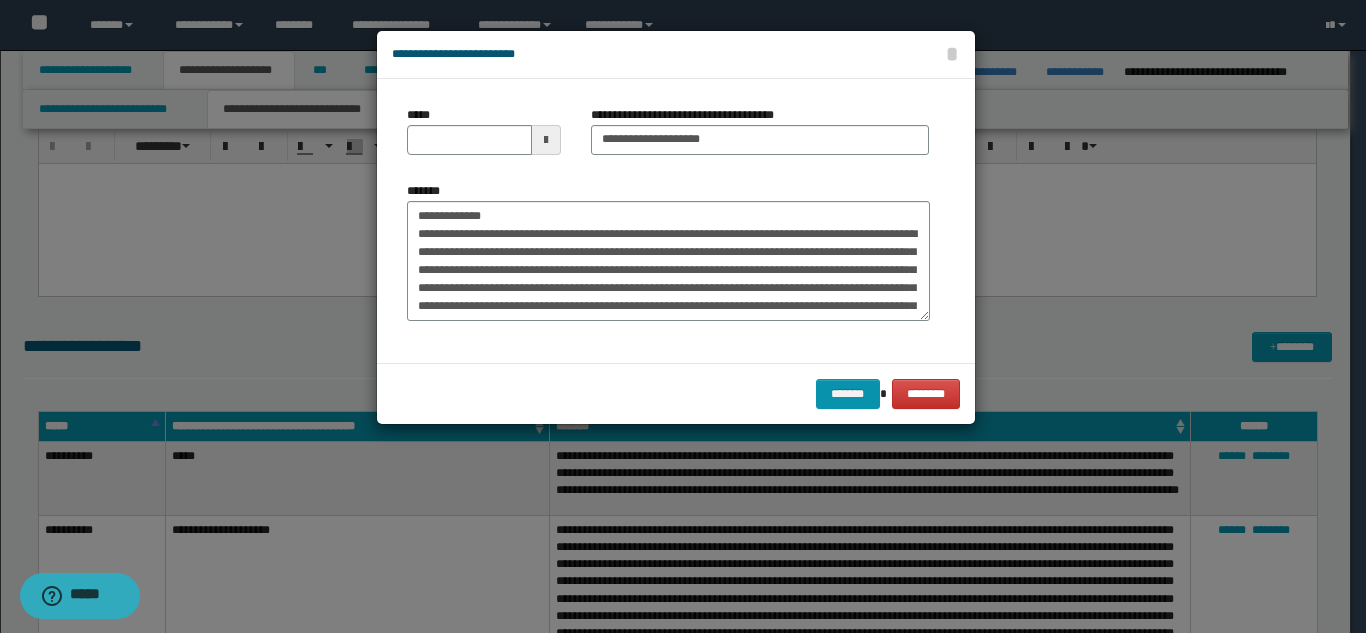 click on "**********" at bounding box center [676, 221] 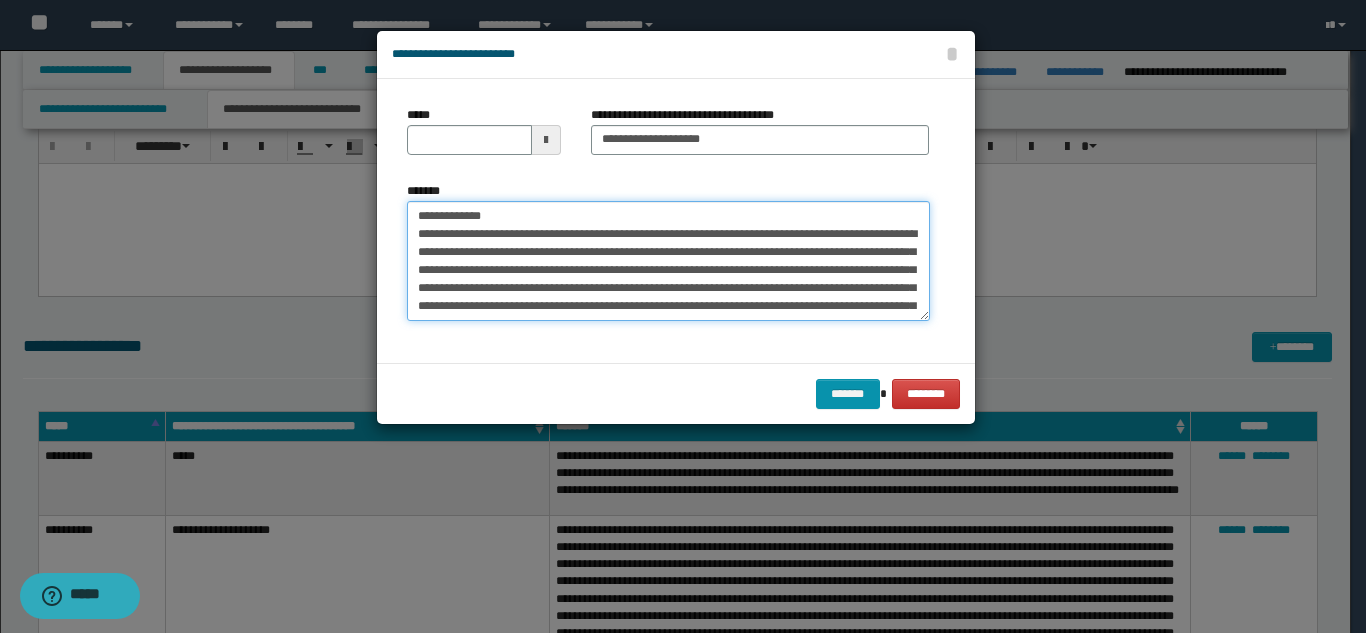 drag, startPoint x: 432, startPoint y: 217, endPoint x: 411, endPoint y: 184, distance: 39.115215 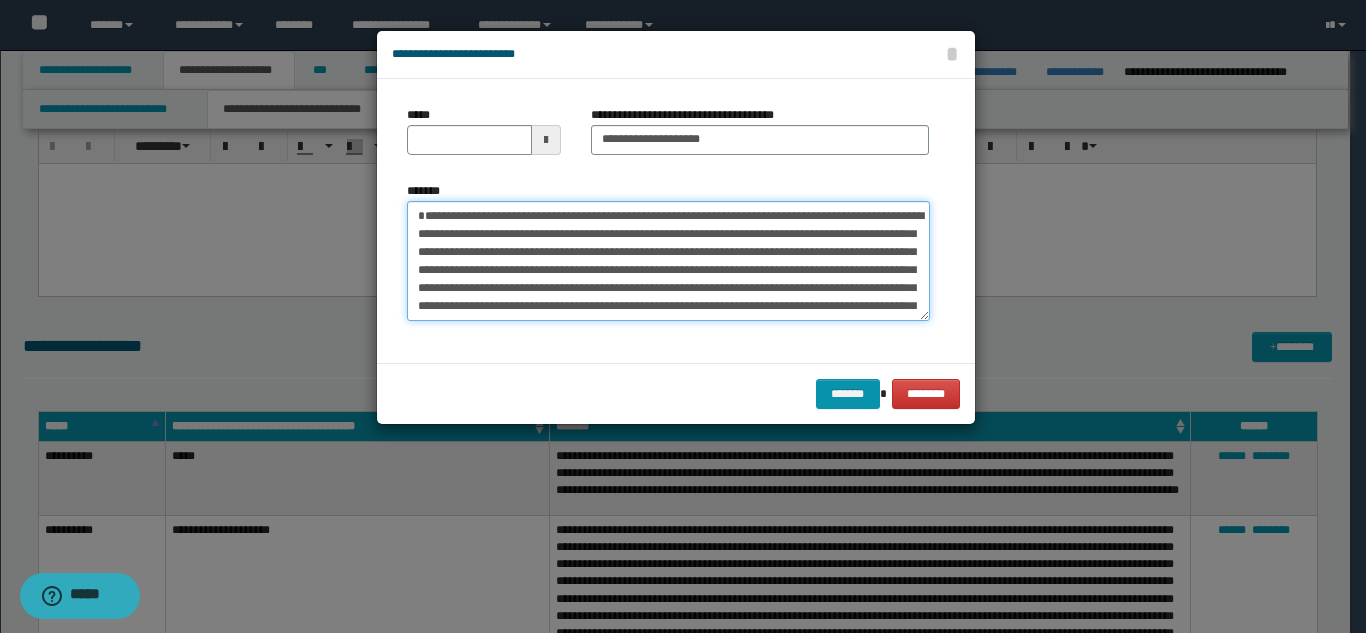 type 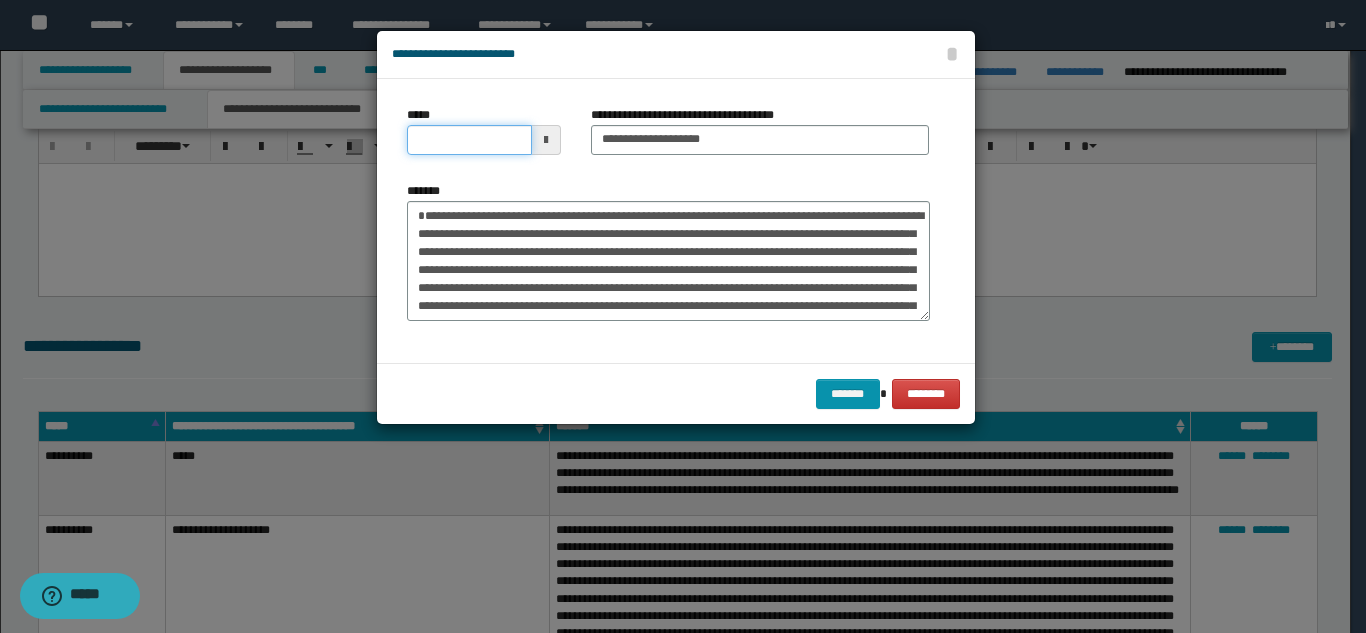 click on "*****" at bounding box center [469, 140] 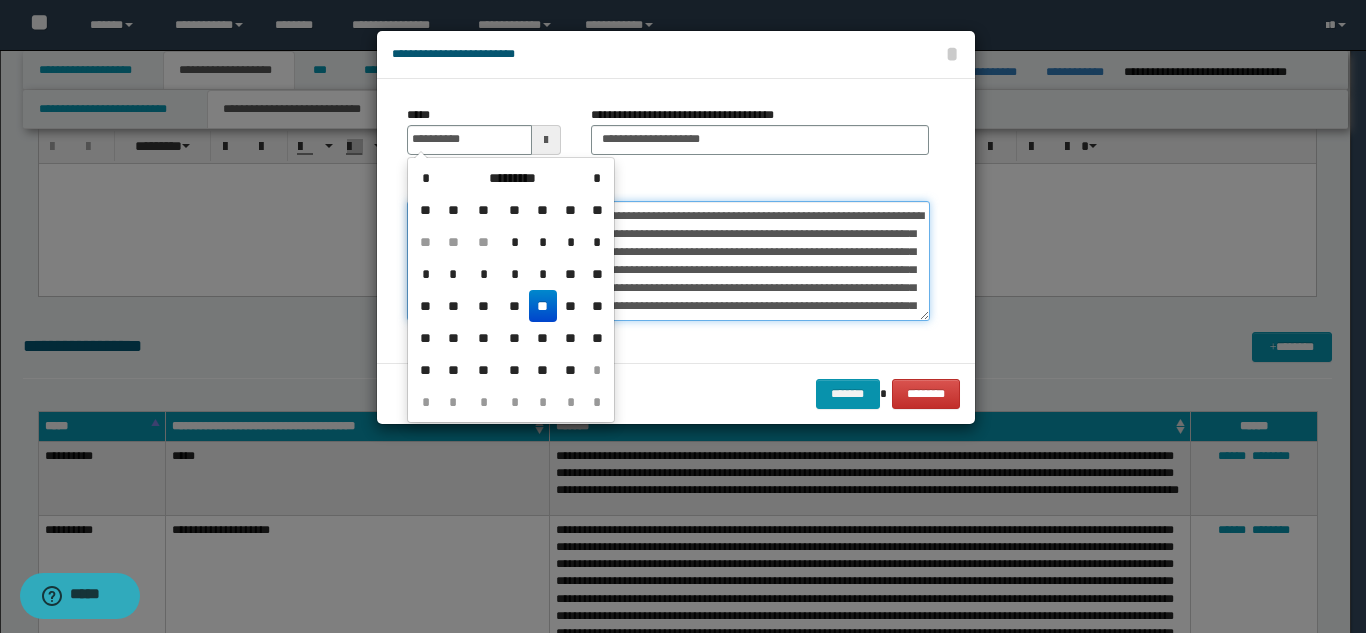type on "**********" 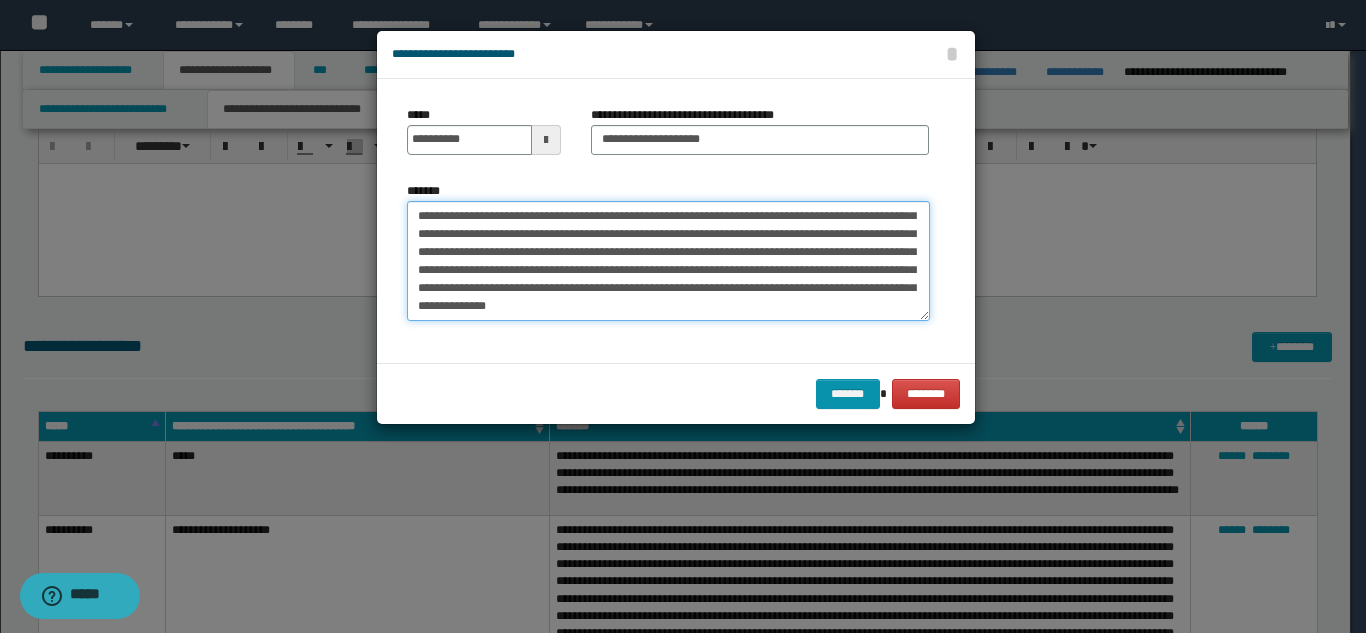 scroll, scrollTop: 90, scrollLeft: 0, axis: vertical 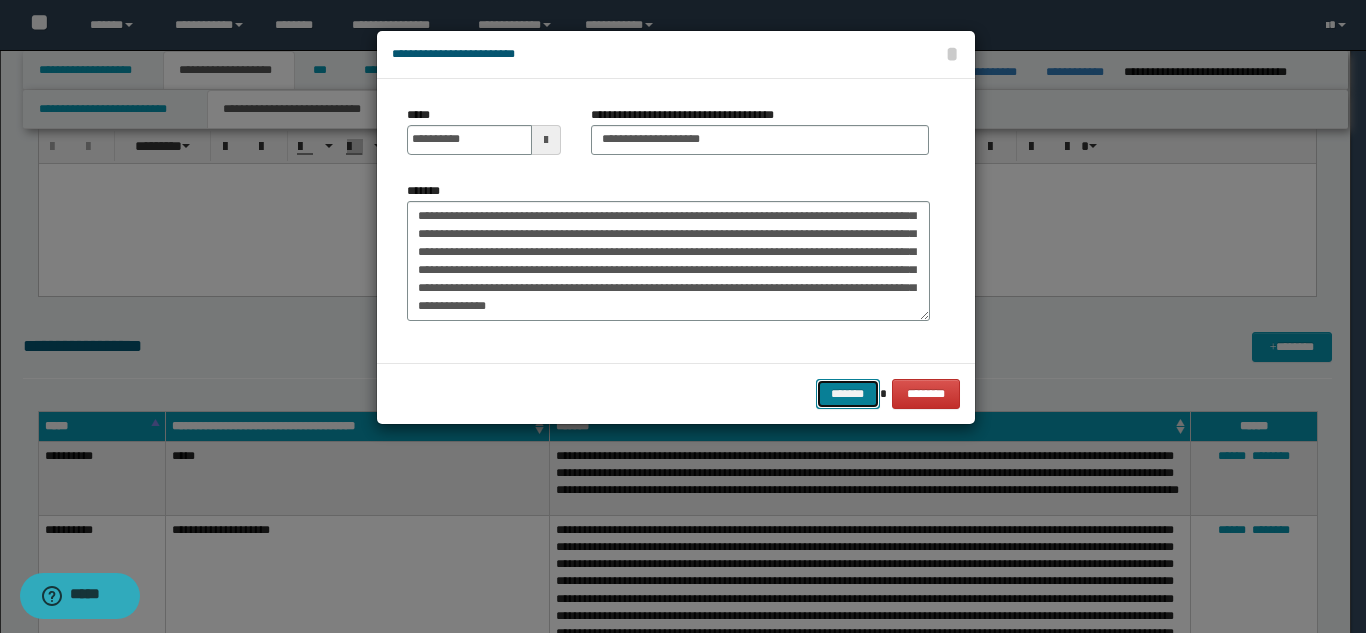 click on "*******" at bounding box center (848, 394) 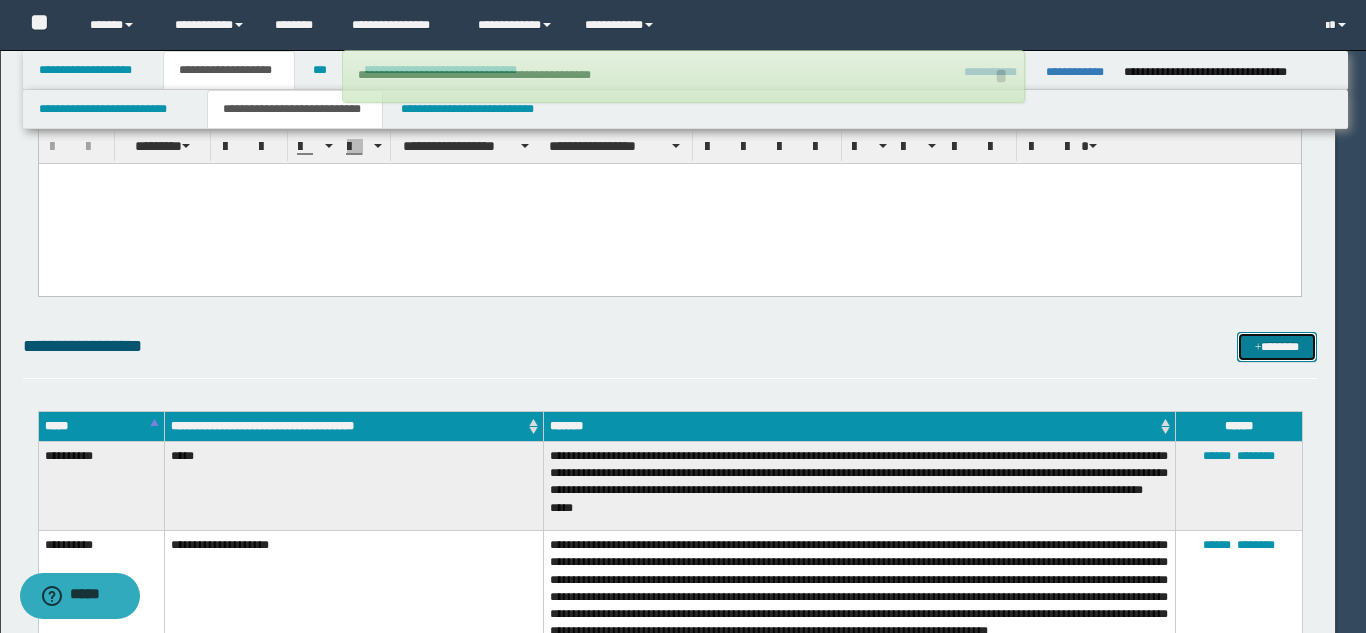 type 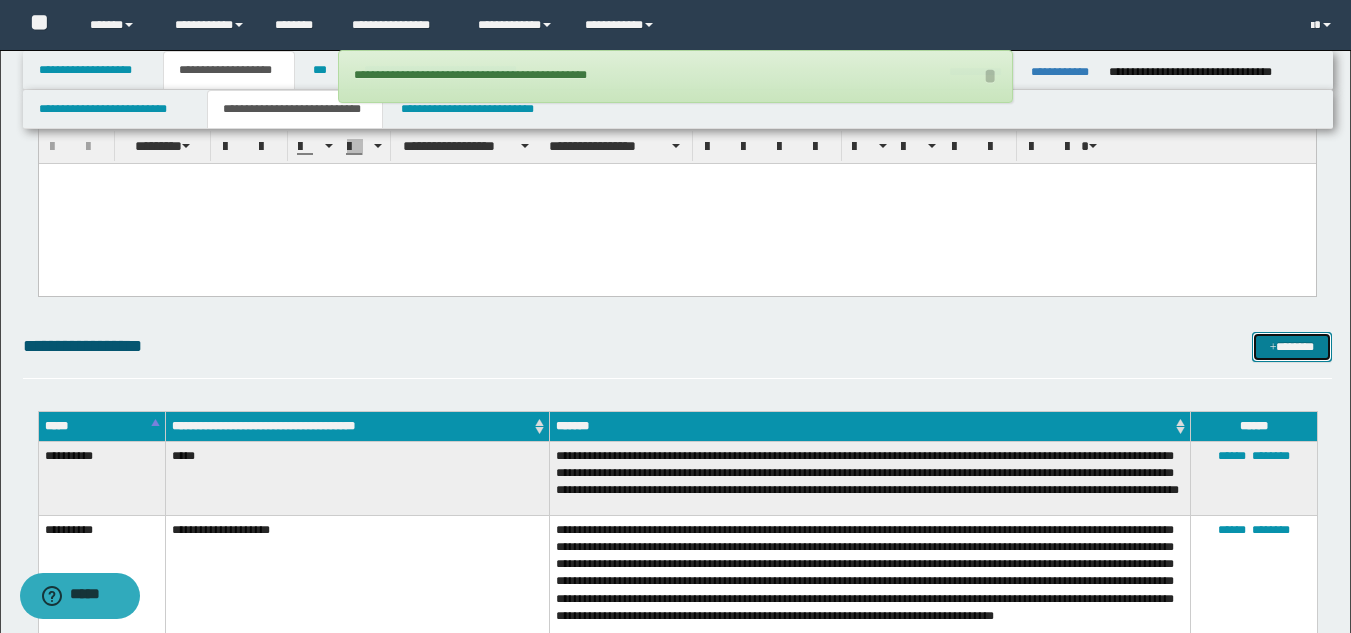 click at bounding box center (1273, 348) 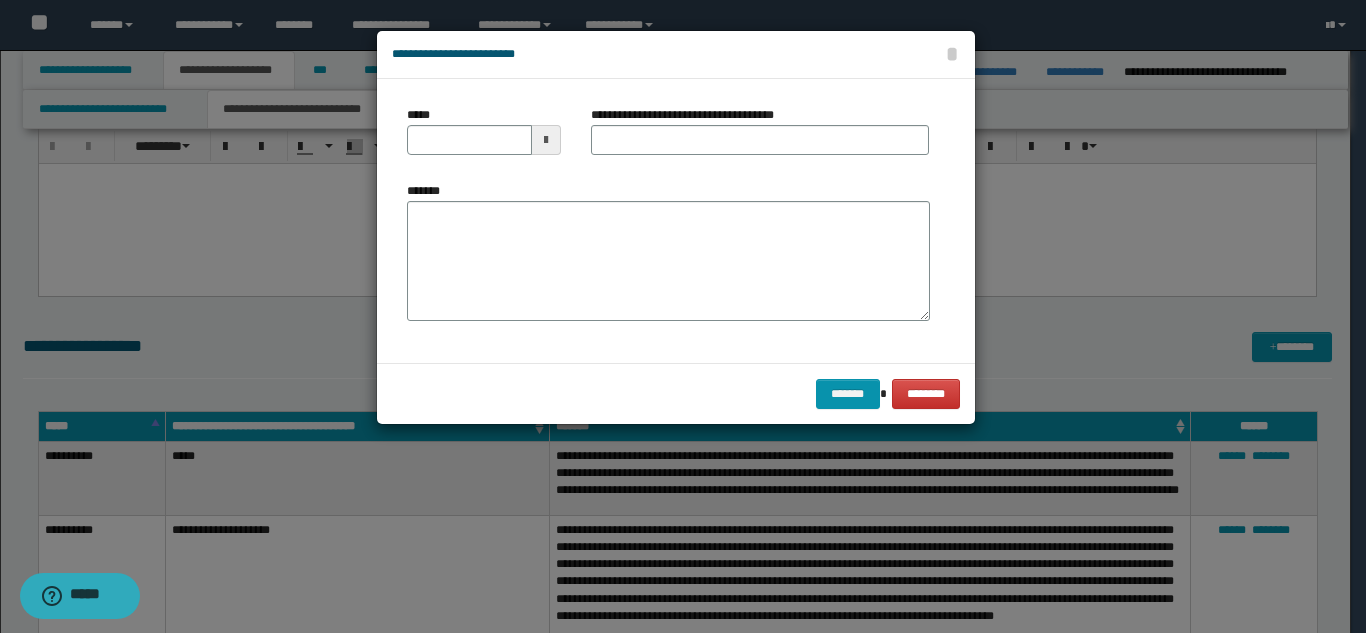 scroll, scrollTop: 0, scrollLeft: 0, axis: both 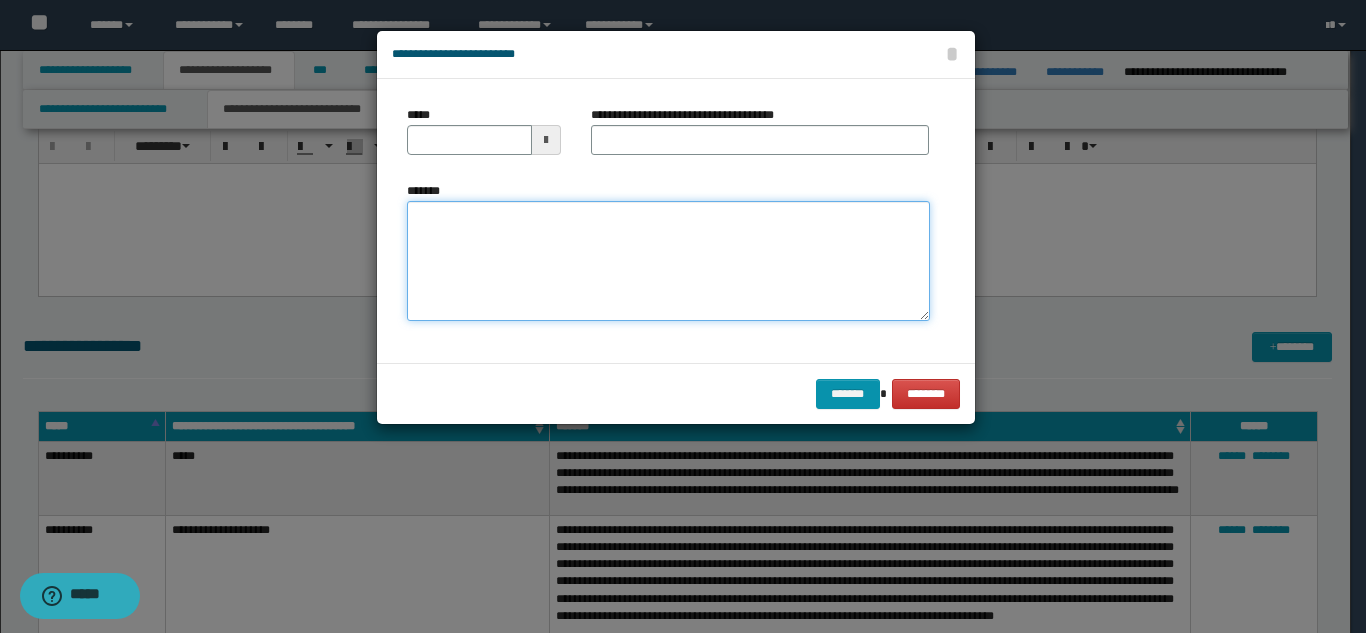 drag, startPoint x: 558, startPoint y: 205, endPoint x: 550, endPoint y: 250, distance: 45.705578 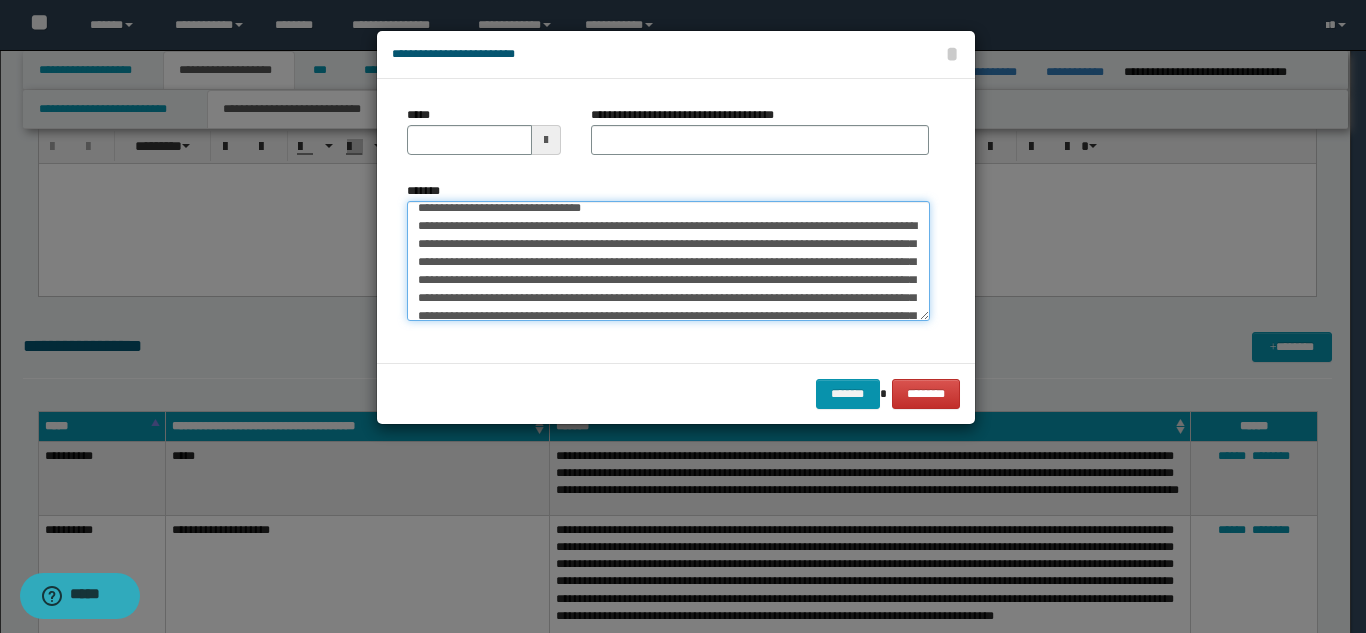 scroll, scrollTop: 0, scrollLeft: 0, axis: both 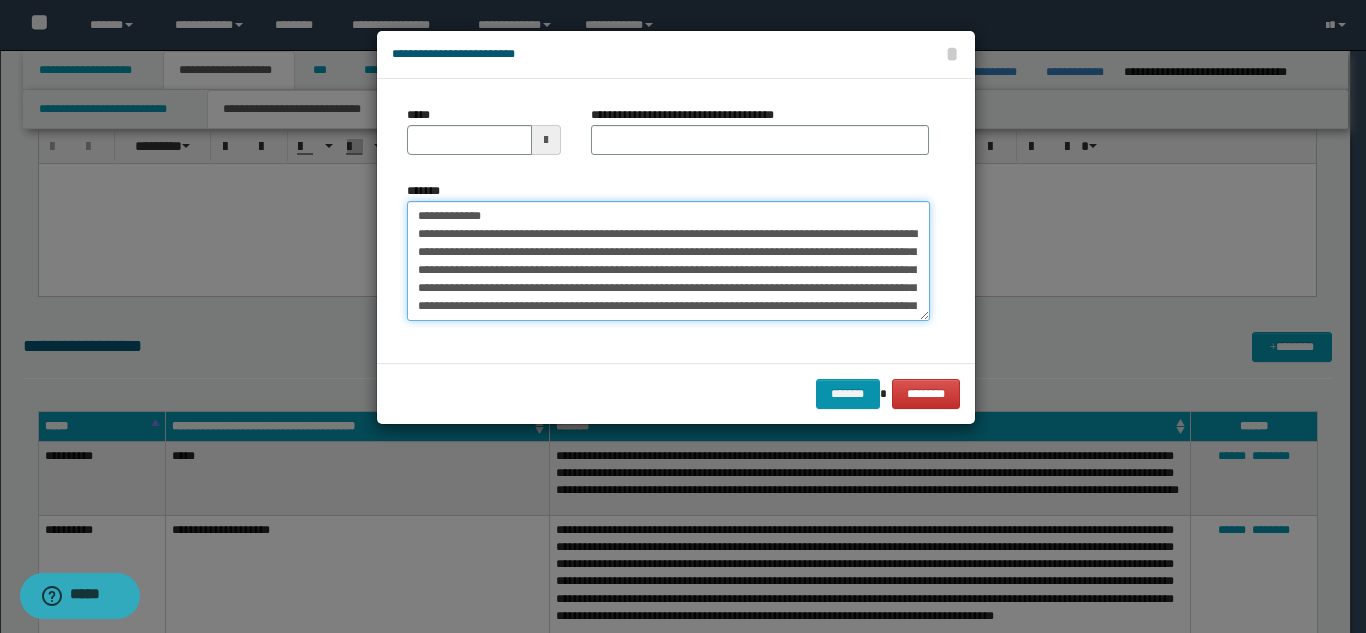 drag, startPoint x: 619, startPoint y: 215, endPoint x: 484, endPoint y: 210, distance: 135.09256 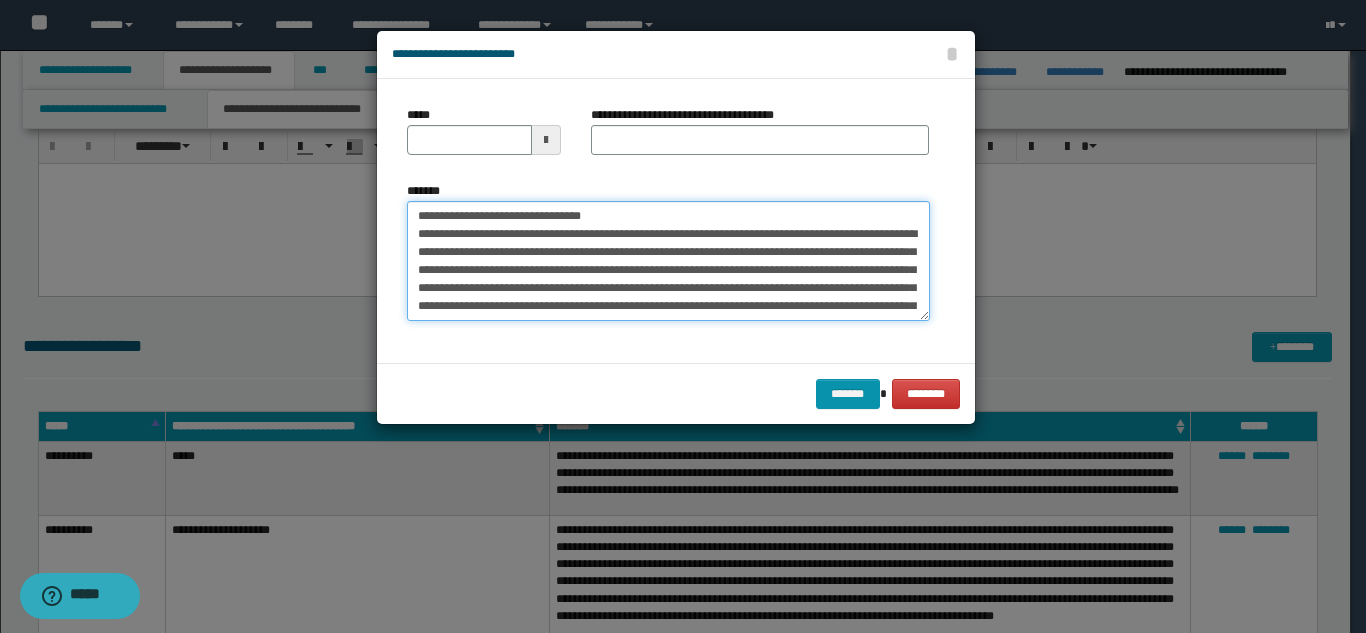 click on "*******" at bounding box center [668, 261] 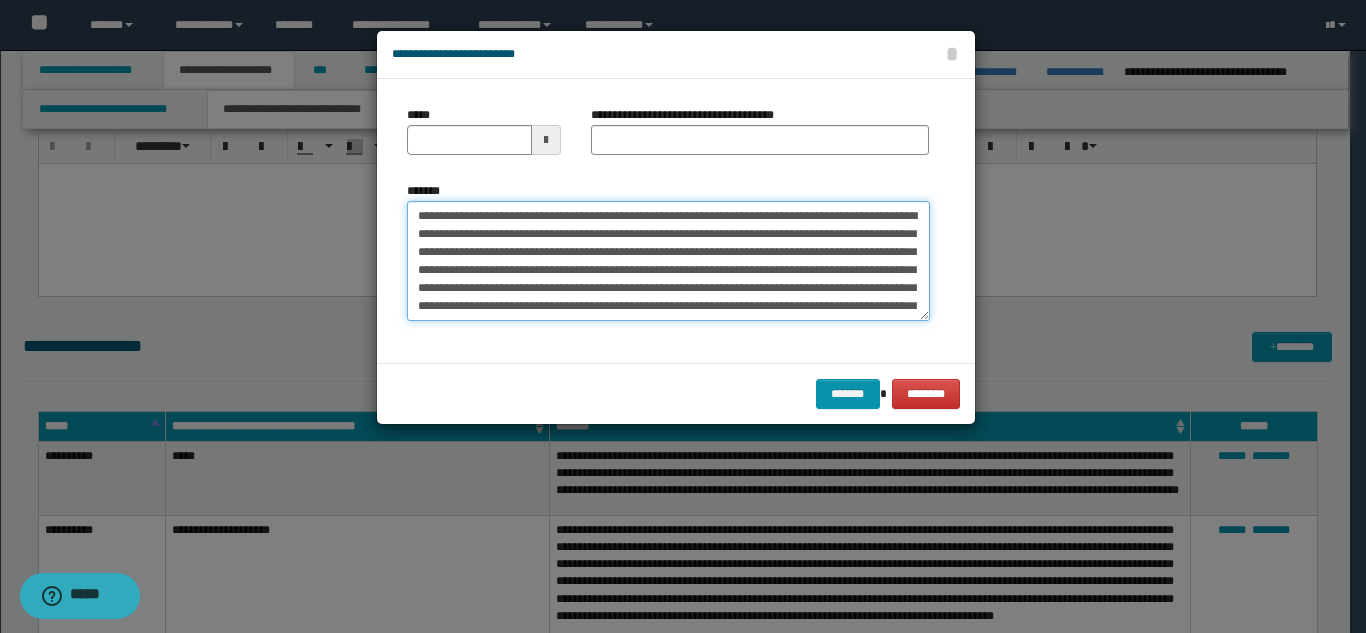 type on "**********" 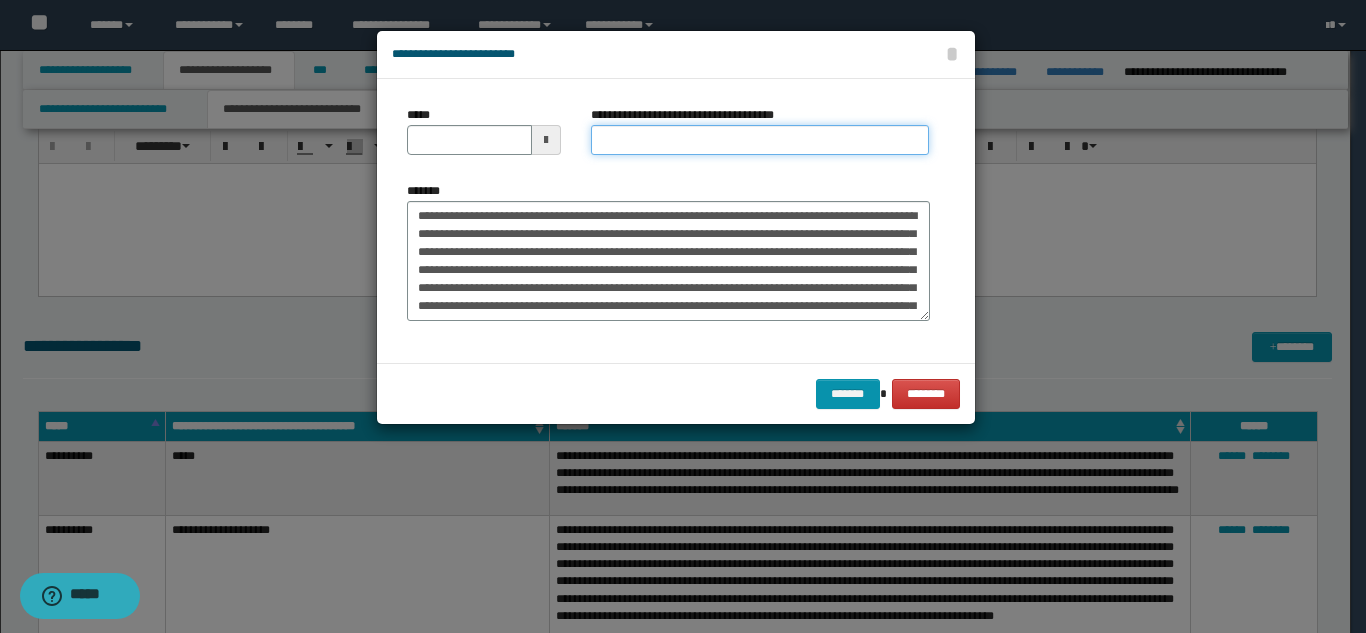 click on "**********" at bounding box center [760, 140] 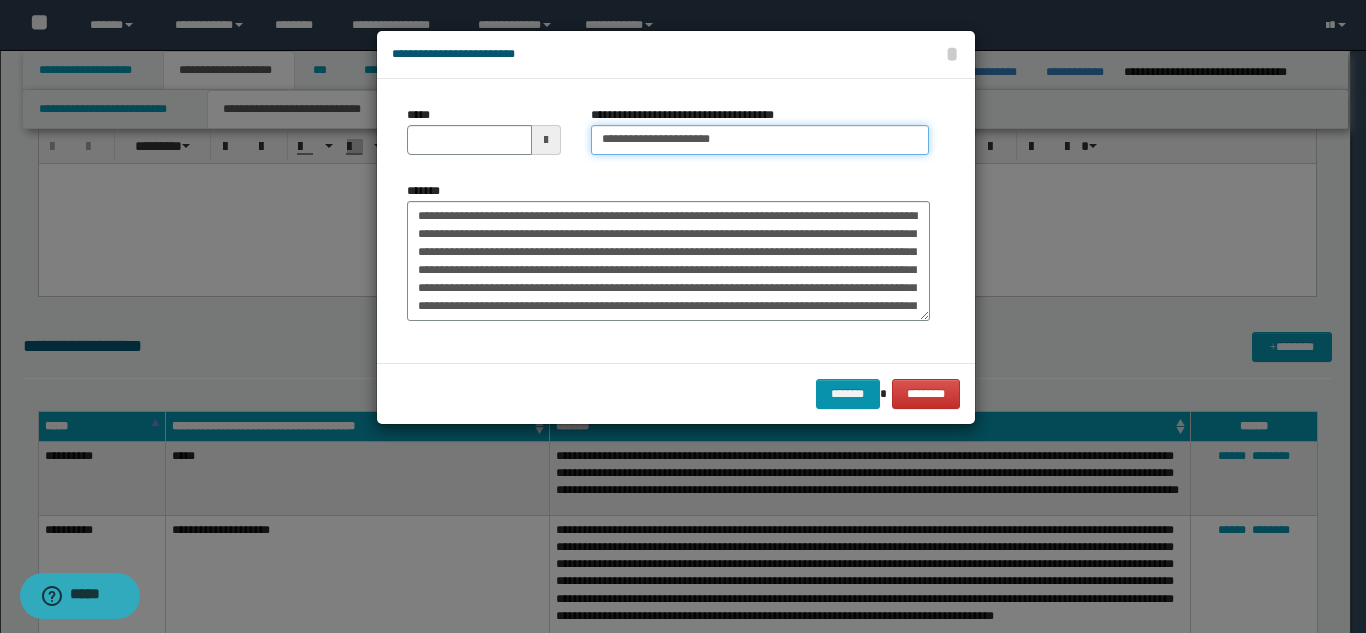 type on "**********" 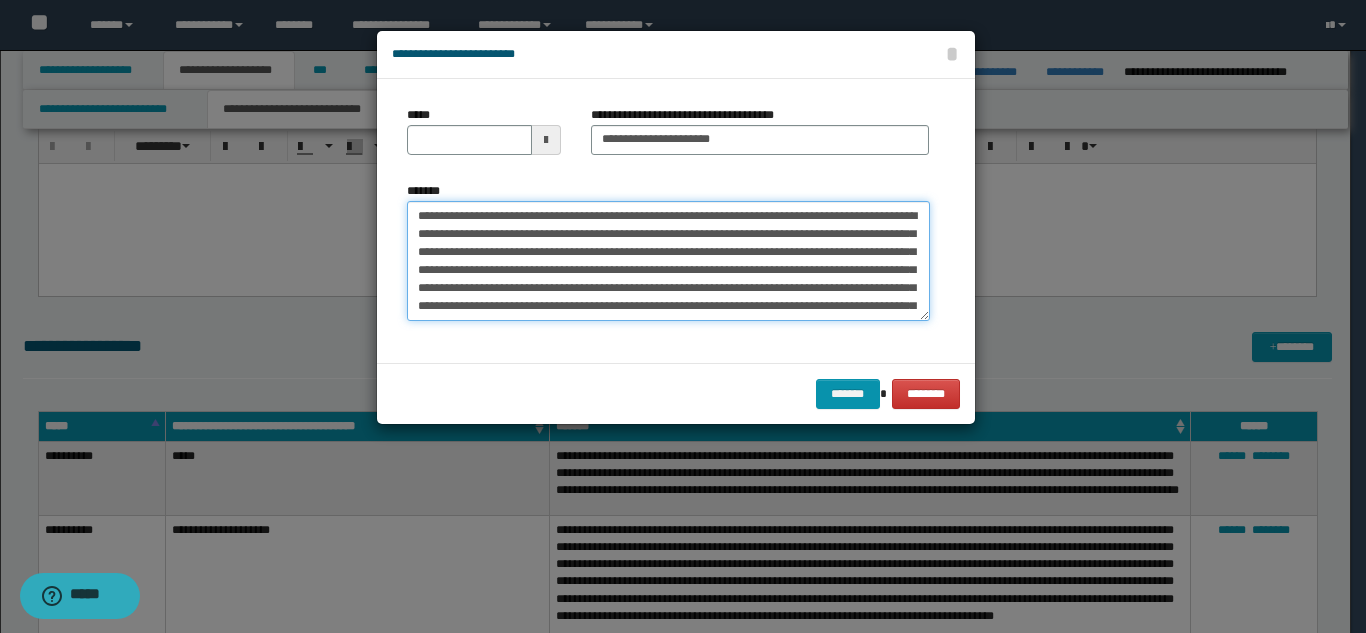 drag, startPoint x: 476, startPoint y: 218, endPoint x: 404, endPoint y: 209, distance: 72.56032 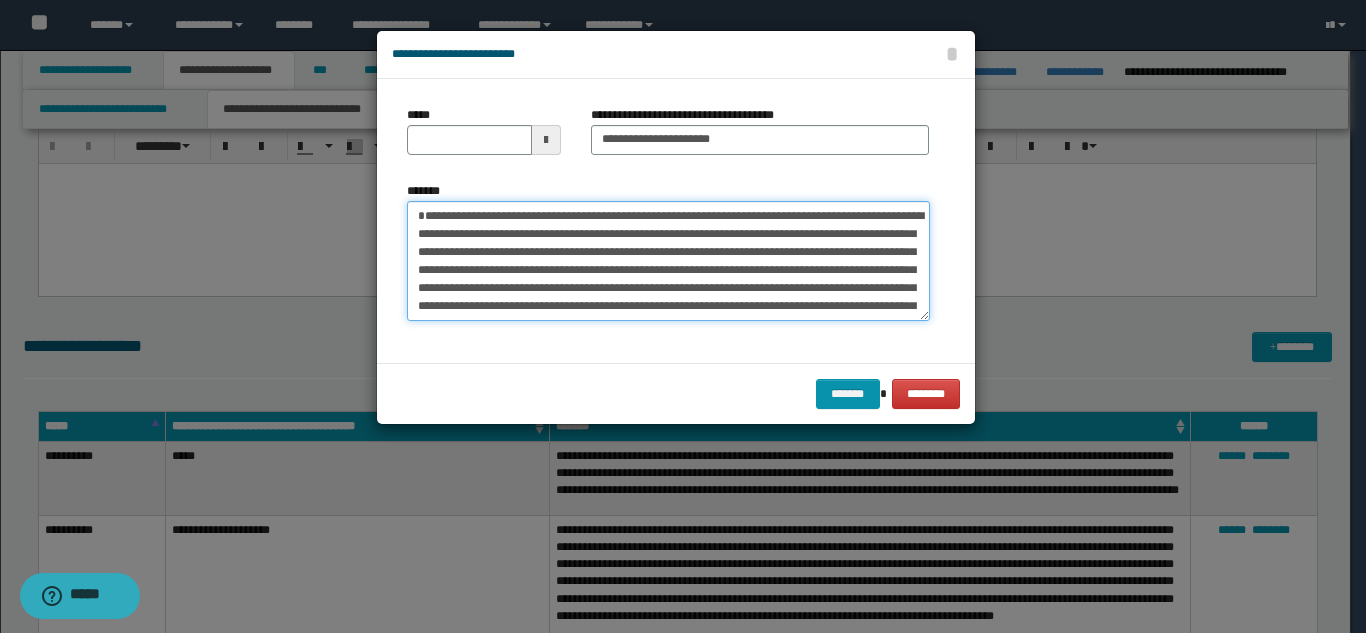 type 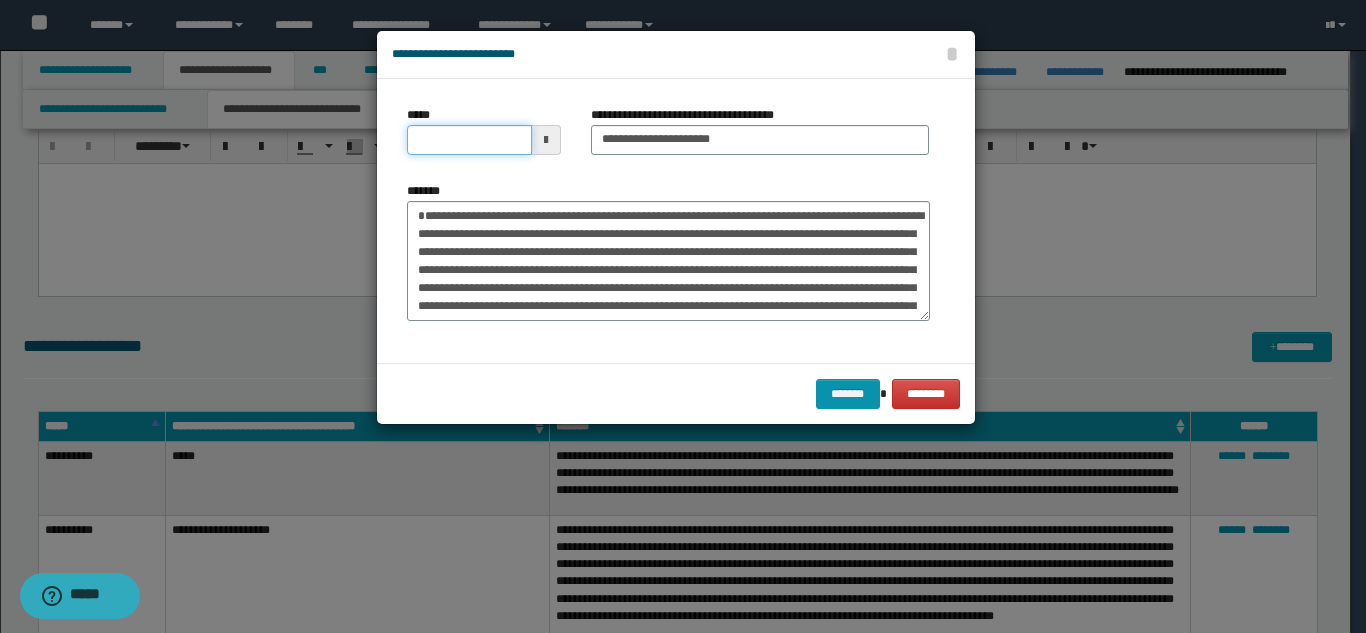 click on "*****" at bounding box center [469, 140] 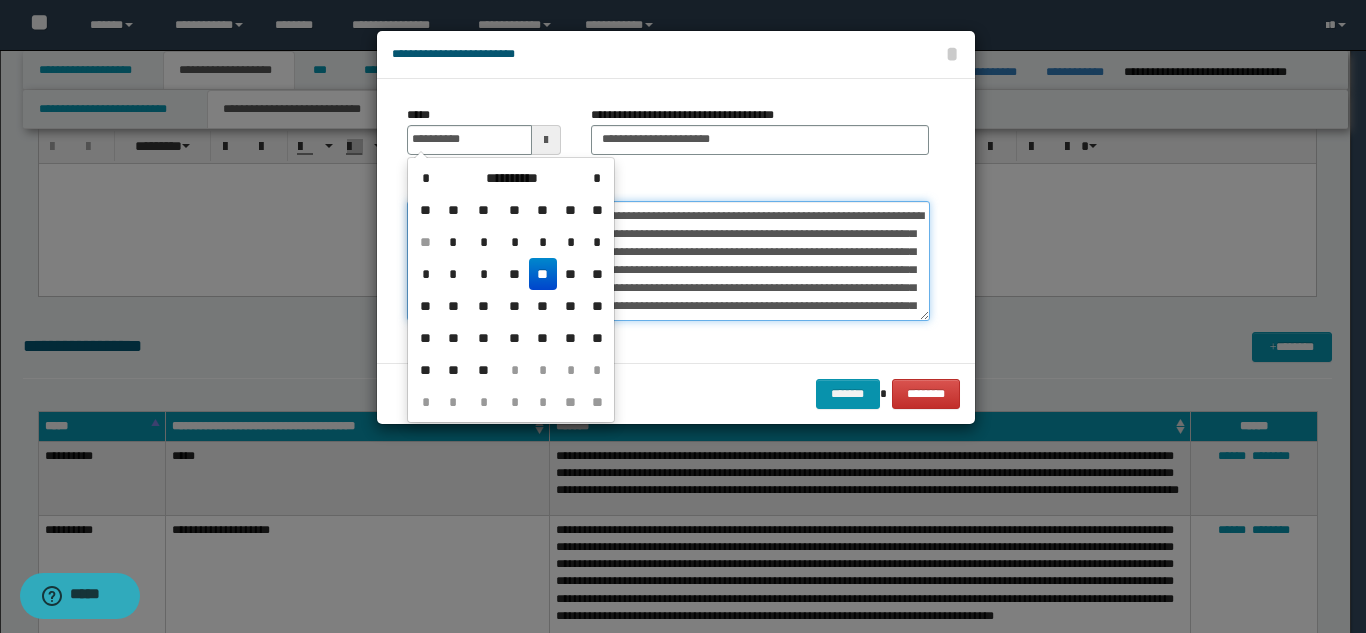 type on "**********" 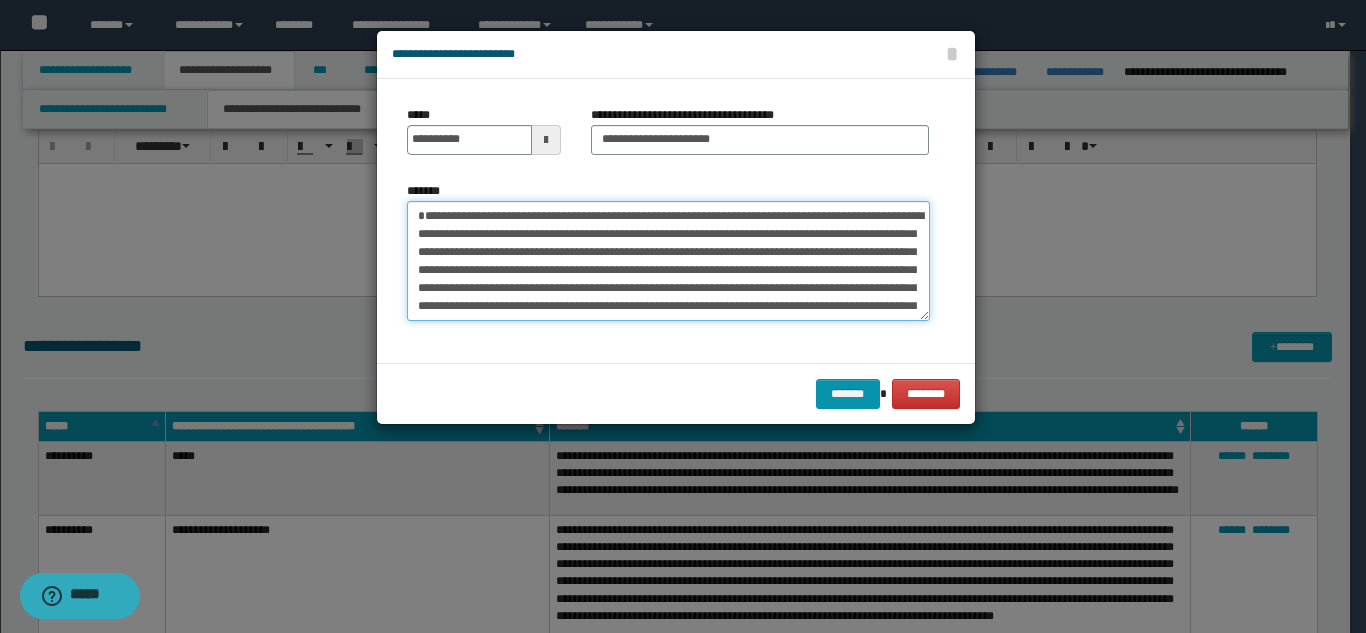 click on "*******" at bounding box center (668, 261) 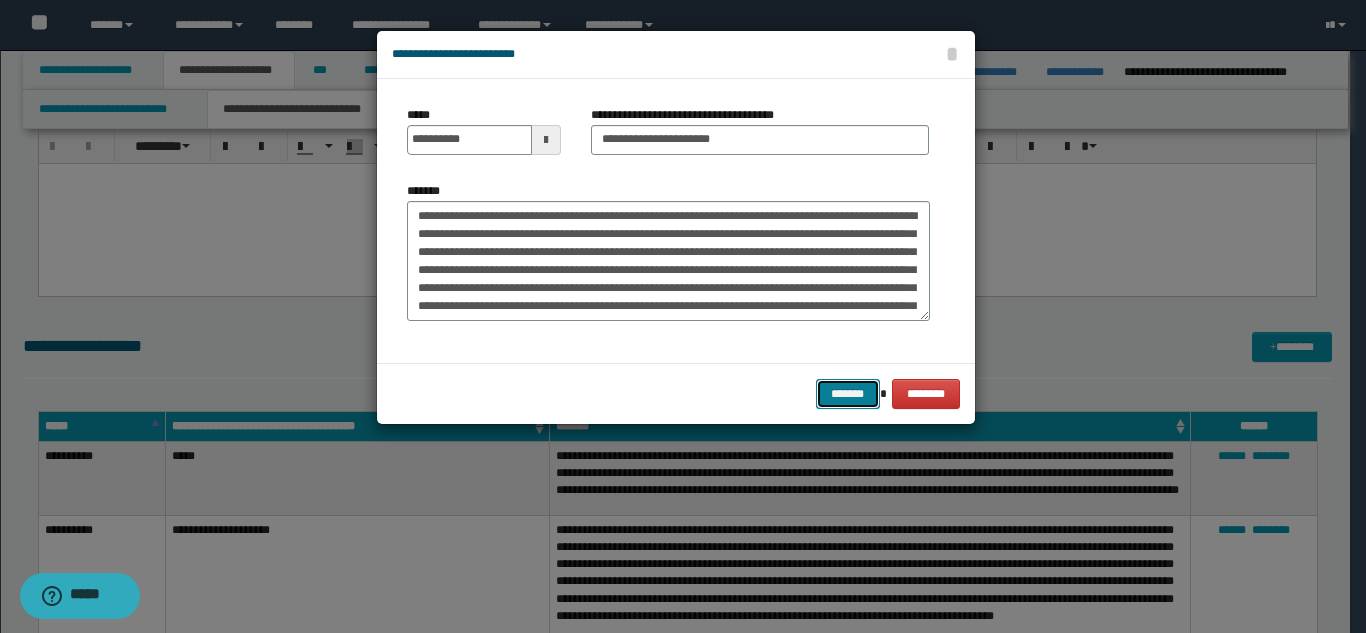 click on "*******" at bounding box center (848, 394) 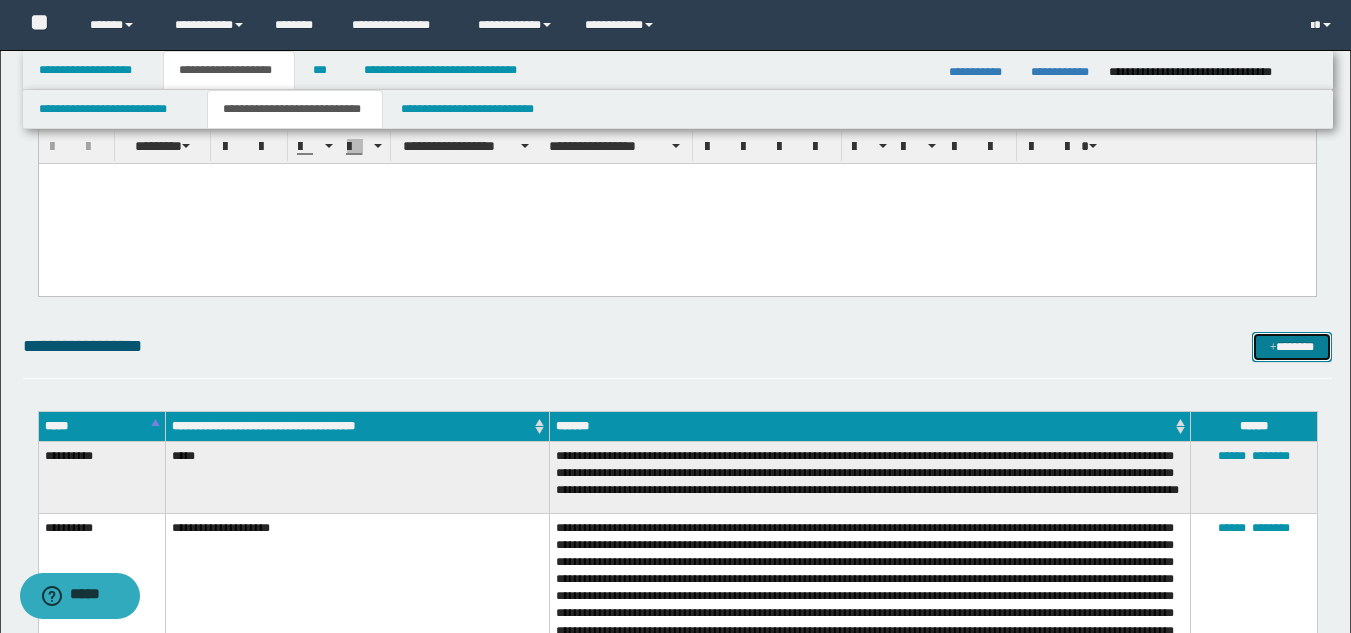 click on "*******" at bounding box center [1292, 347] 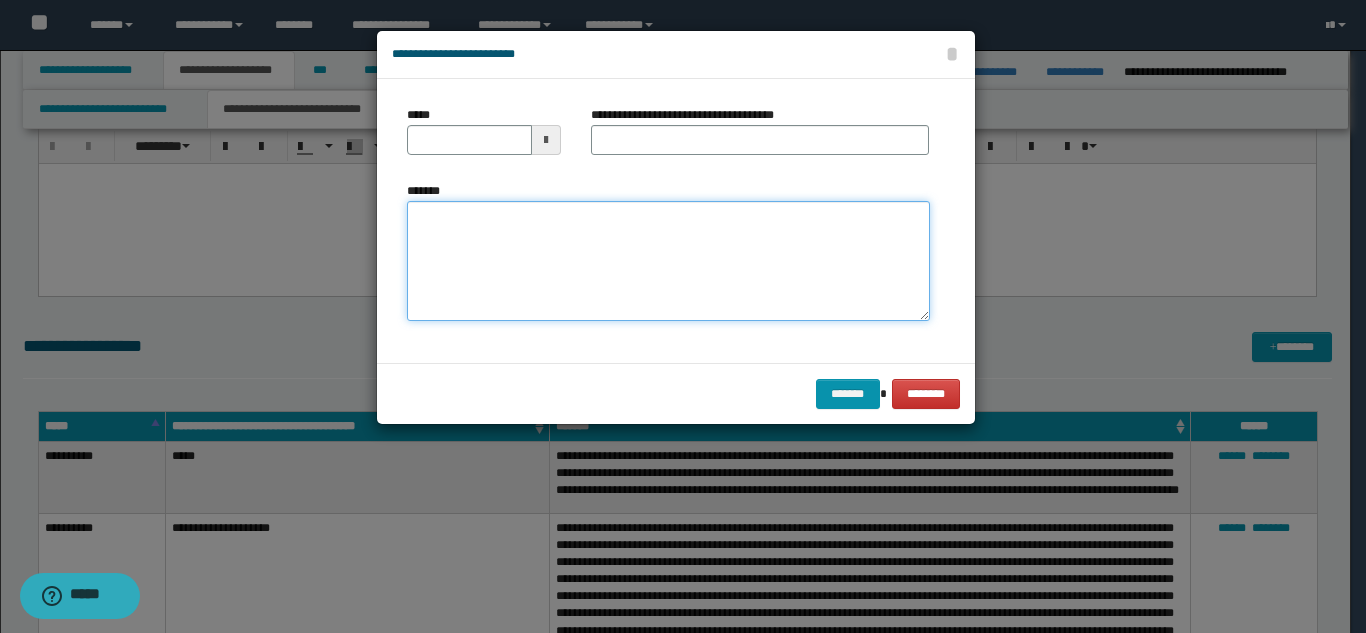 click on "*******" at bounding box center [668, 261] 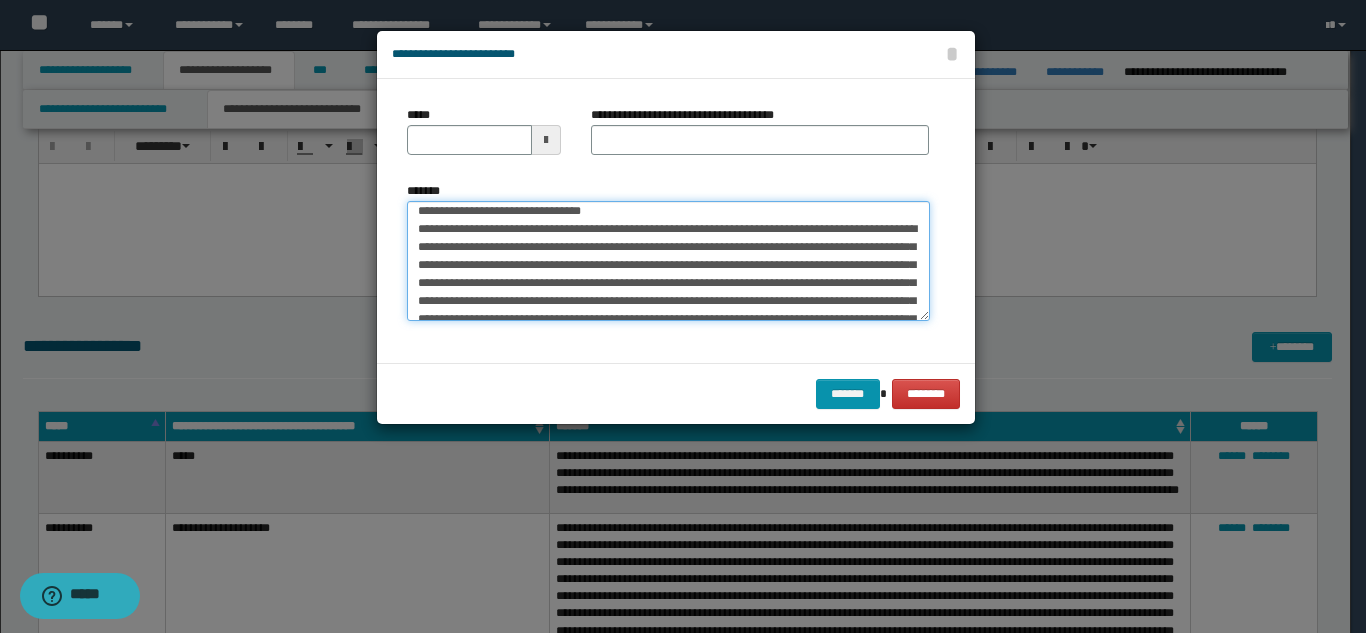 scroll, scrollTop: 0, scrollLeft: 0, axis: both 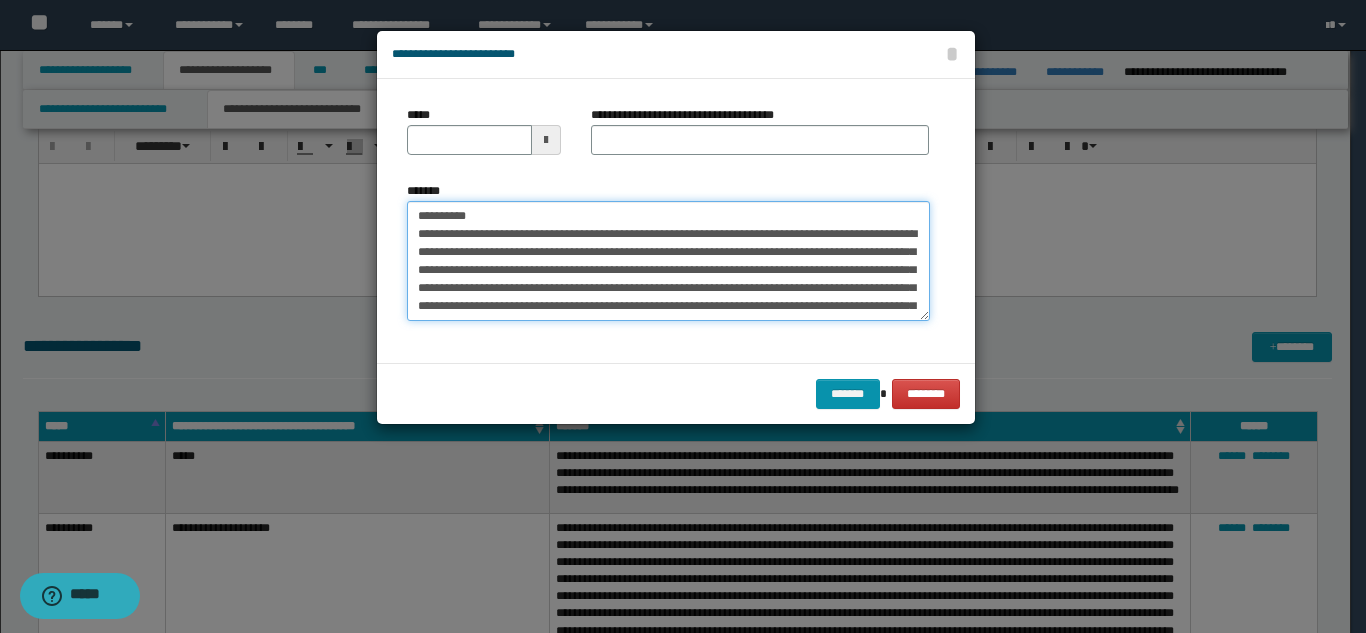 drag, startPoint x: 621, startPoint y: 214, endPoint x: 477, endPoint y: 212, distance: 144.01389 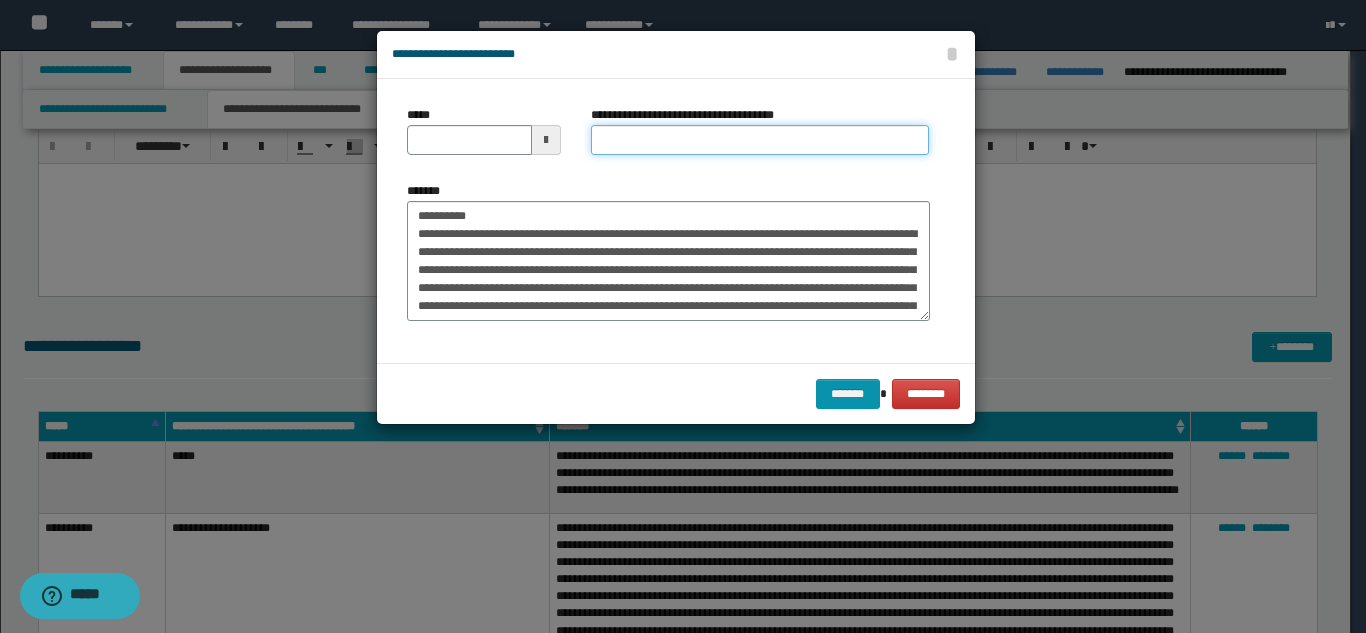 click on "**********" at bounding box center (760, 140) 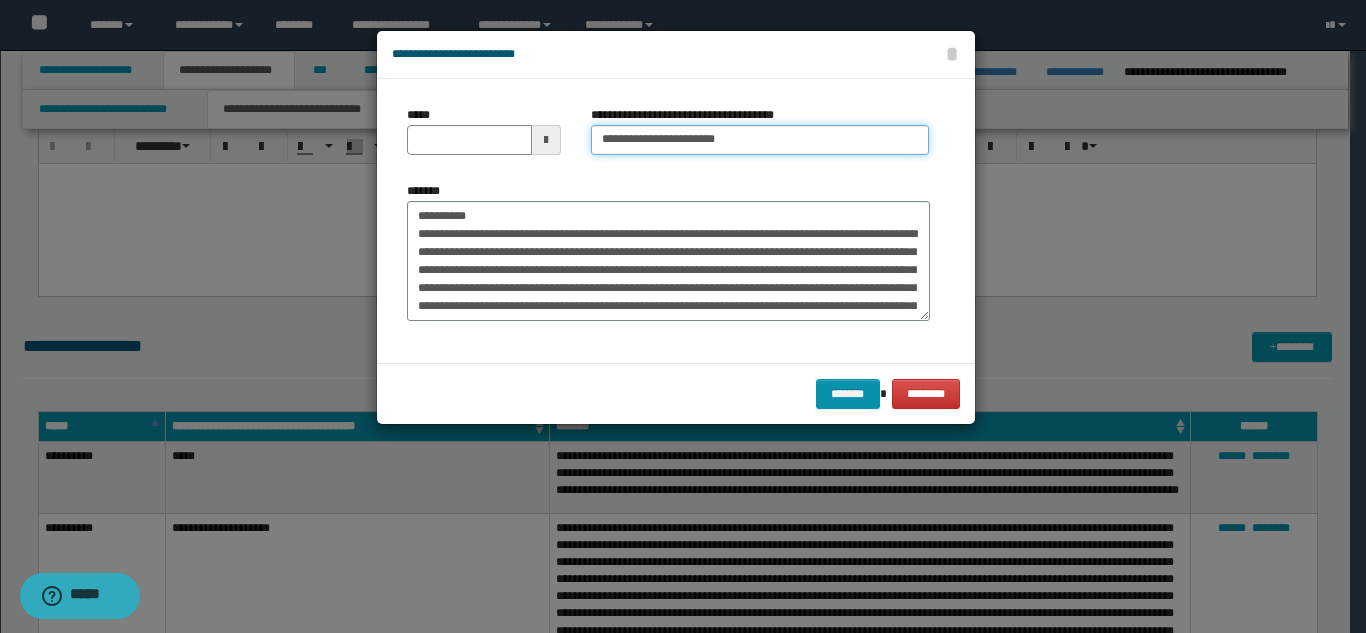 type on "**********" 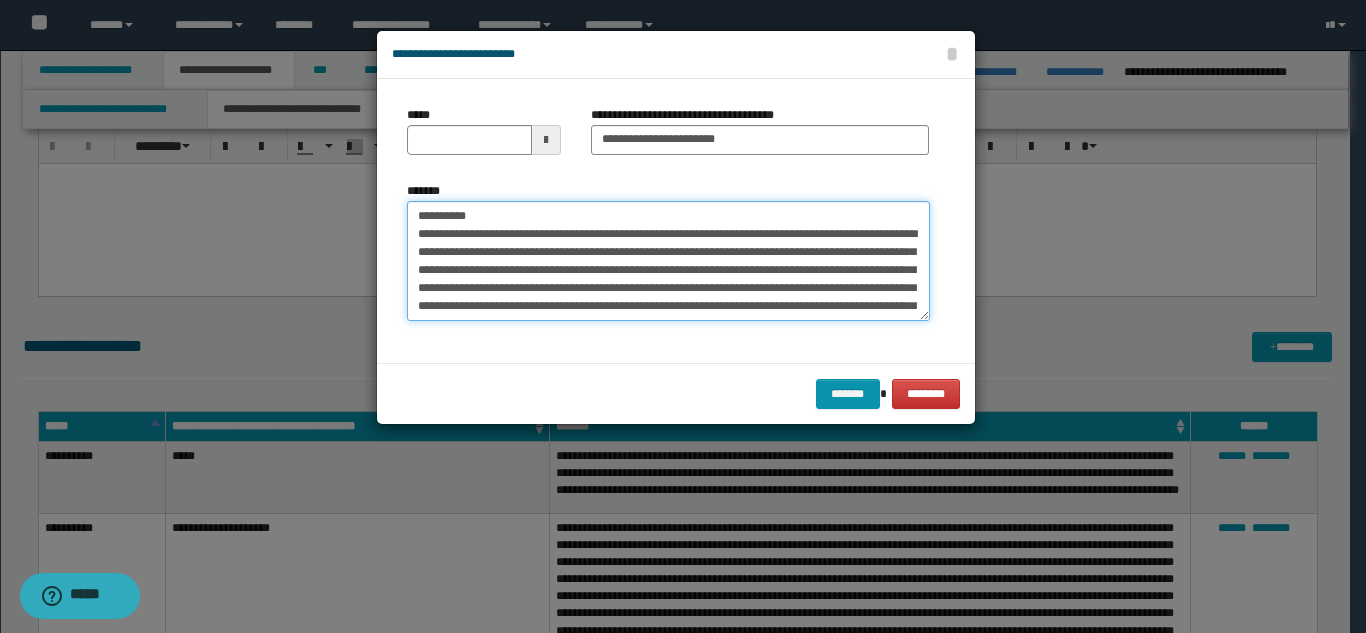 drag, startPoint x: 482, startPoint y: 224, endPoint x: 410, endPoint y: 175, distance: 87.0919 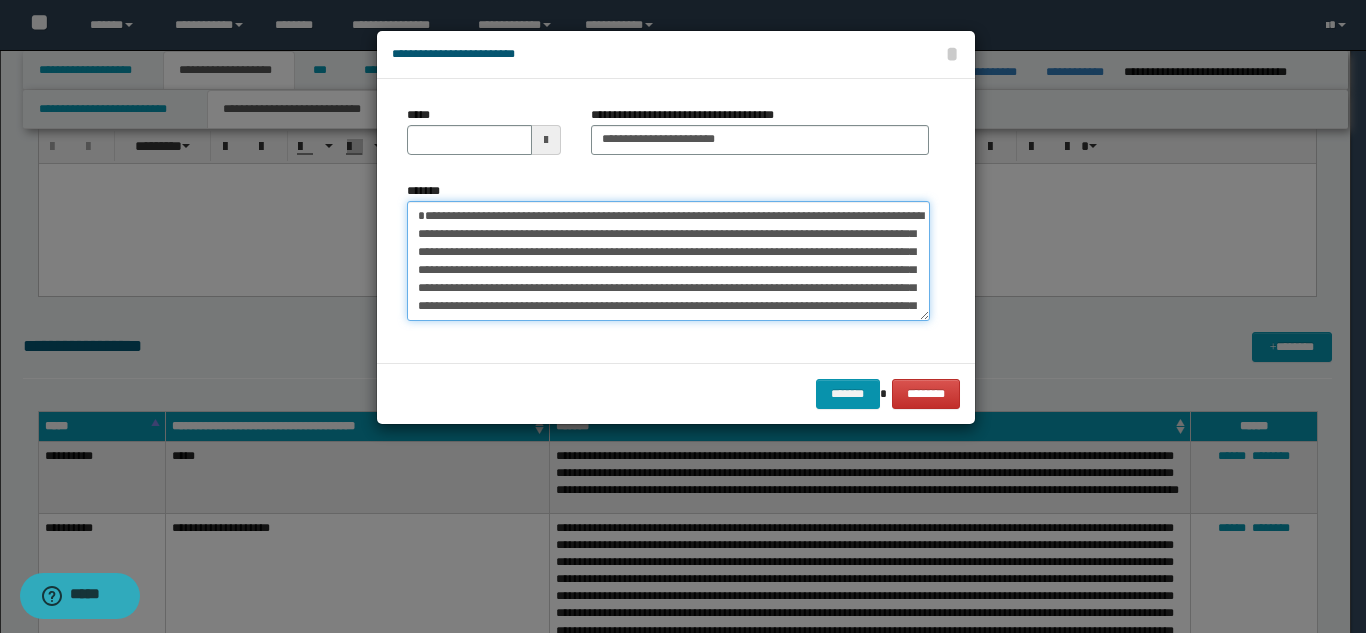 type 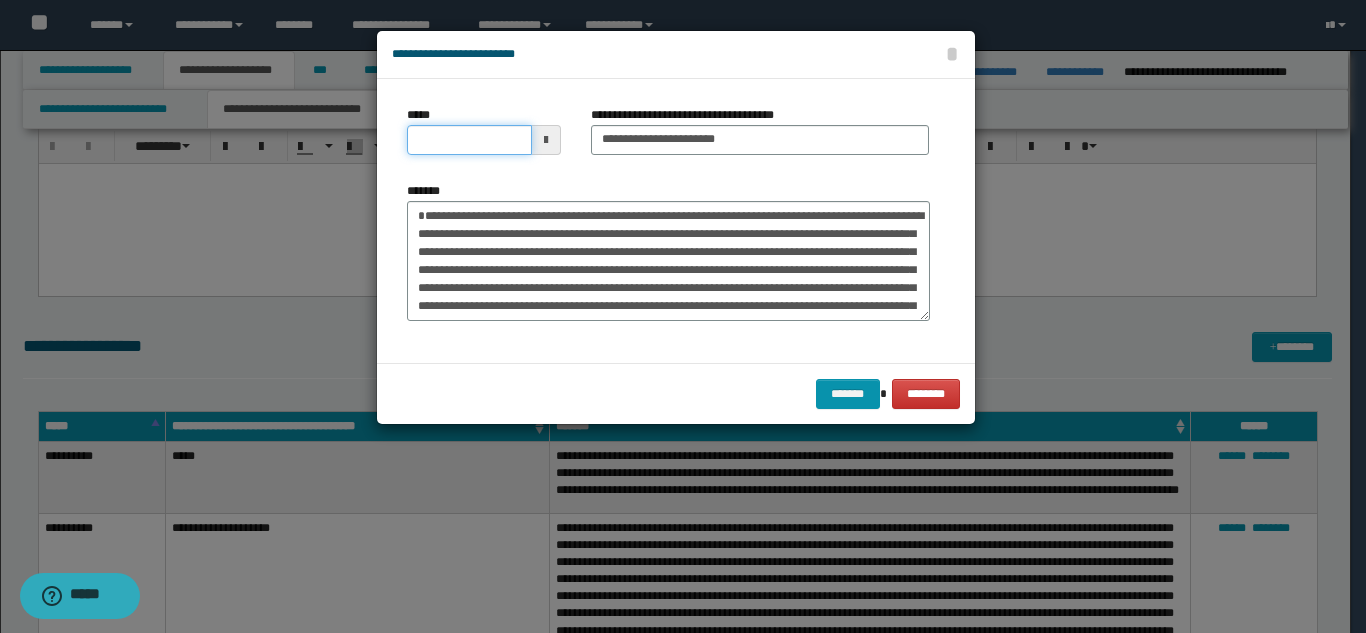 click on "*****" at bounding box center (469, 140) 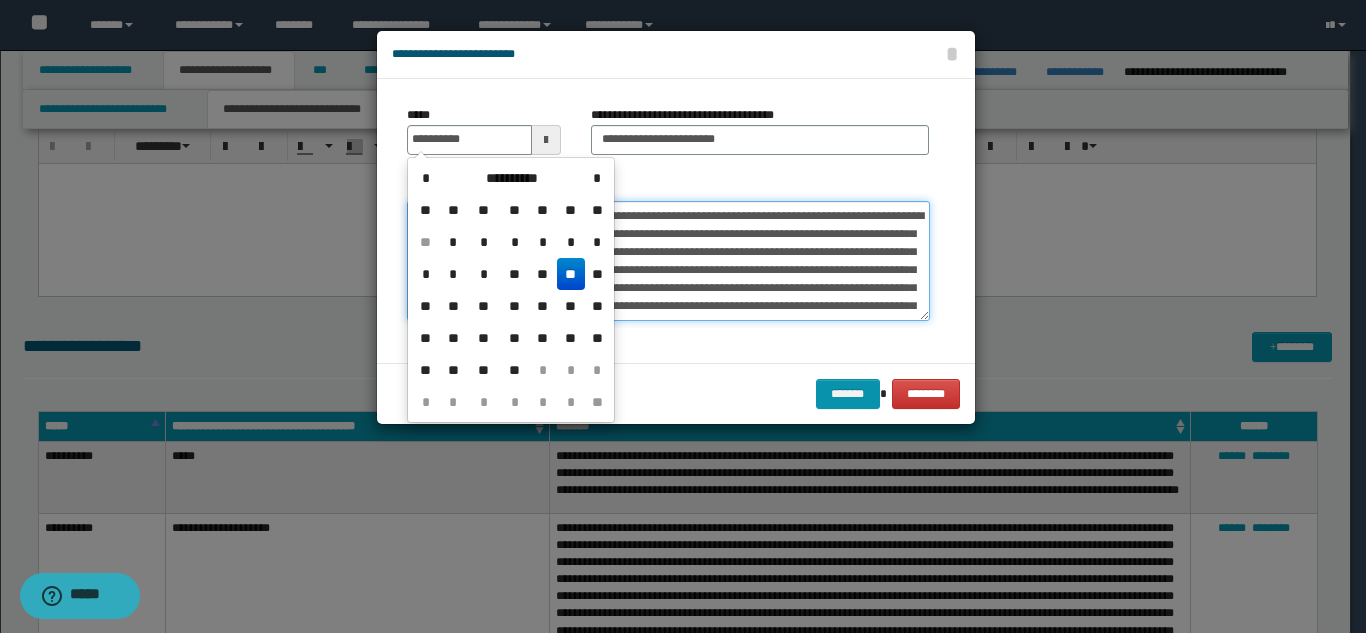 type on "**********" 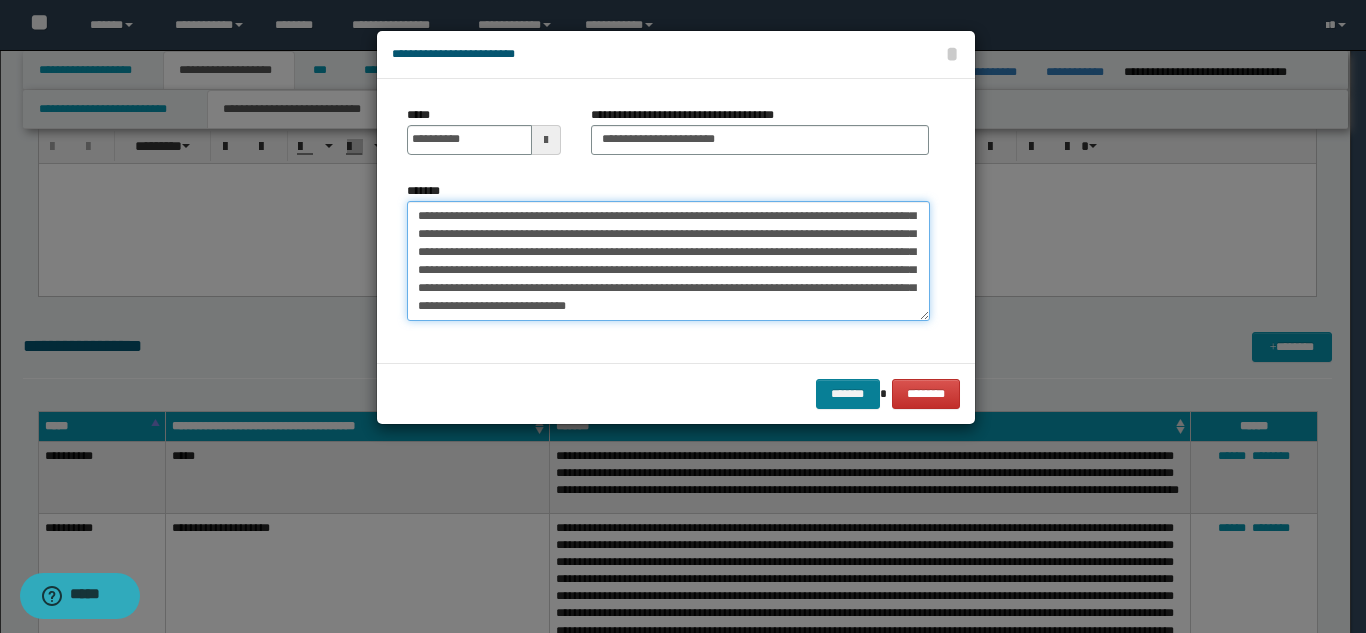 scroll, scrollTop: 360, scrollLeft: 0, axis: vertical 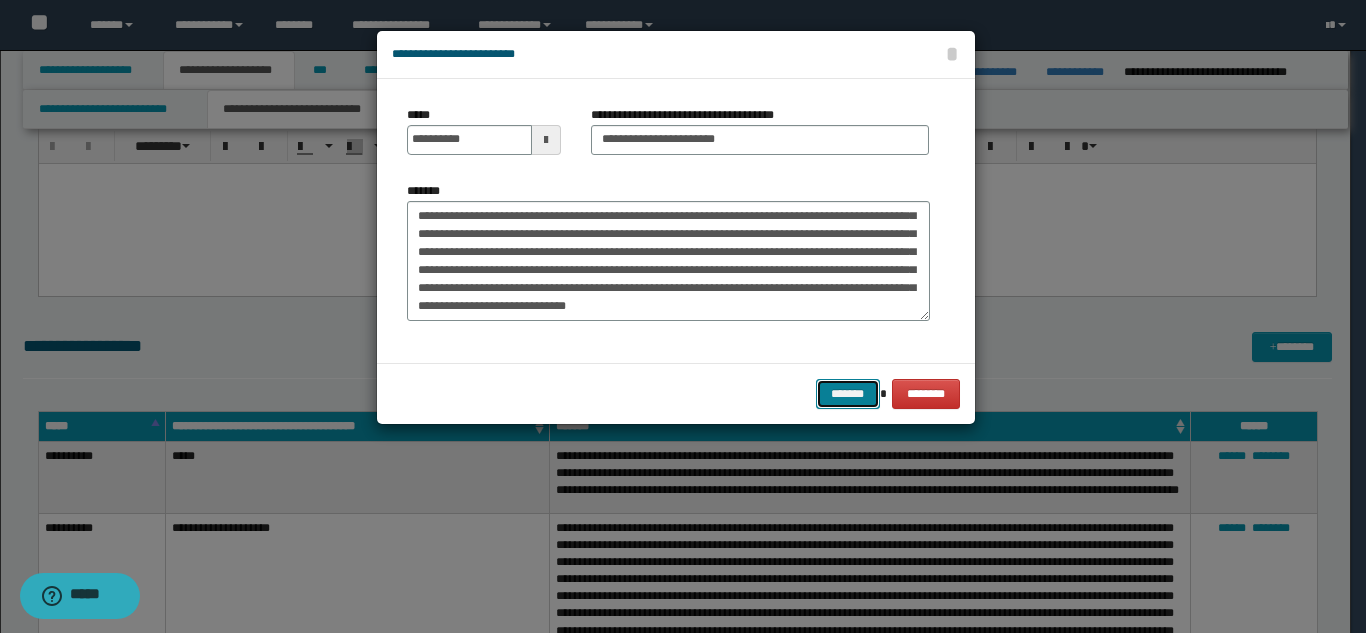 click on "*******" at bounding box center (848, 394) 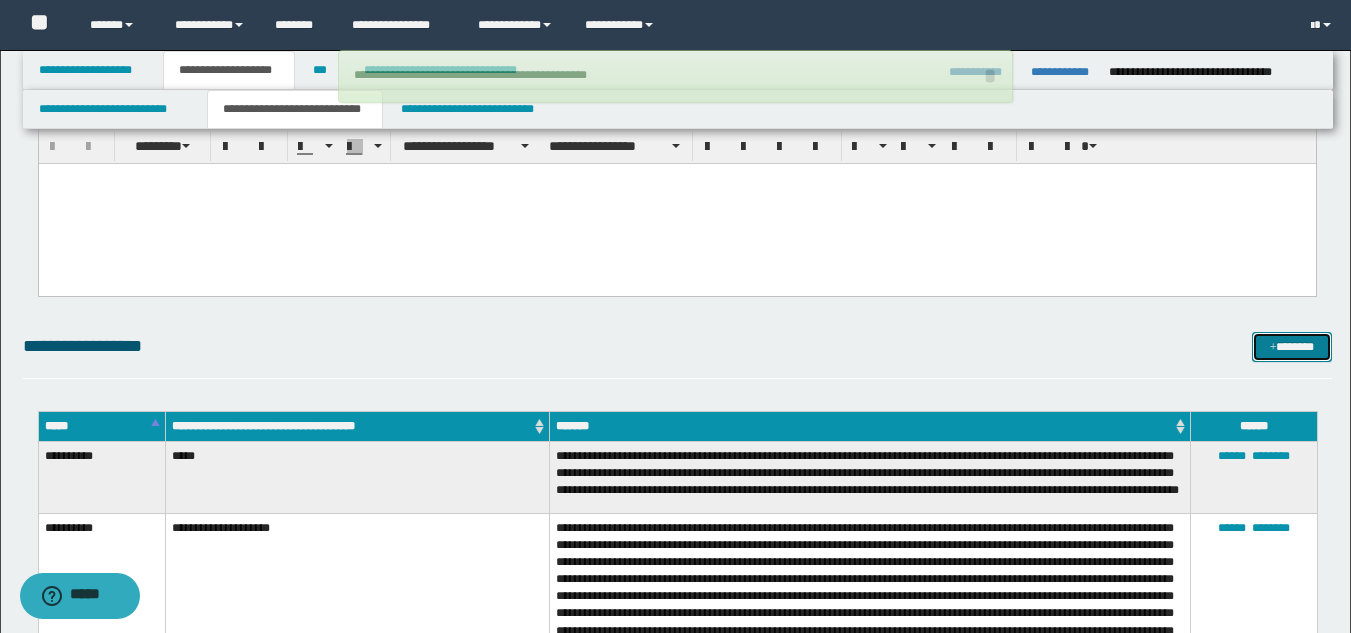 type 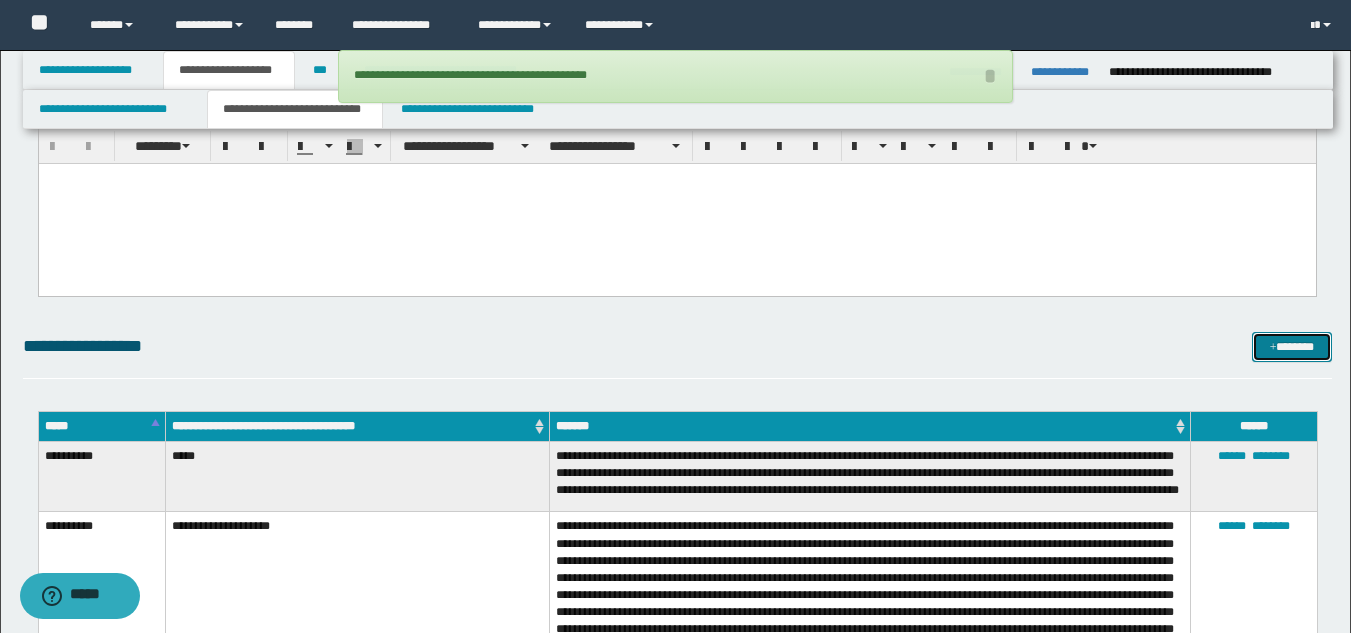 click on "*******" at bounding box center [1292, 347] 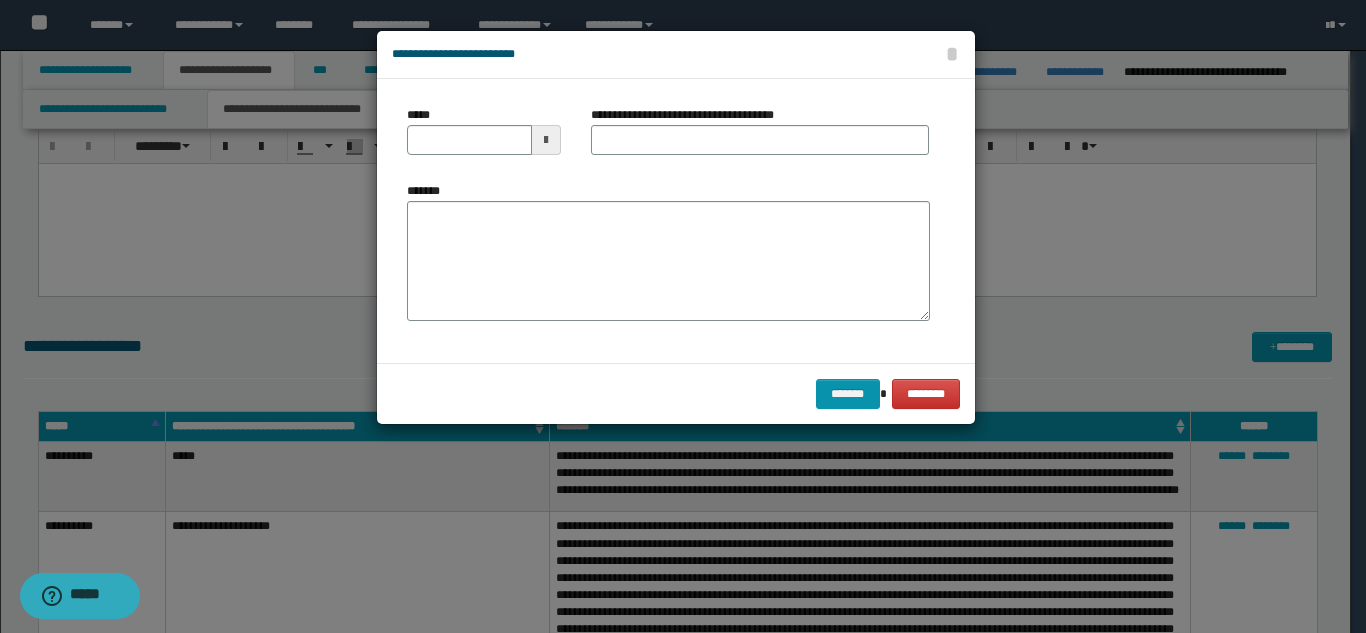 scroll, scrollTop: 0, scrollLeft: 0, axis: both 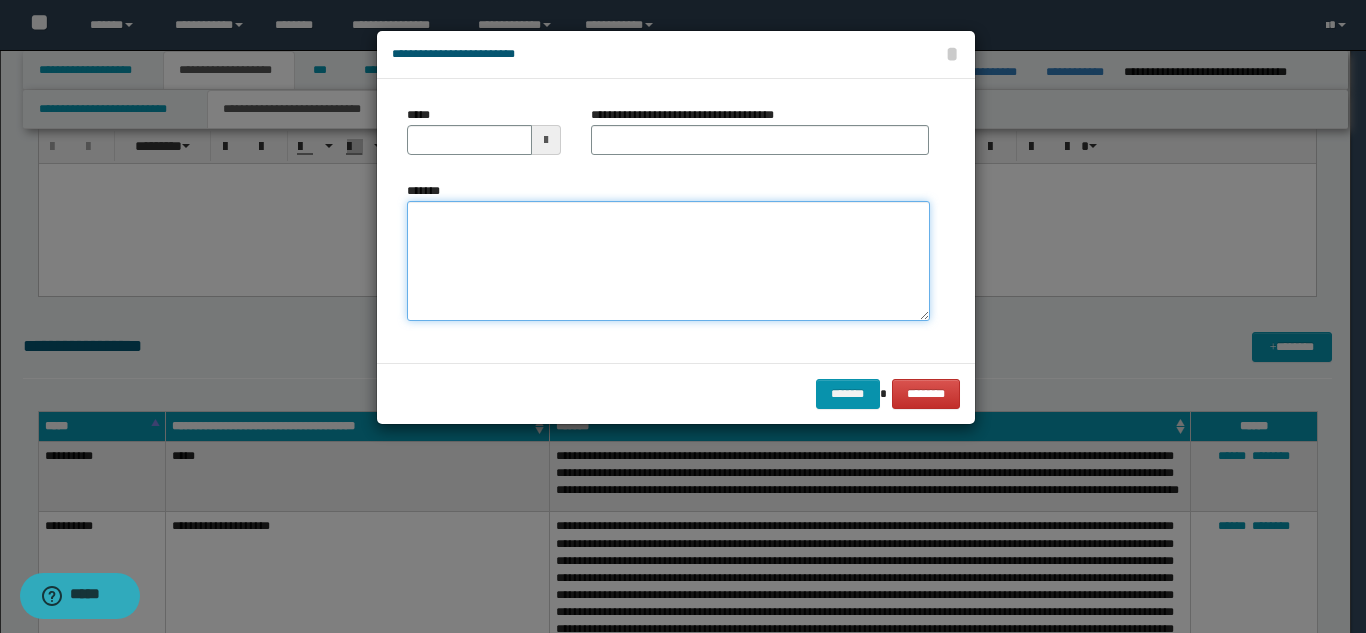 click on "*******" at bounding box center [668, 261] 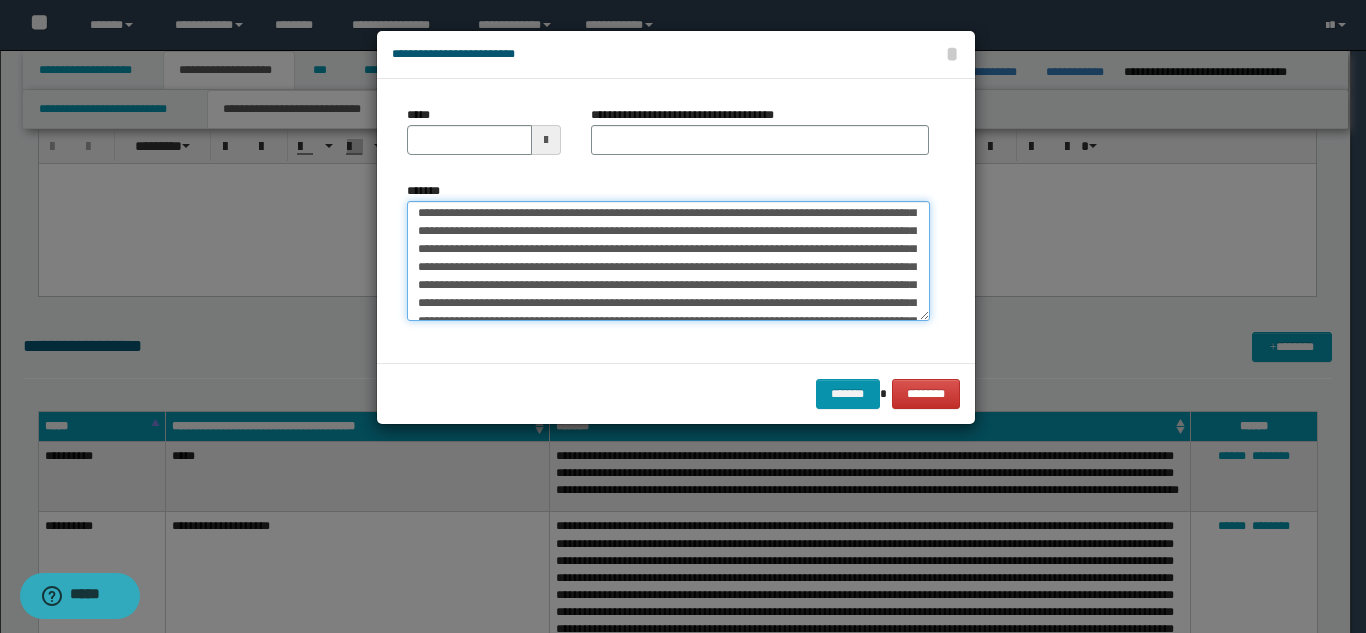 scroll, scrollTop: 0, scrollLeft: 0, axis: both 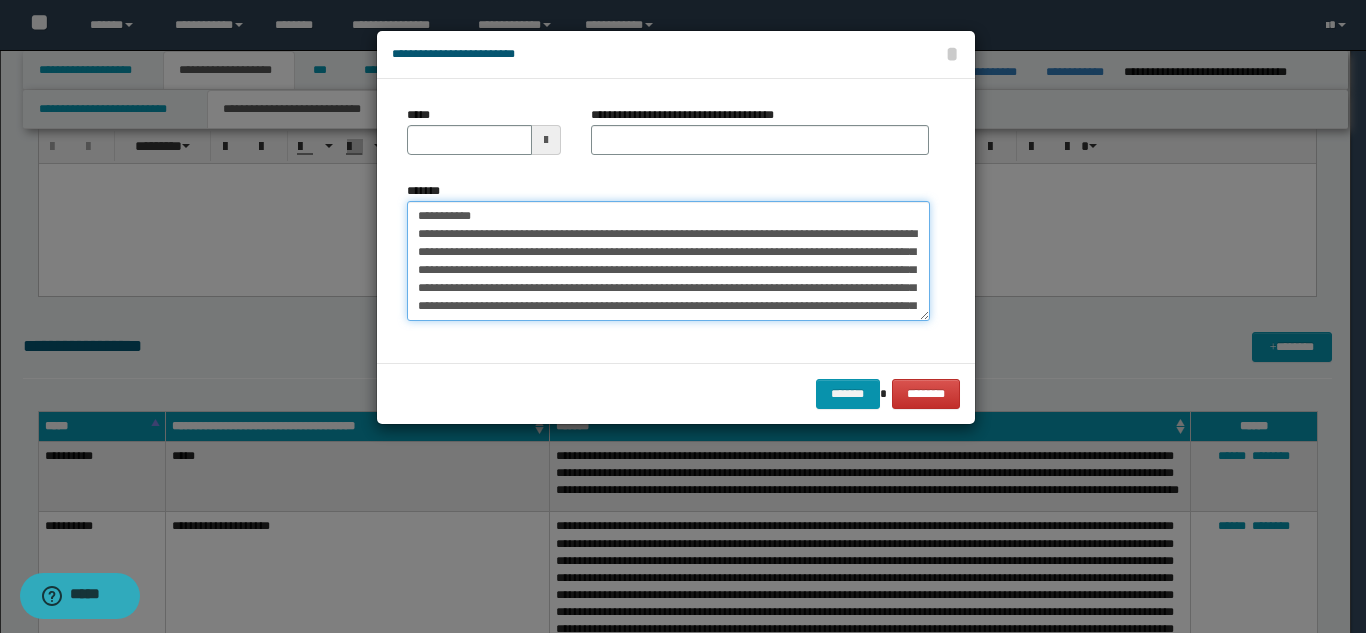 drag, startPoint x: 593, startPoint y: 221, endPoint x: 484, endPoint y: 218, distance: 109.041275 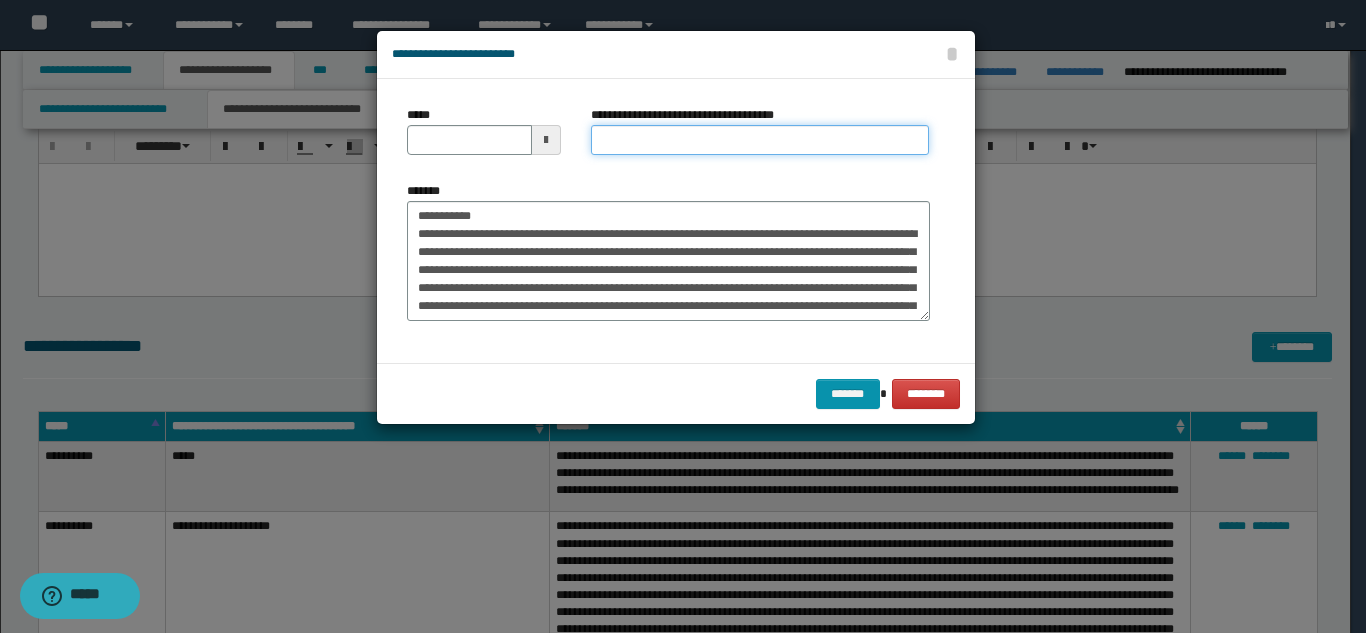 click on "**********" at bounding box center [760, 140] 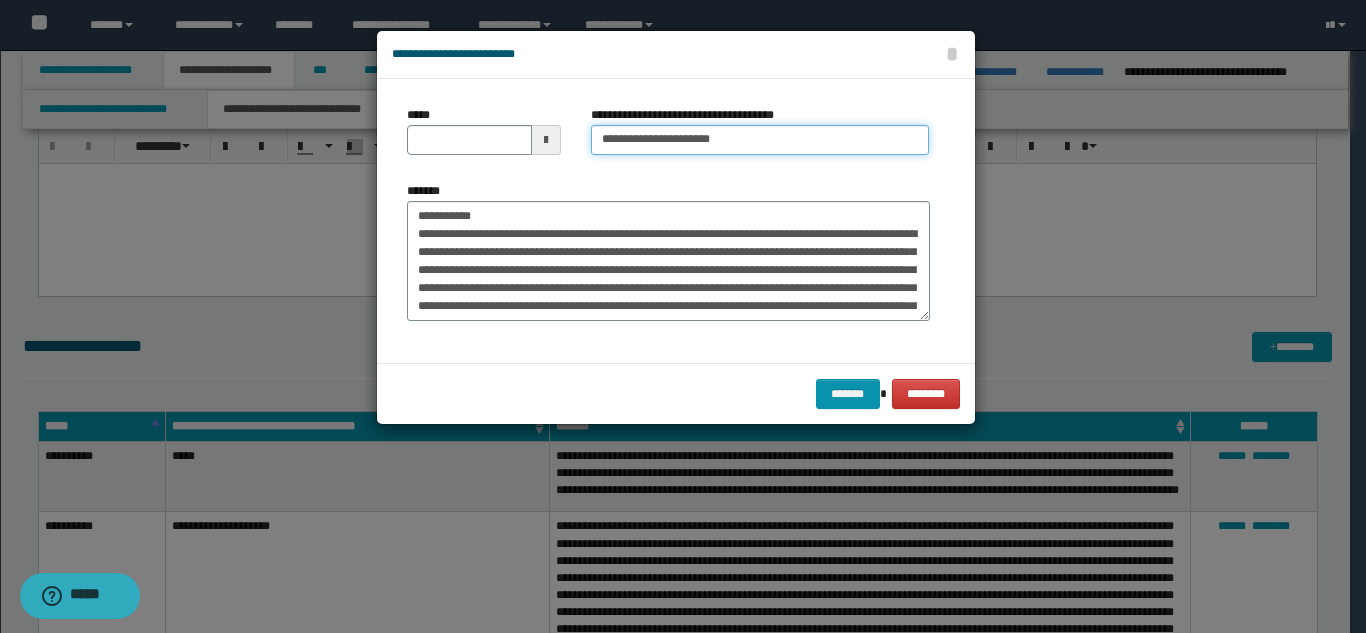 type on "**********" 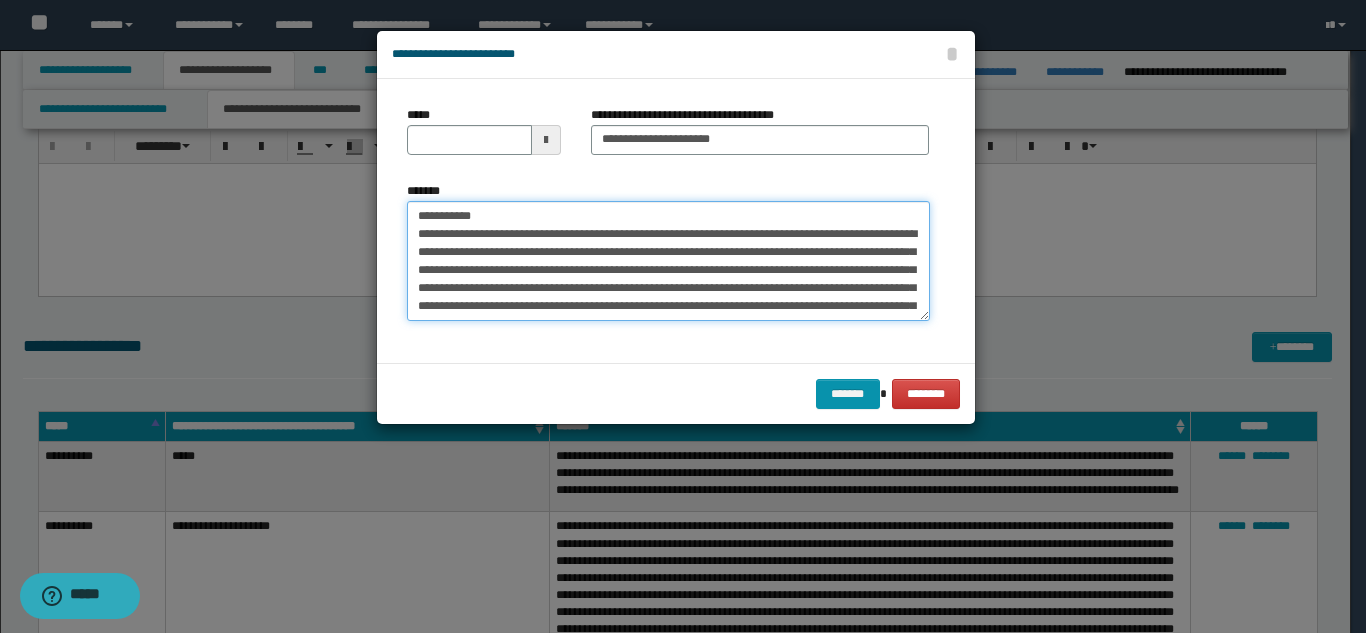 drag, startPoint x: 499, startPoint y: 218, endPoint x: 397, endPoint y: 213, distance: 102.122475 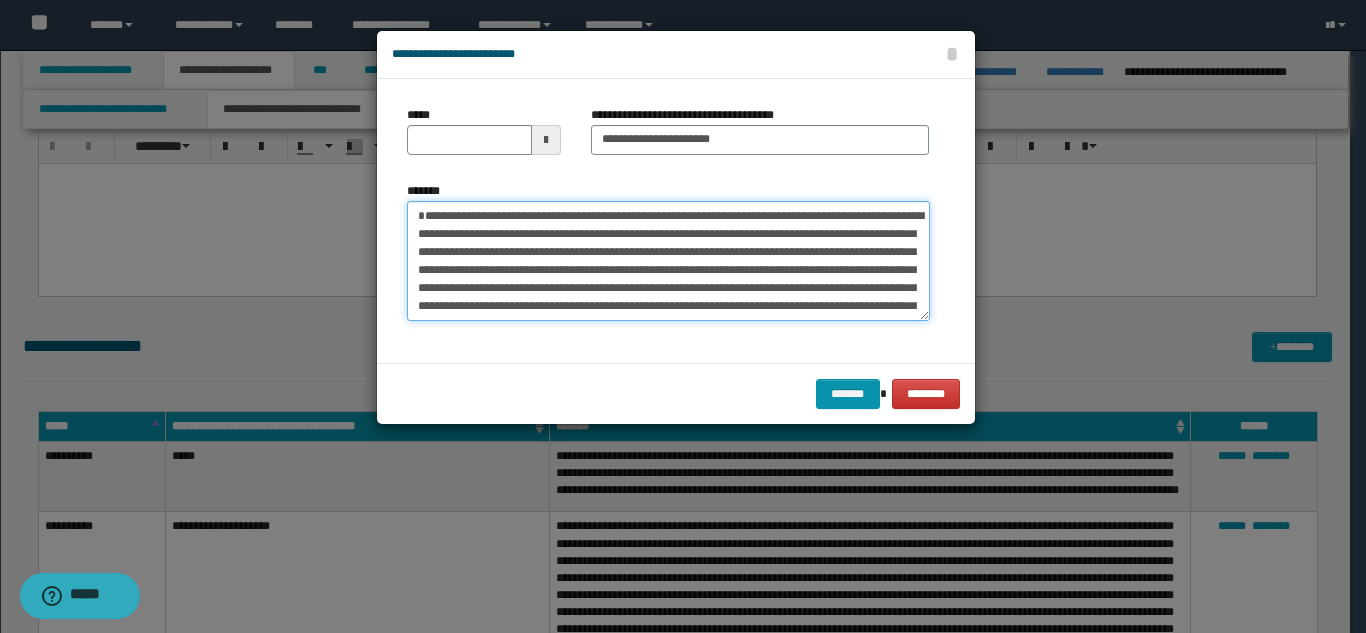 type on "**********" 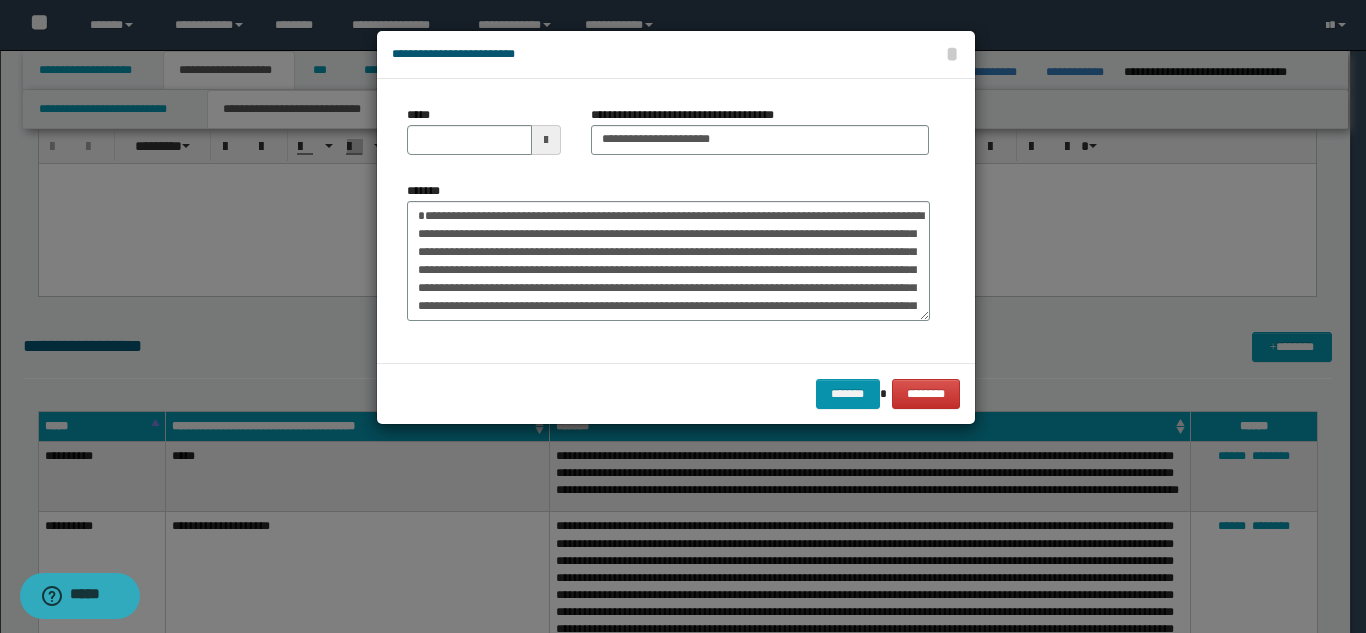click on "*****" at bounding box center (484, 138) 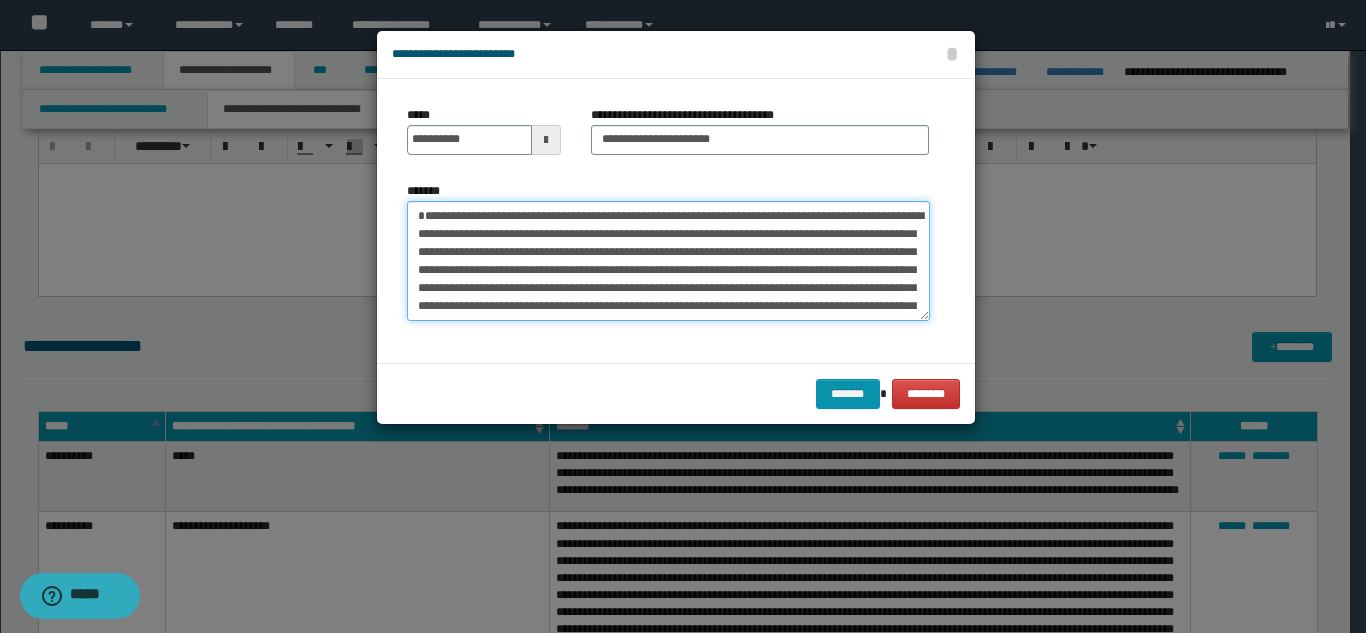 click on "*******" at bounding box center [668, 261] 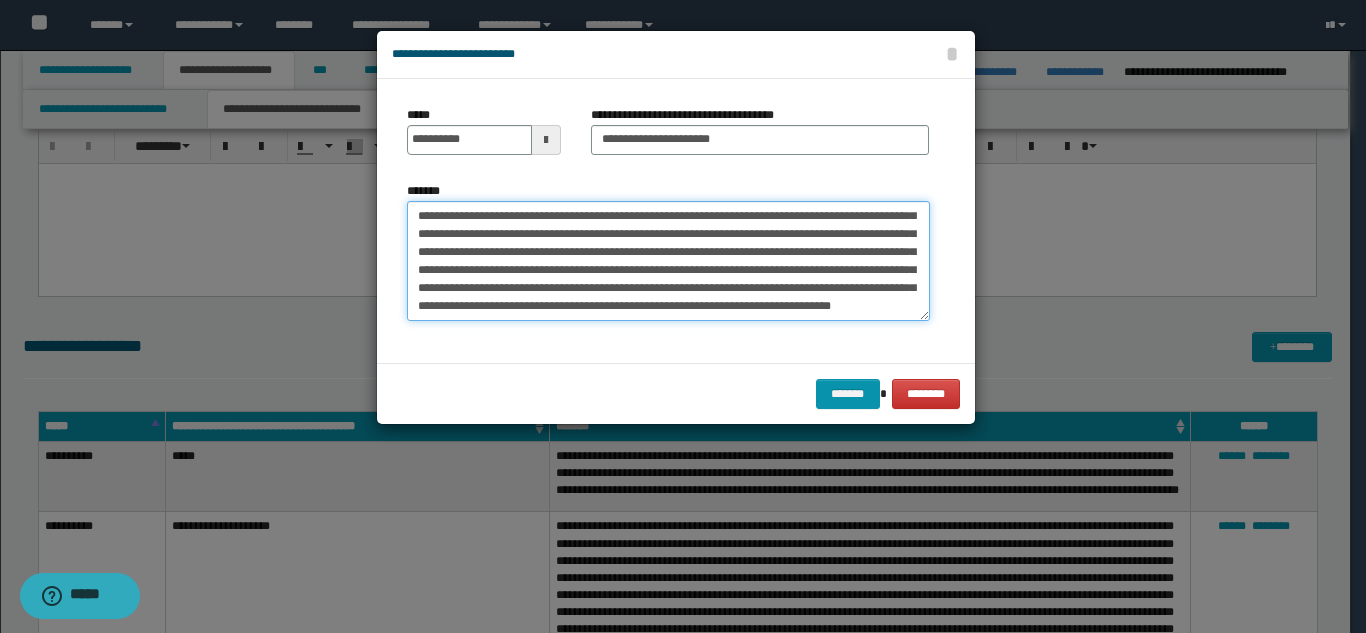 scroll, scrollTop: 324, scrollLeft: 0, axis: vertical 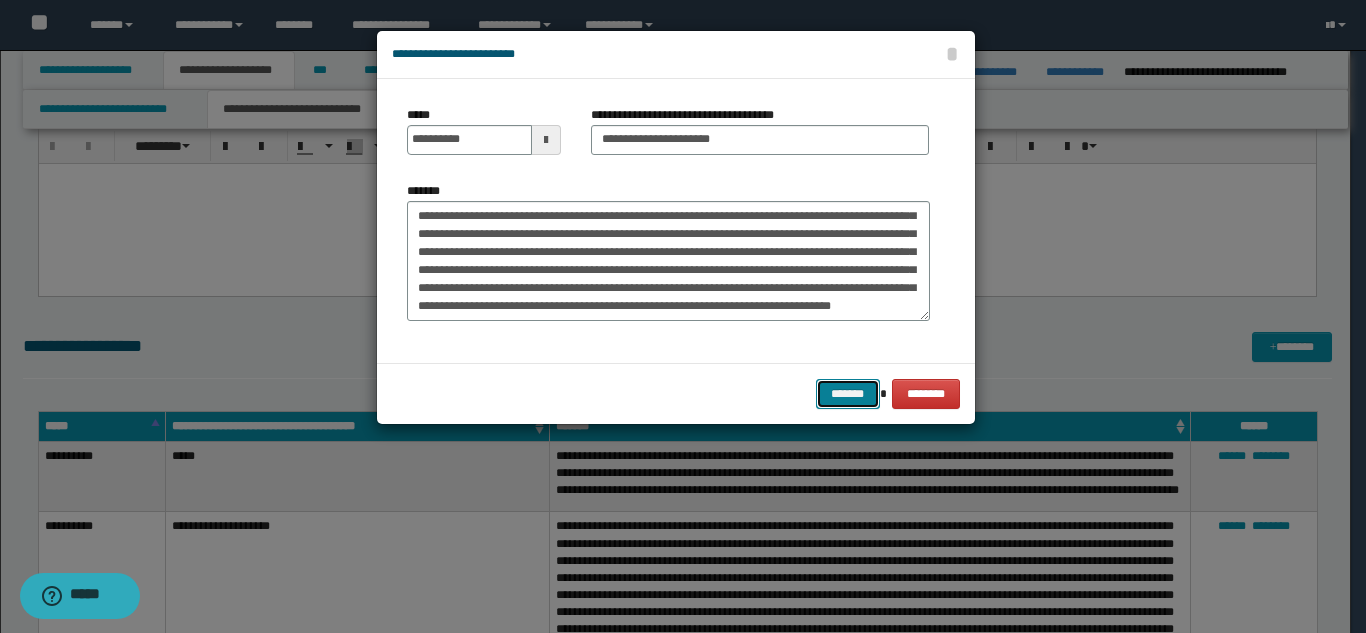click on "*******" at bounding box center (848, 394) 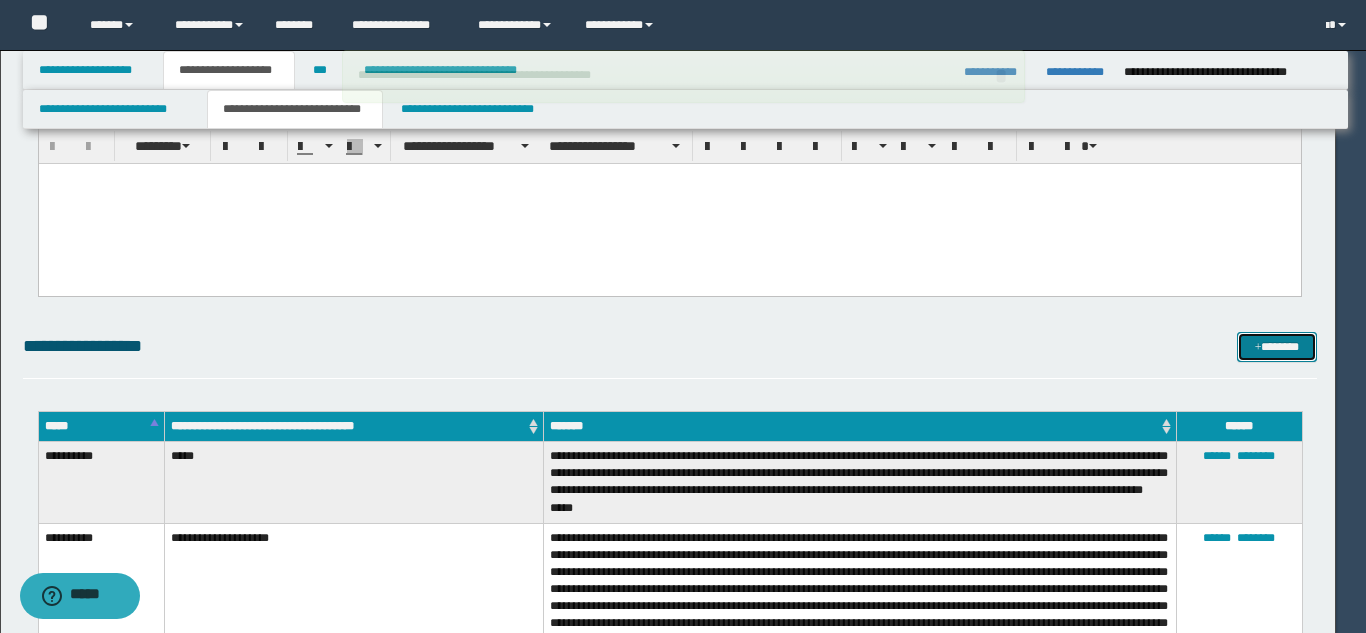 type 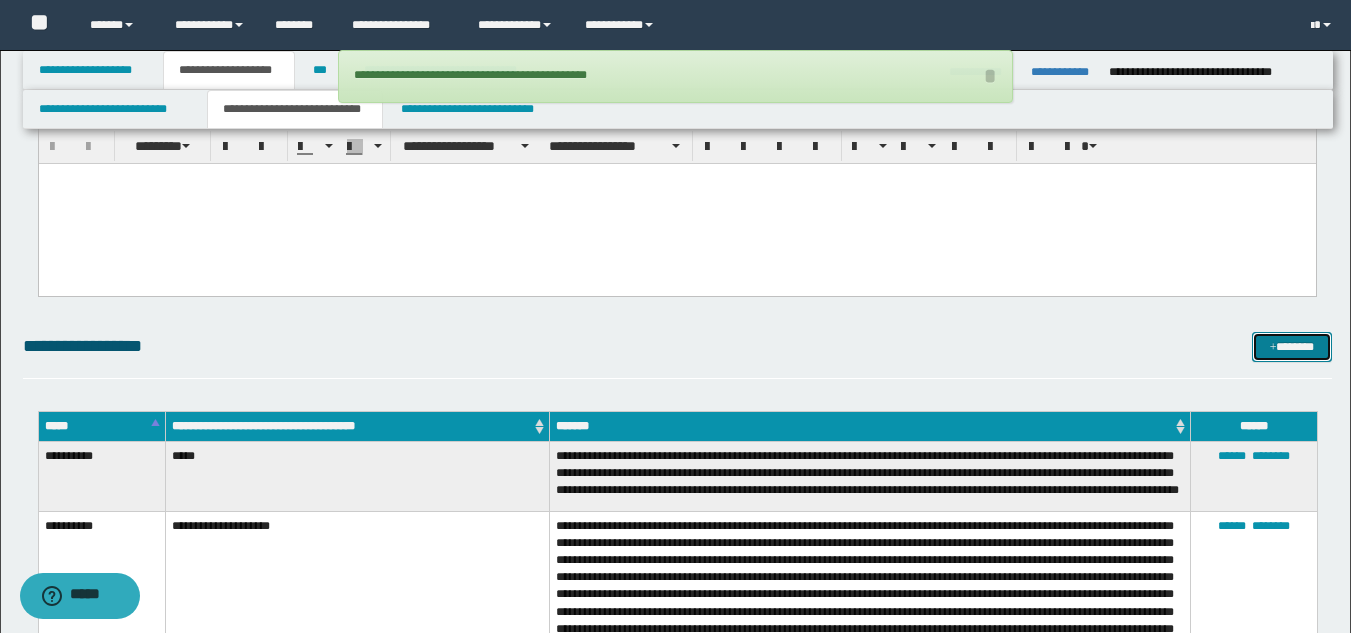 click on "*******" at bounding box center [1292, 347] 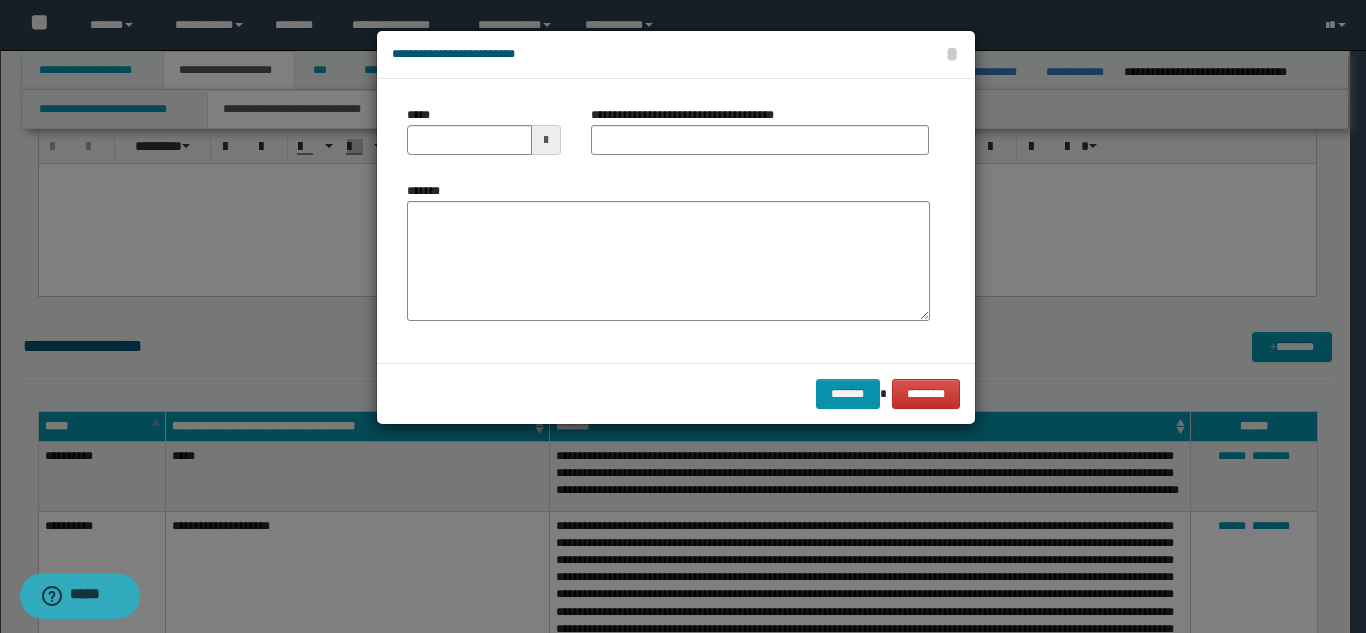scroll, scrollTop: 0, scrollLeft: 0, axis: both 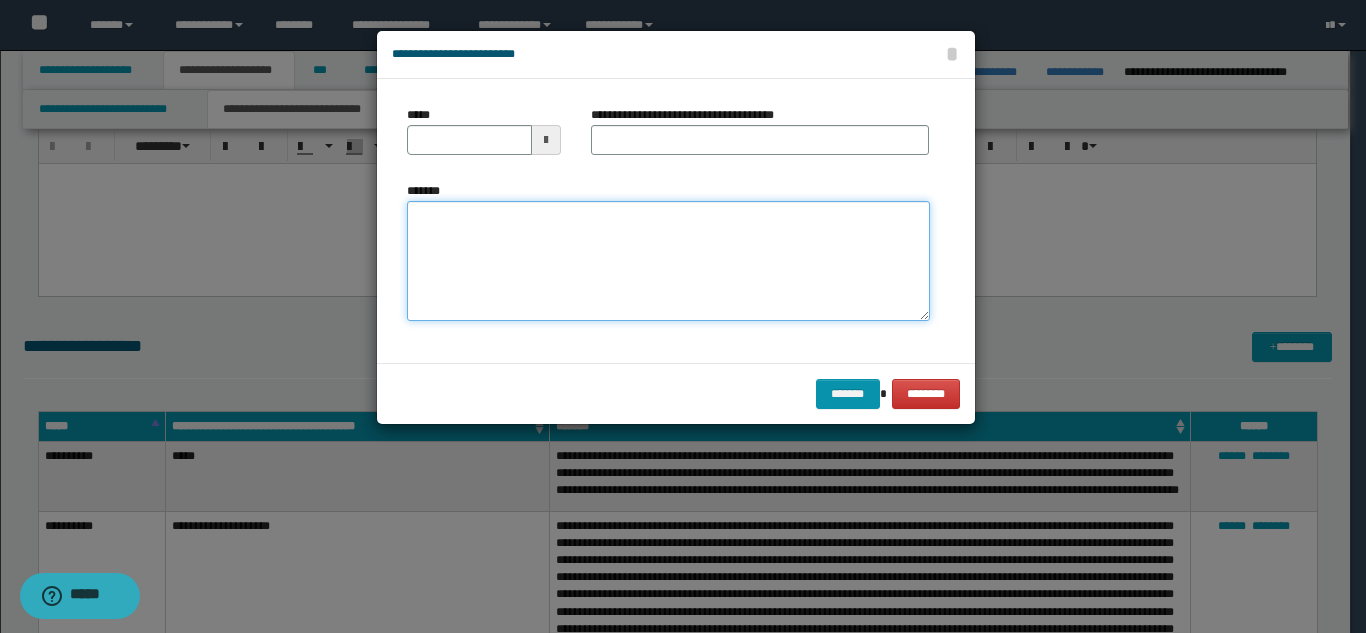 click on "*******" at bounding box center (668, 261) 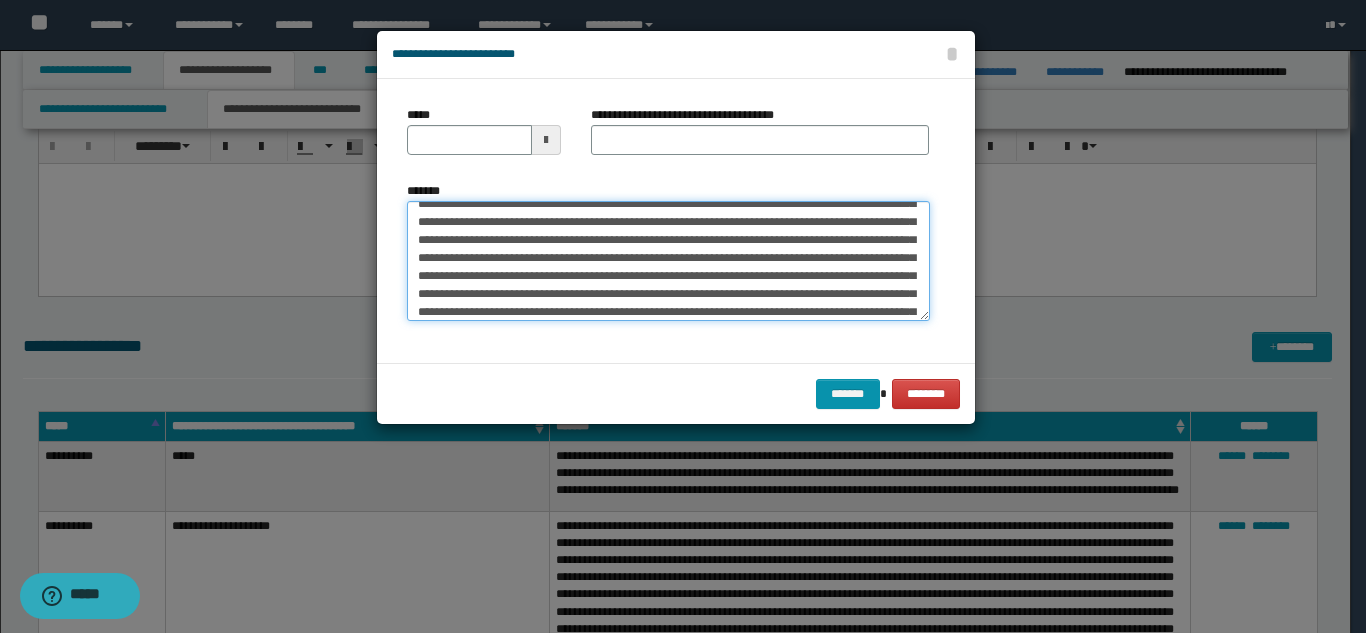 scroll, scrollTop: 0, scrollLeft: 0, axis: both 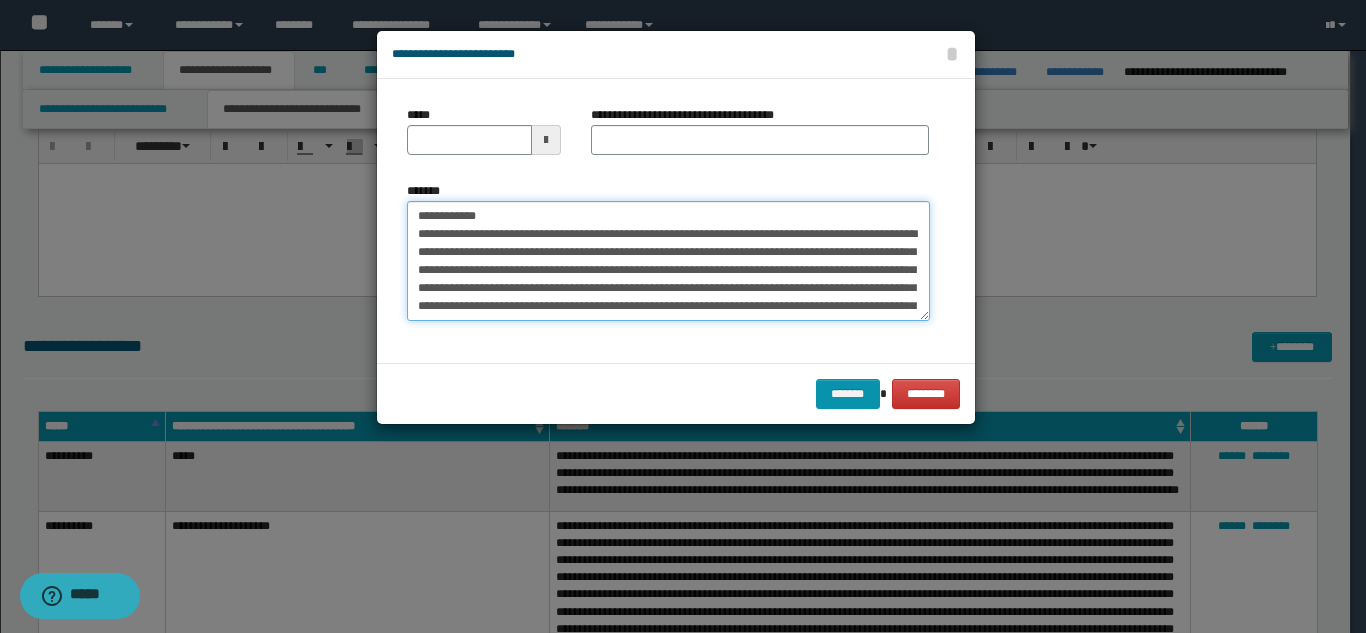 drag, startPoint x: 609, startPoint y: 216, endPoint x: 480, endPoint y: 208, distance: 129.24782 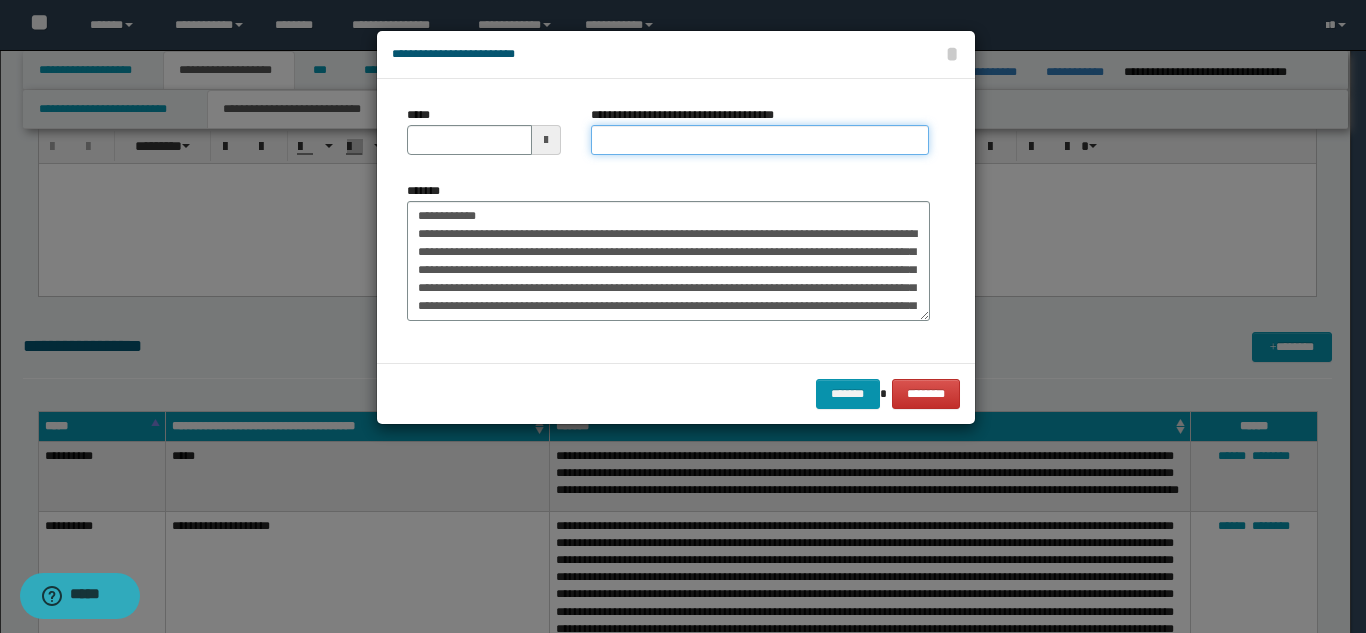 click on "**********" at bounding box center [760, 140] 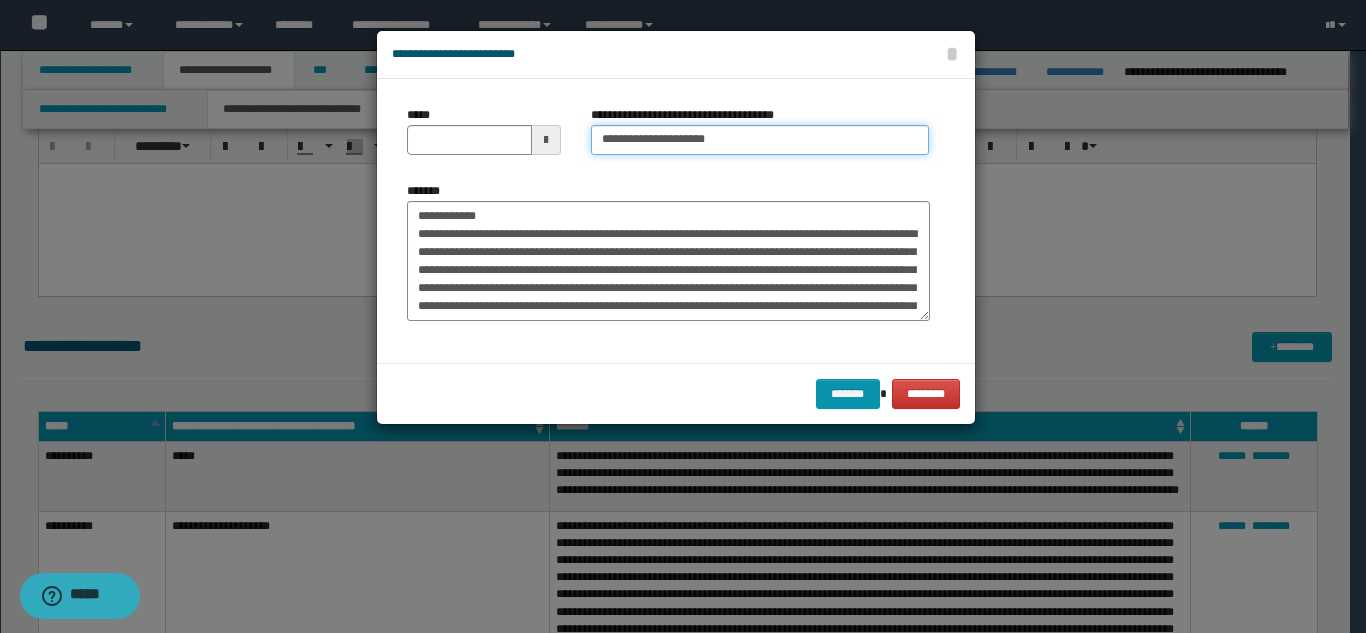 type on "**********" 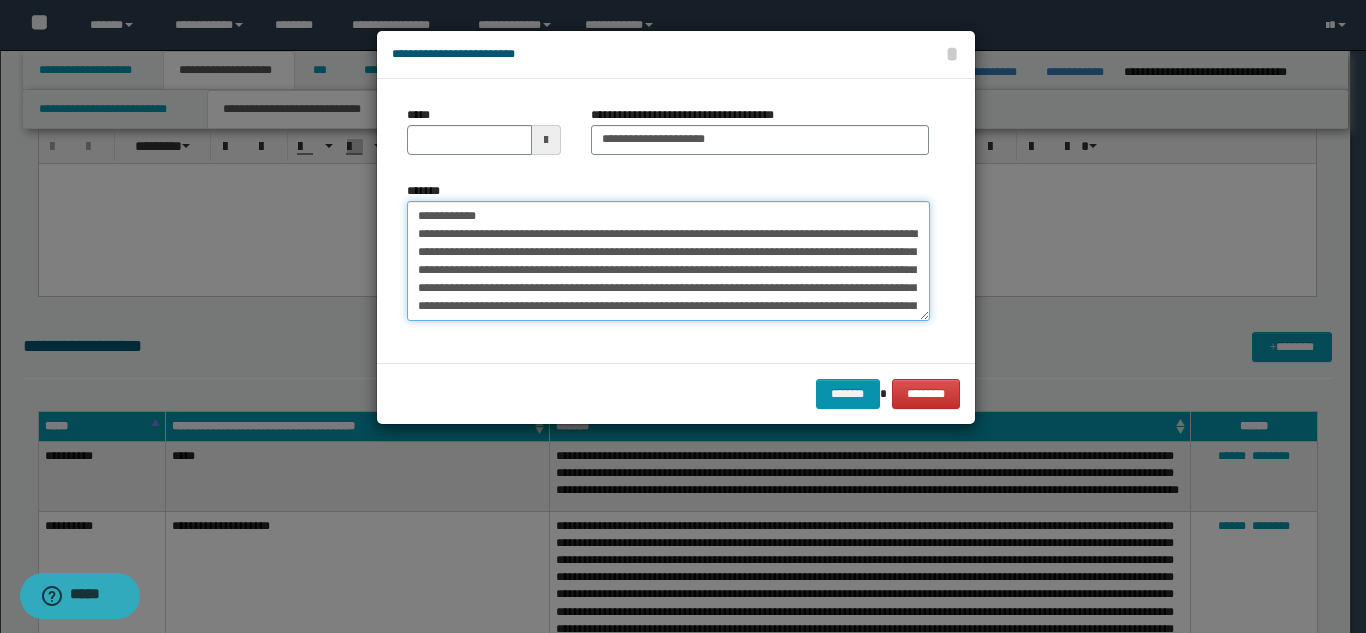 drag, startPoint x: 493, startPoint y: 206, endPoint x: 417, endPoint y: 185, distance: 78.84795 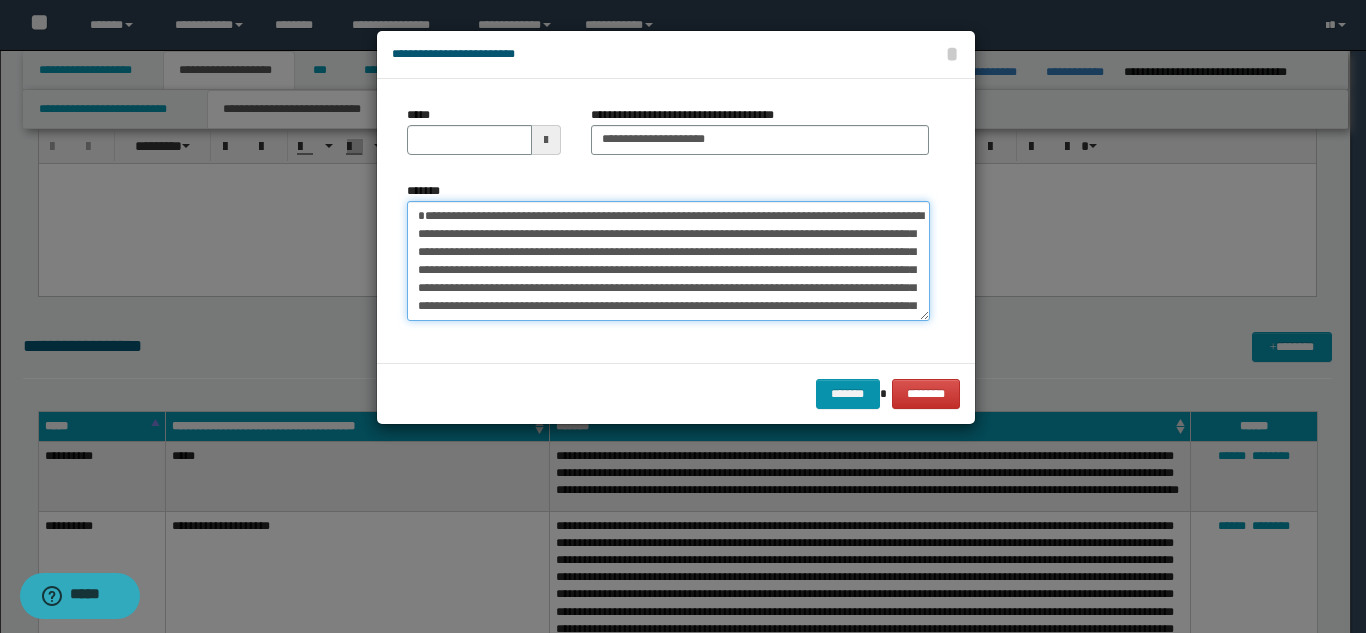 type 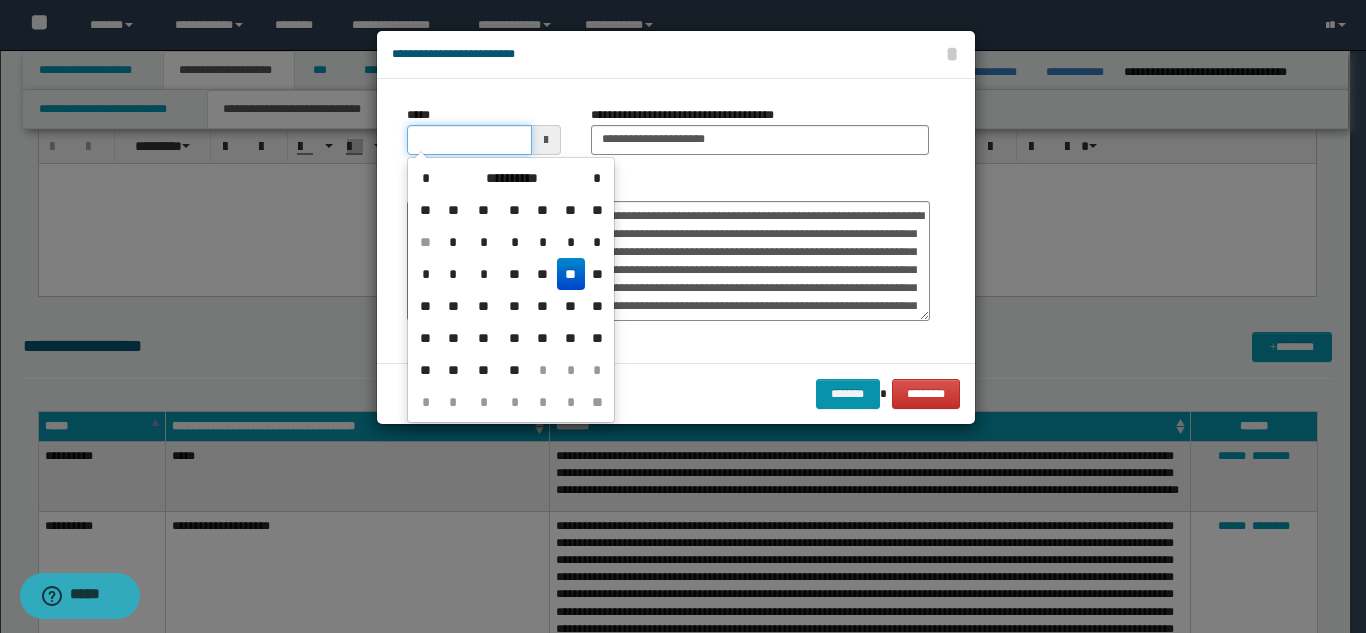 click on "*****" at bounding box center (469, 140) 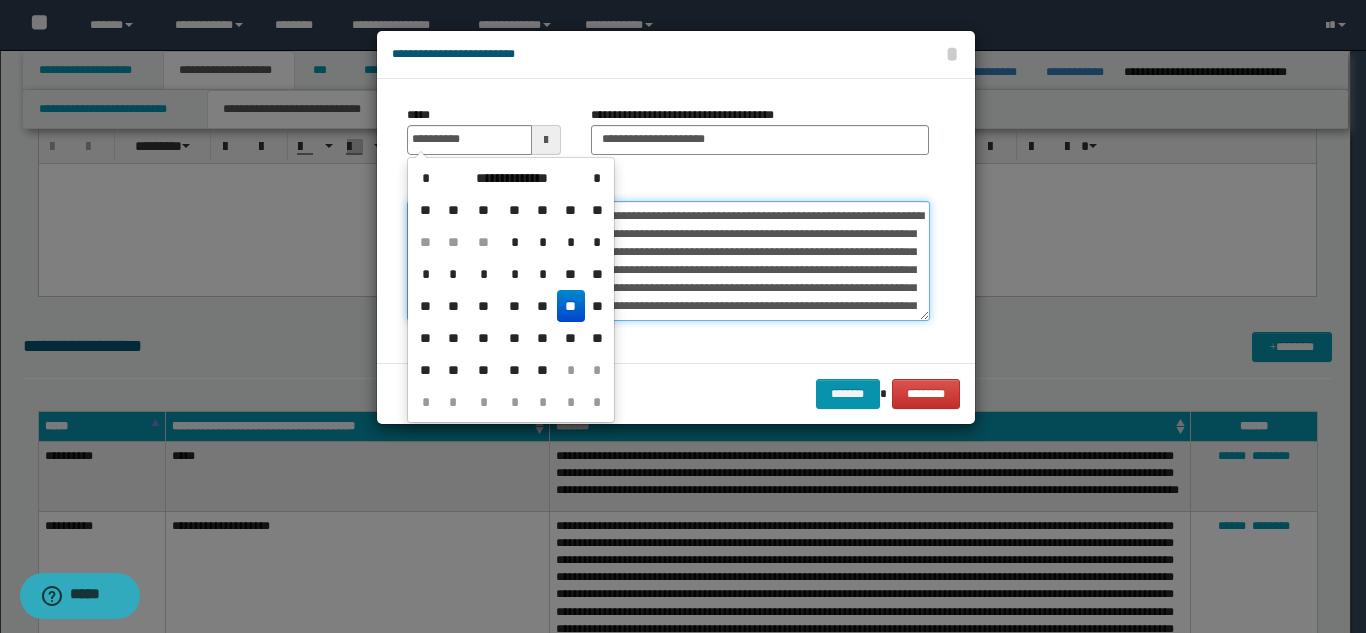 type on "**********" 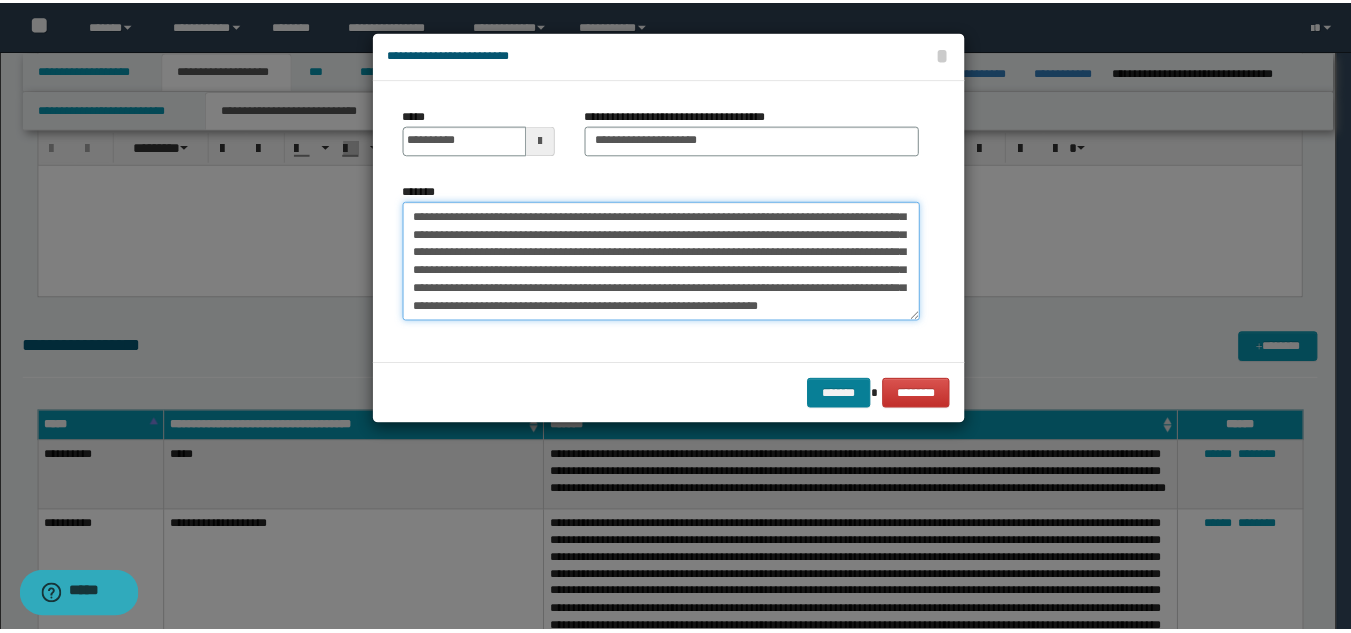 scroll, scrollTop: 270, scrollLeft: 0, axis: vertical 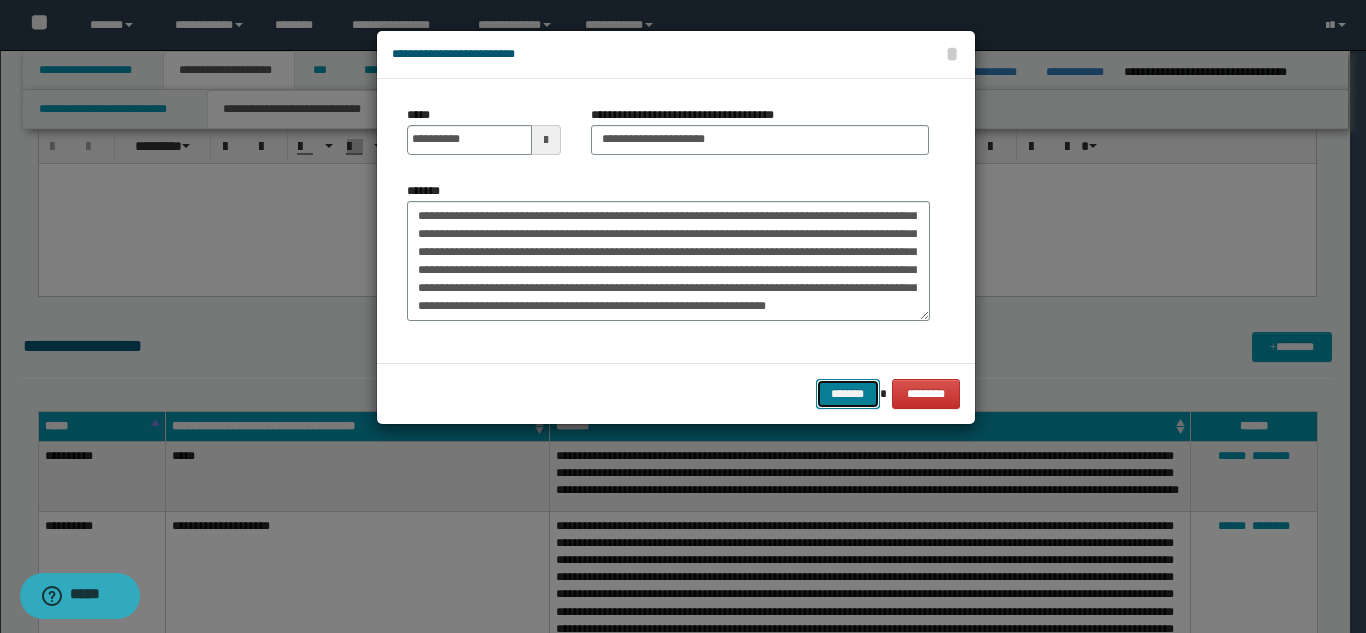 click on "*******" at bounding box center [848, 394] 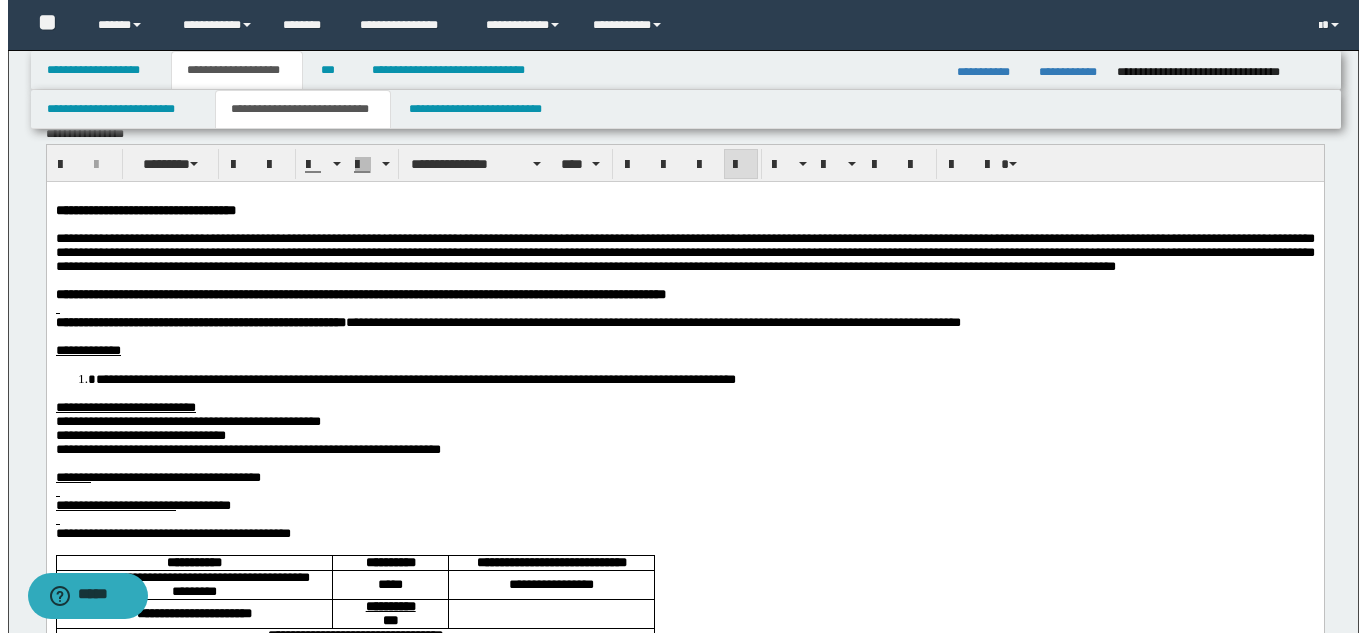 scroll, scrollTop: 0, scrollLeft: 0, axis: both 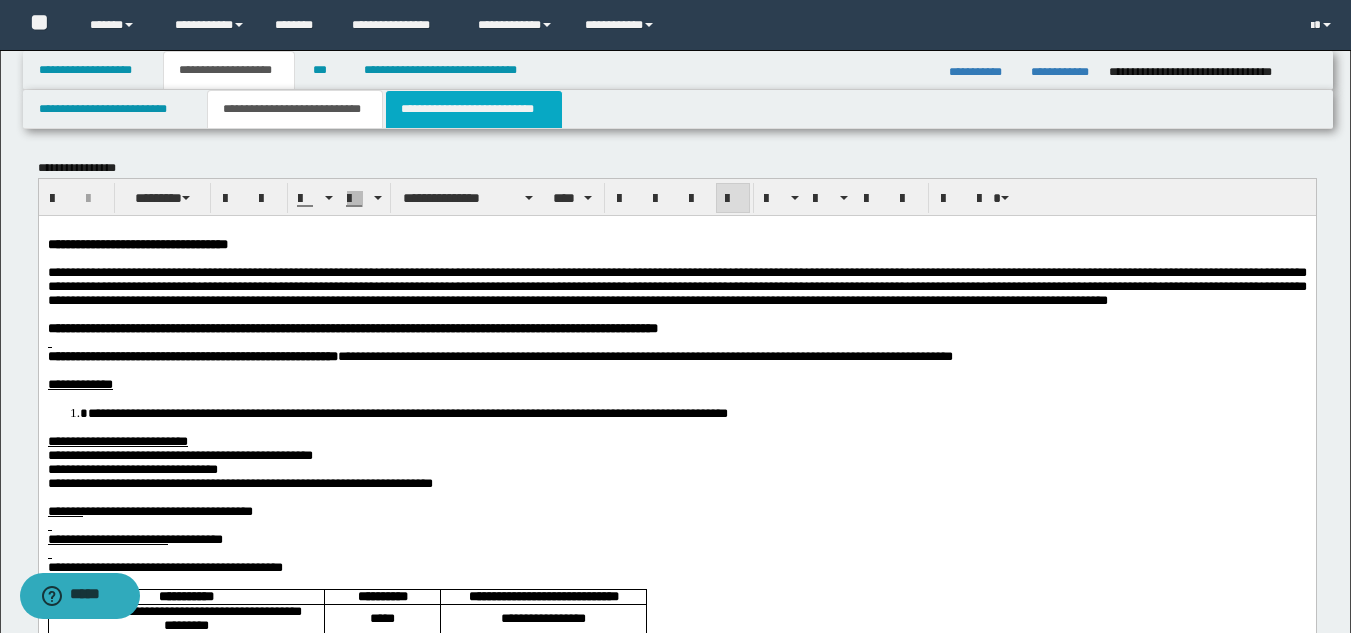 click on "**********" at bounding box center [474, 109] 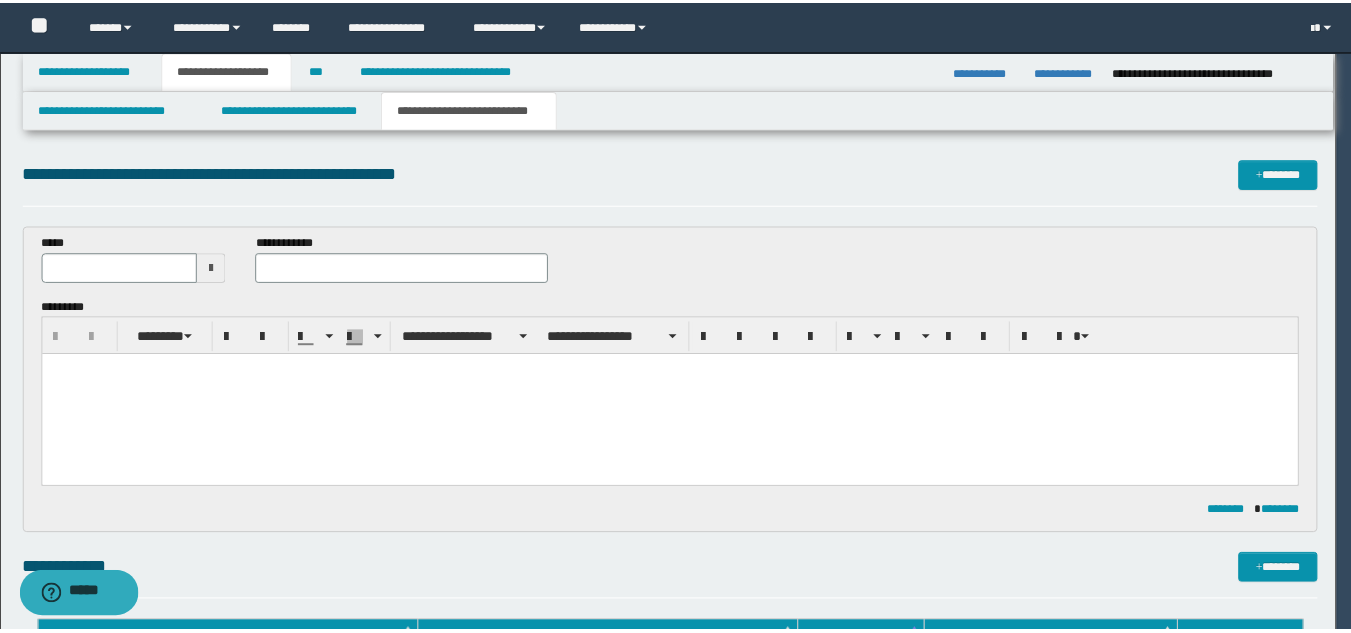 scroll, scrollTop: 0, scrollLeft: 0, axis: both 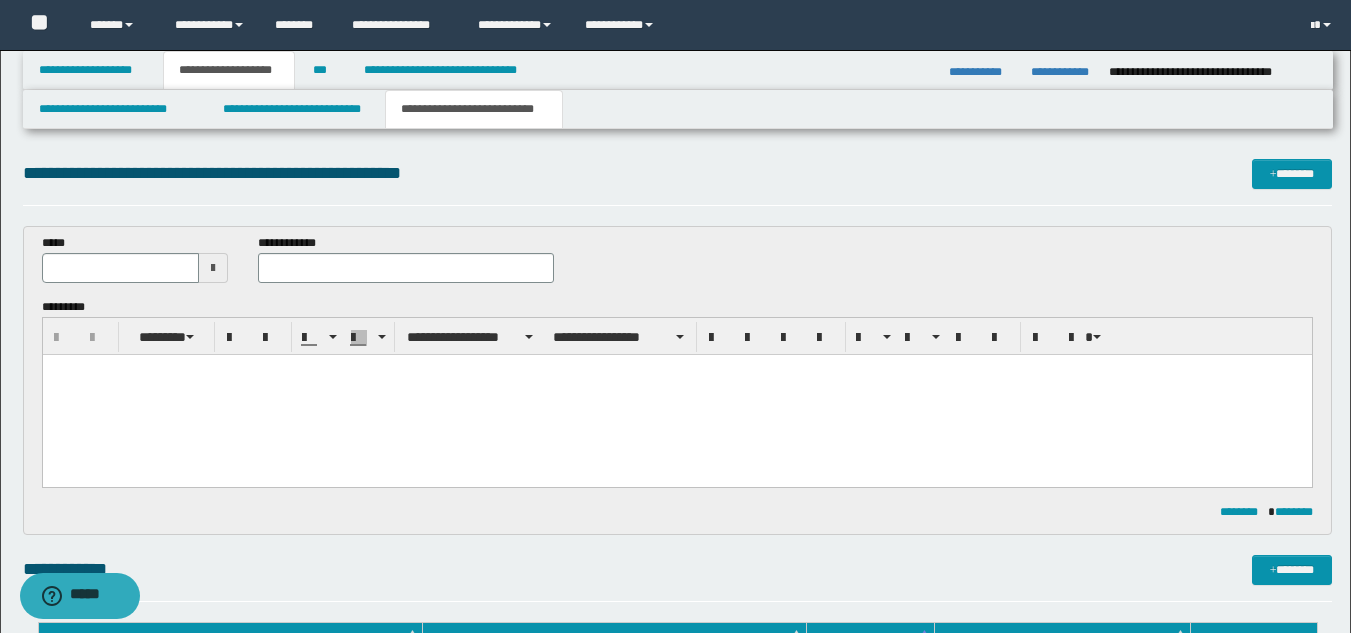 click at bounding box center [213, 268] 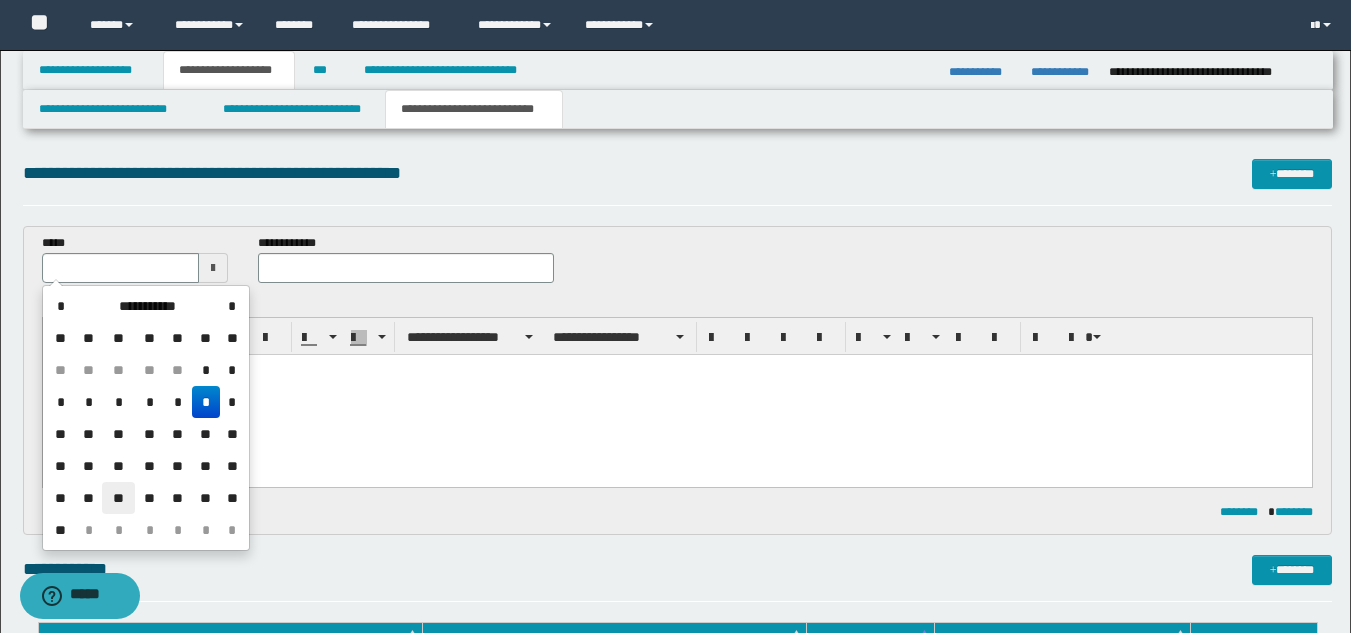 click on "**" at bounding box center (118, 498) 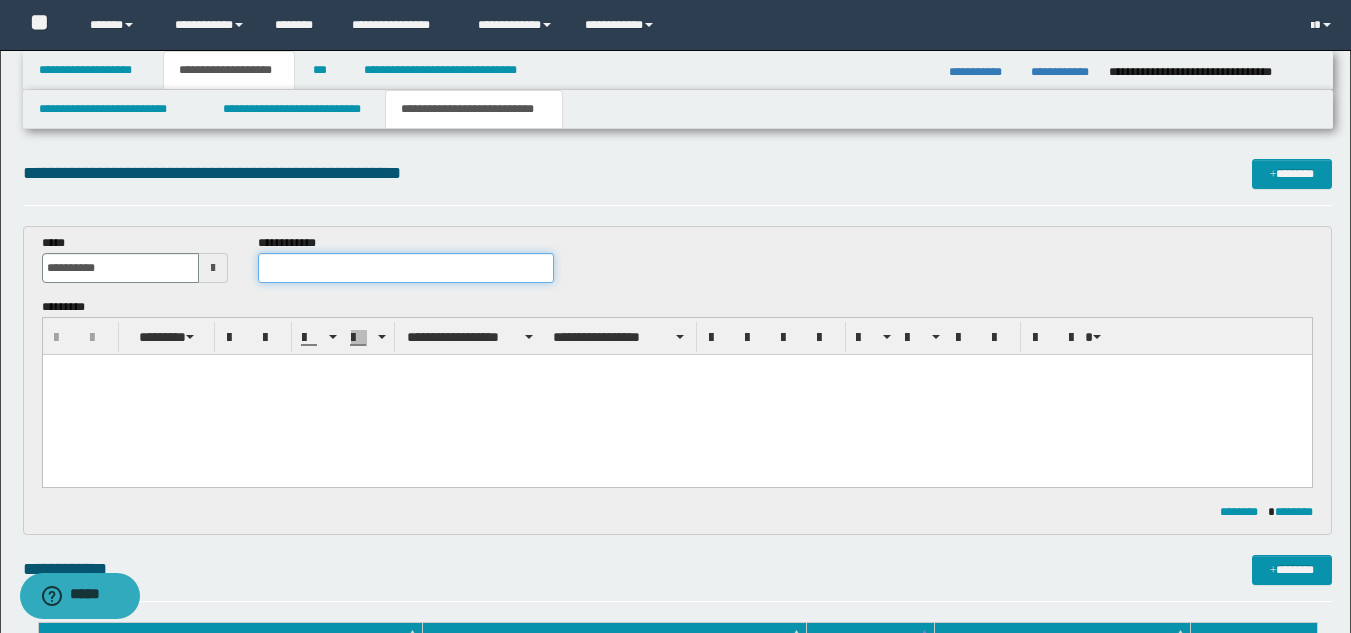click at bounding box center (405, 268) 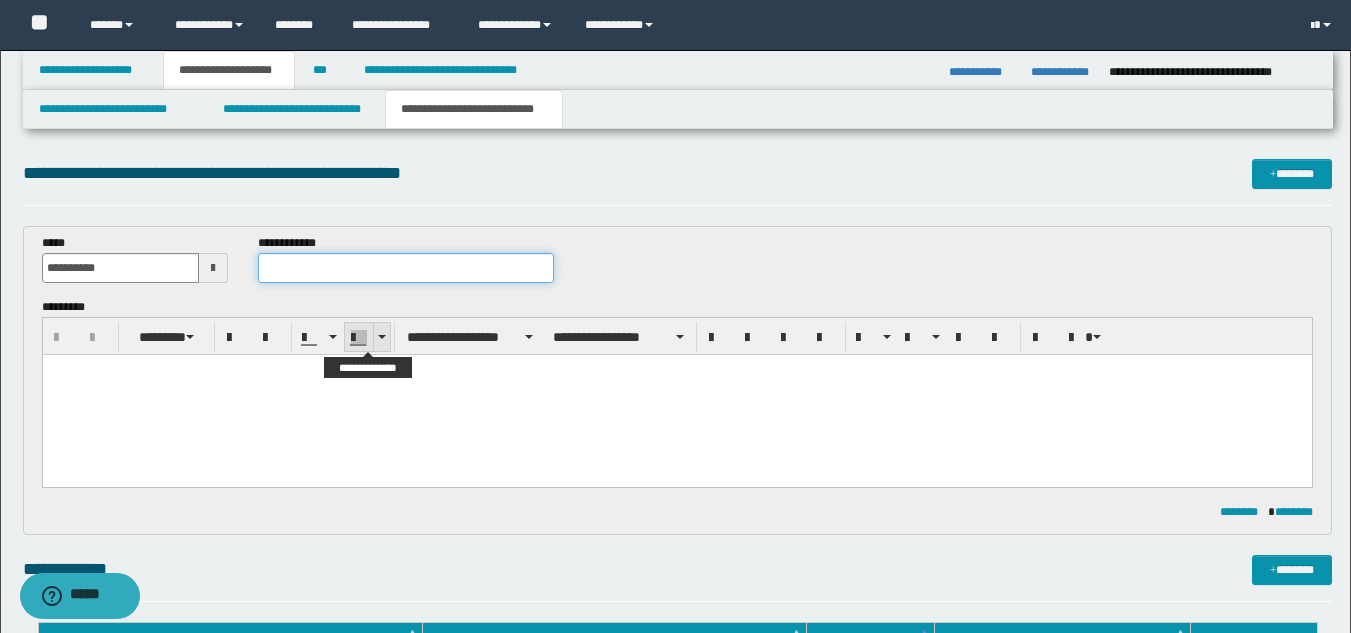 paste on "**********" 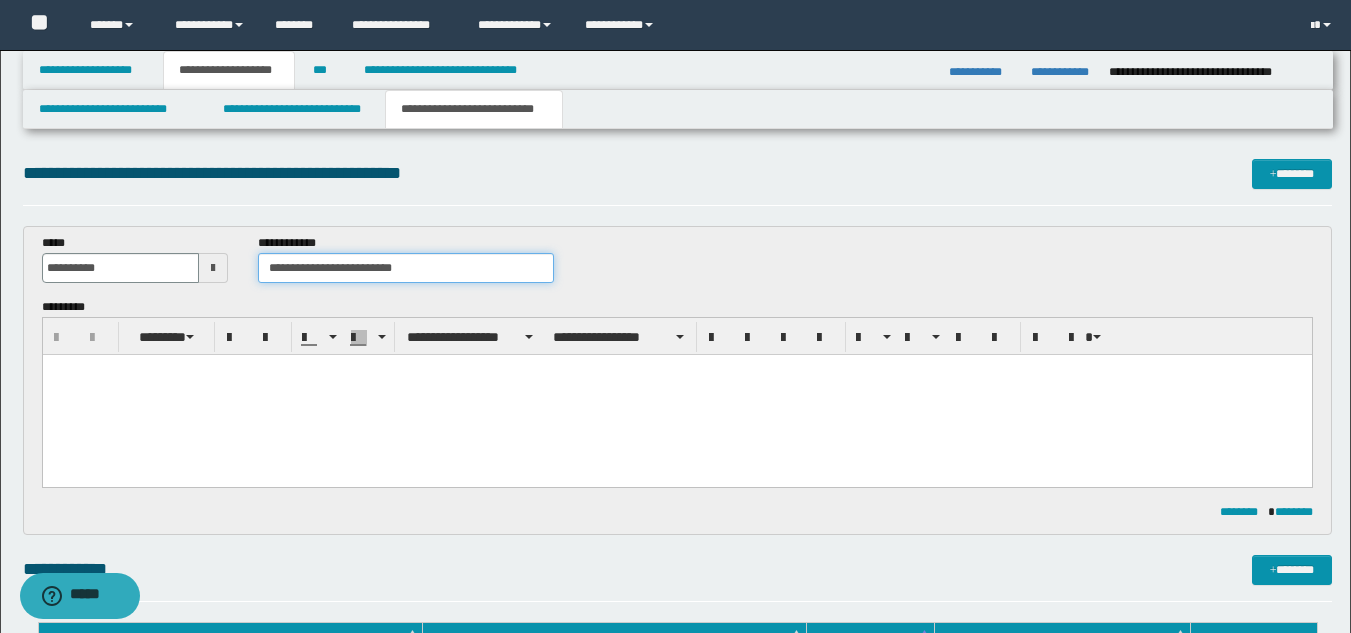type on "**********" 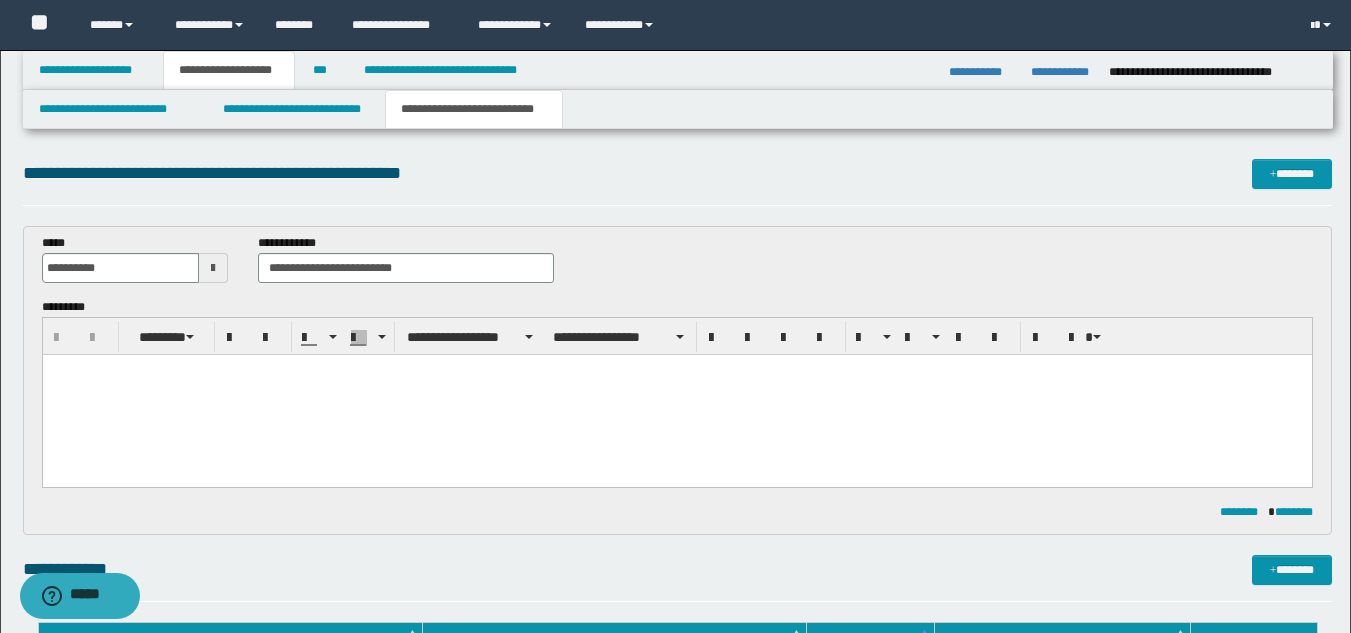 click at bounding box center [676, 395] 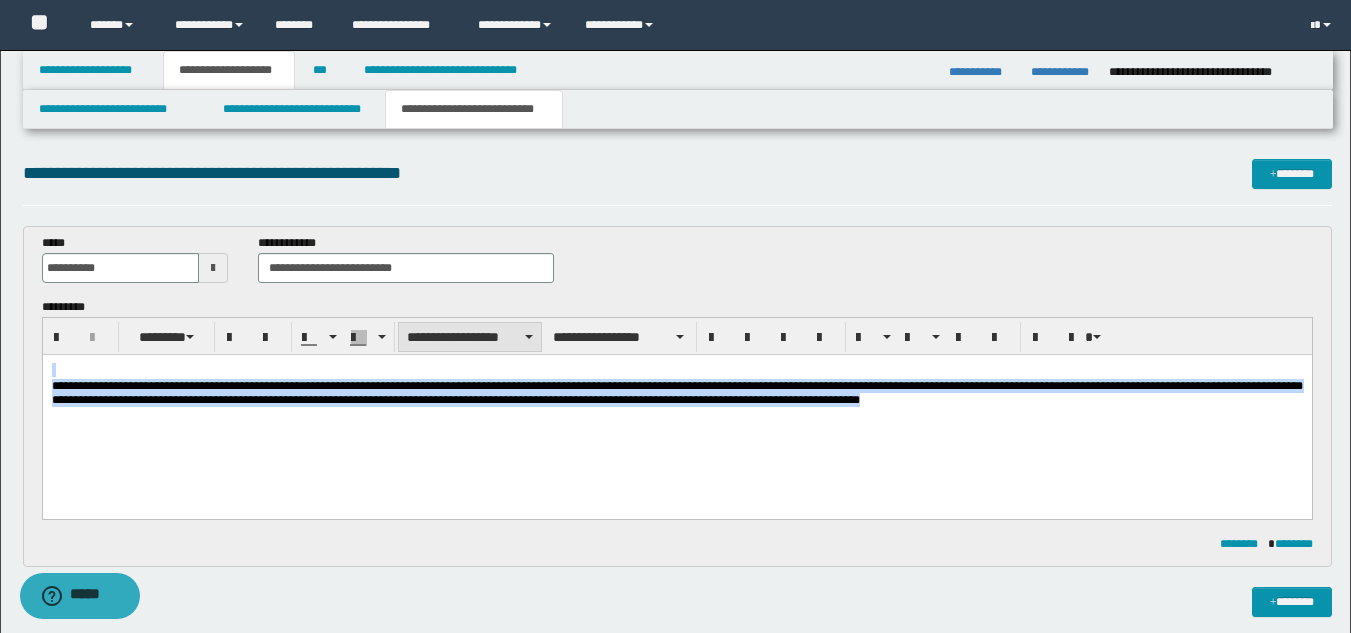 click on "**********" at bounding box center (470, 337) 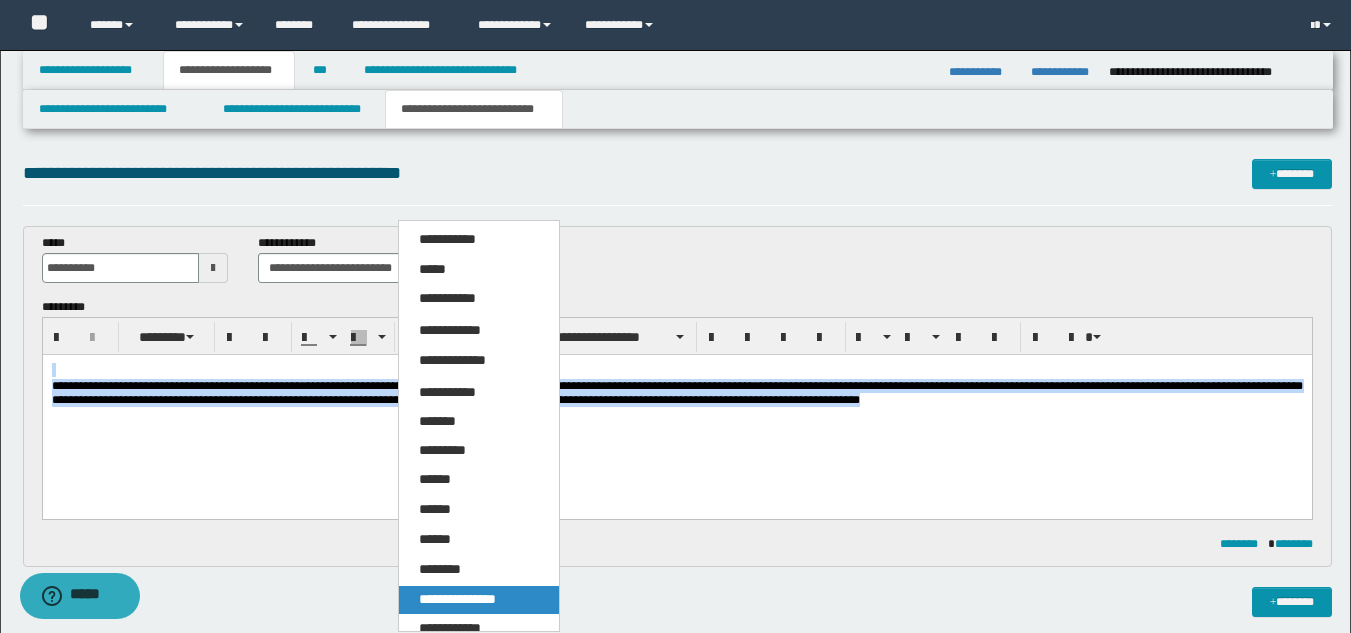 click on "**********" at bounding box center [457, 599] 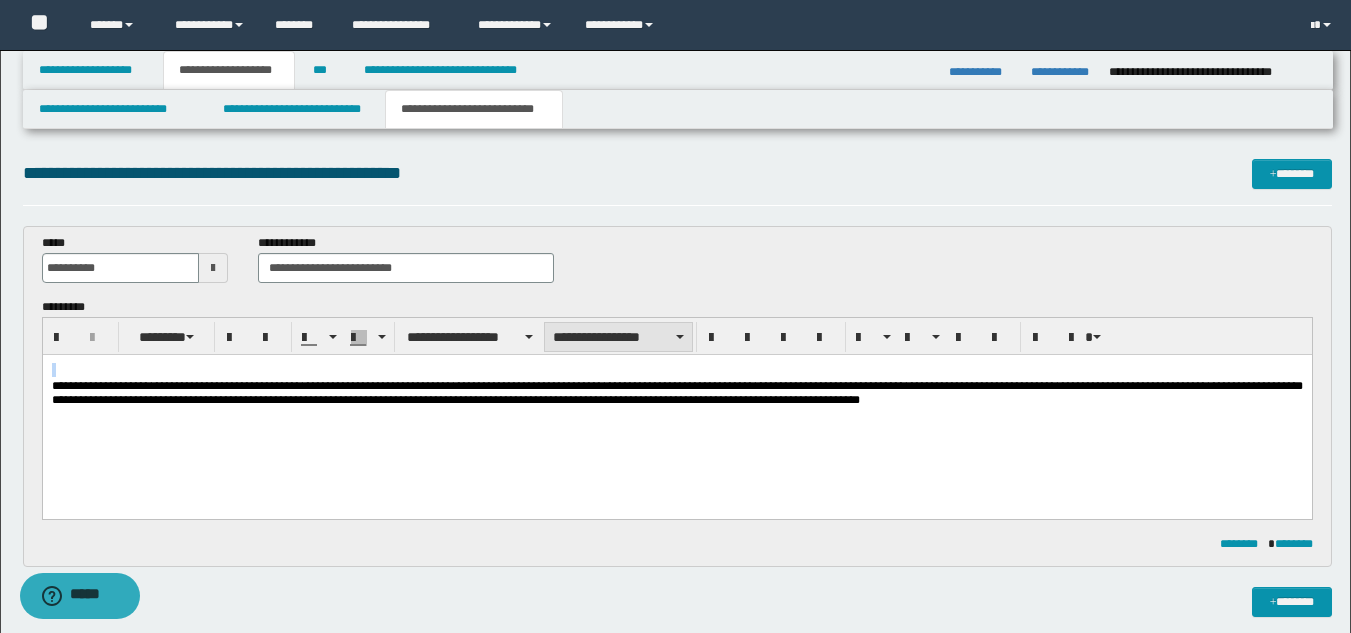 click on "**********" at bounding box center (618, 337) 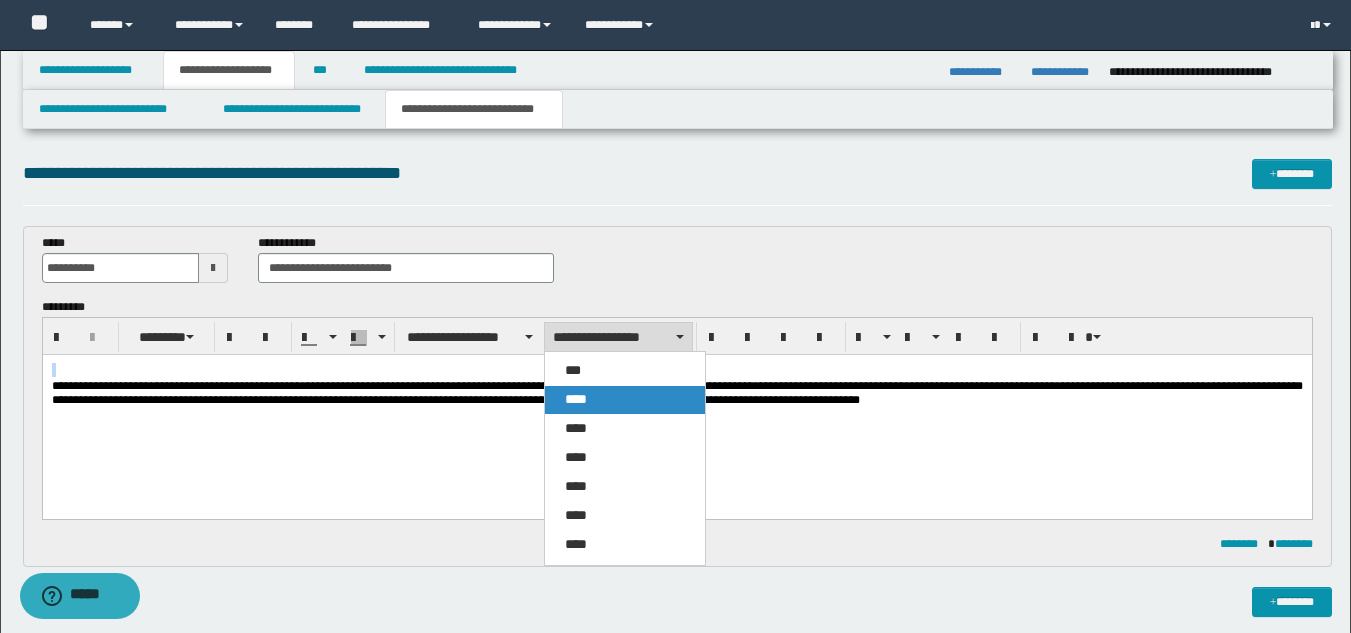 click on "****" at bounding box center [625, 400] 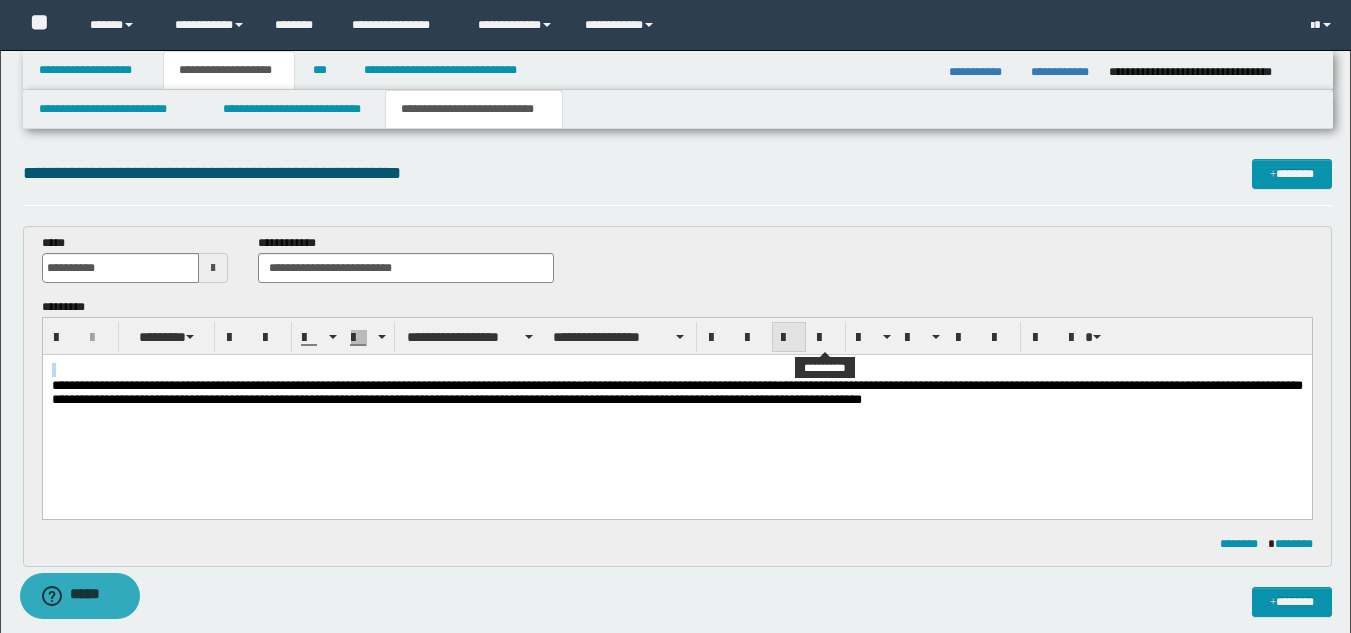 click at bounding box center [825, 338] 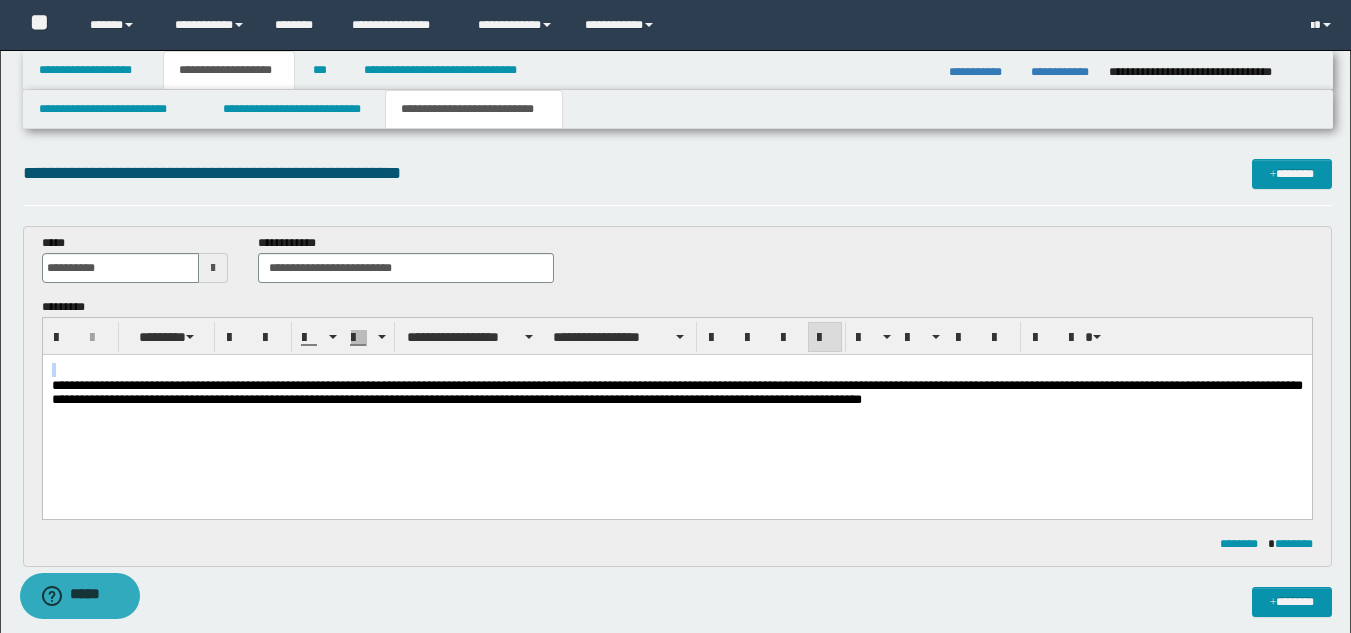 click on "**********" at bounding box center [676, 410] 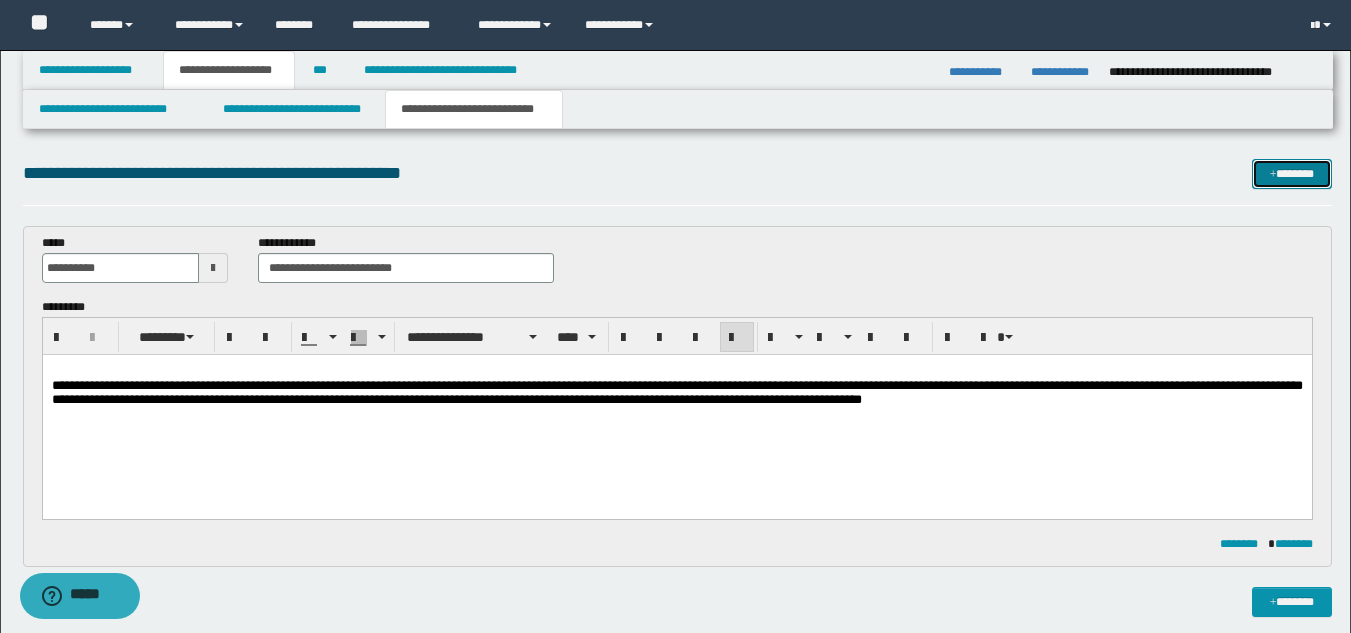click at bounding box center (1273, 175) 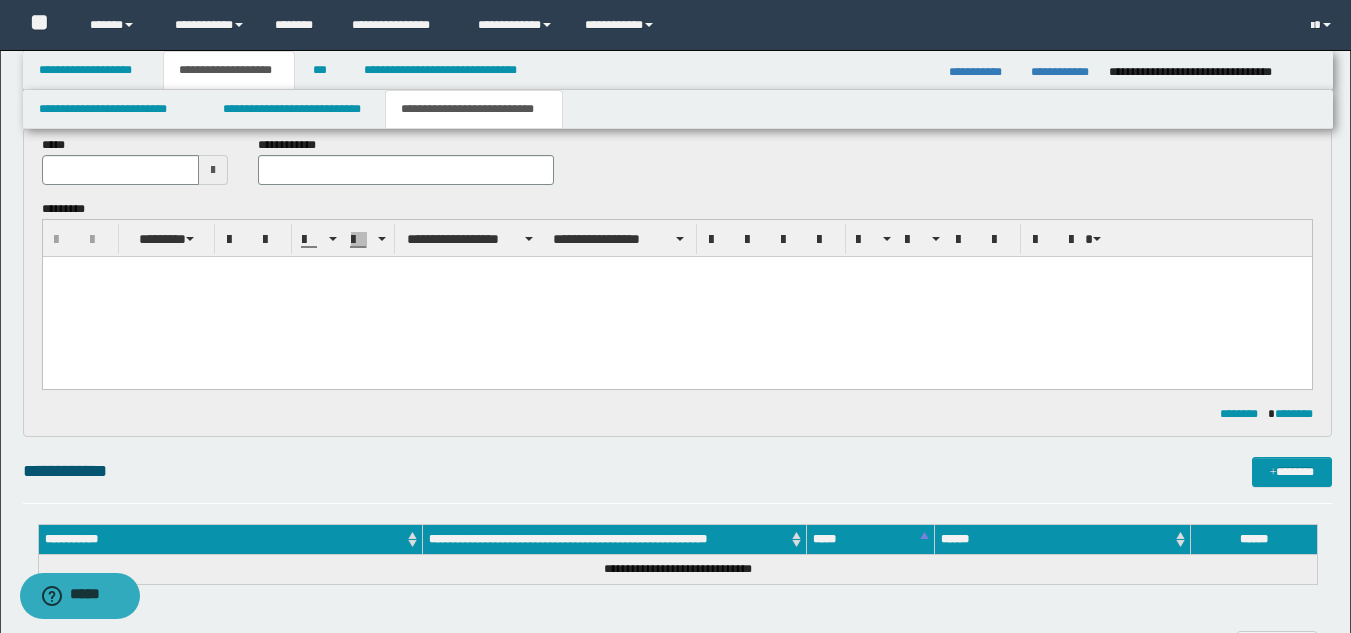 scroll, scrollTop: 314, scrollLeft: 0, axis: vertical 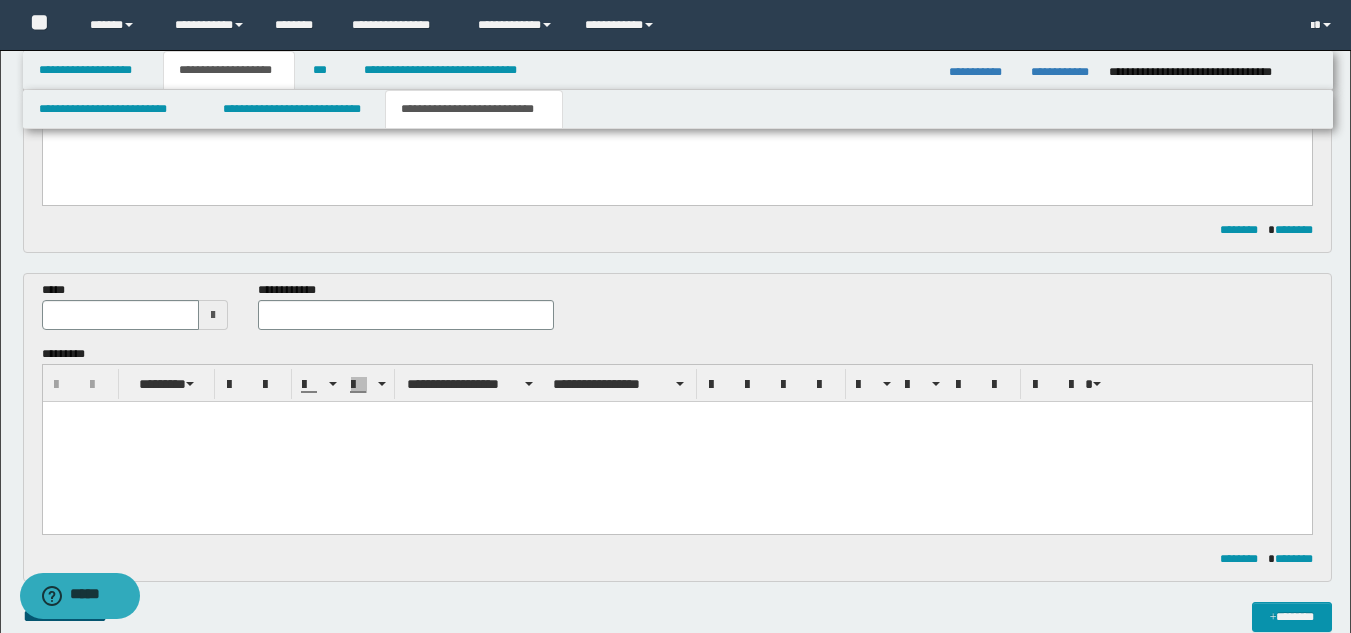drag, startPoint x: 205, startPoint y: 315, endPoint x: 198, endPoint y: 326, distance: 13.038404 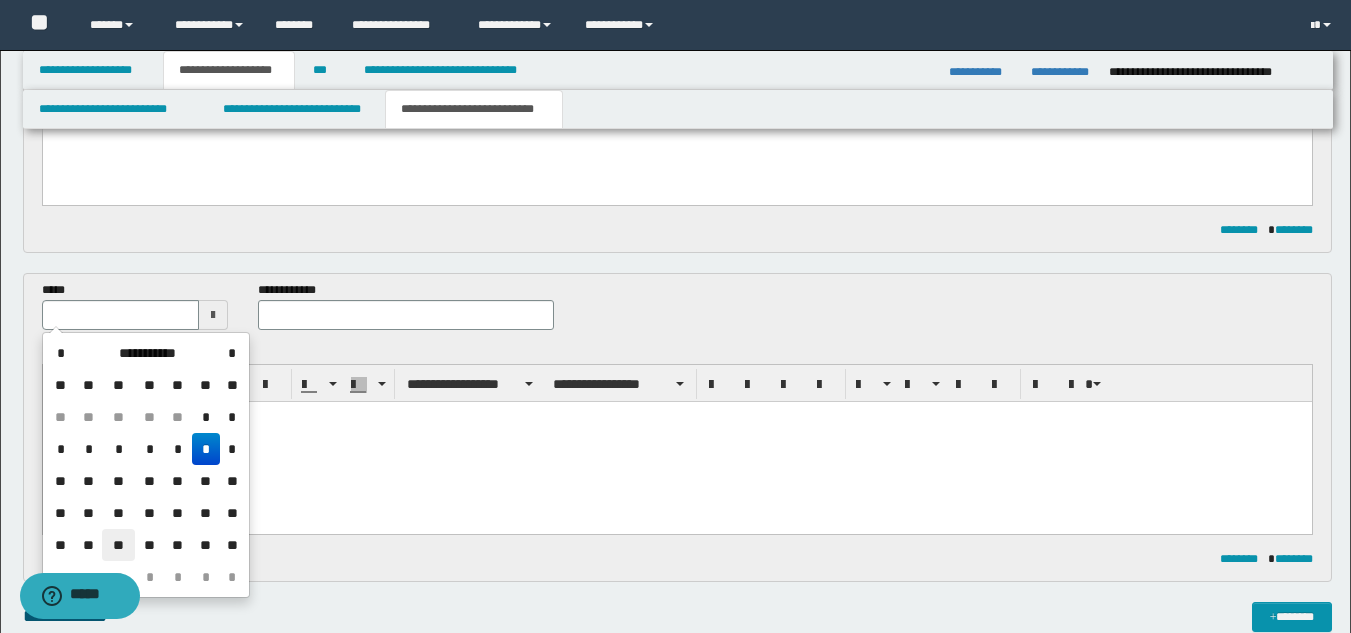 click on "**" at bounding box center (118, 545) 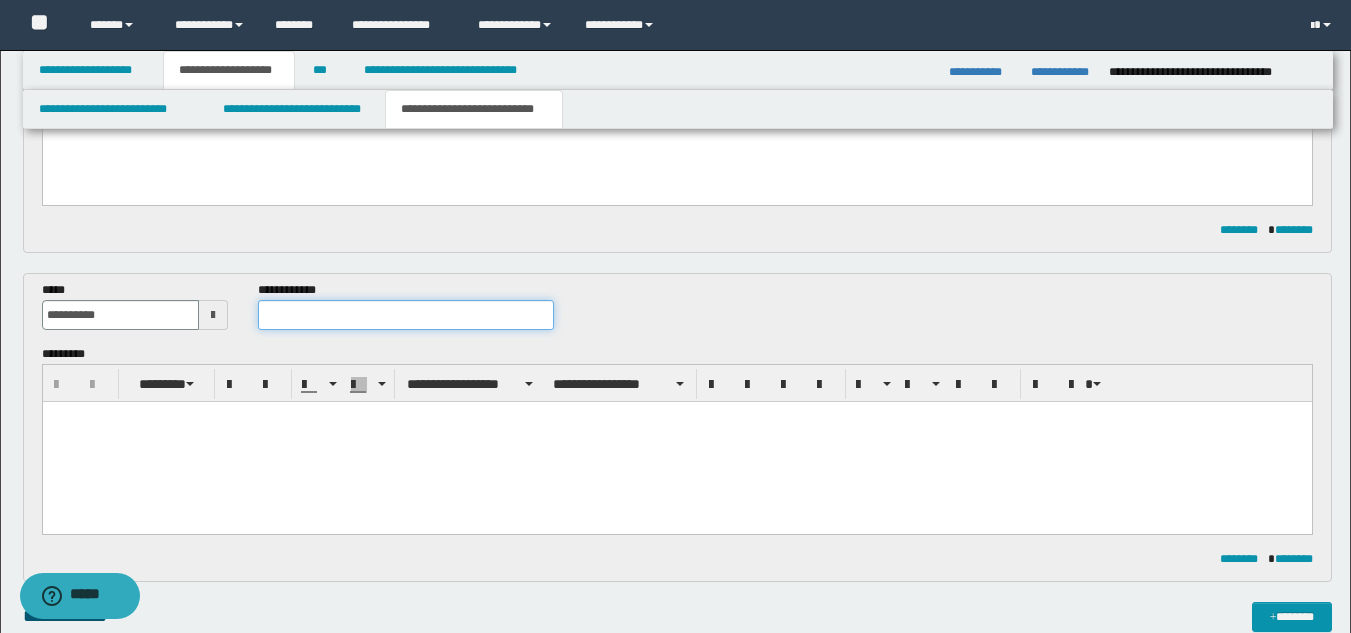 click at bounding box center [405, 315] 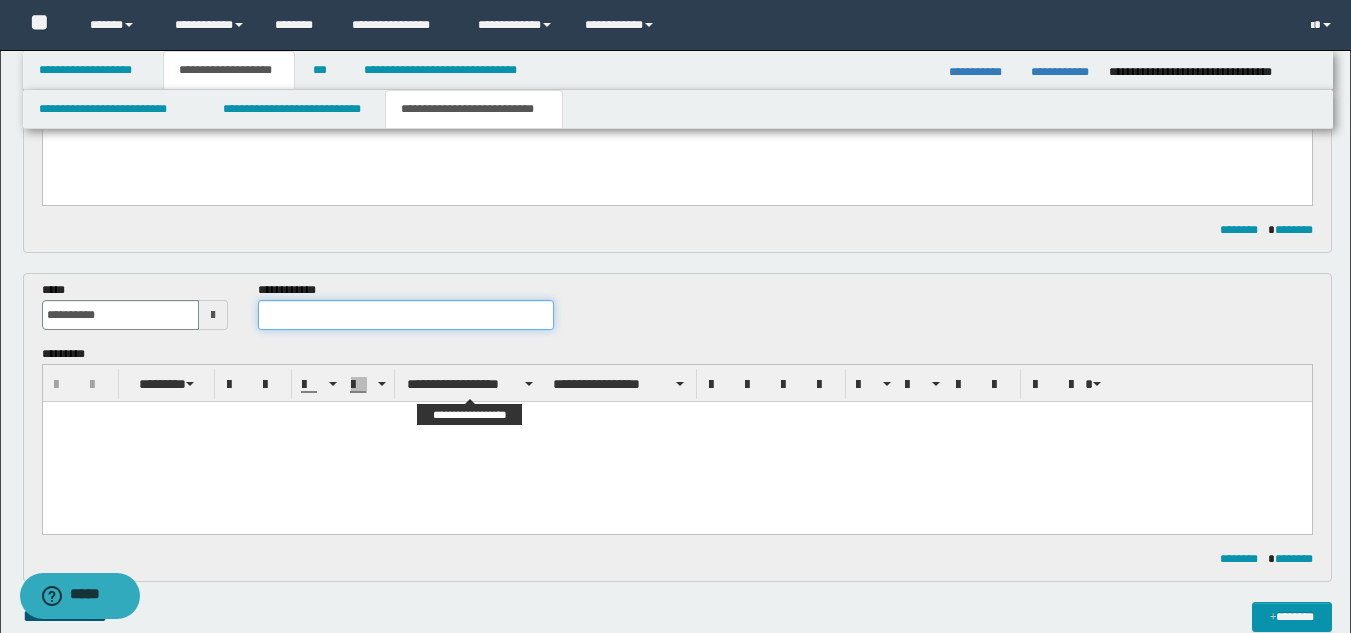paste on "**********" 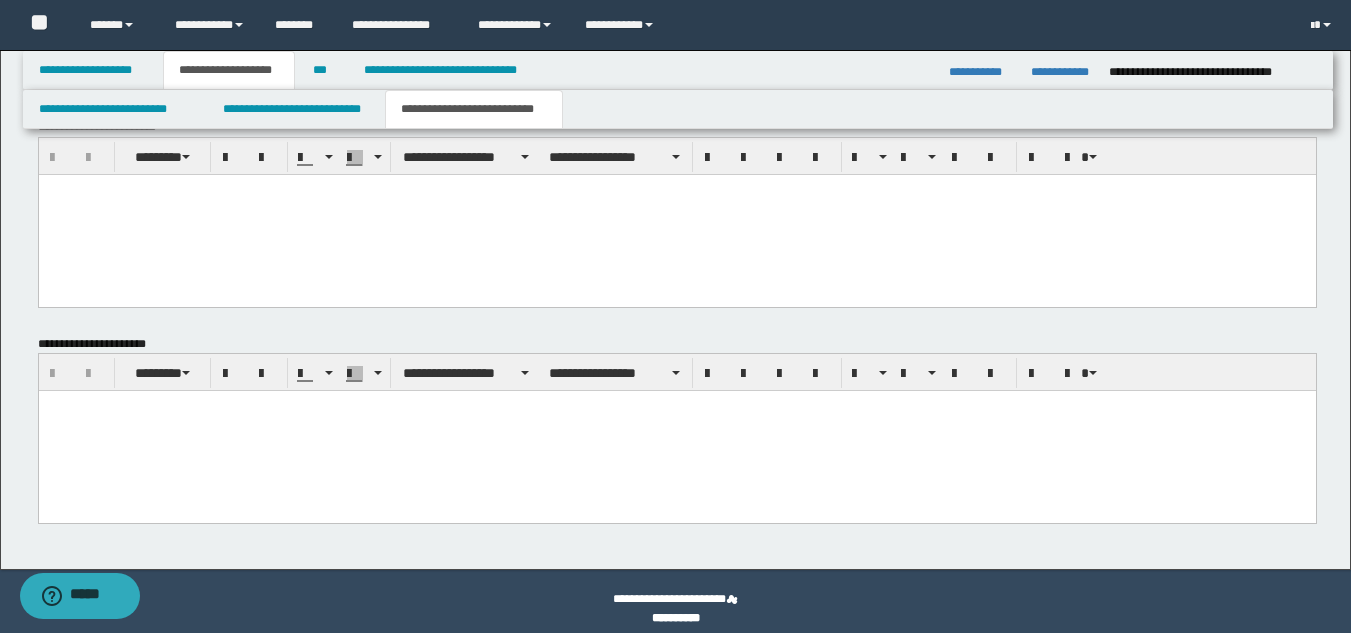 scroll, scrollTop: 1246, scrollLeft: 0, axis: vertical 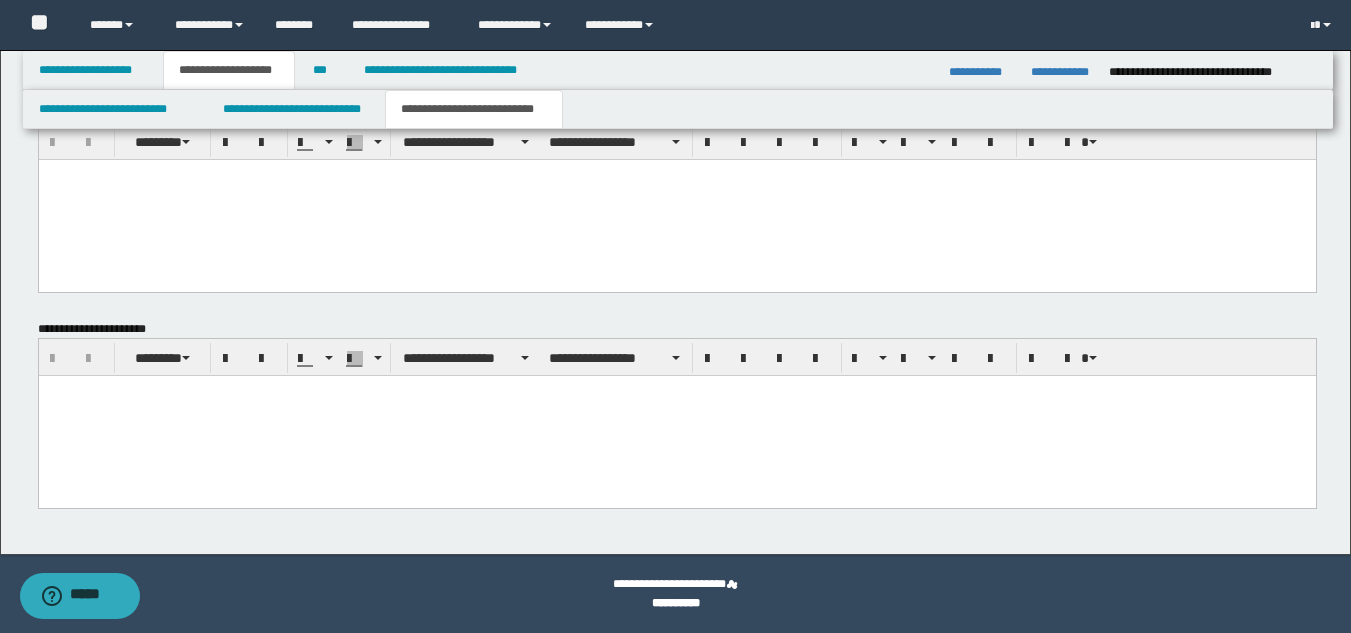 type on "**********" 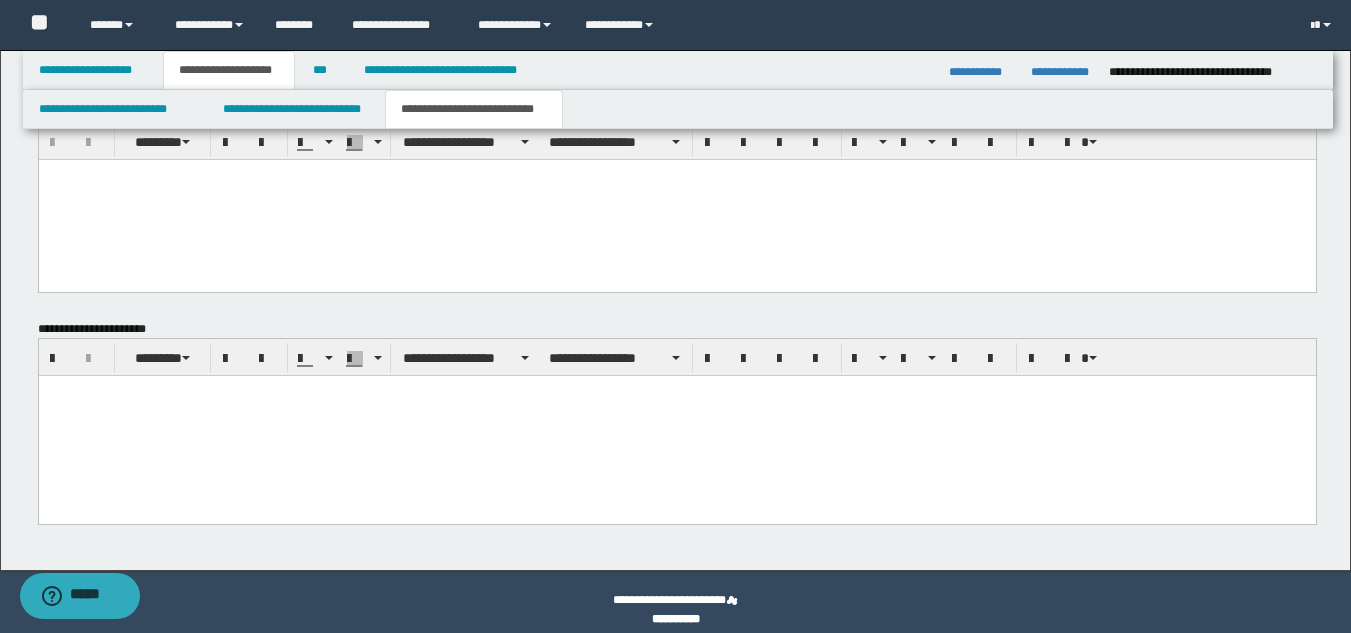 paste 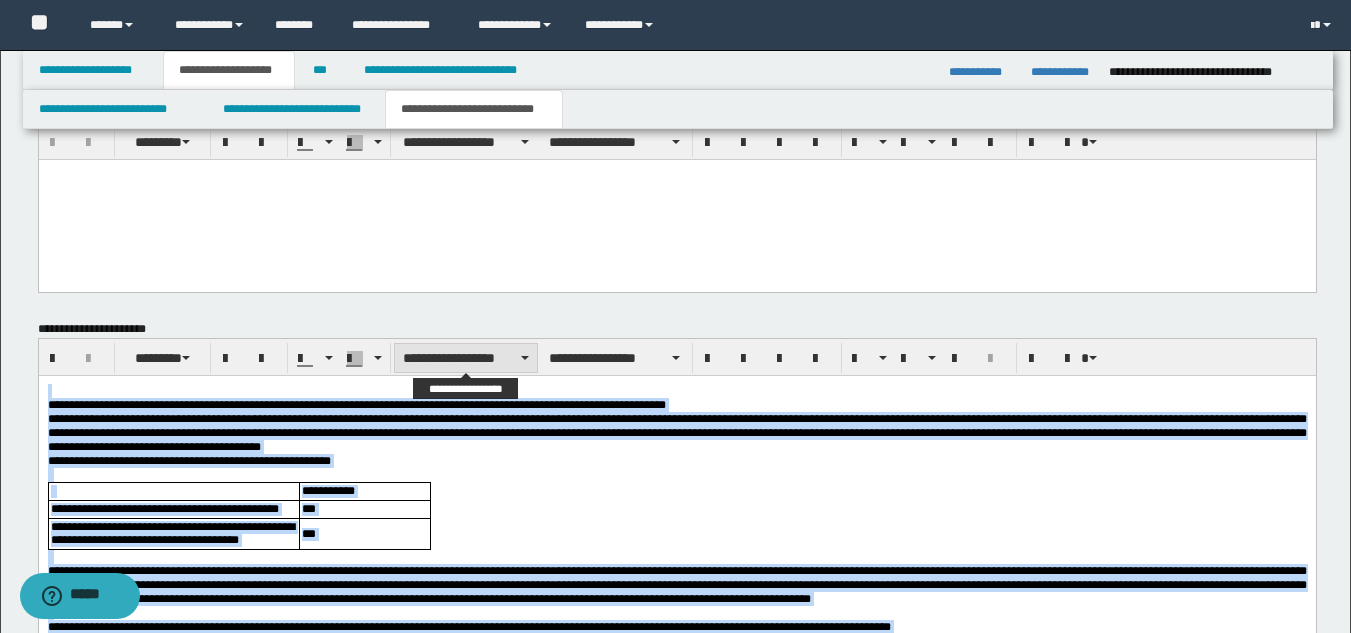 click on "**********" at bounding box center (466, 358) 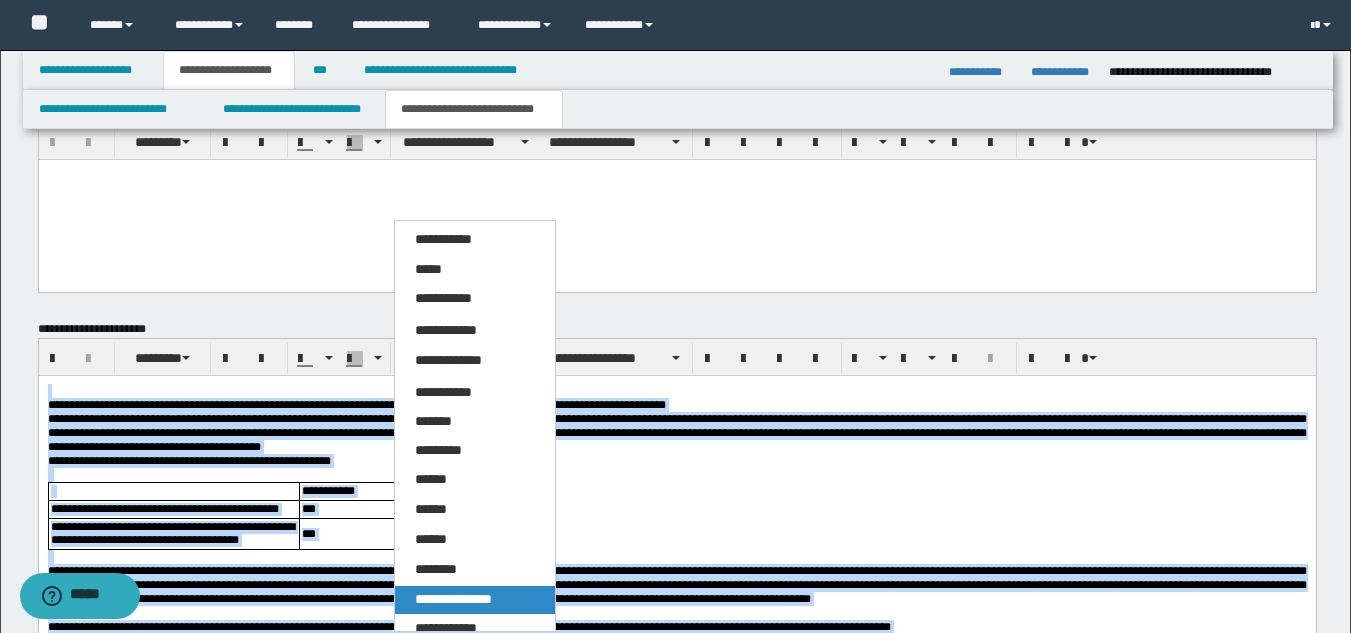 drag, startPoint x: 478, startPoint y: 597, endPoint x: 499, endPoint y: 70, distance: 527.4182 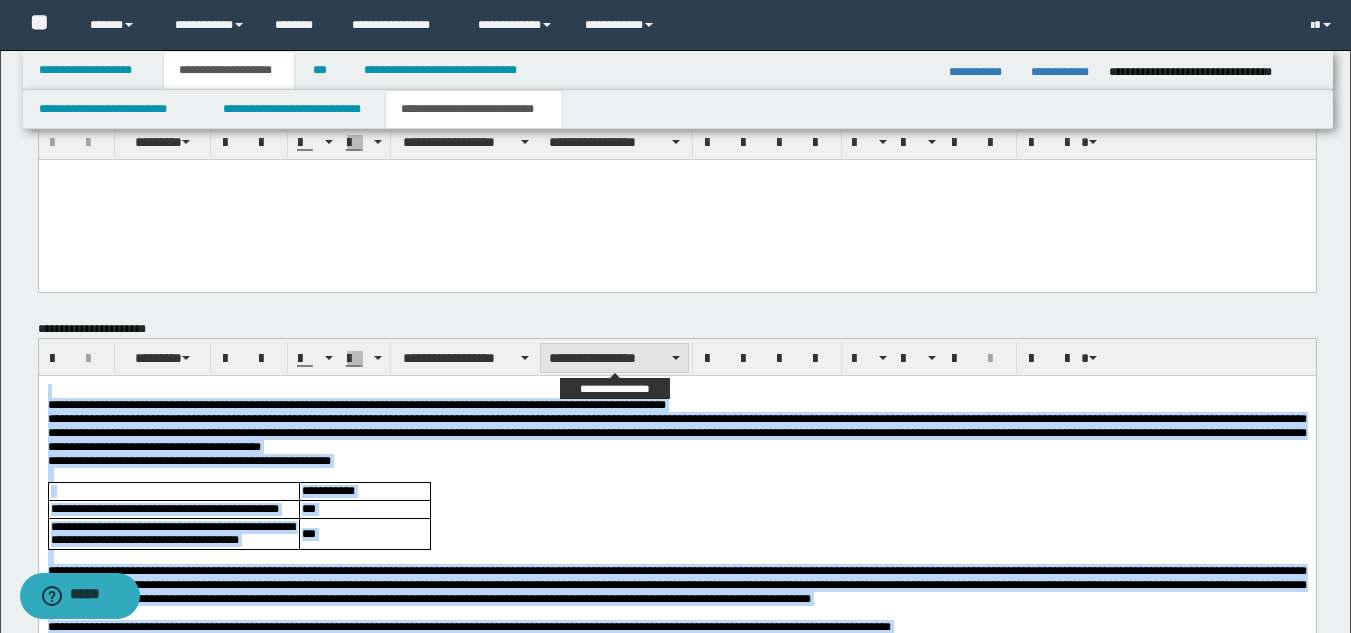 click on "**********" at bounding box center (614, 358) 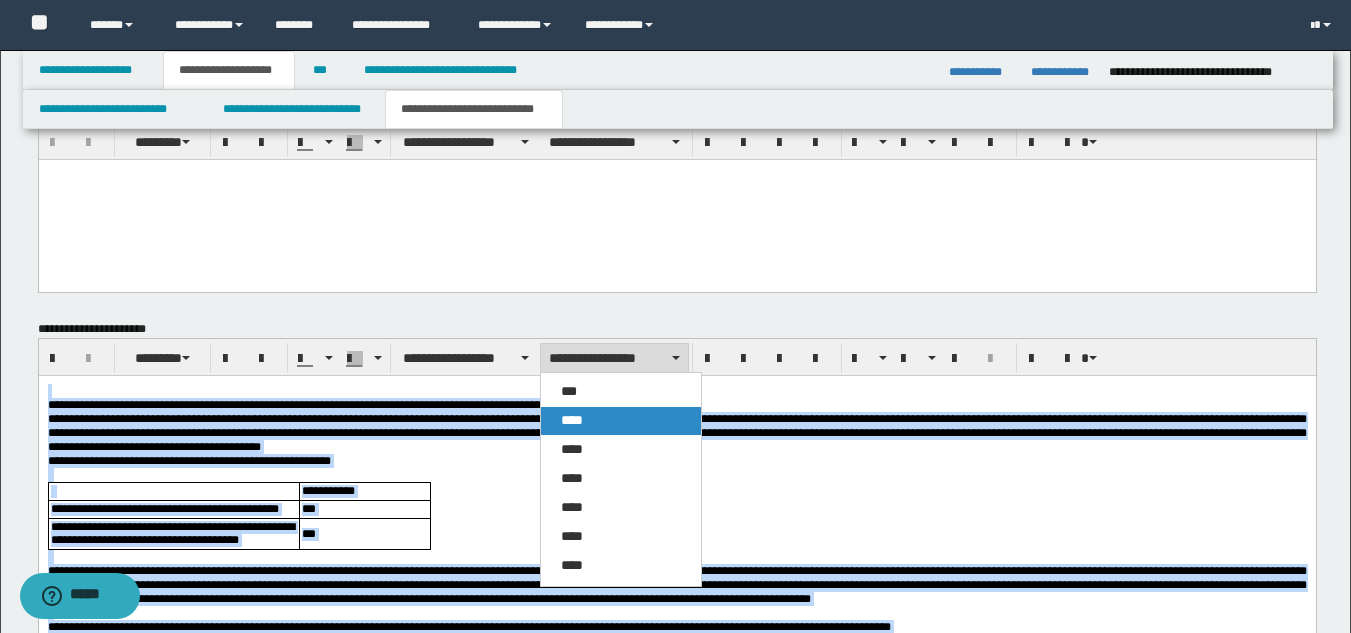 click on "****" at bounding box center [621, 421] 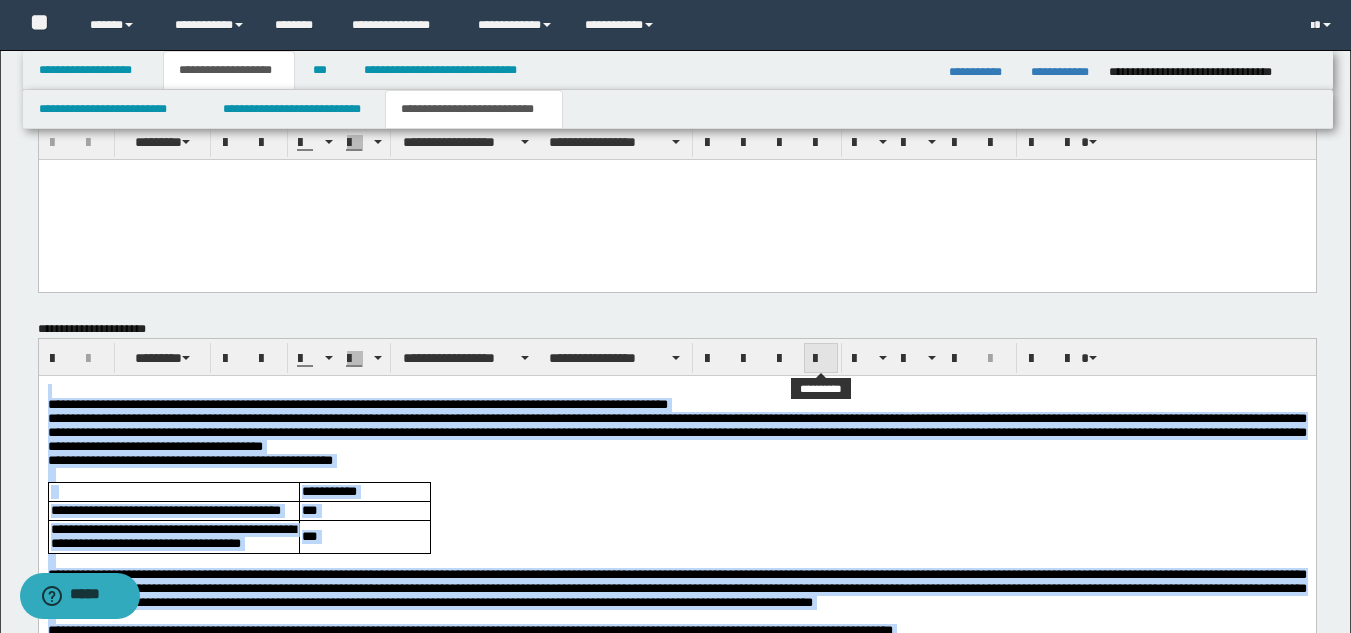 click at bounding box center (821, 359) 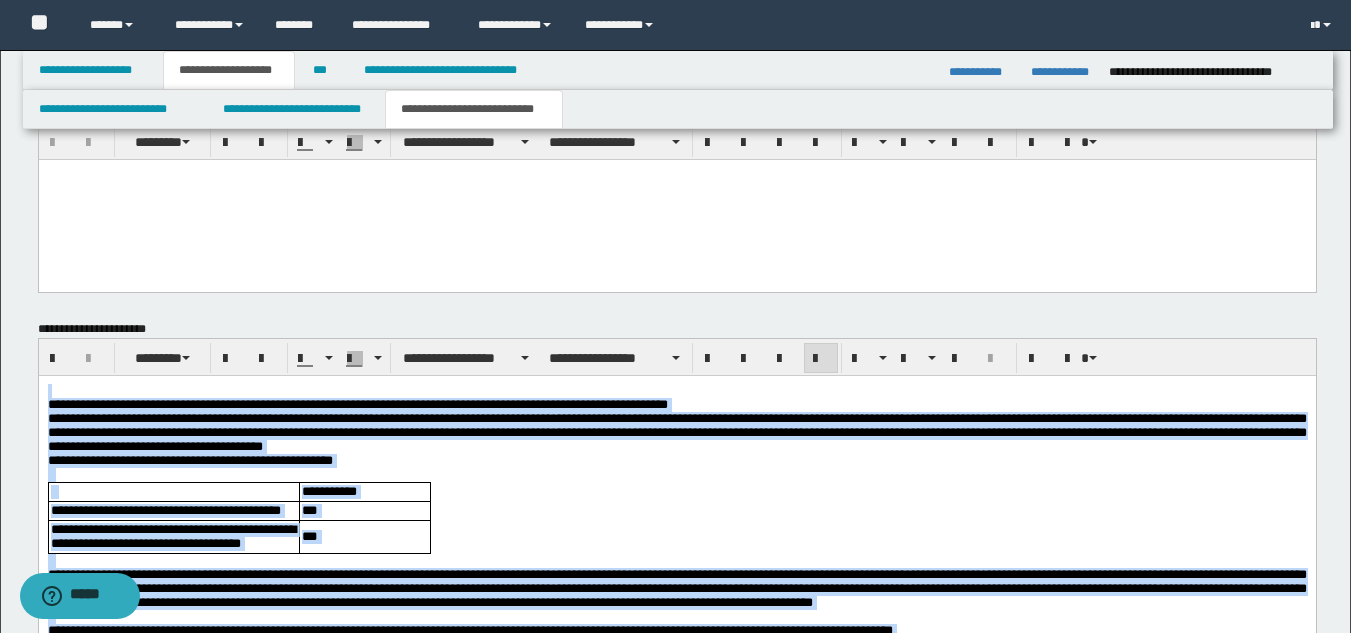 click on "**********" at bounding box center (676, 405) 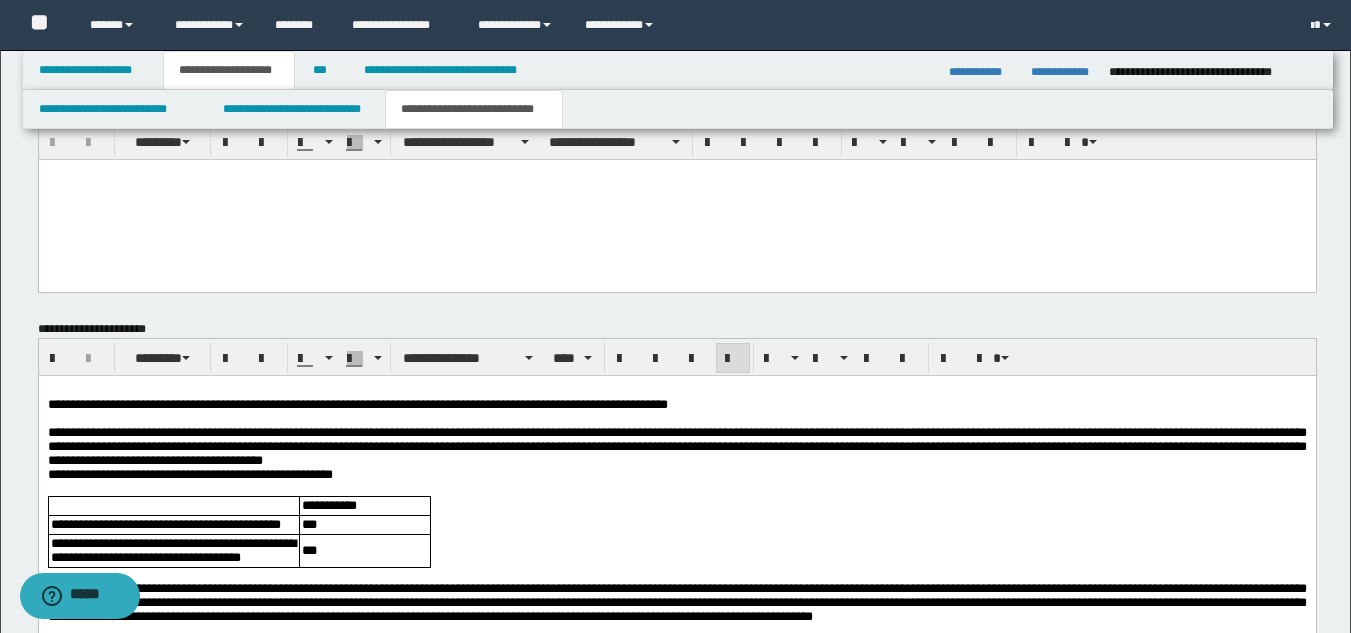 click on "**********" at bounding box center (676, 447) 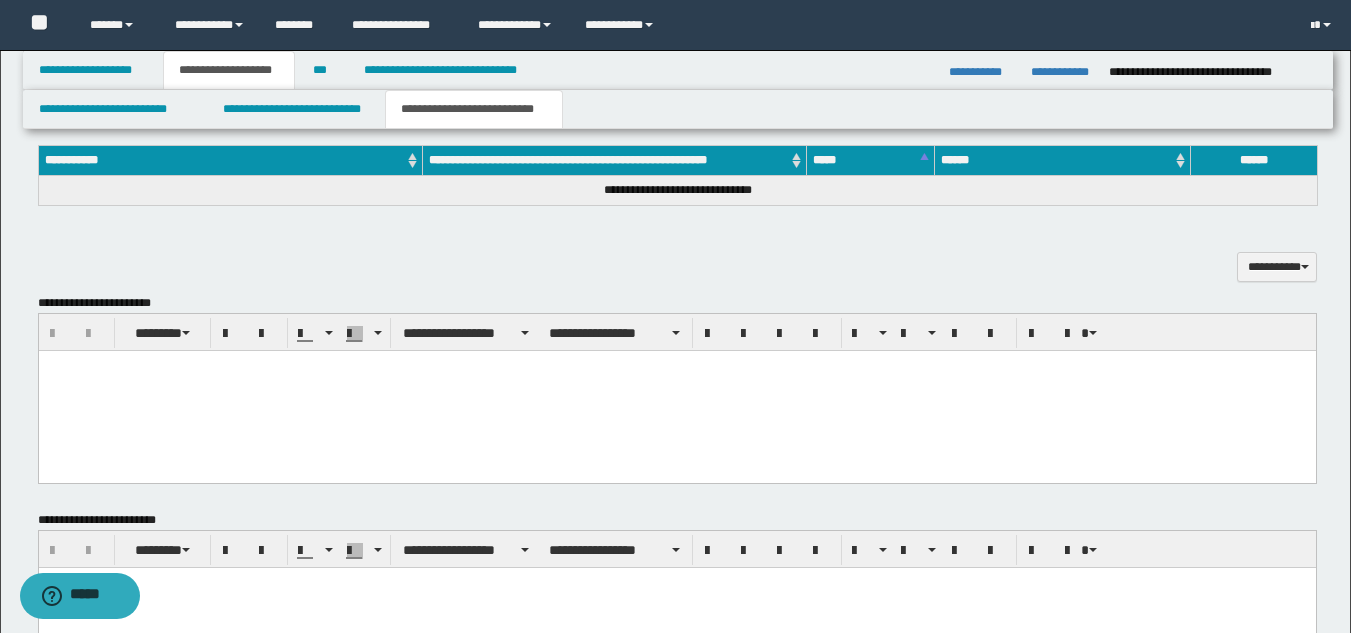 scroll, scrollTop: 946, scrollLeft: 0, axis: vertical 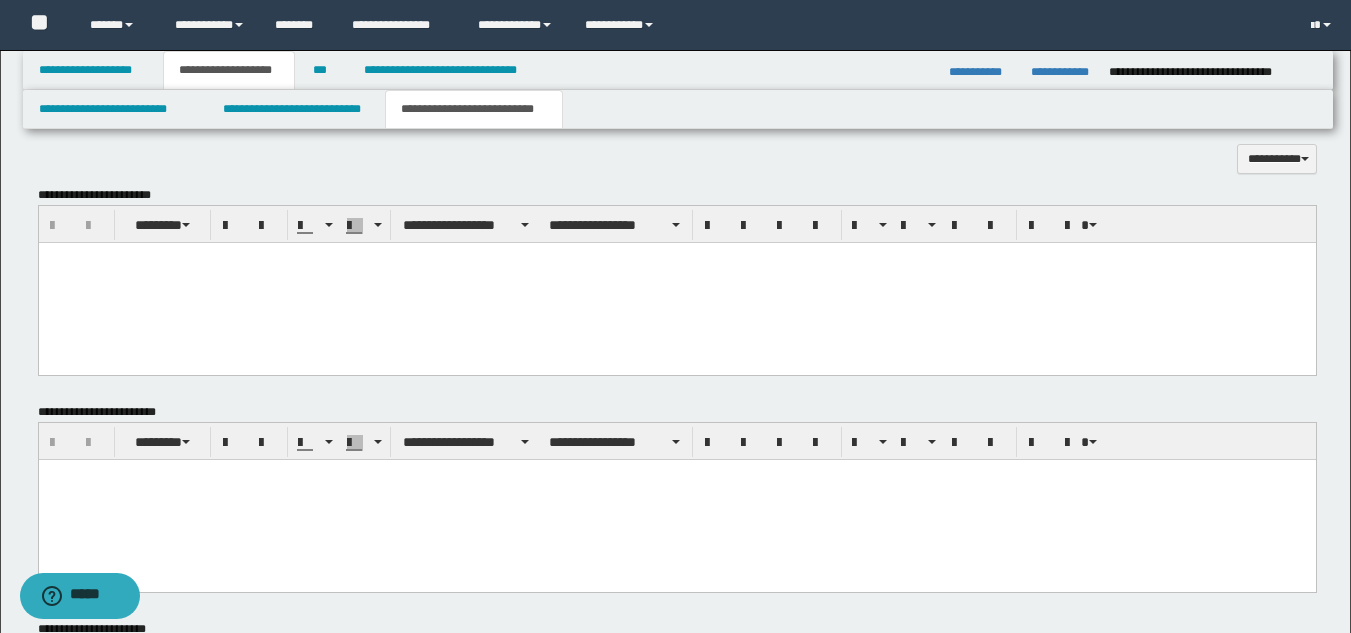 click at bounding box center (676, 282) 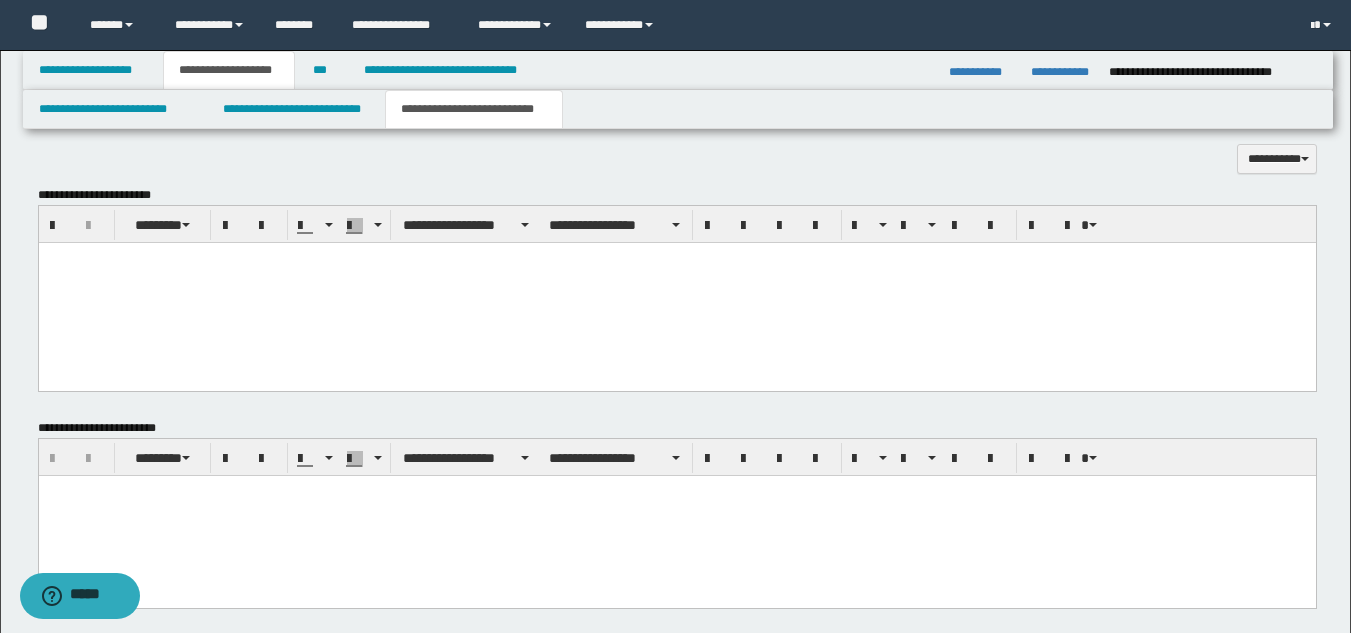 paste 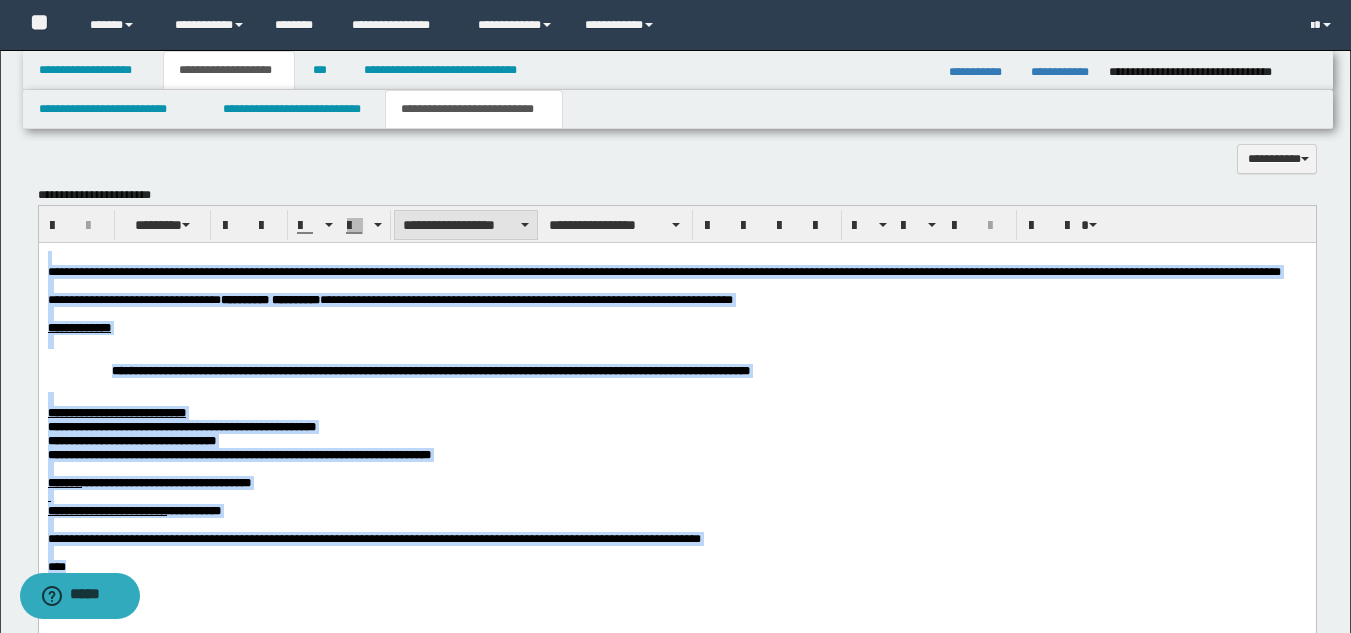 click on "**********" at bounding box center (466, 225) 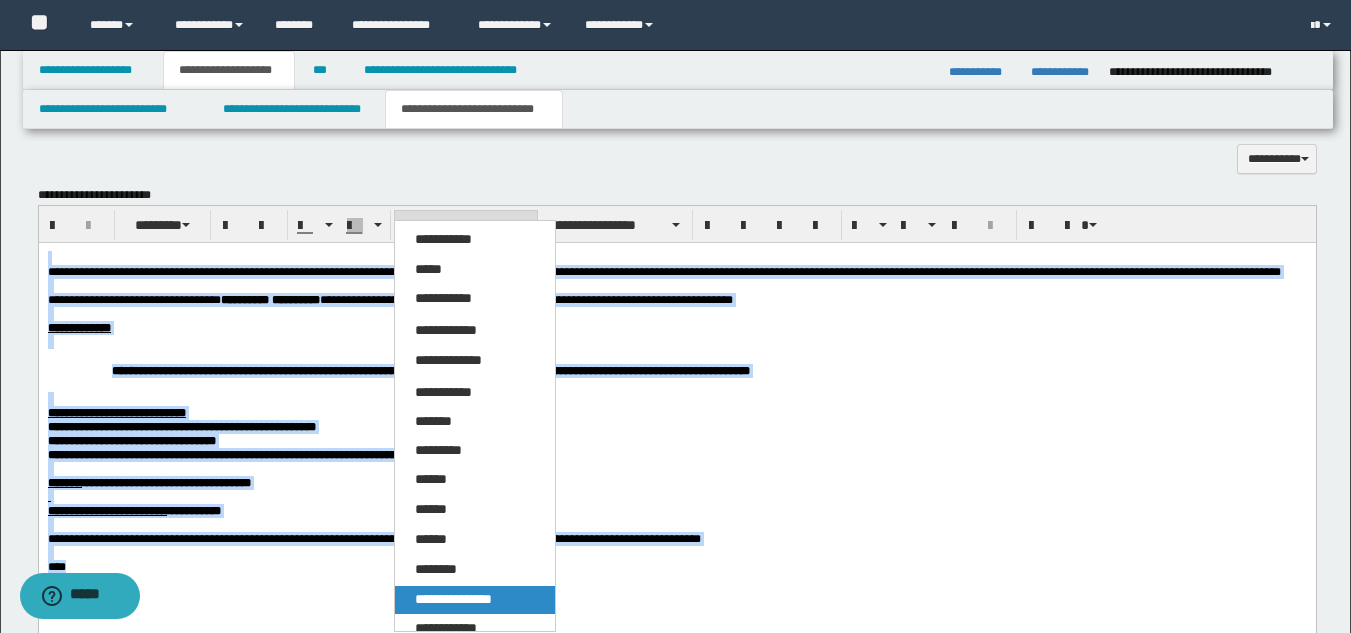 click on "**********" at bounding box center [475, 600] 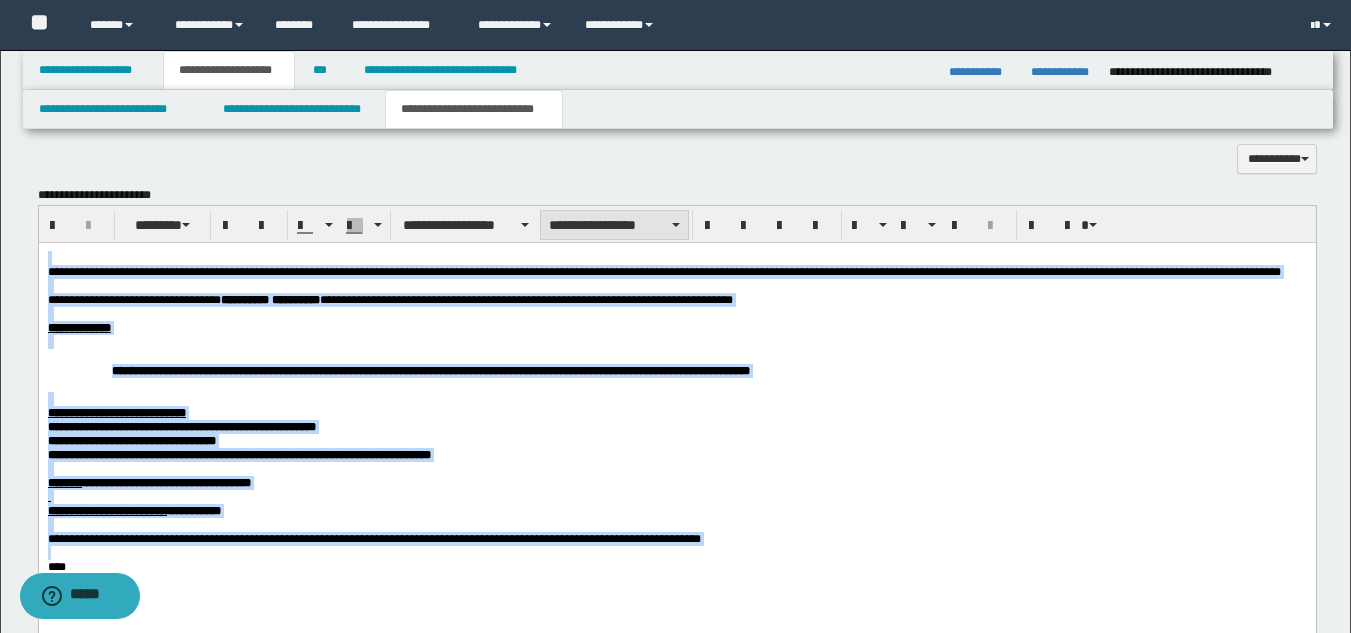 click on "**********" at bounding box center [614, 225] 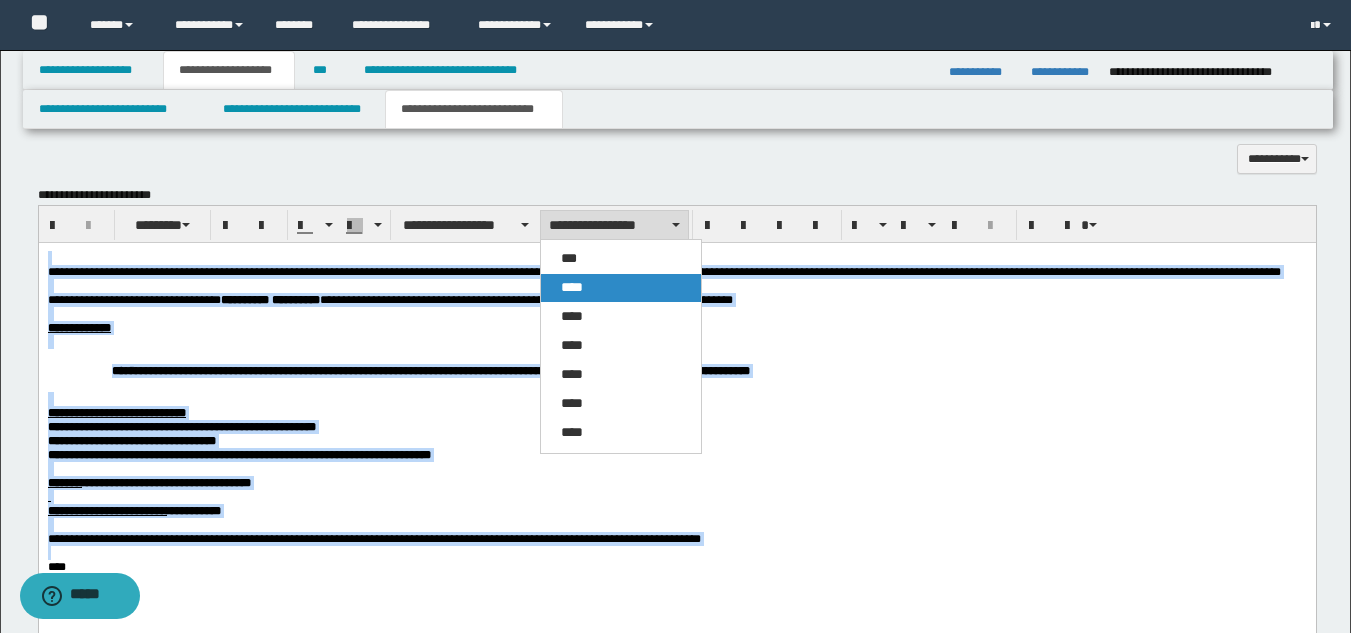 drag, startPoint x: 633, startPoint y: 285, endPoint x: 607, endPoint y: 42, distance: 244.387 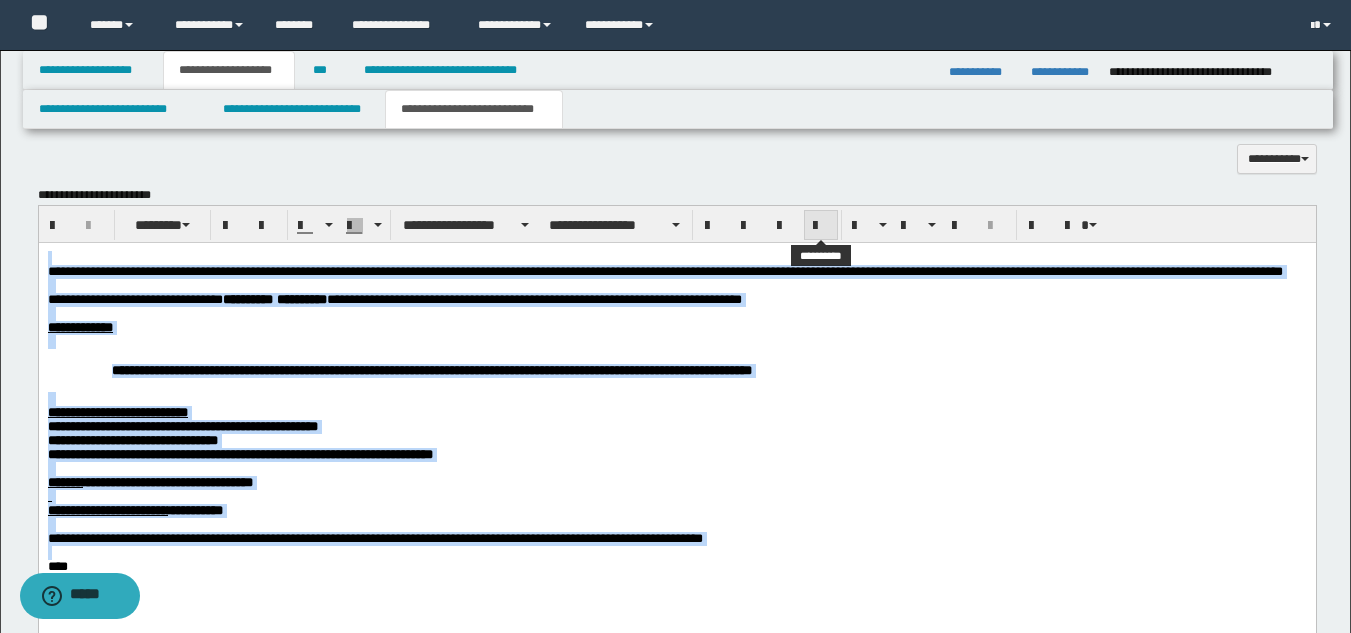 click at bounding box center (821, 226) 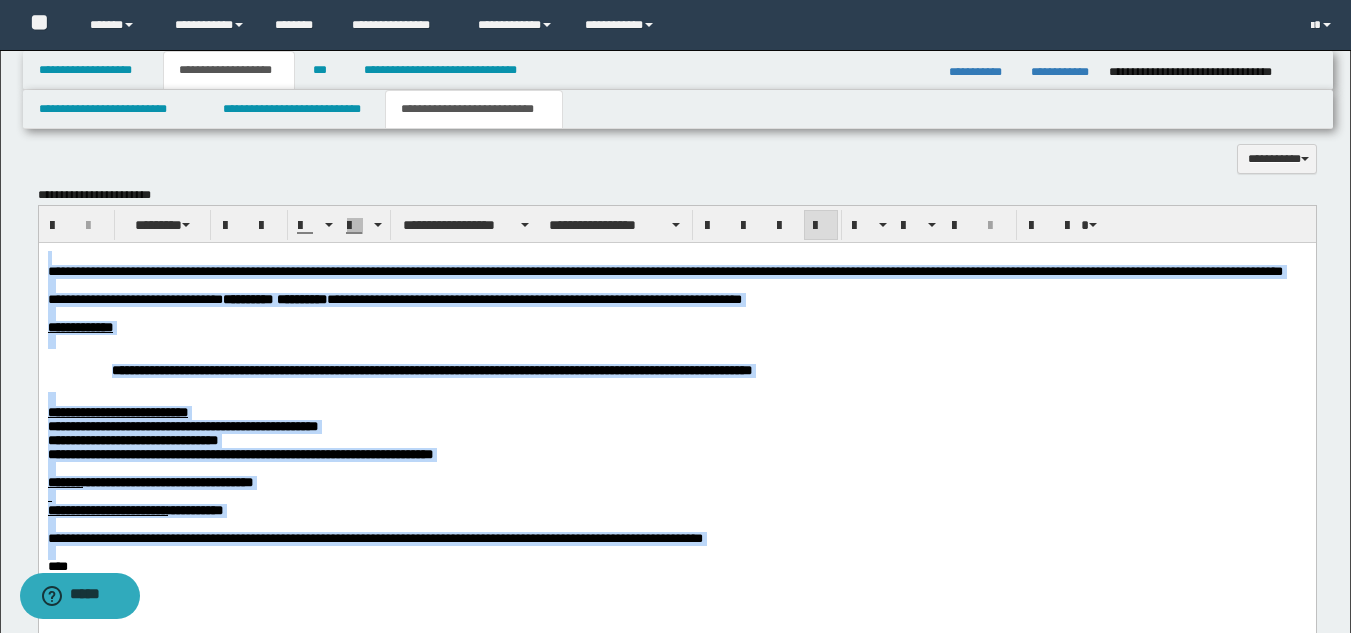 click at bounding box center (676, 341) 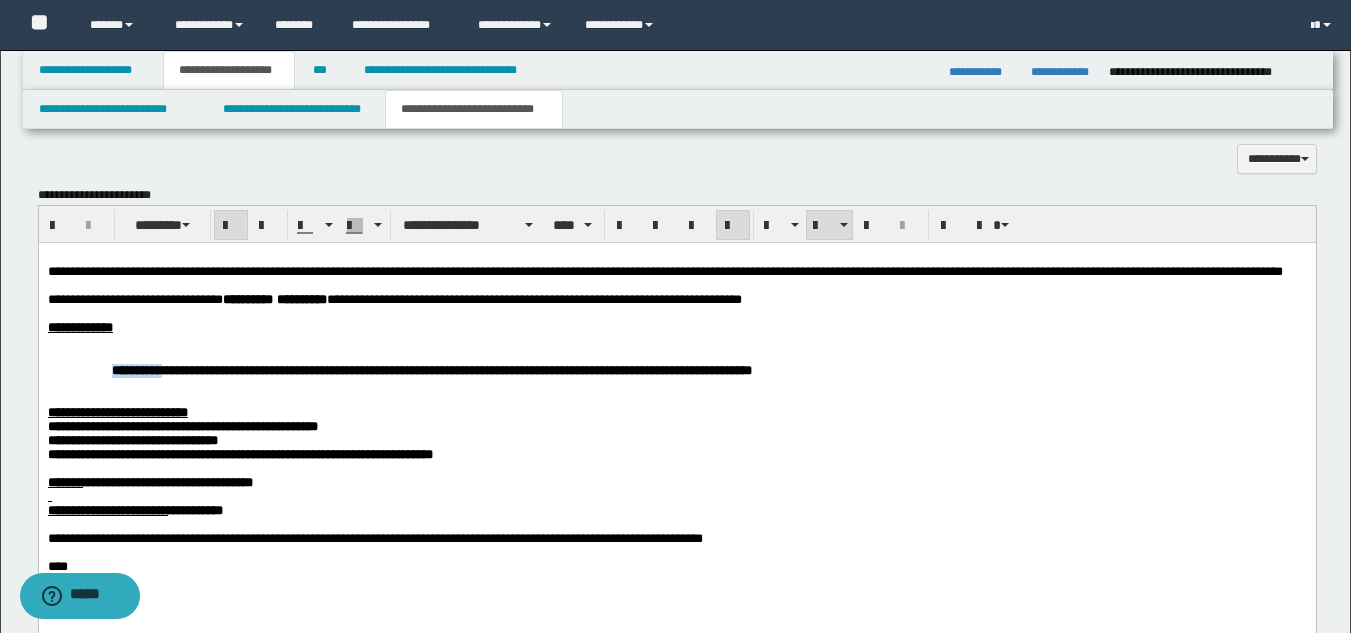 drag, startPoint x: 101, startPoint y: 398, endPoint x: 557, endPoint y: 342, distance: 459.42572 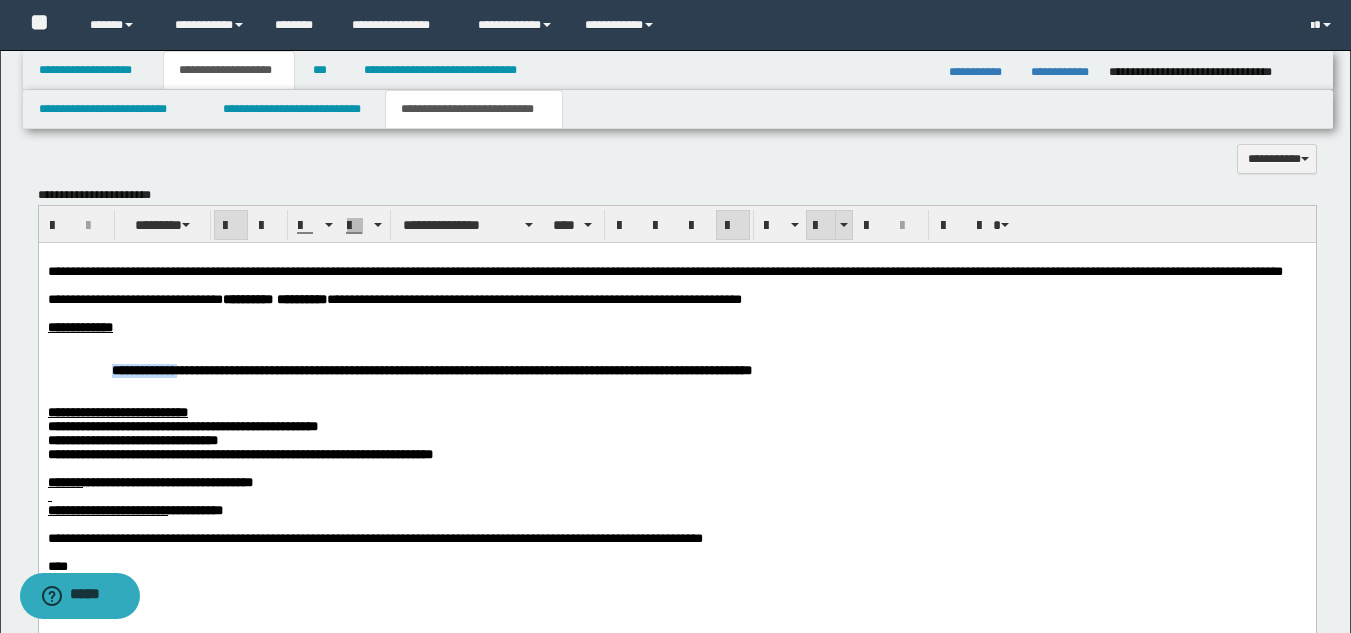 click at bounding box center (821, 226) 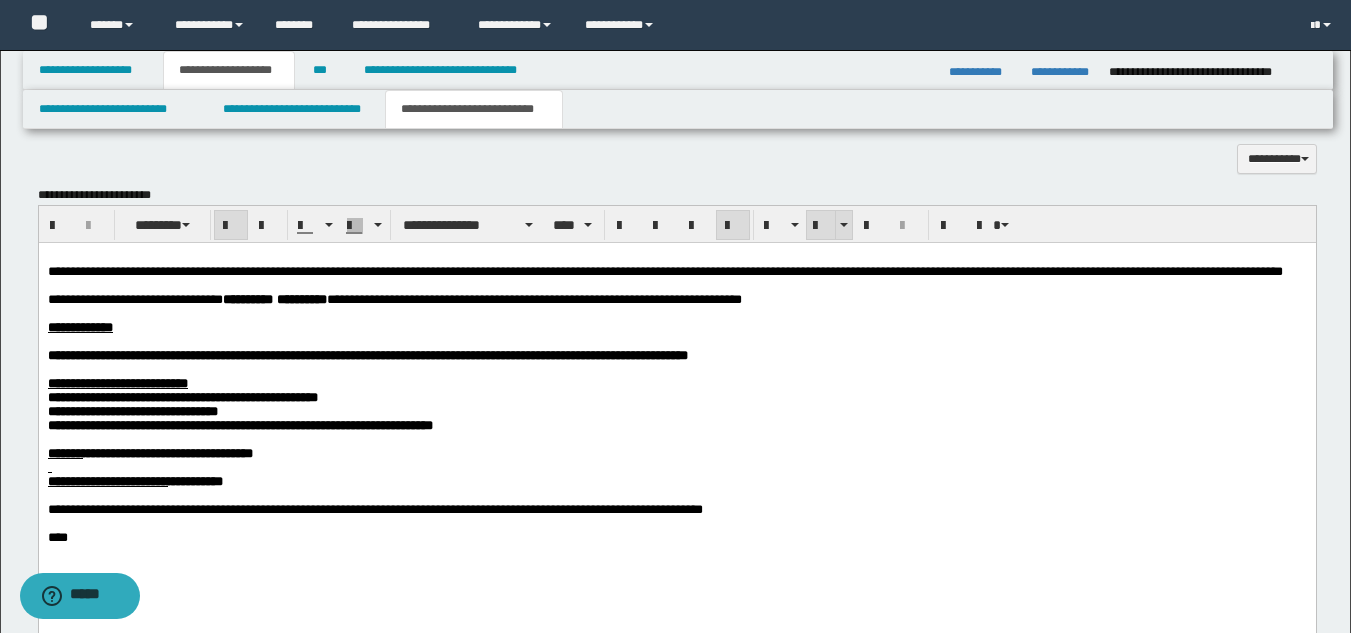 click at bounding box center (821, 226) 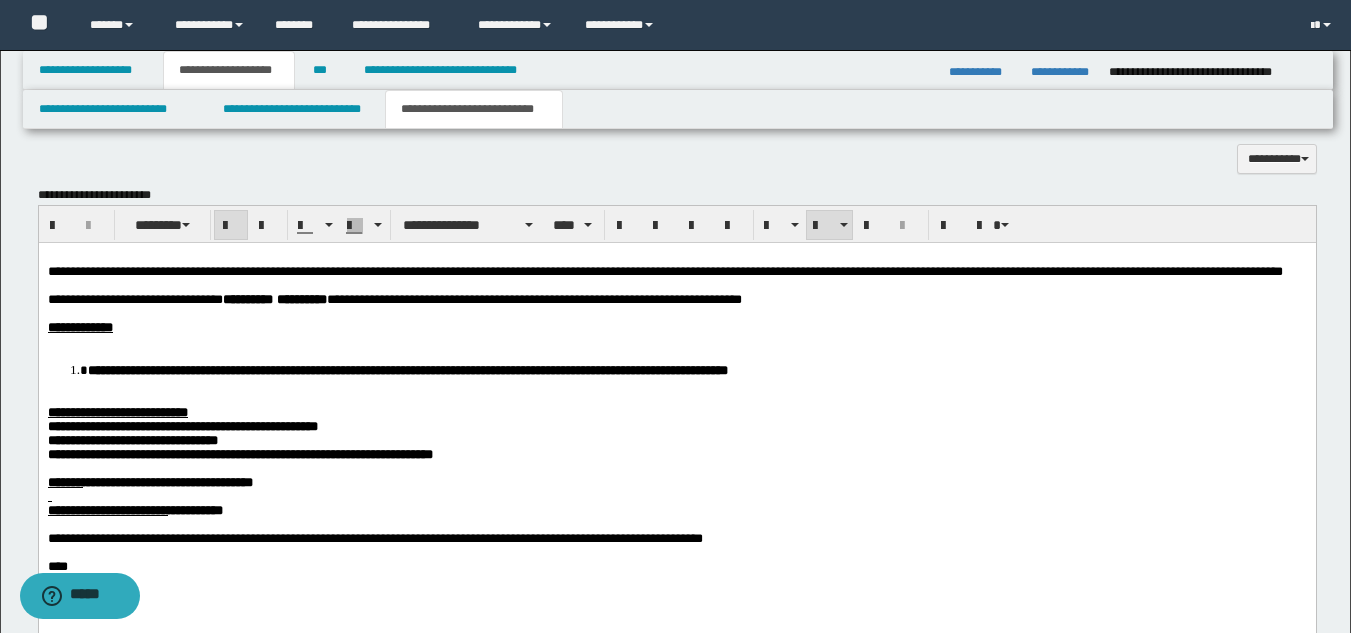 click on "**********" at bounding box center [407, 369] 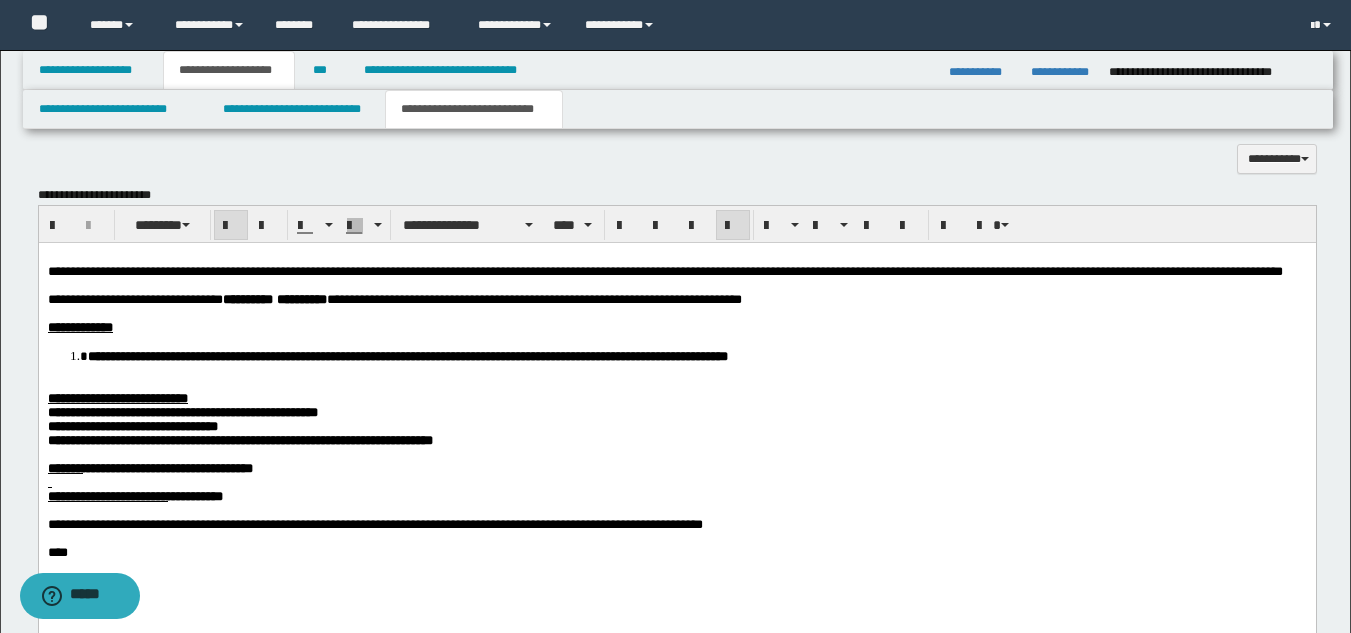 click on "**********" at bounding box center (676, 429) 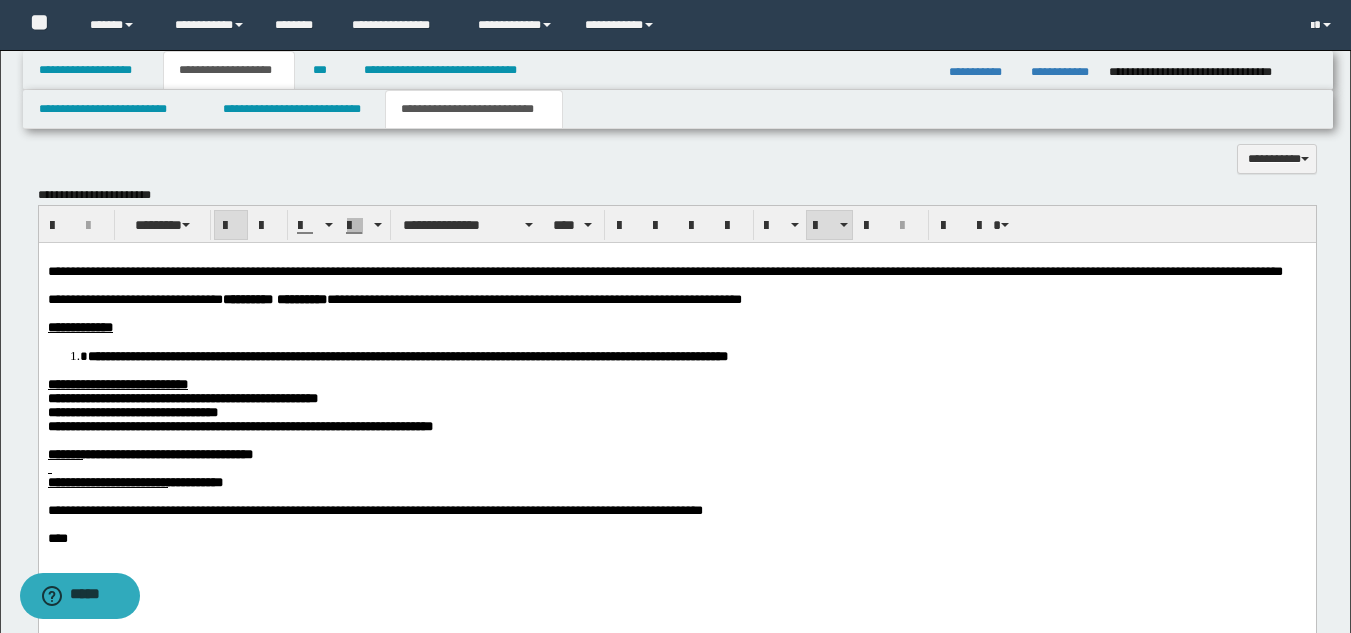 click on "**********" at bounding box center (239, 425) 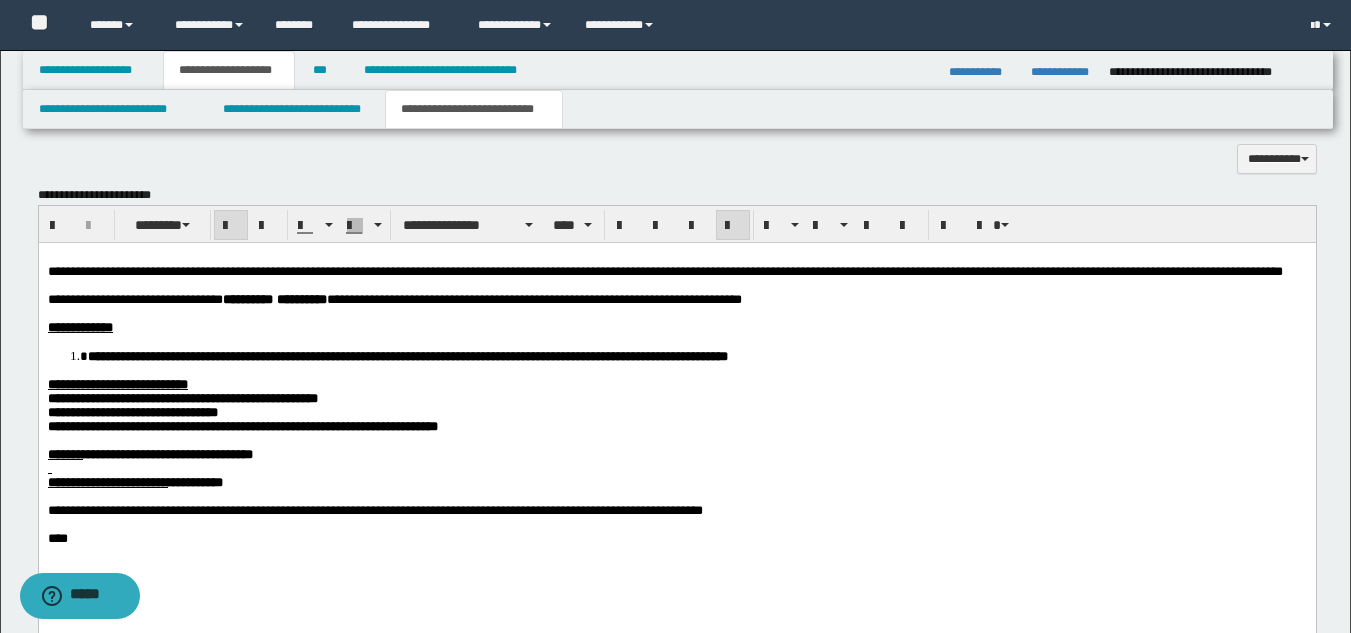 click on "**********" at bounding box center (676, 482) 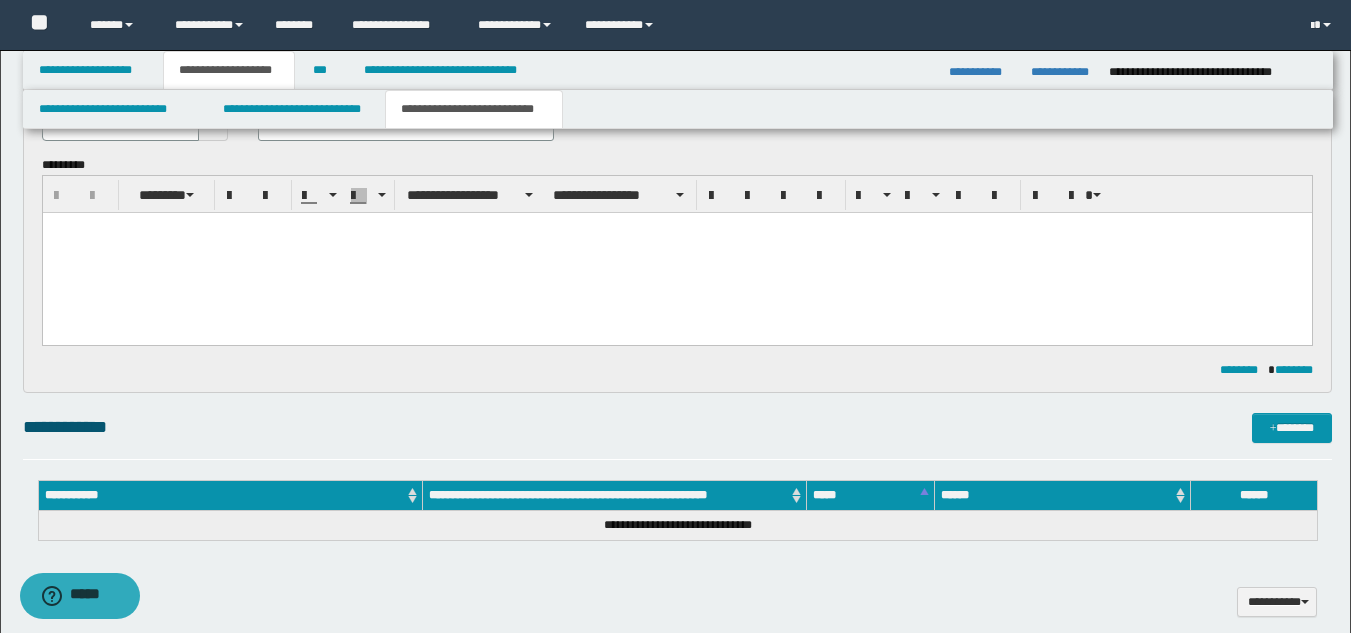scroll, scrollTop: 446, scrollLeft: 0, axis: vertical 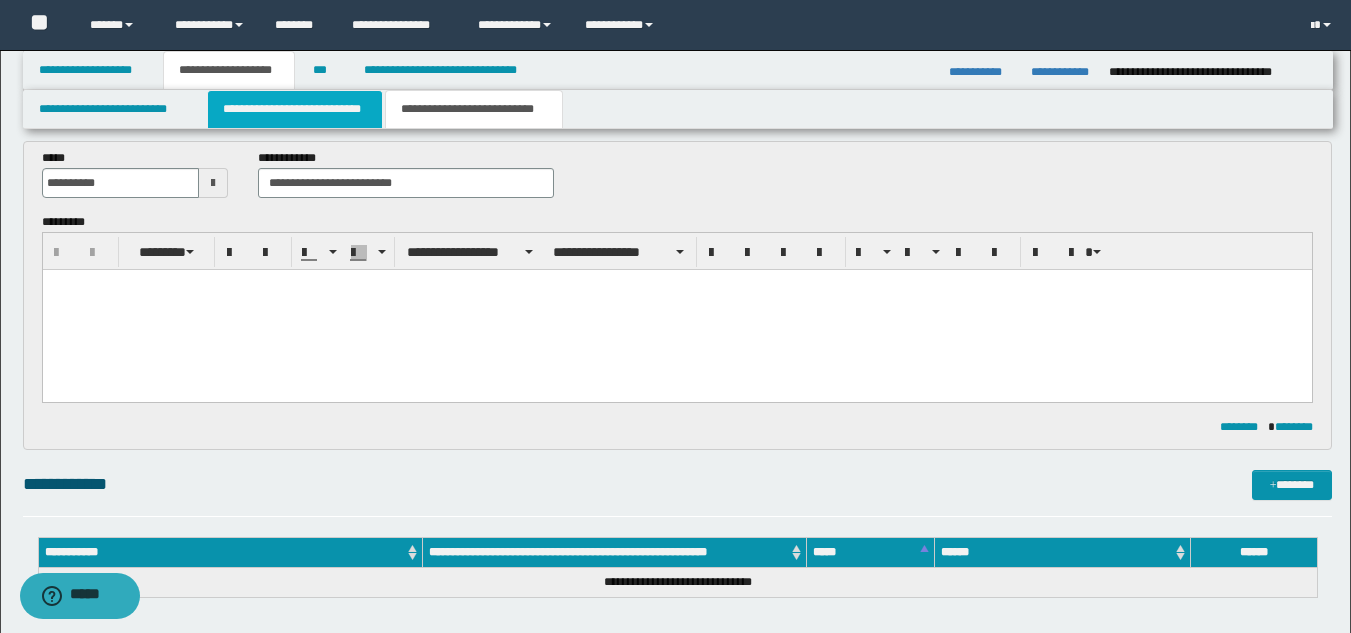 click on "**********" at bounding box center [295, 109] 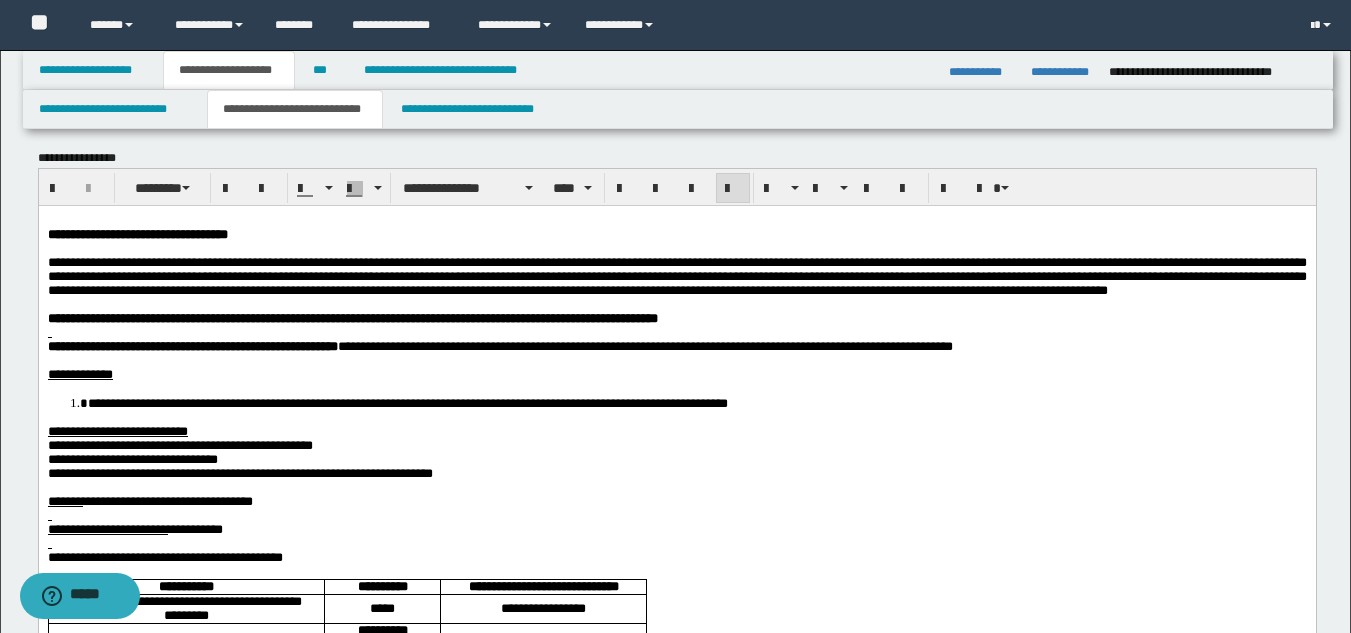 scroll, scrollTop: 0, scrollLeft: 0, axis: both 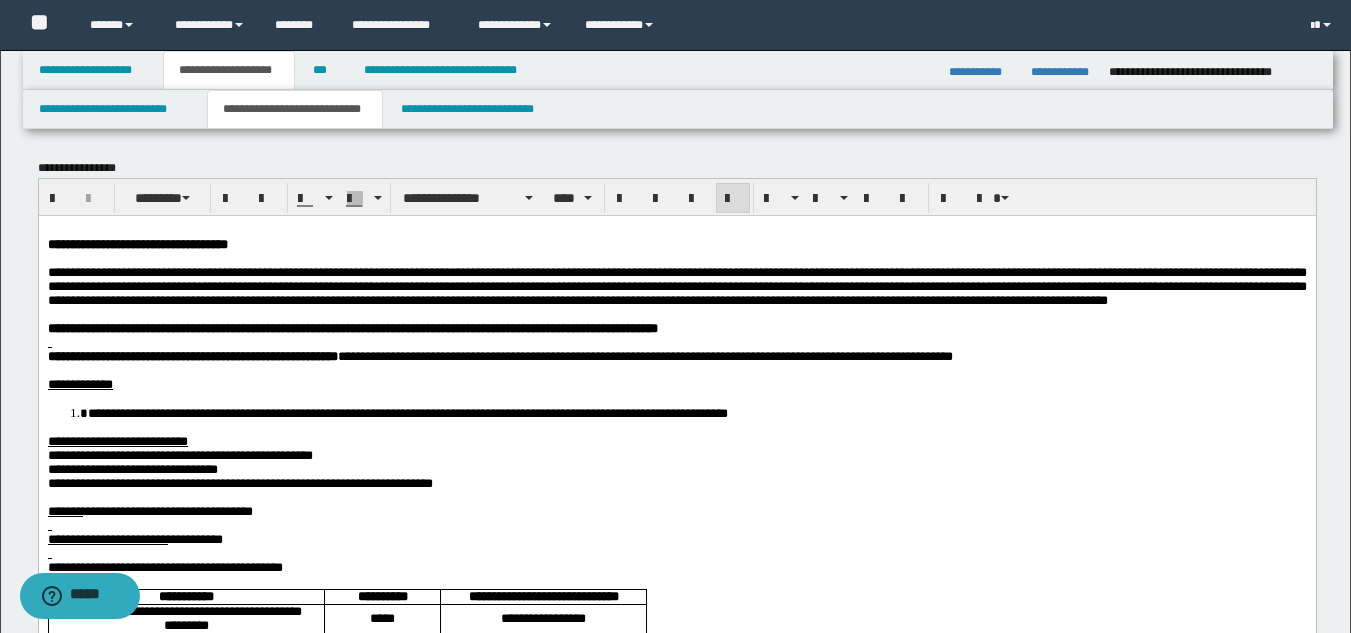 click on "**********" at bounding box center (407, 412) 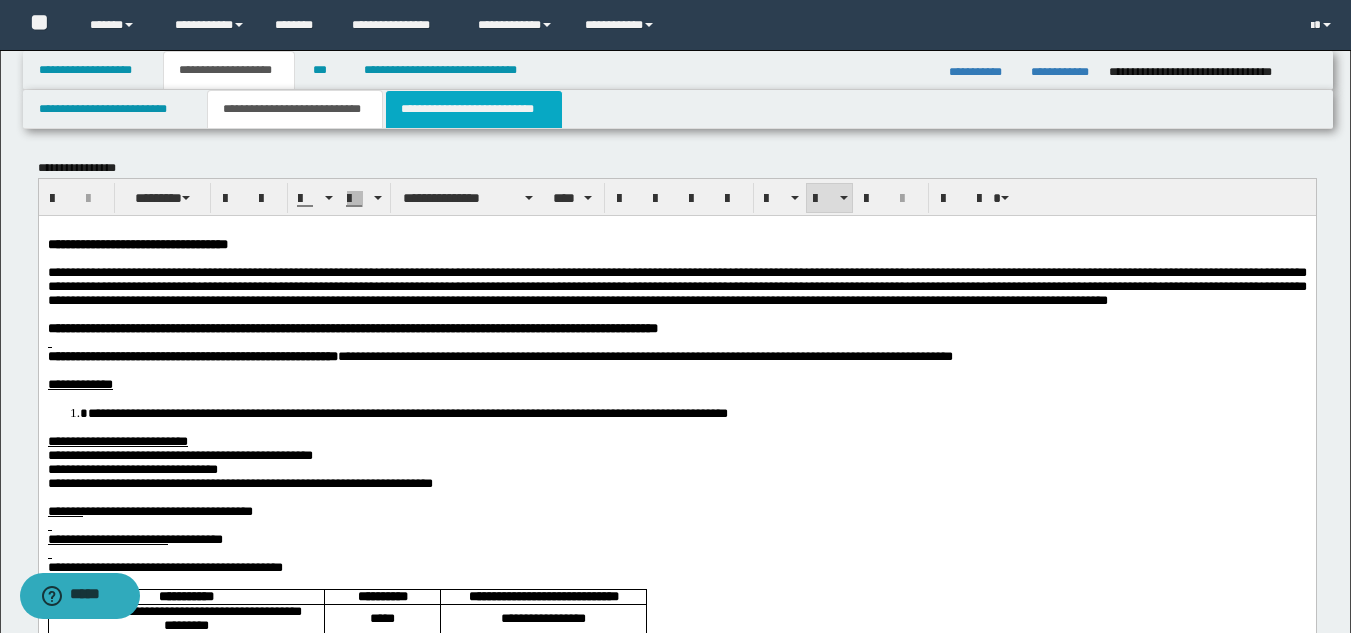 click on "**********" at bounding box center (474, 109) 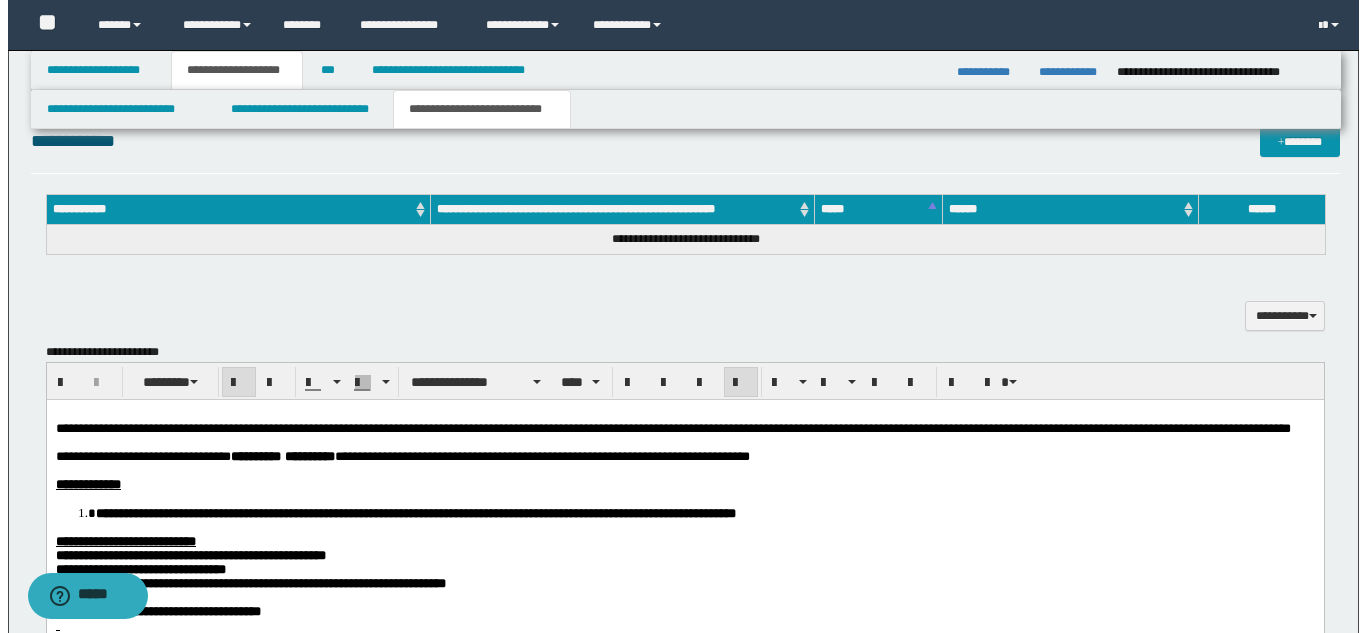 scroll, scrollTop: 800, scrollLeft: 0, axis: vertical 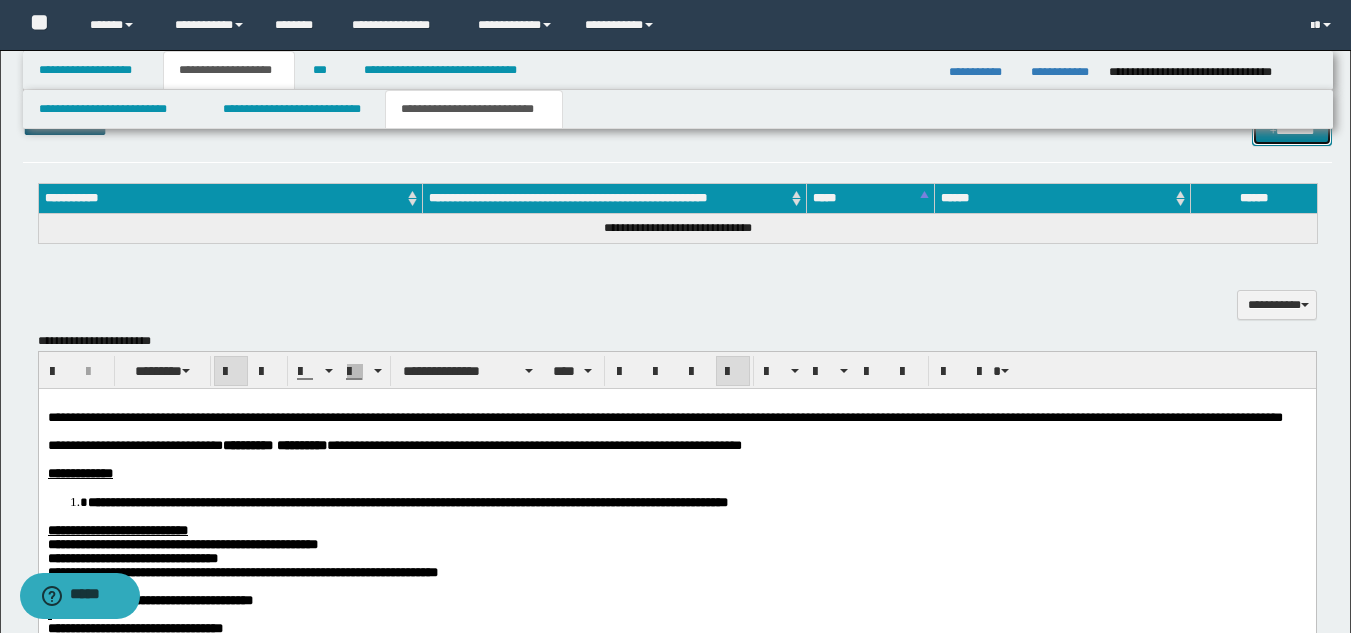 click on "*******" at bounding box center [1292, 131] 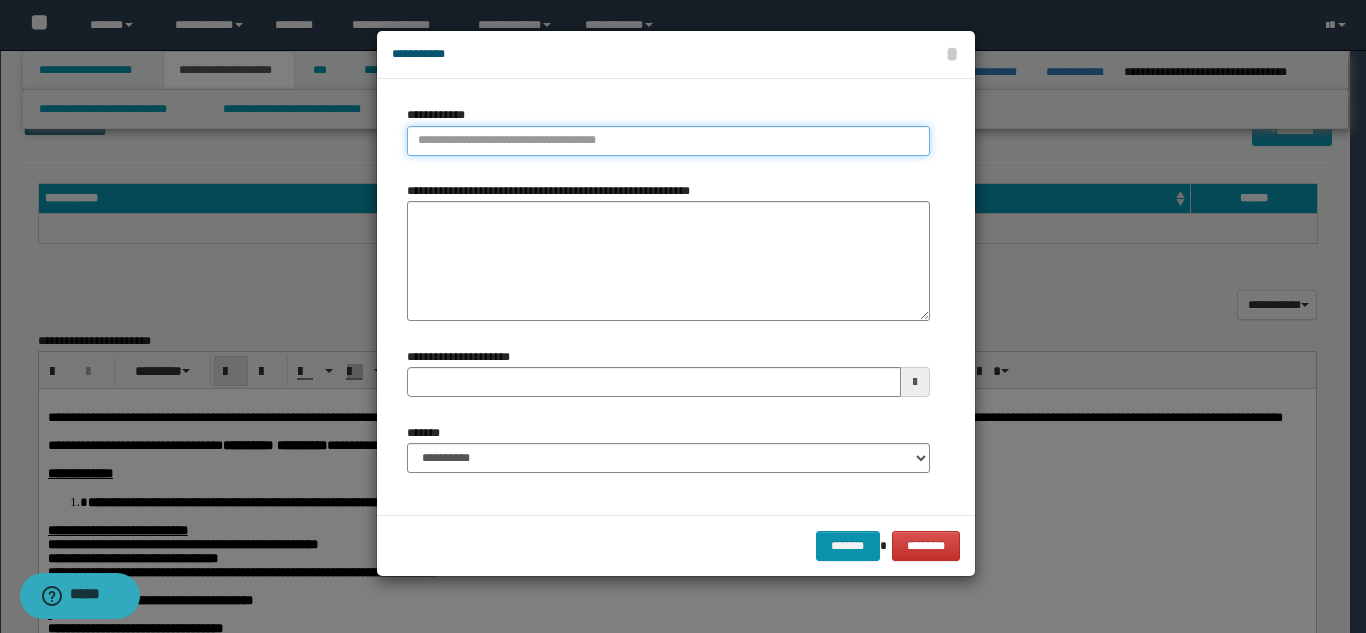 click on "**********" at bounding box center [668, 141] 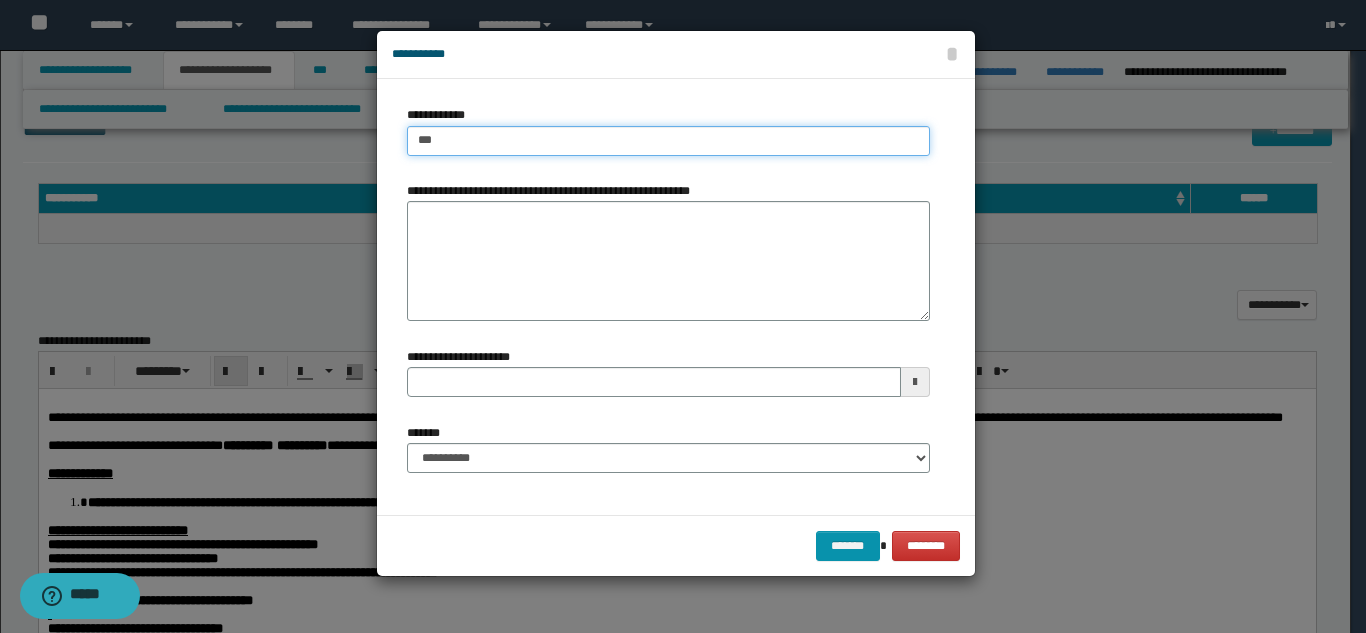 type on "****" 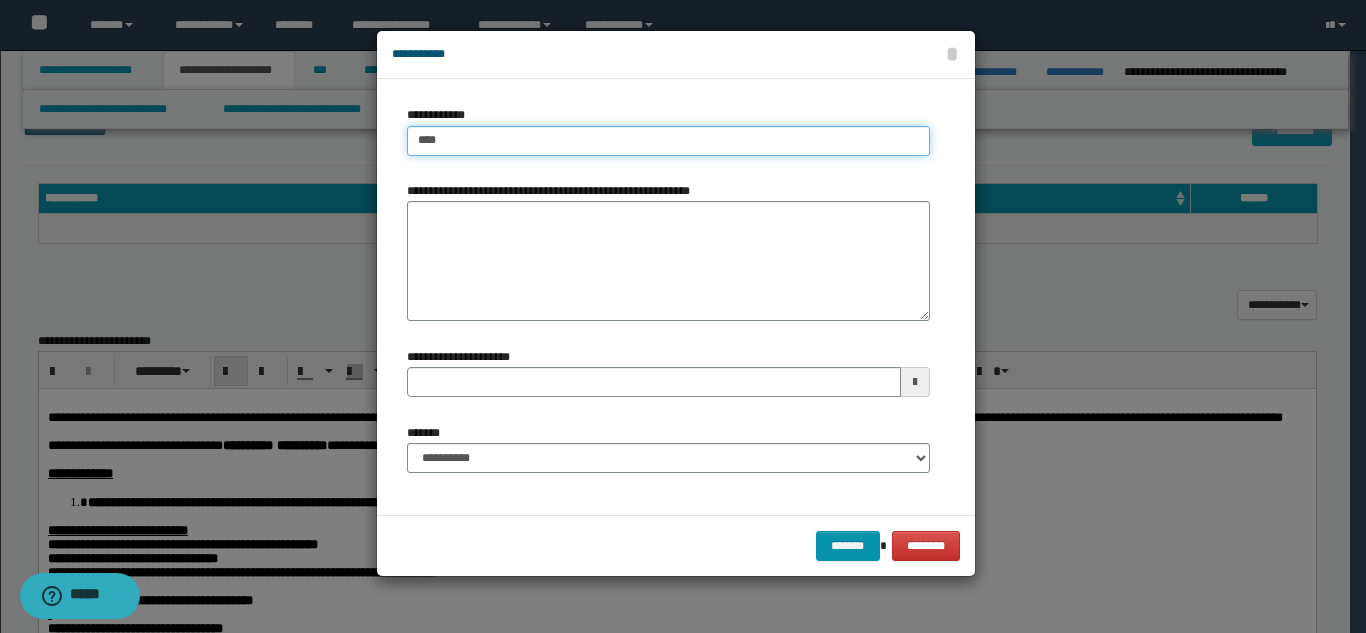 type on "****" 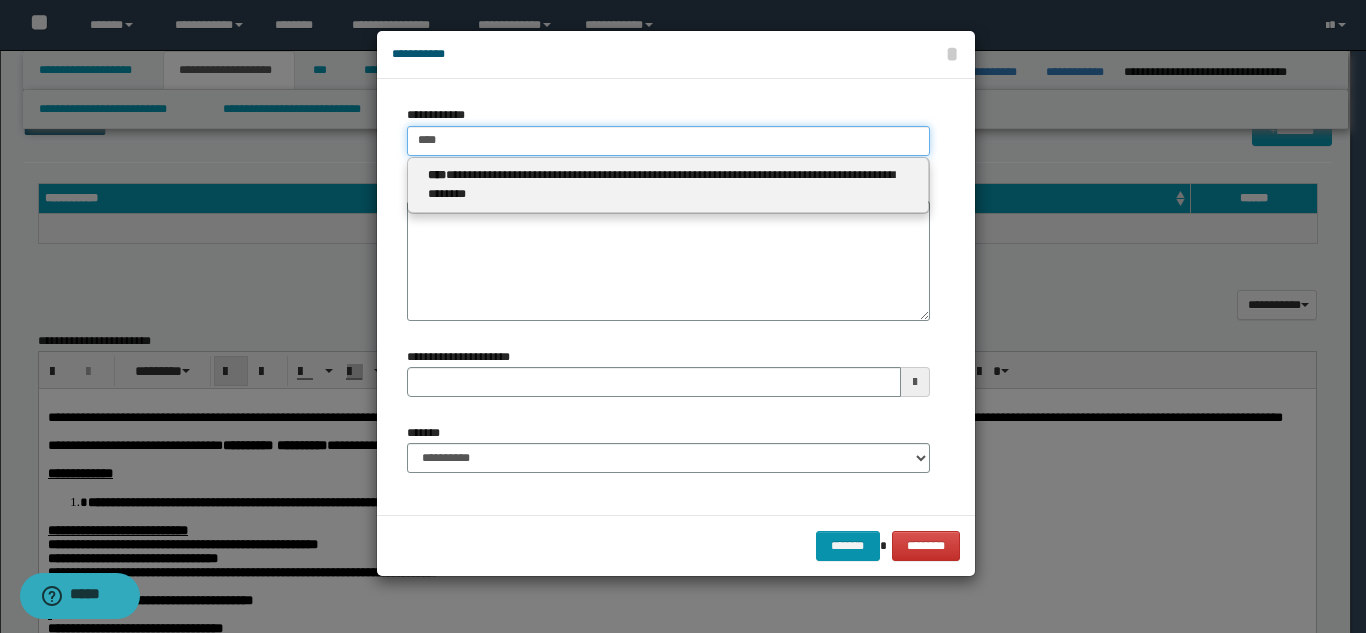 type on "****" 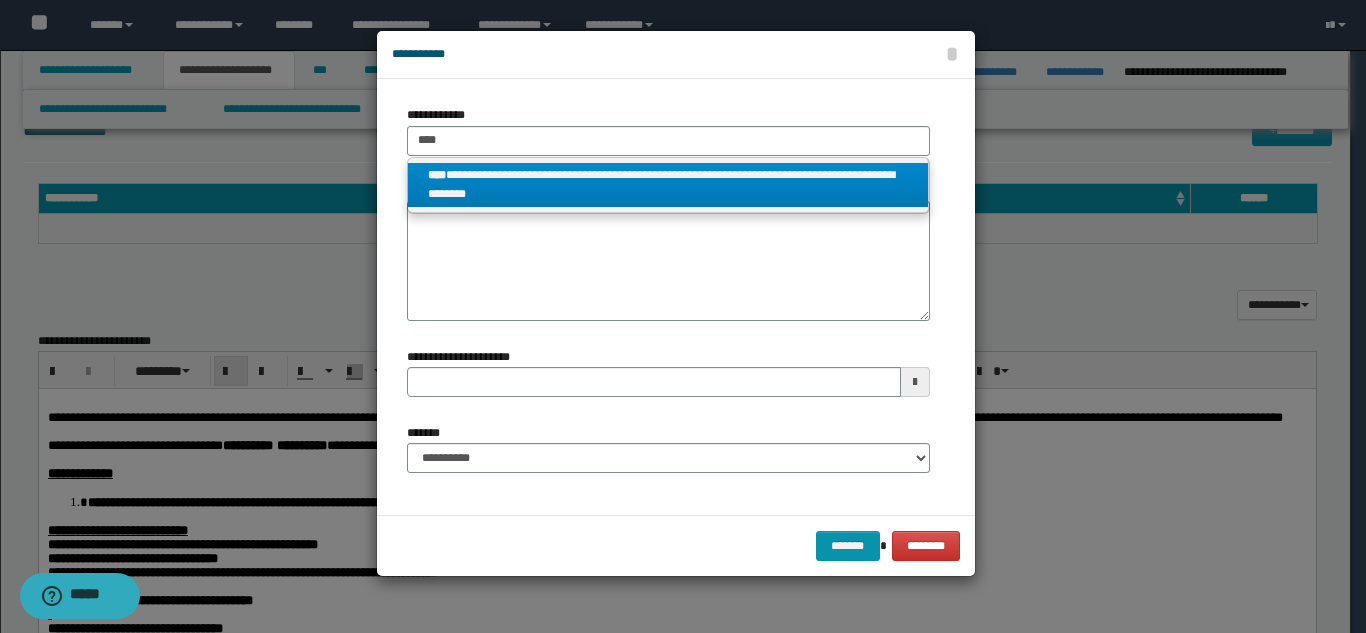 click on "**********" at bounding box center [668, 185] 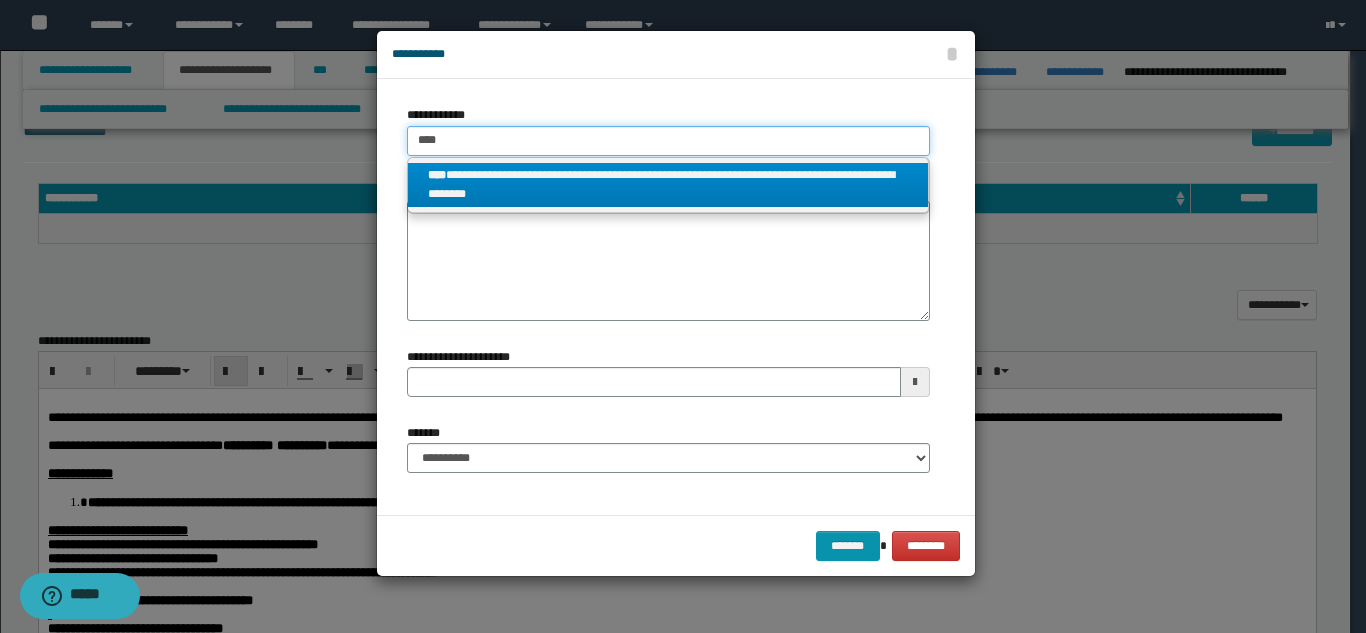 type 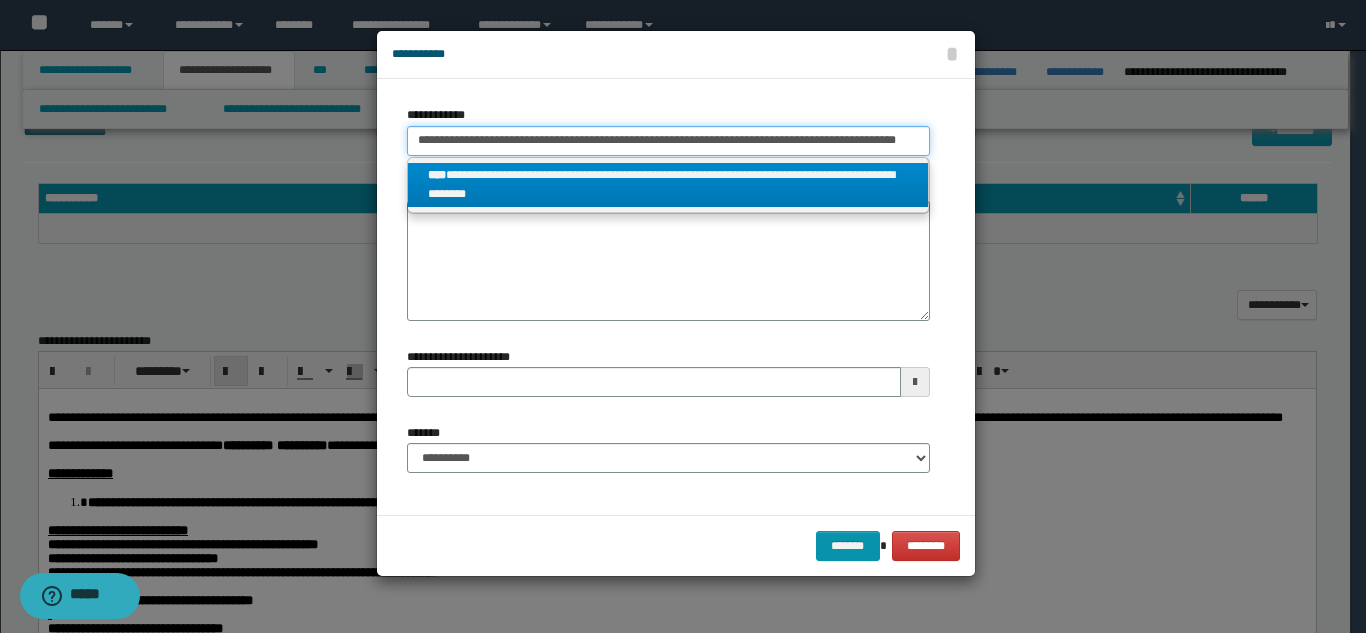 scroll, scrollTop: 0, scrollLeft: 21, axis: horizontal 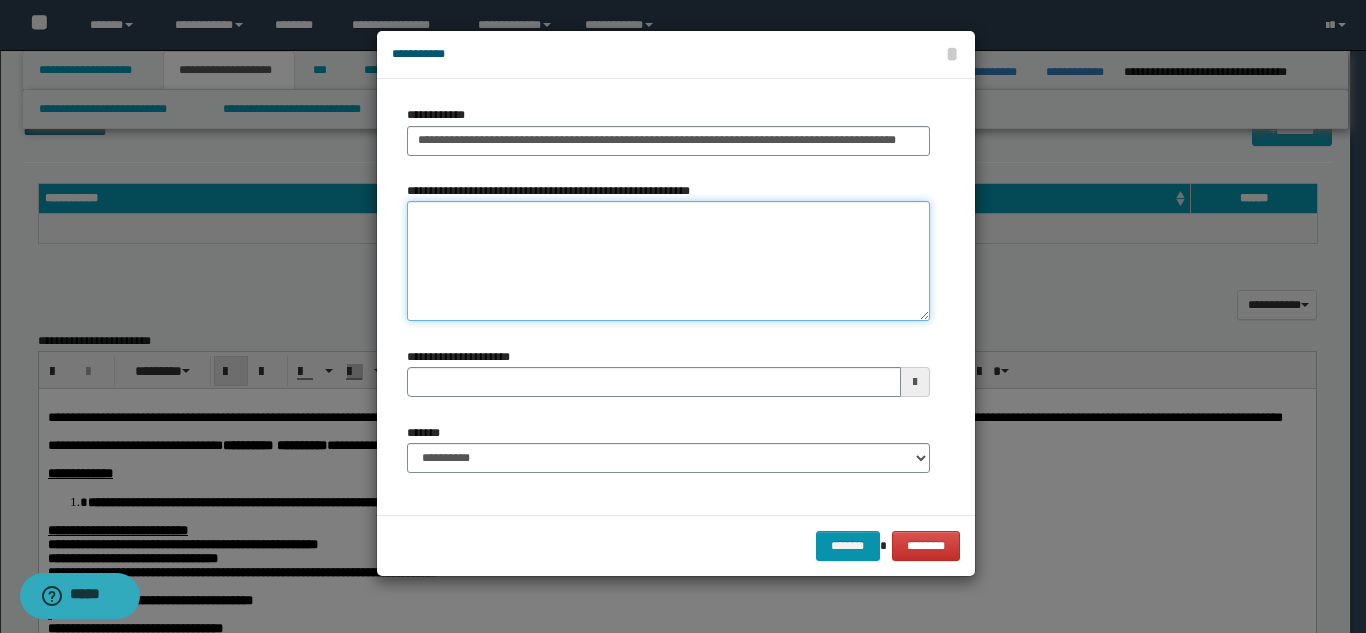 click on "**********" at bounding box center [668, 261] 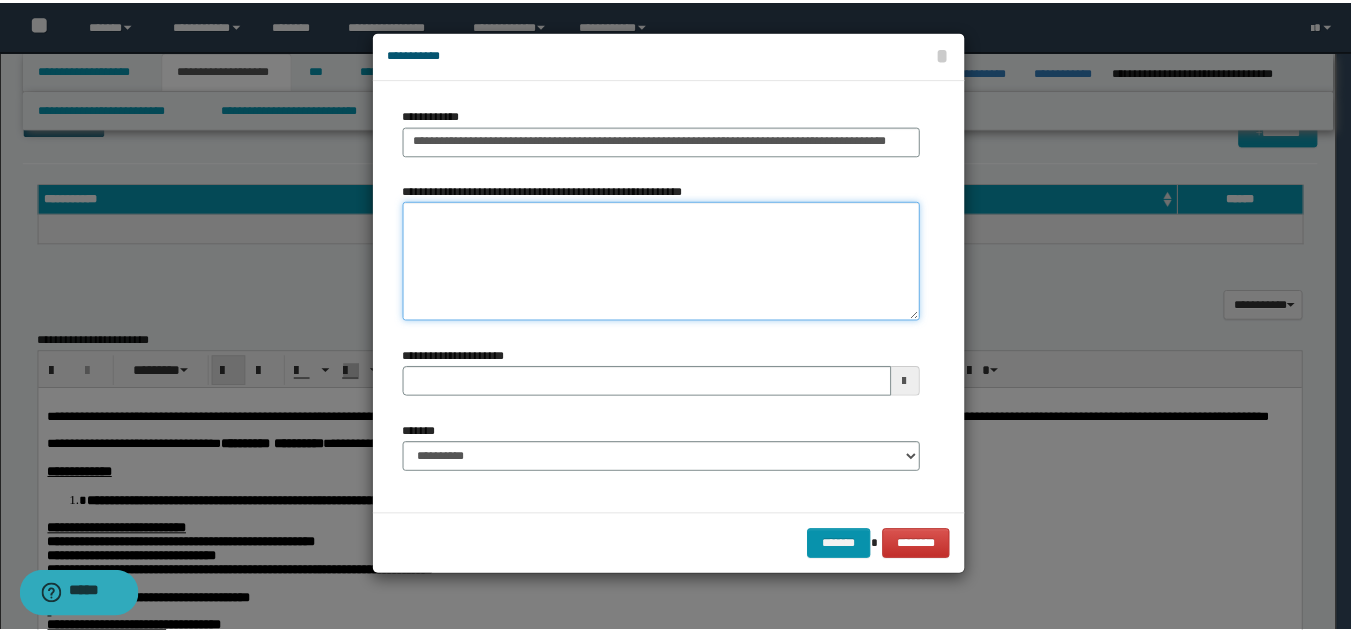 scroll, scrollTop: 0, scrollLeft: 0, axis: both 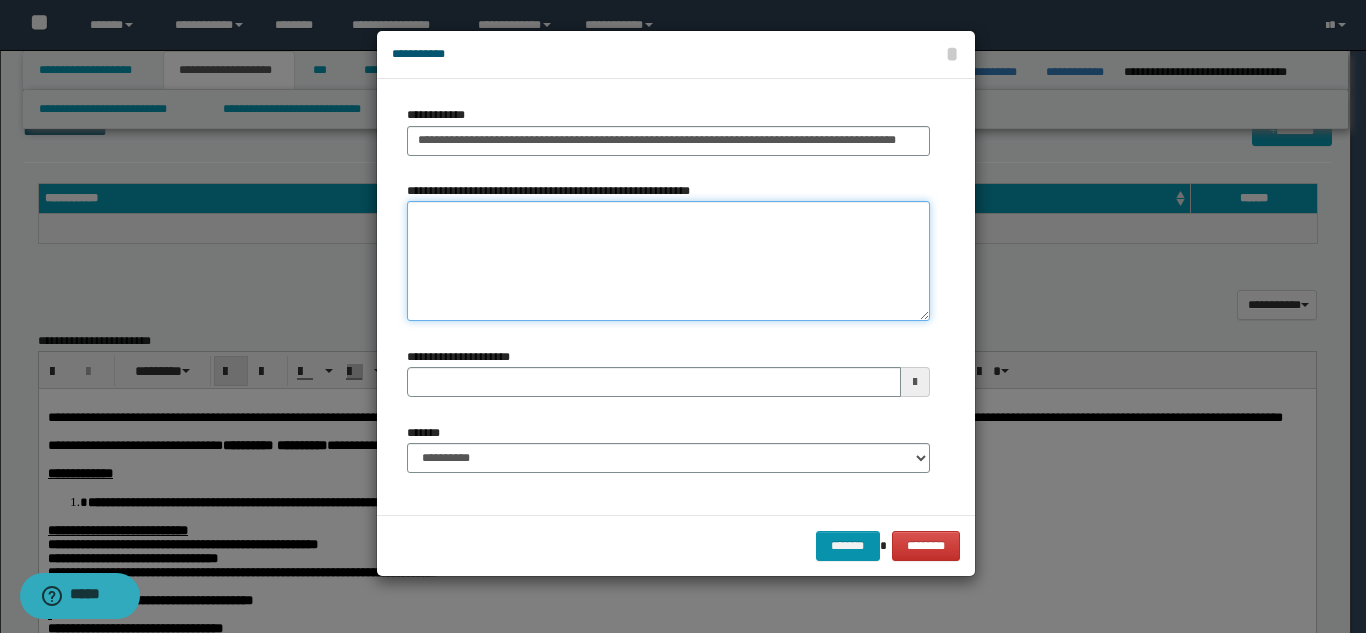 type 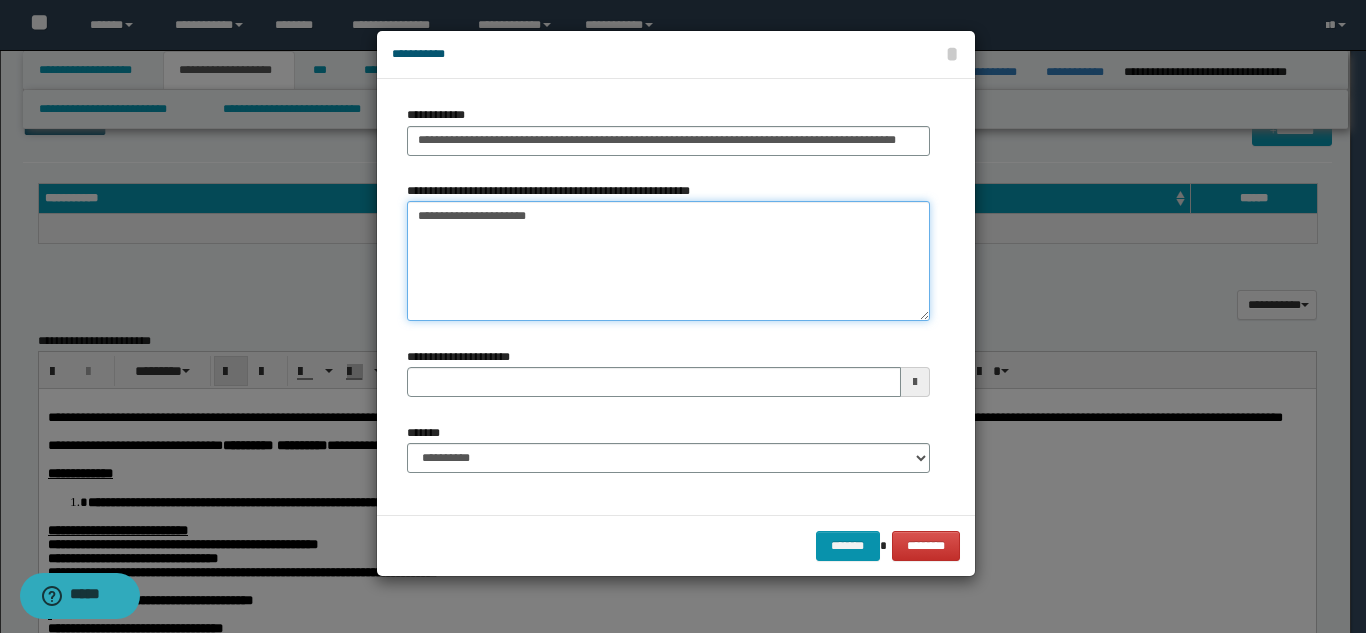 type on "**********" 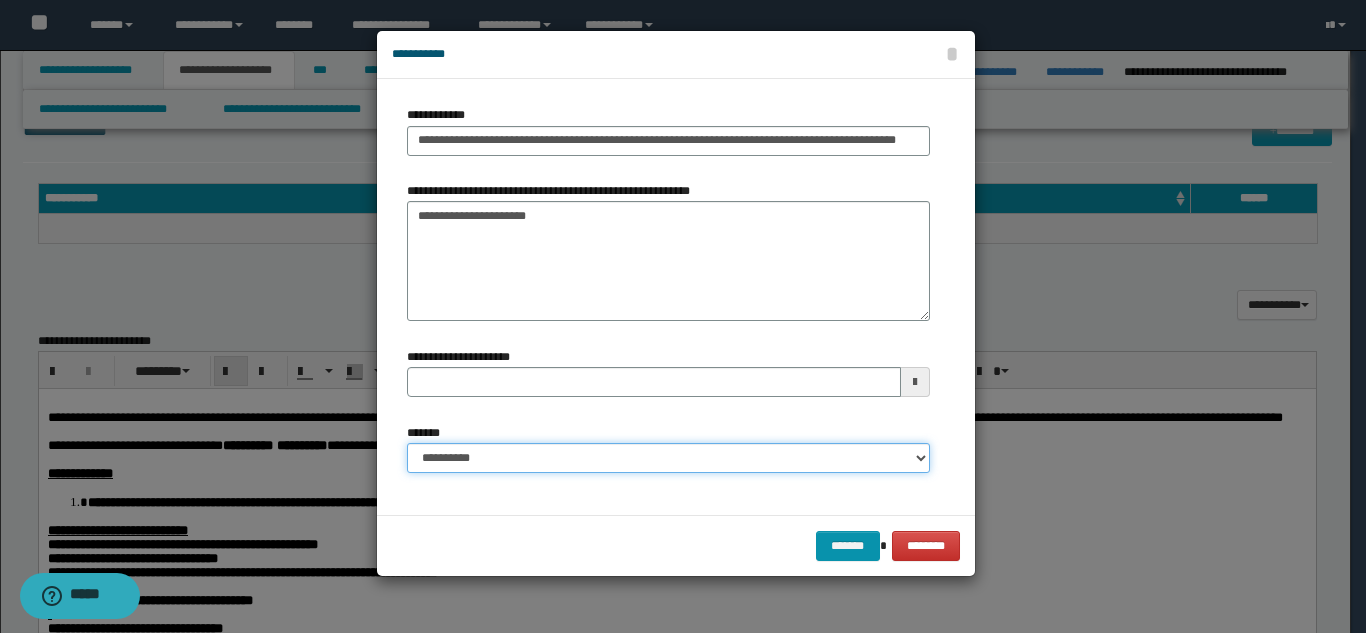 click on "**********" at bounding box center [668, 458] 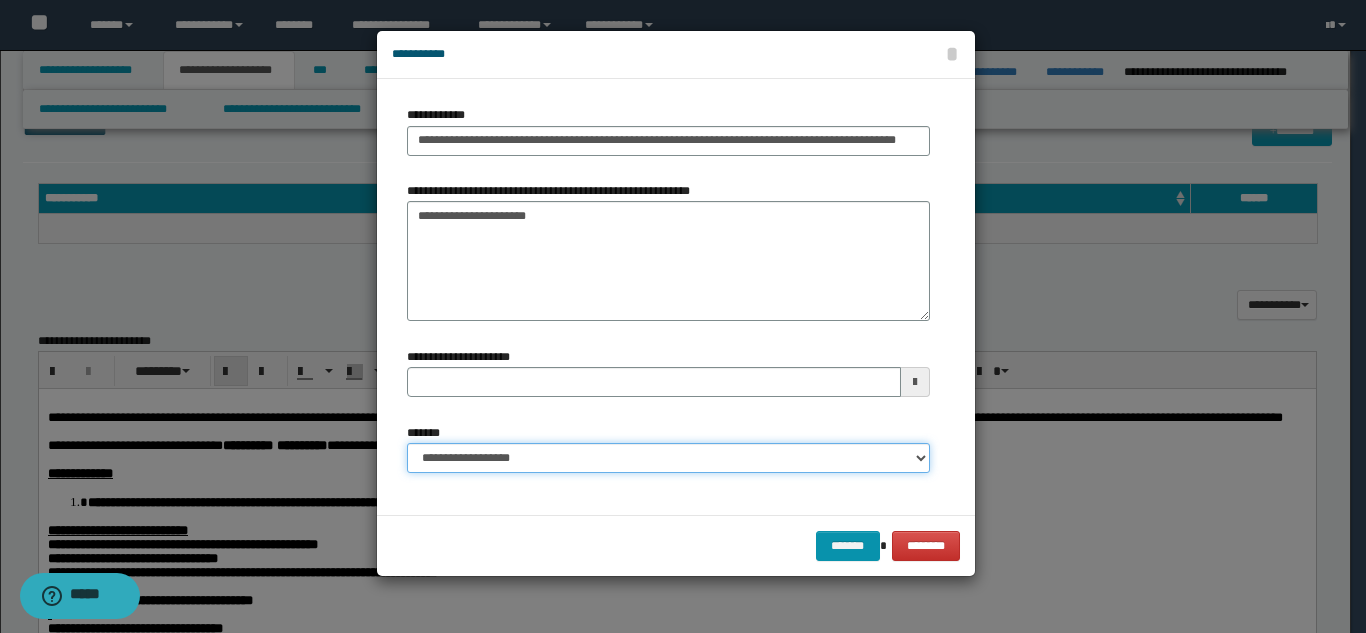 type 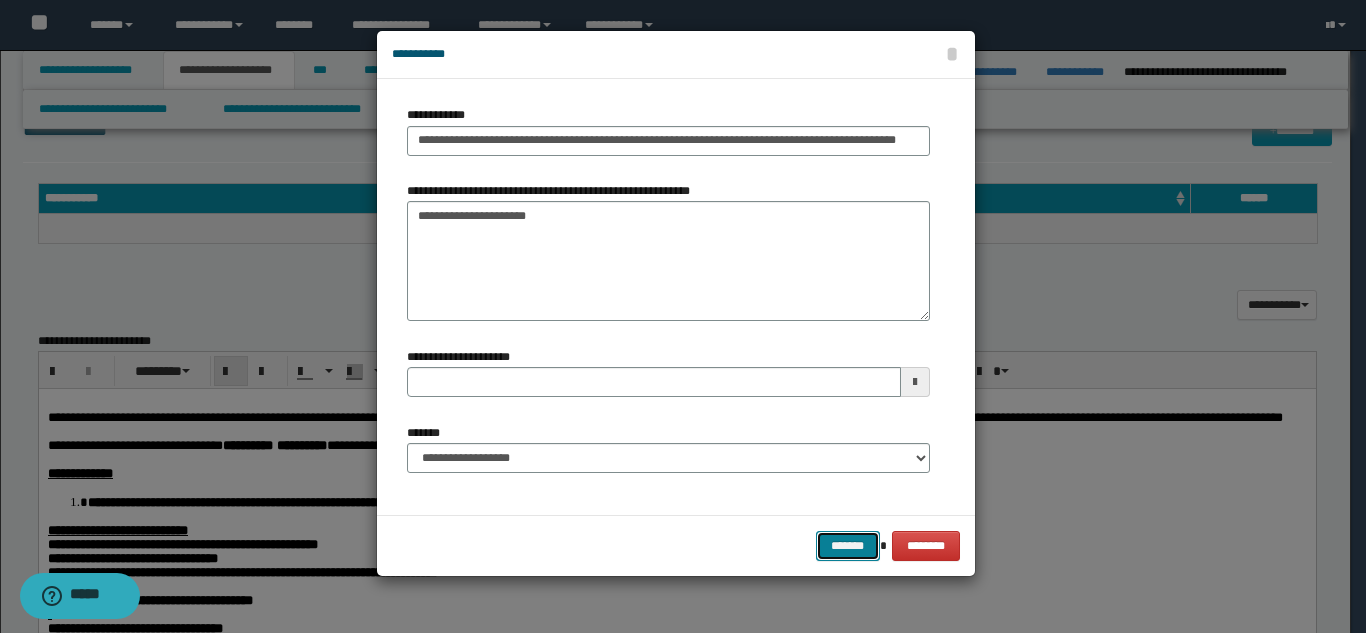 click on "*******" at bounding box center (848, 546) 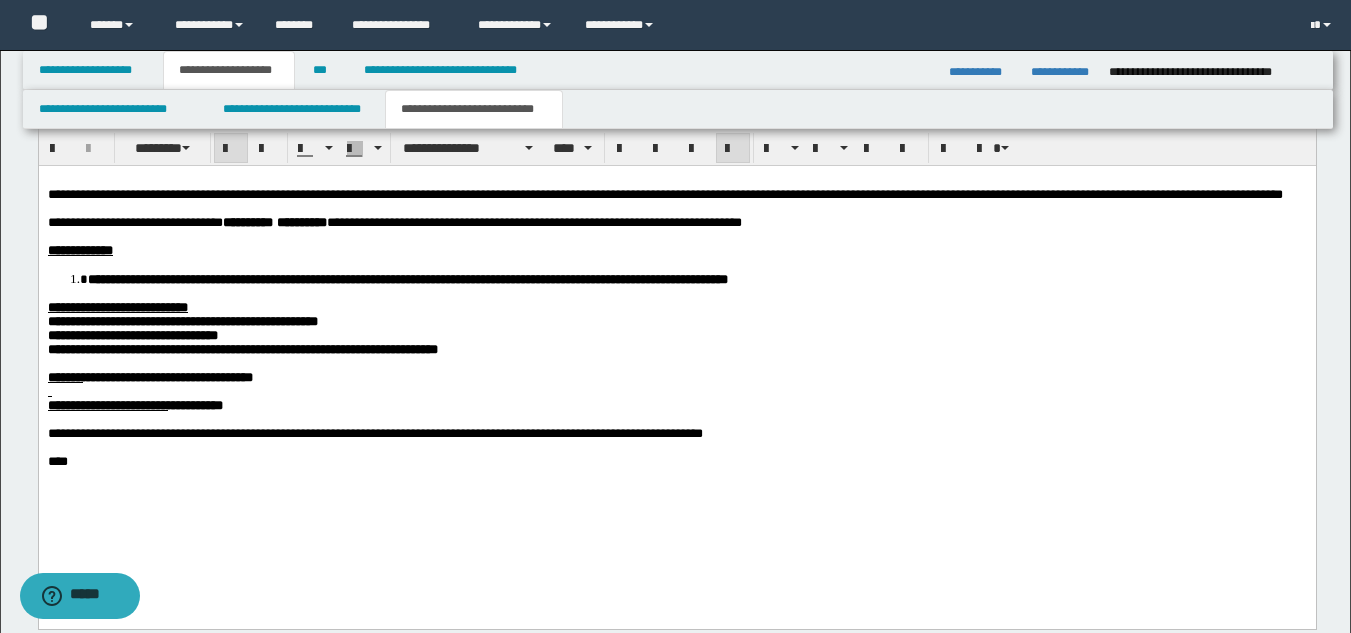 scroll, scrollTop: 1100, scrollLeft: 0, axis: vertical 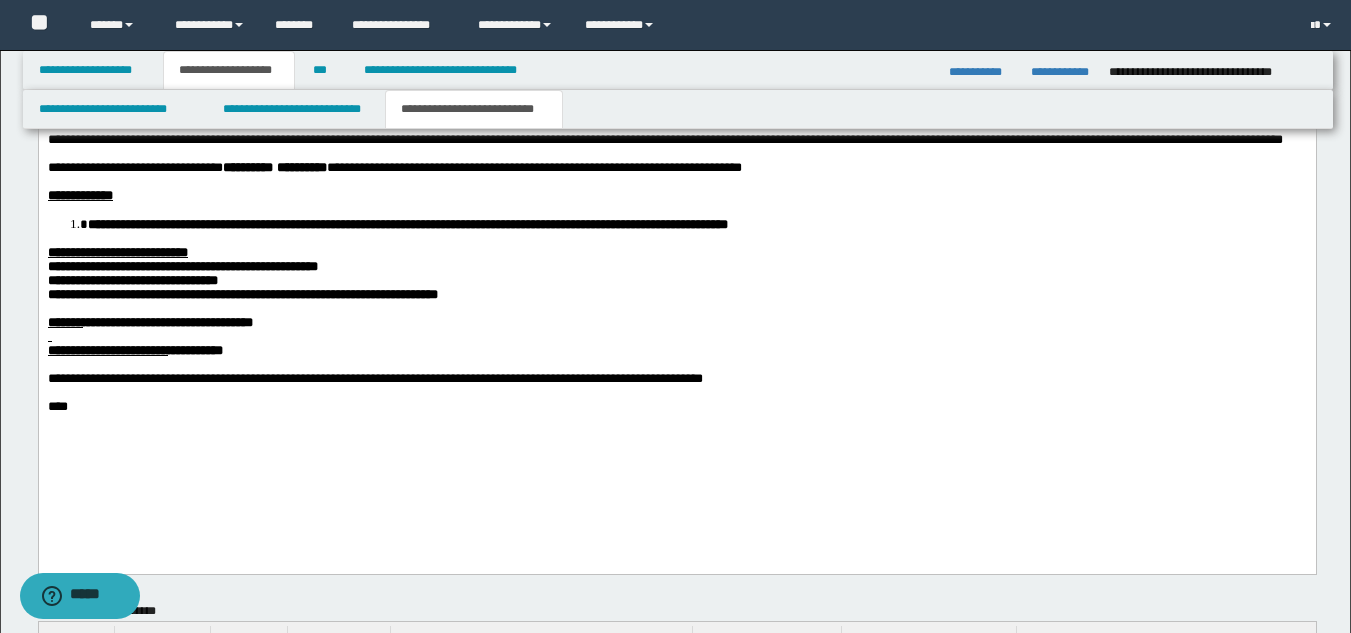 type 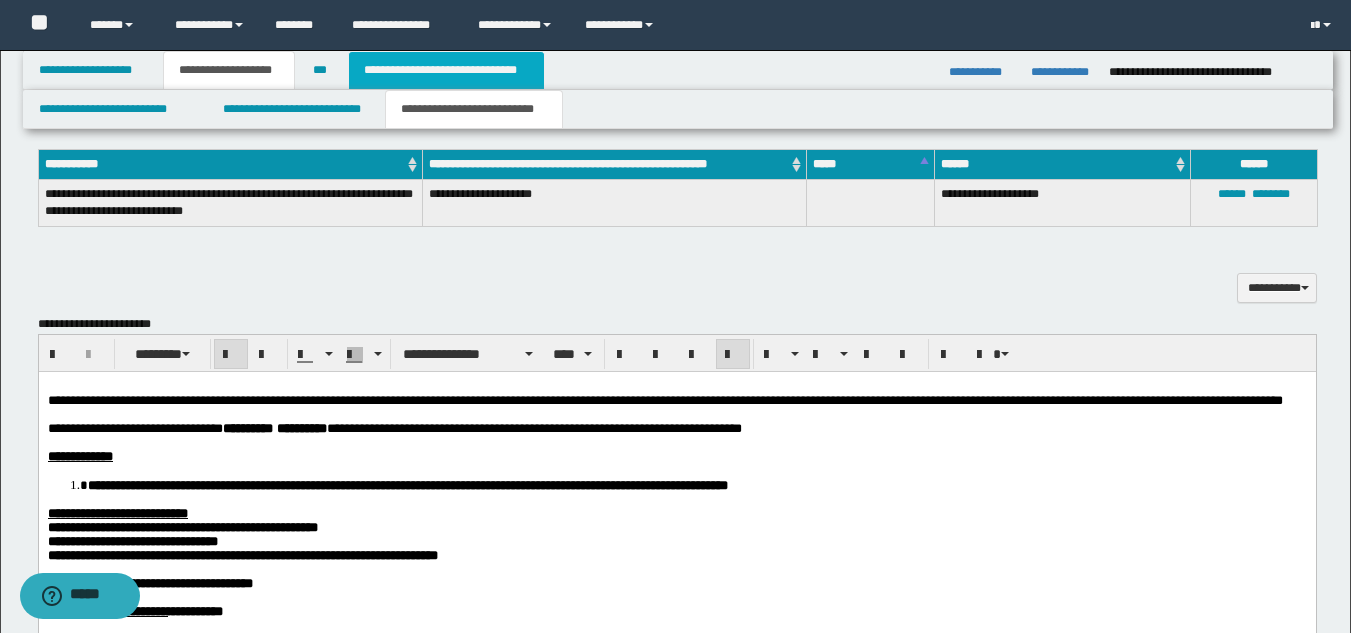 scroll, scrollTop: 800, scrollLeft: 0, axis: vertical 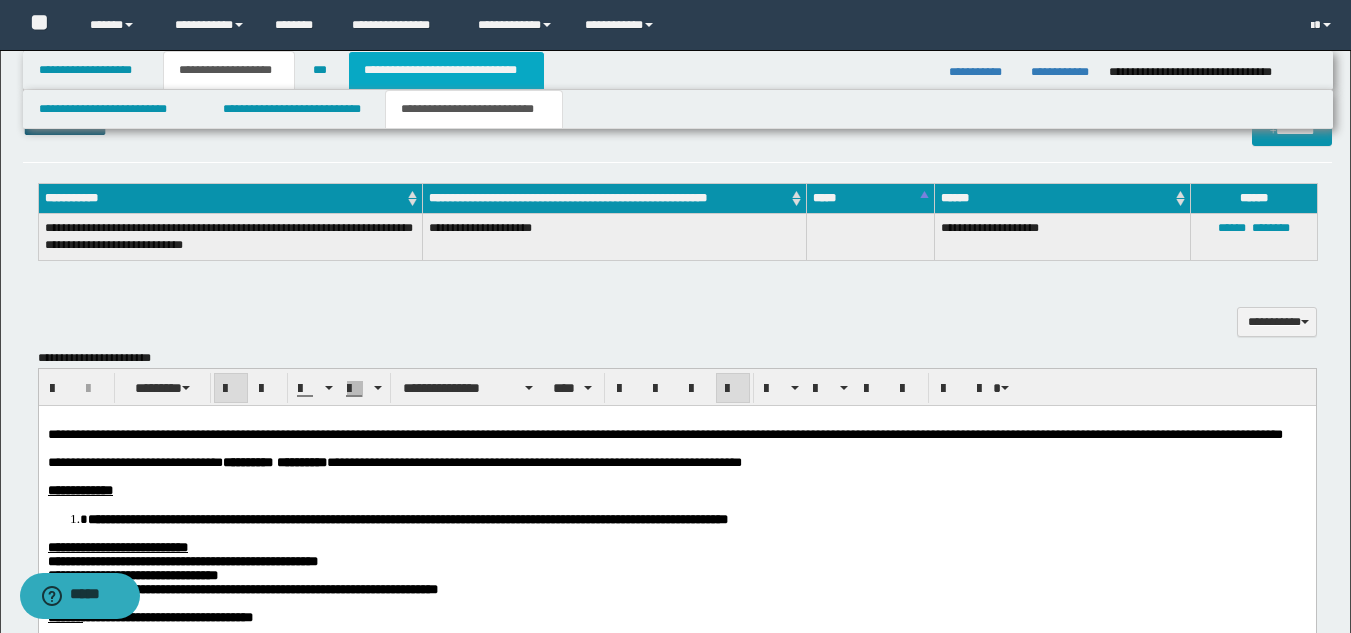 click on "**********" at bounding box center [446, 70] 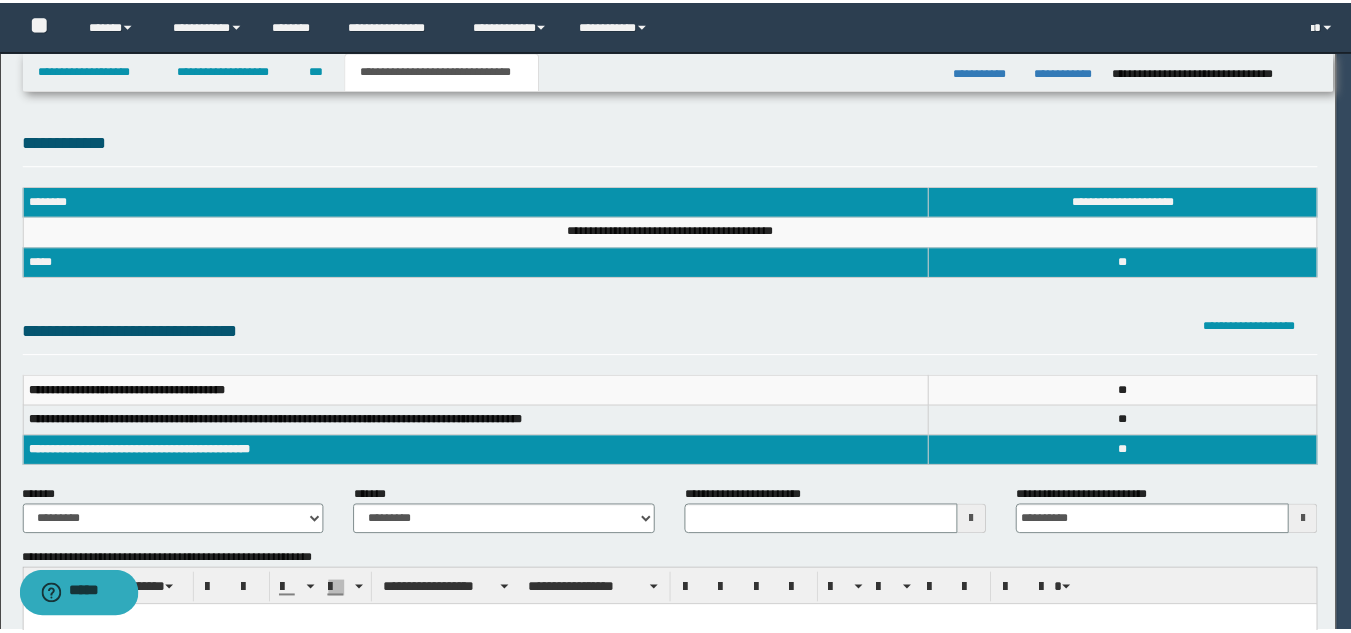 scroll, scrollTop: 0, scrollLeft: 0, axis: both 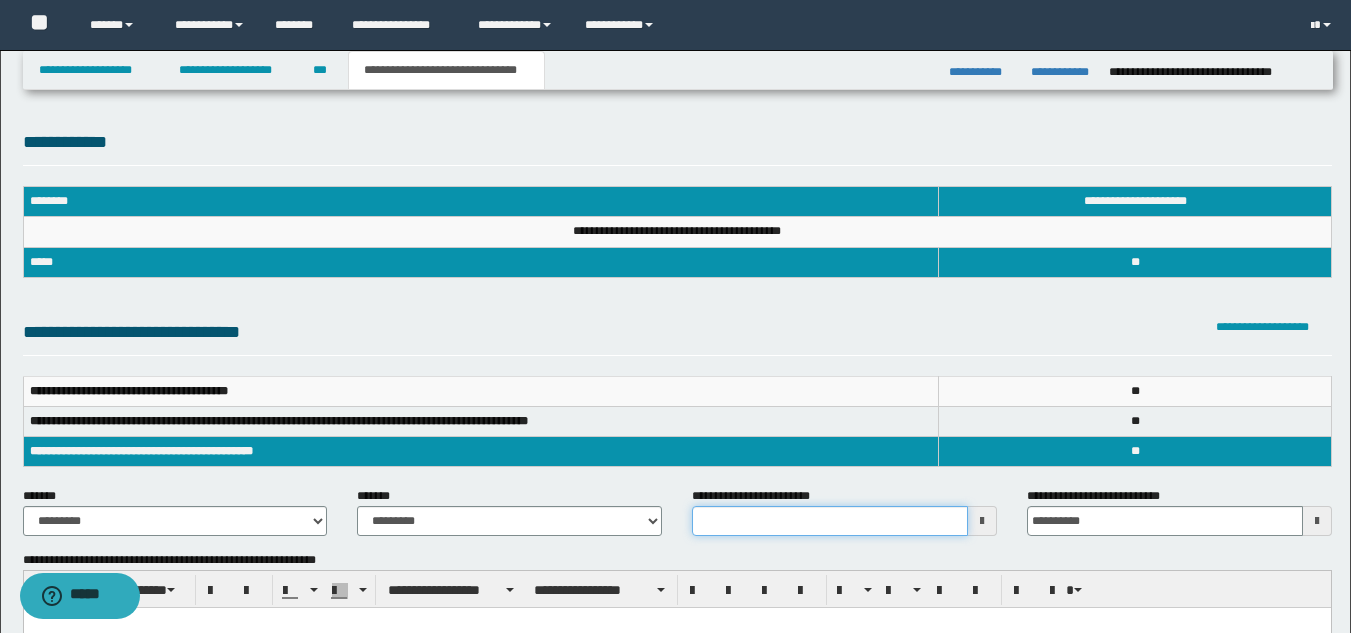 click on "**********" at bounding box center [830, 521] 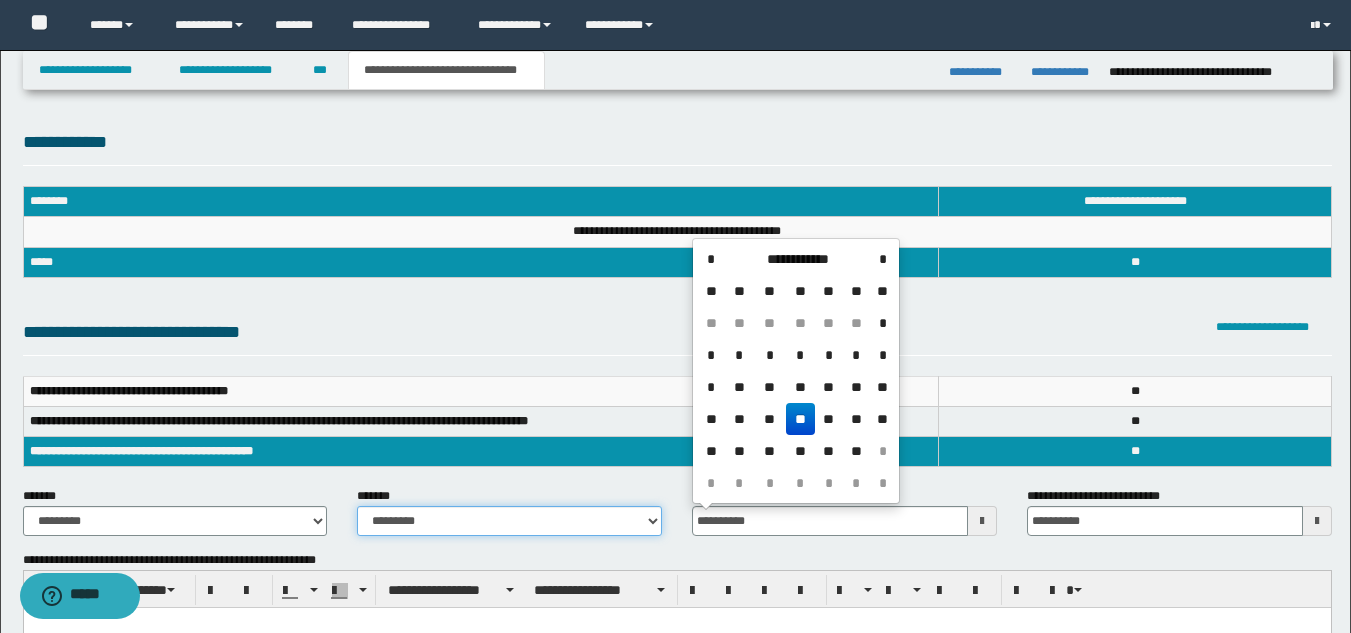 type on "**********" 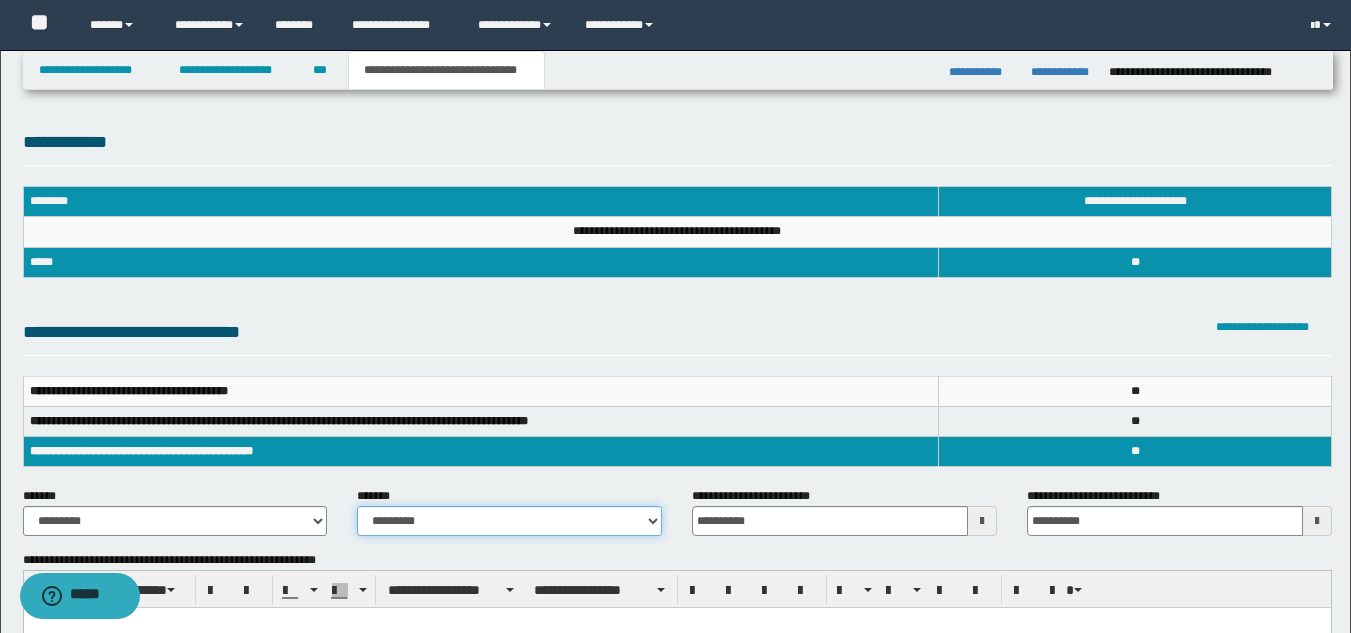 select on "*" 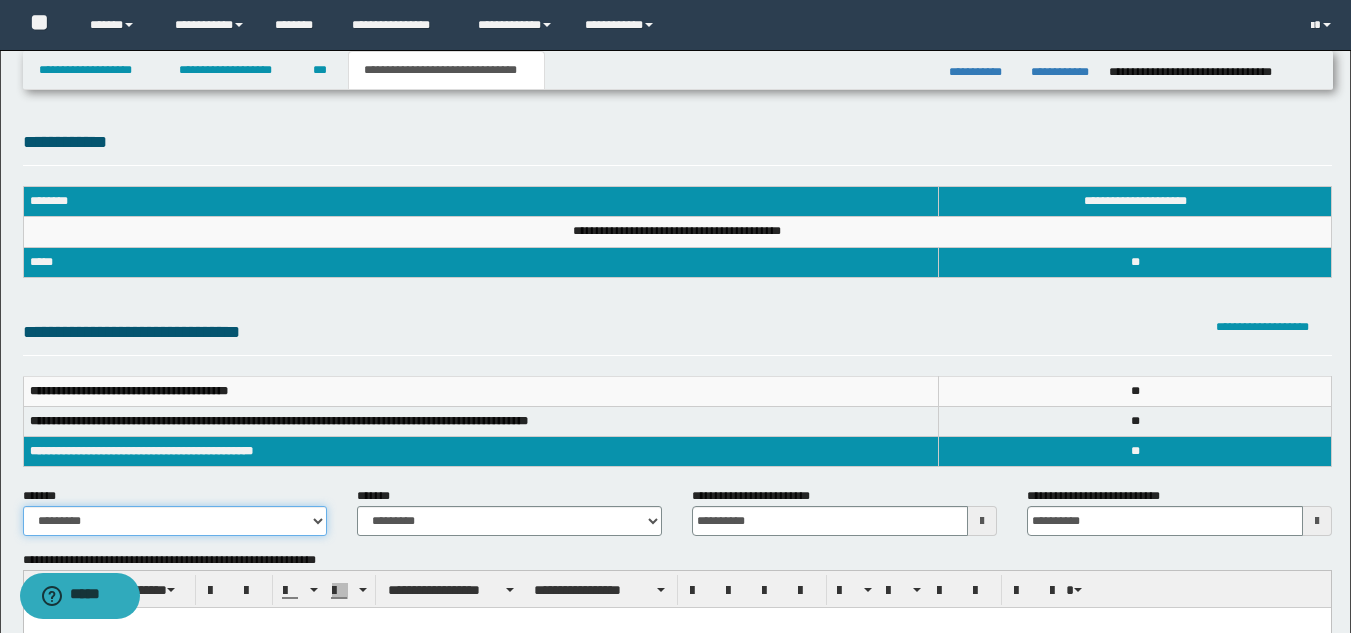 click on "**********" at bounding box center [175, 521] 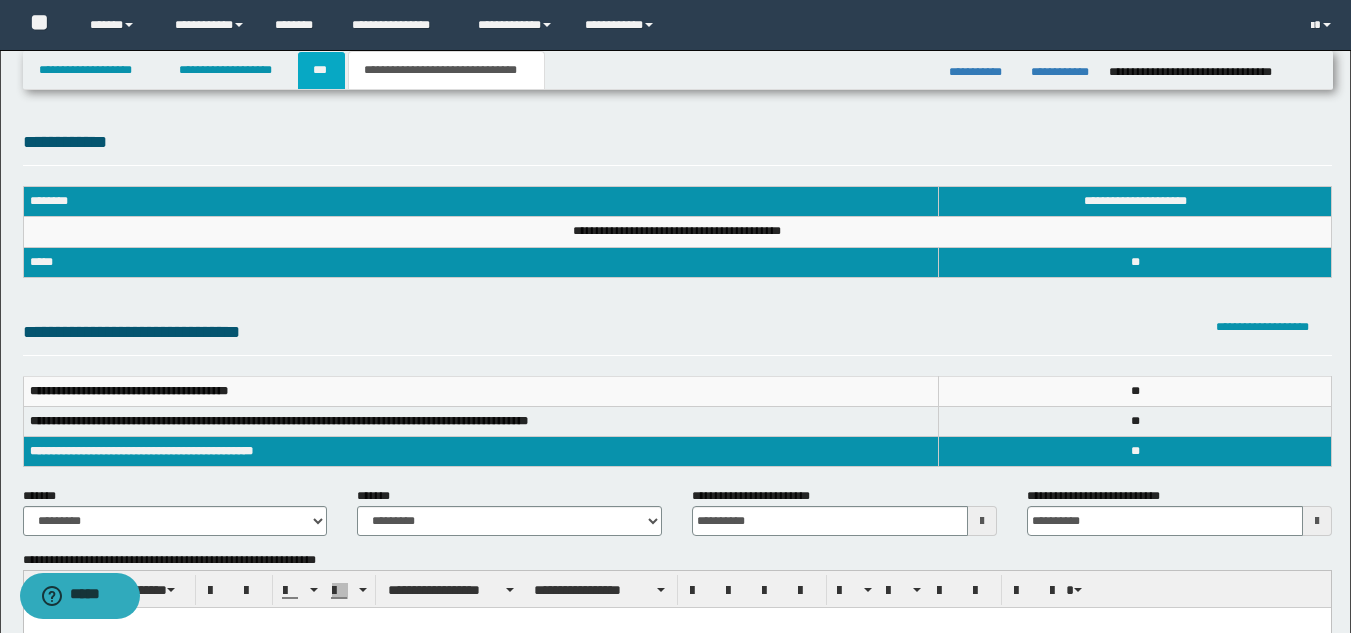 click on "***" at bounding box center [321, 70] 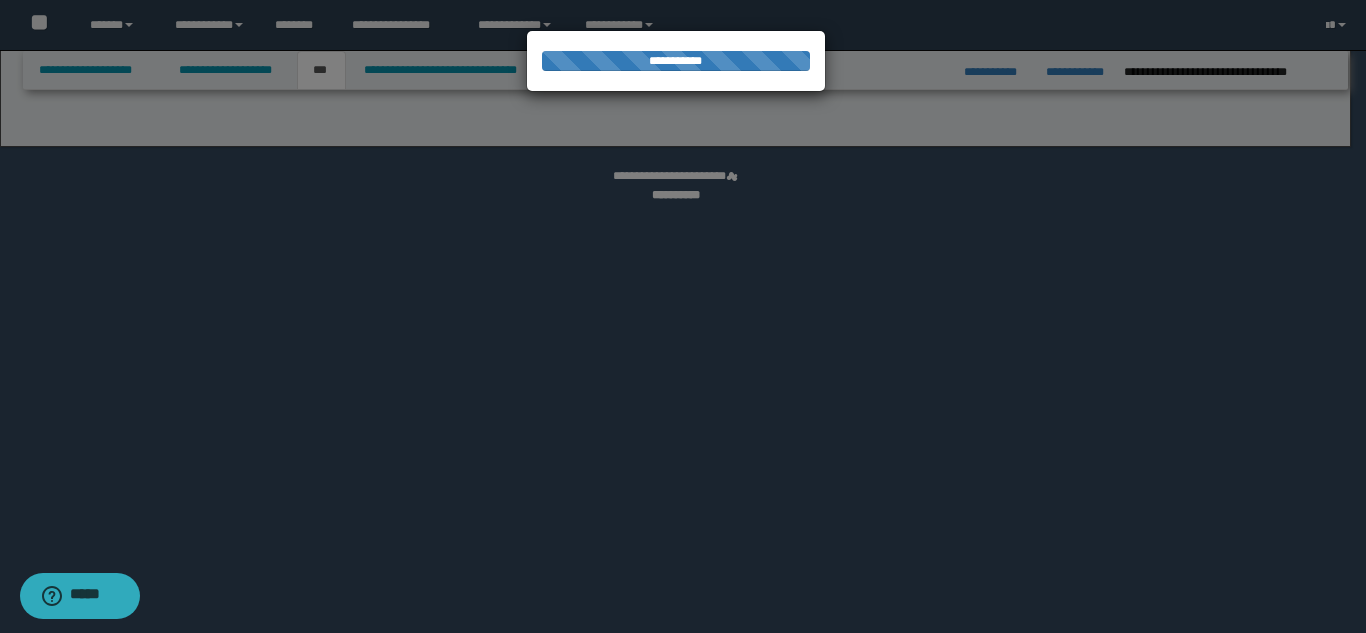 select on "***" 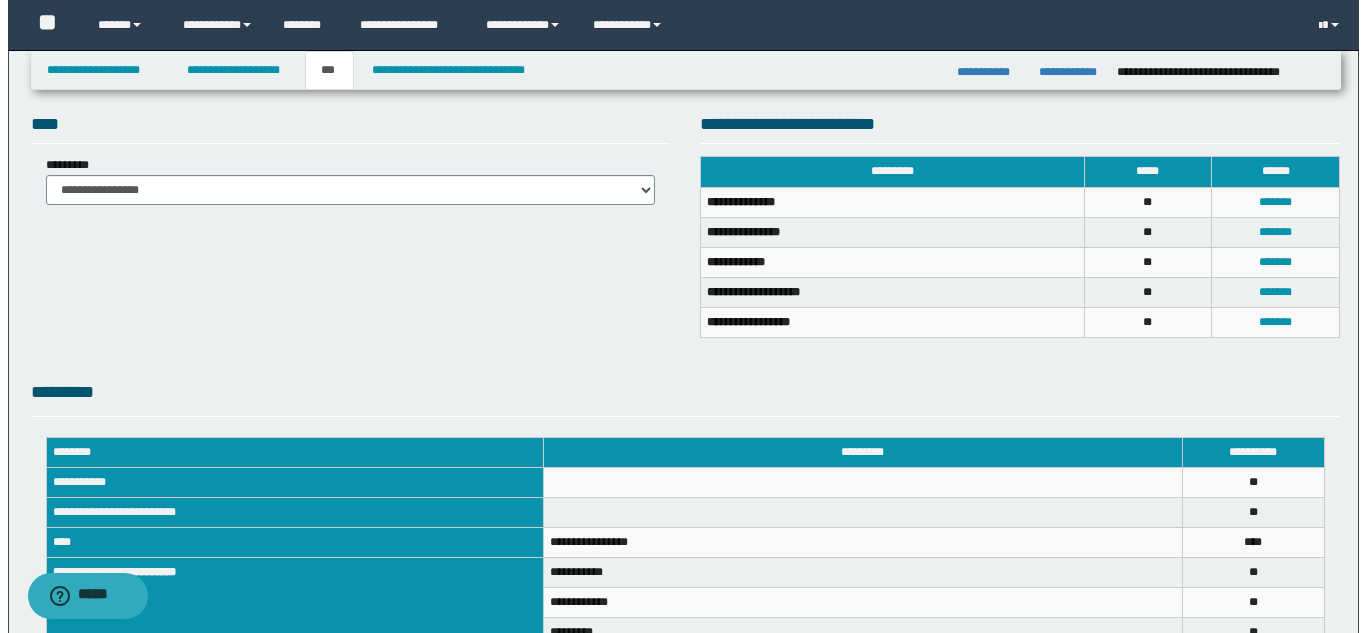 scroll, scrollTop: 100, scrollLeft: 0, axis: vertical 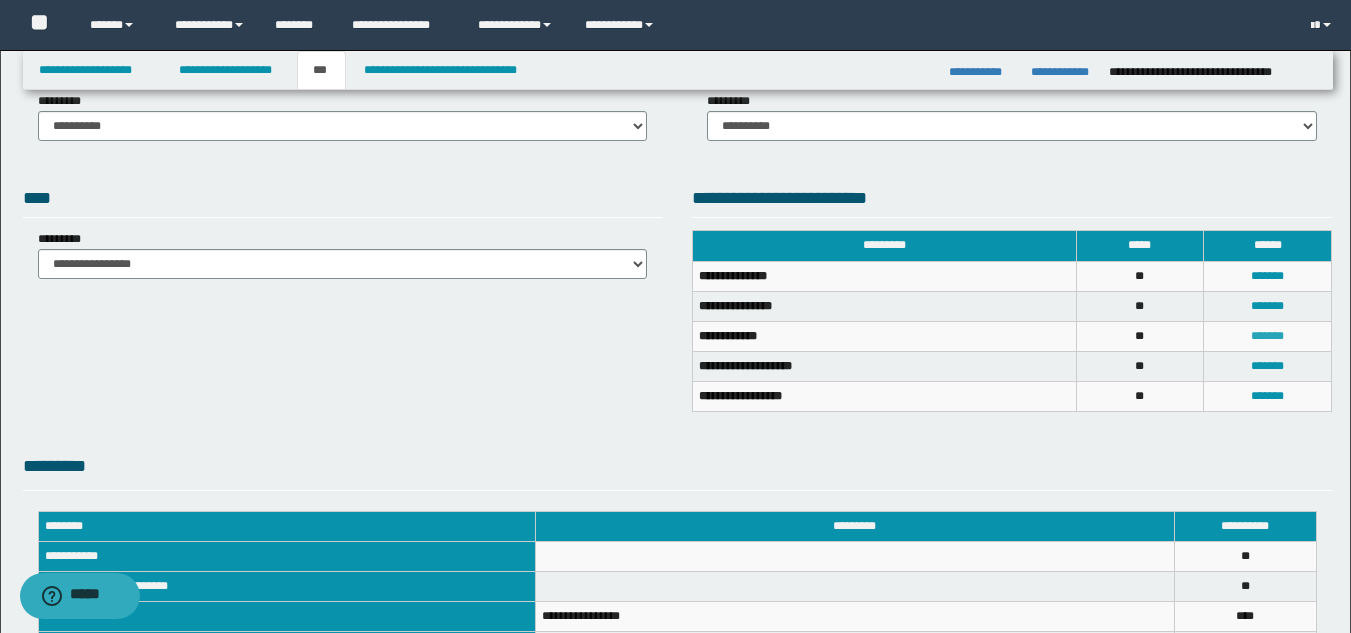 click on "*******" at bounding box center (1267, 336) 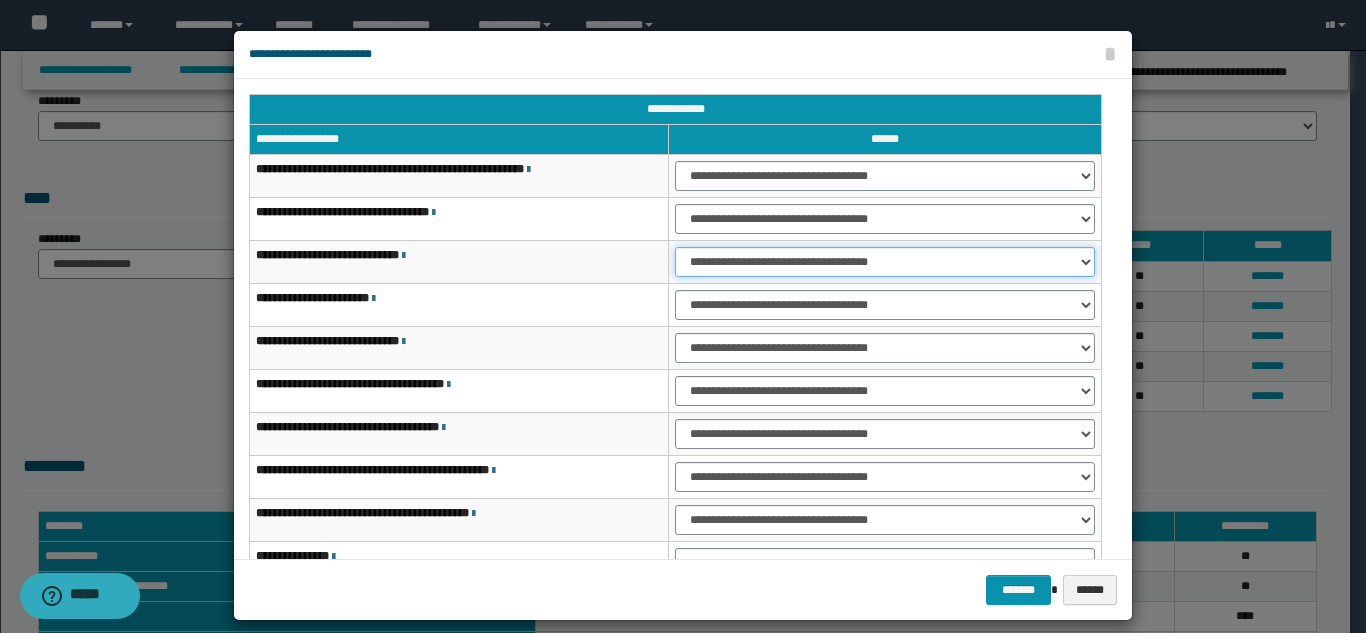 click on "**********" at bounding box center (885, 262) 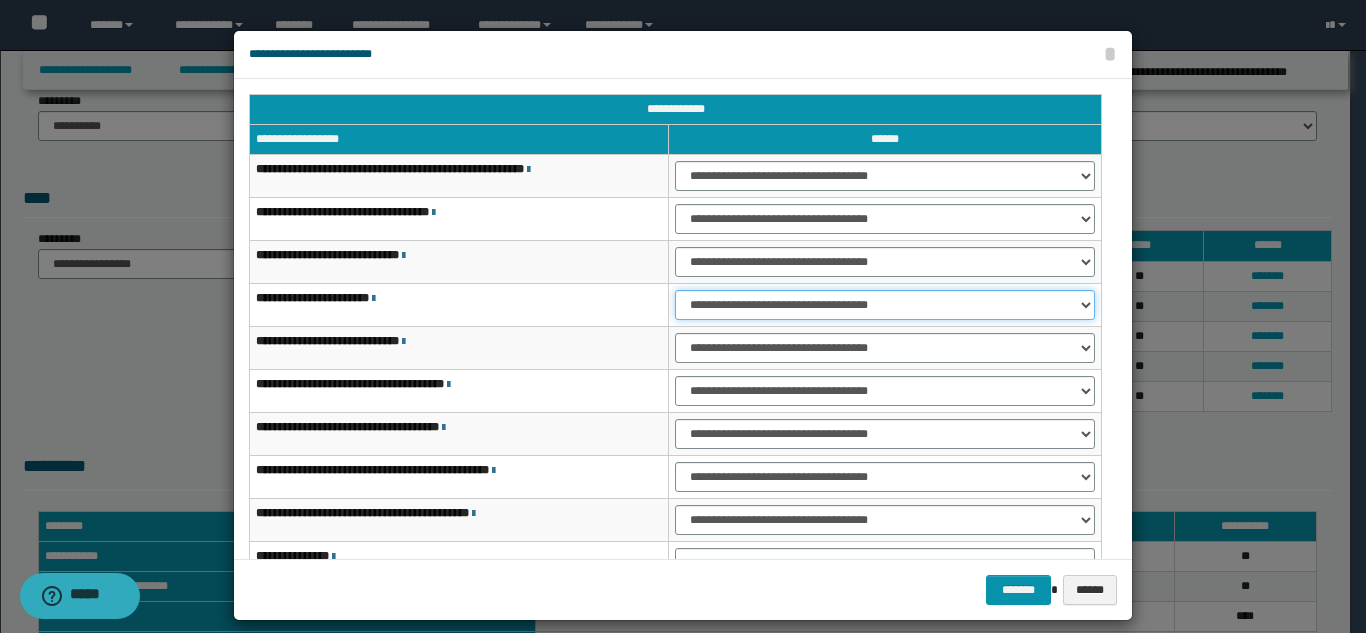 click on "**********" at bounding box center (885, 305) 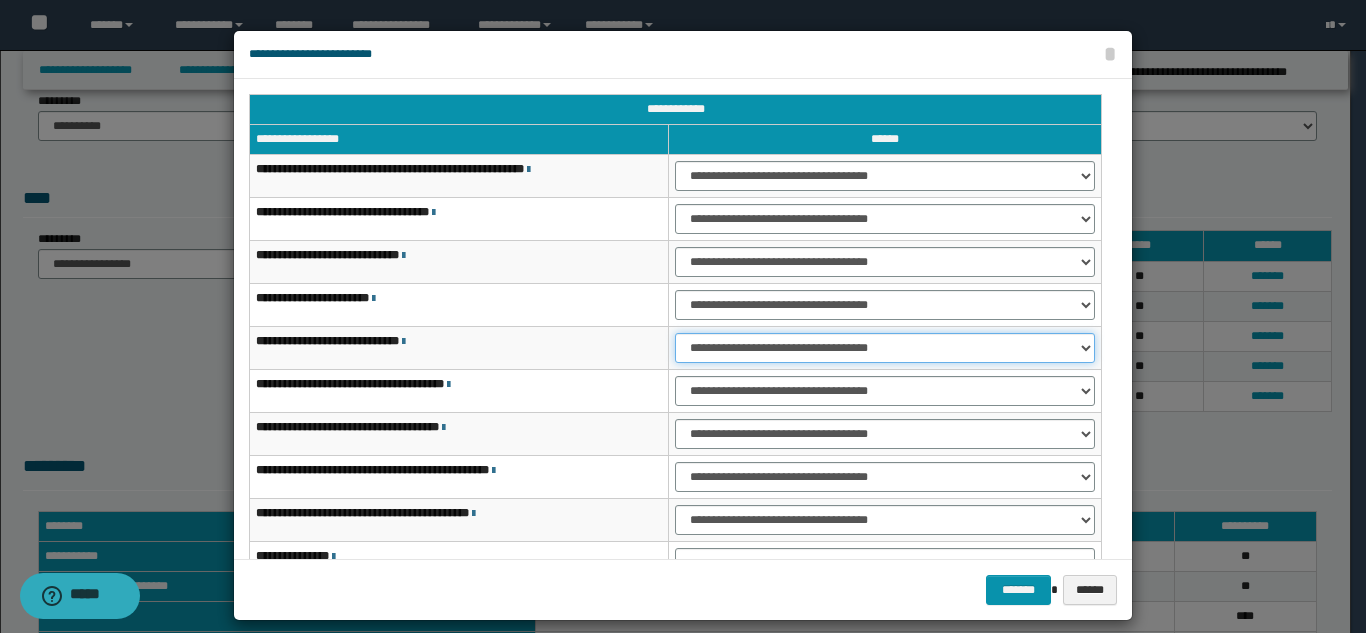 click on "**********" at bounding box center [885, 348] 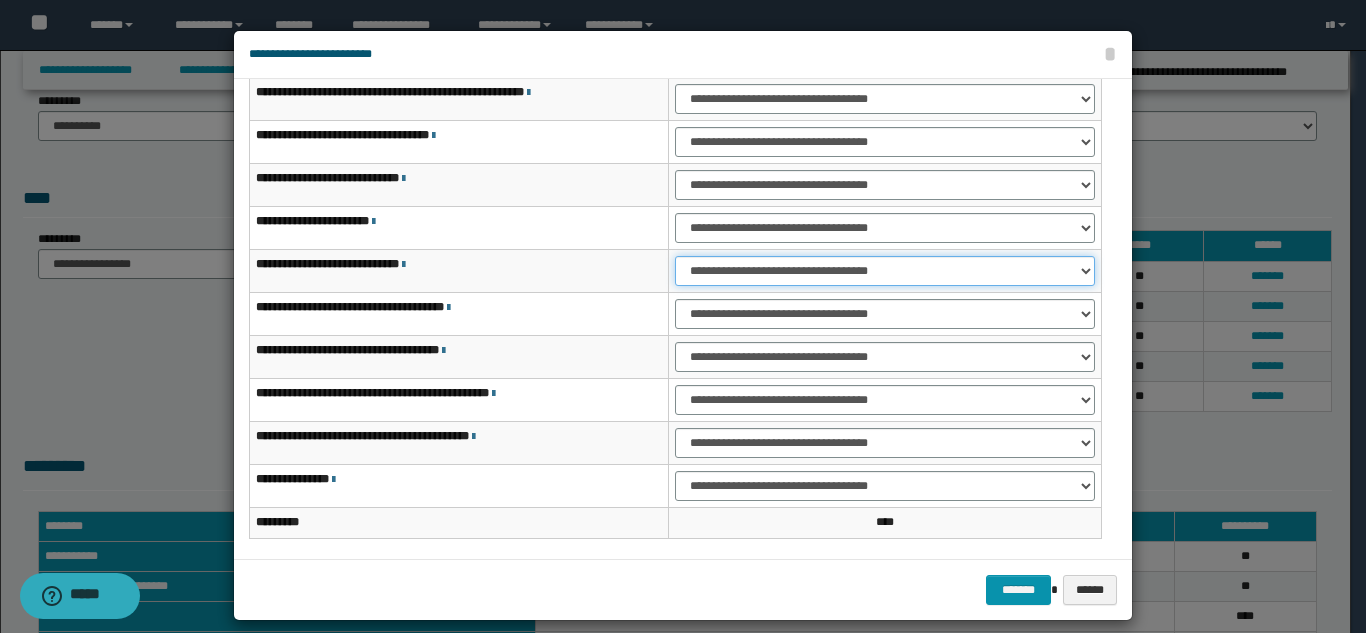 scroll, scrollTop: 121, scrollLeft: 0, axis: vertical 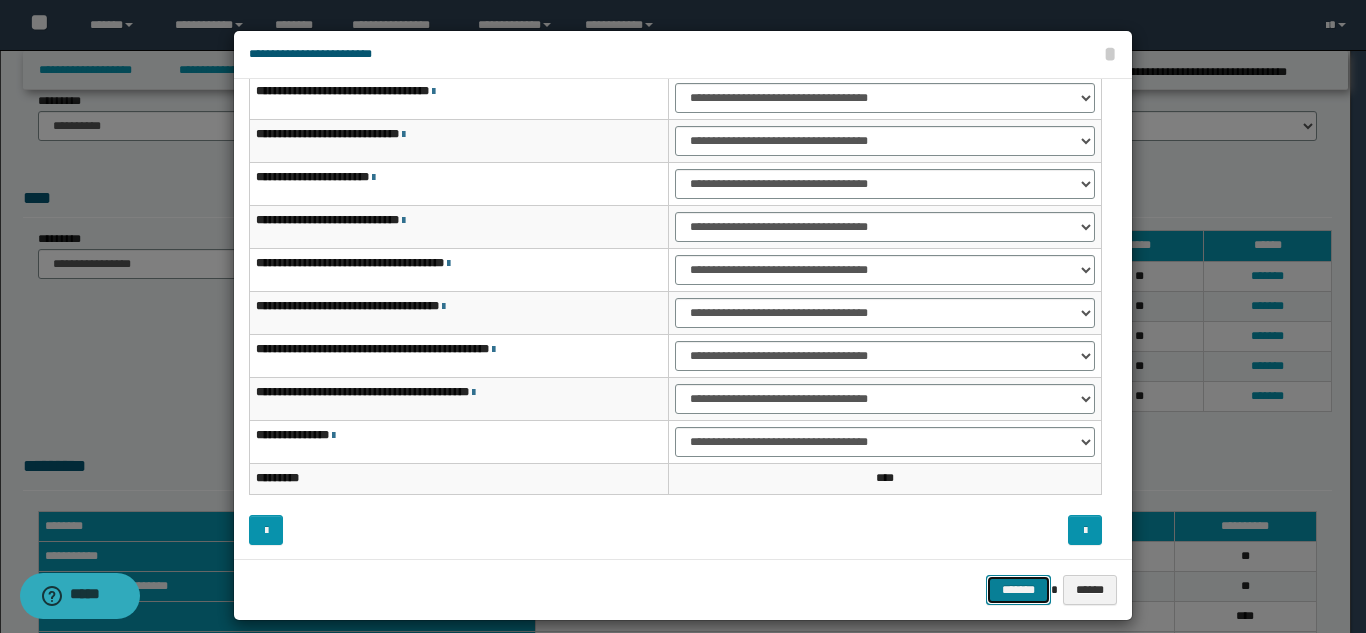 click on "*******" at bounding box center (1018, 590) 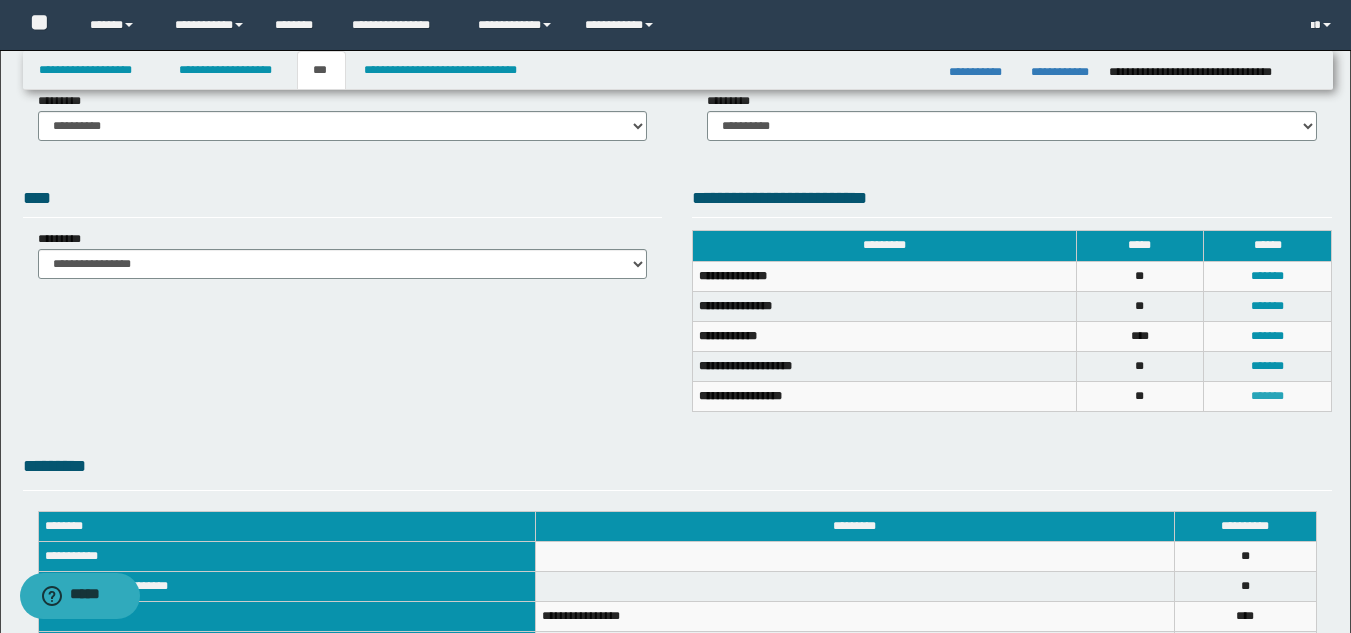 click on "*******" at bounding box center (1267, 396) 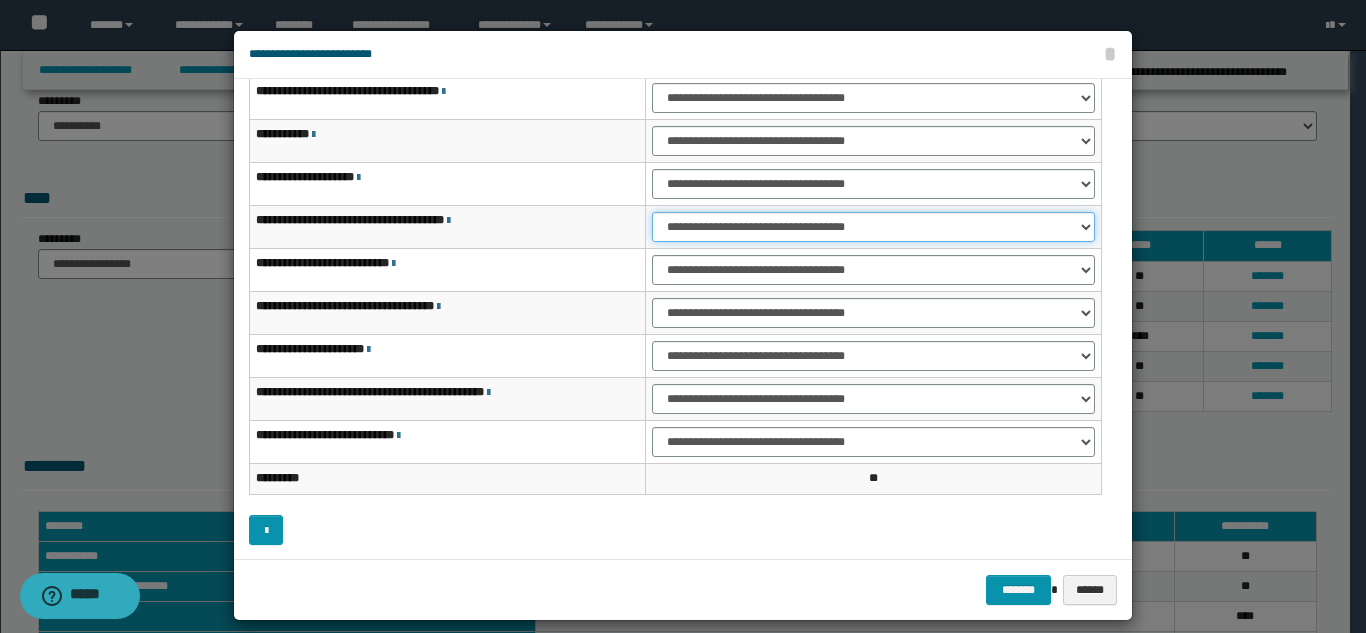 click on "**********" at bounding box center (873, 227) 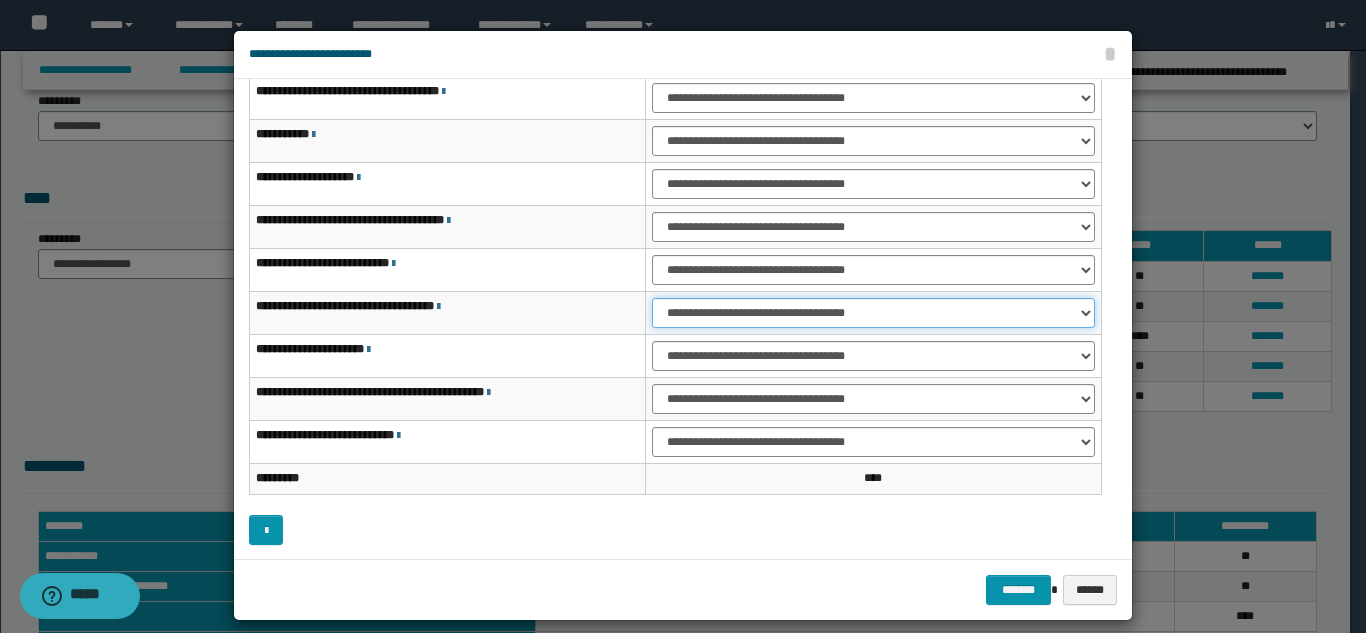 click on "**********" at bounding box center (873, 313) 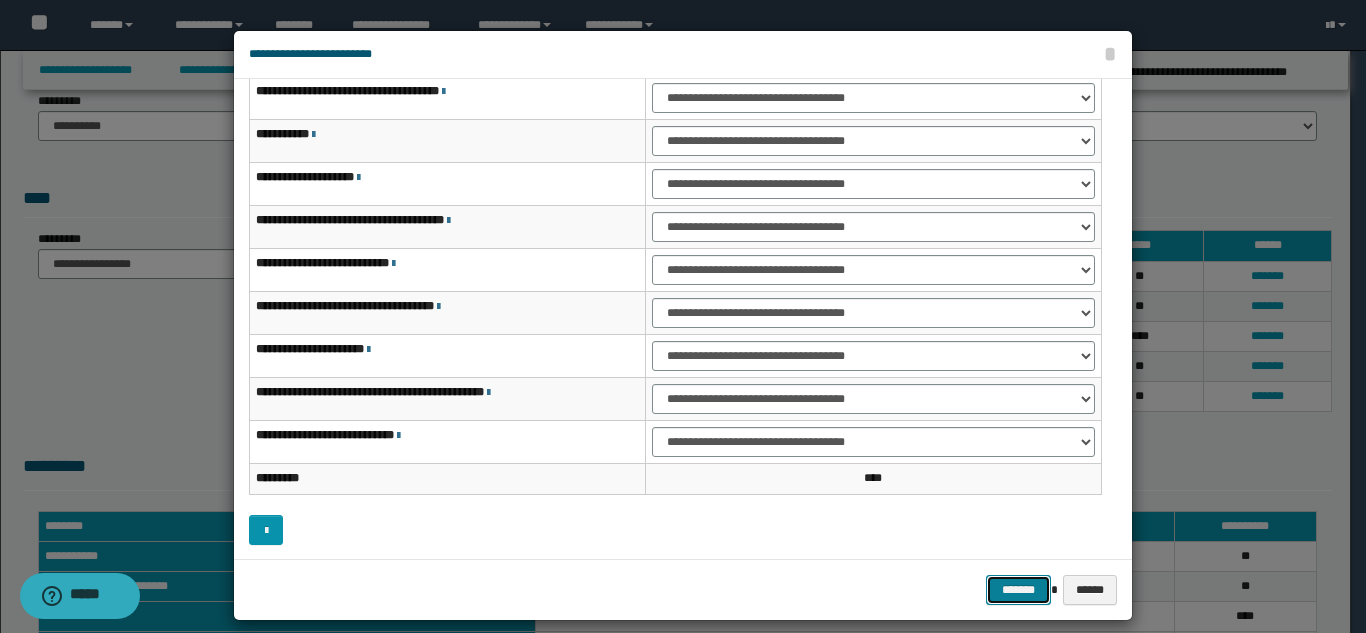 click on "*******" at bounding box center [1018, 590] 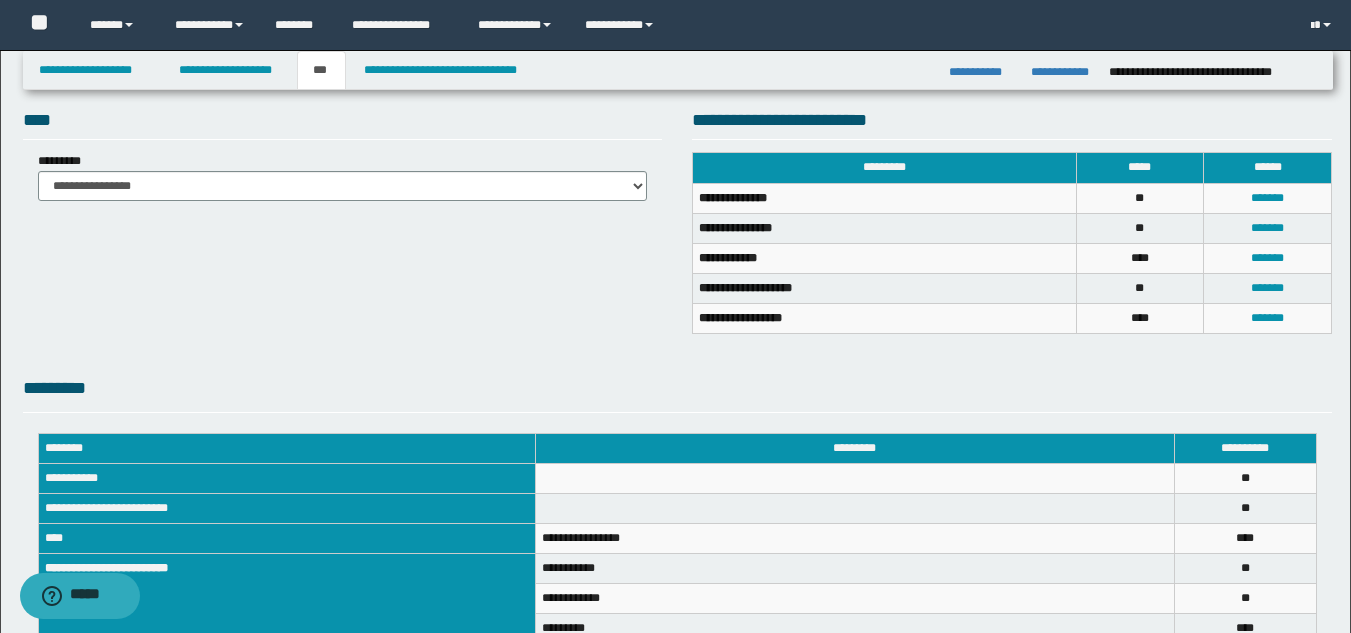 scroll, scrollTop: 300, scrollLeft: 0, axis: vertical 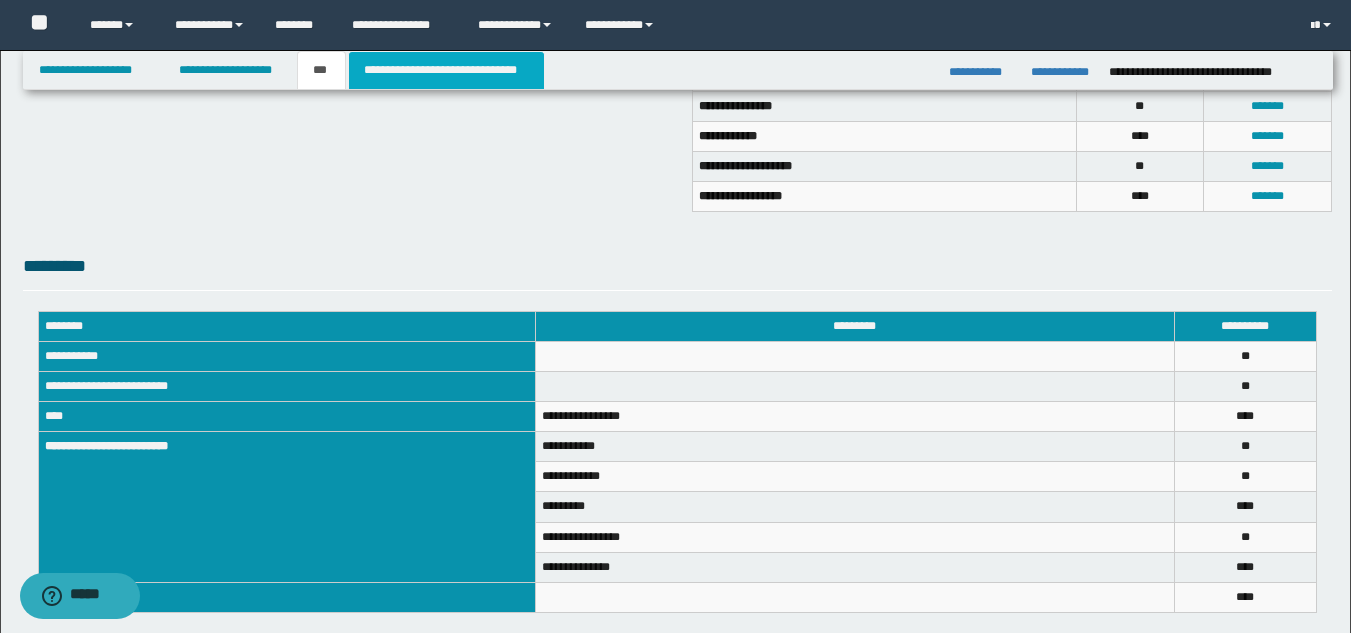 click on "**********" at bounding box center [446, 70] 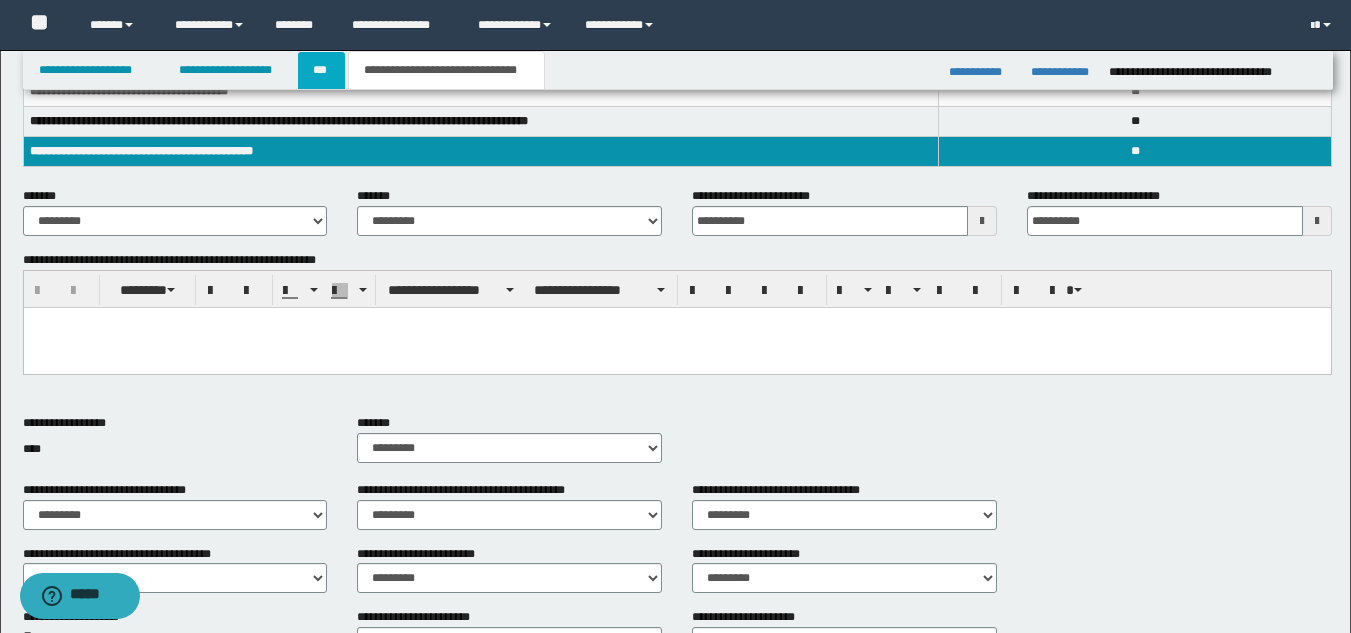 click on "***" at bounding box center (321, 70) 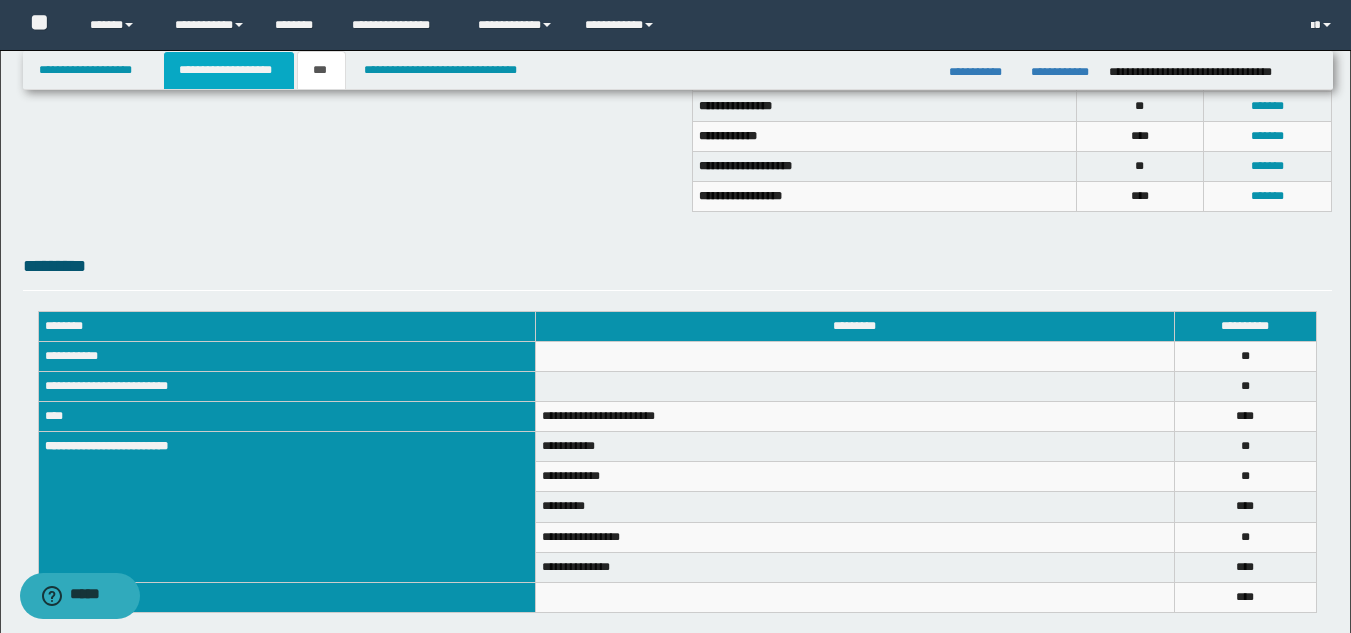 click on "**********" at bounding box center [229, 70] 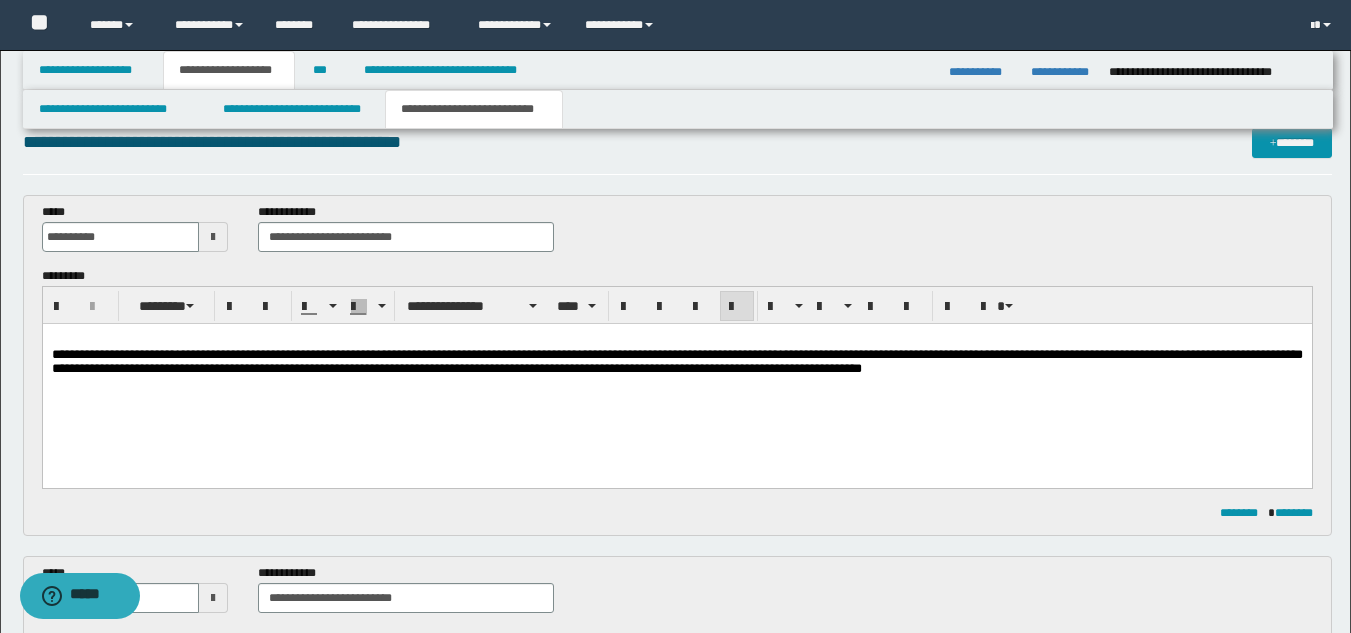 scroll, scrollTop: 0, scrollLeft: 0, axis: both 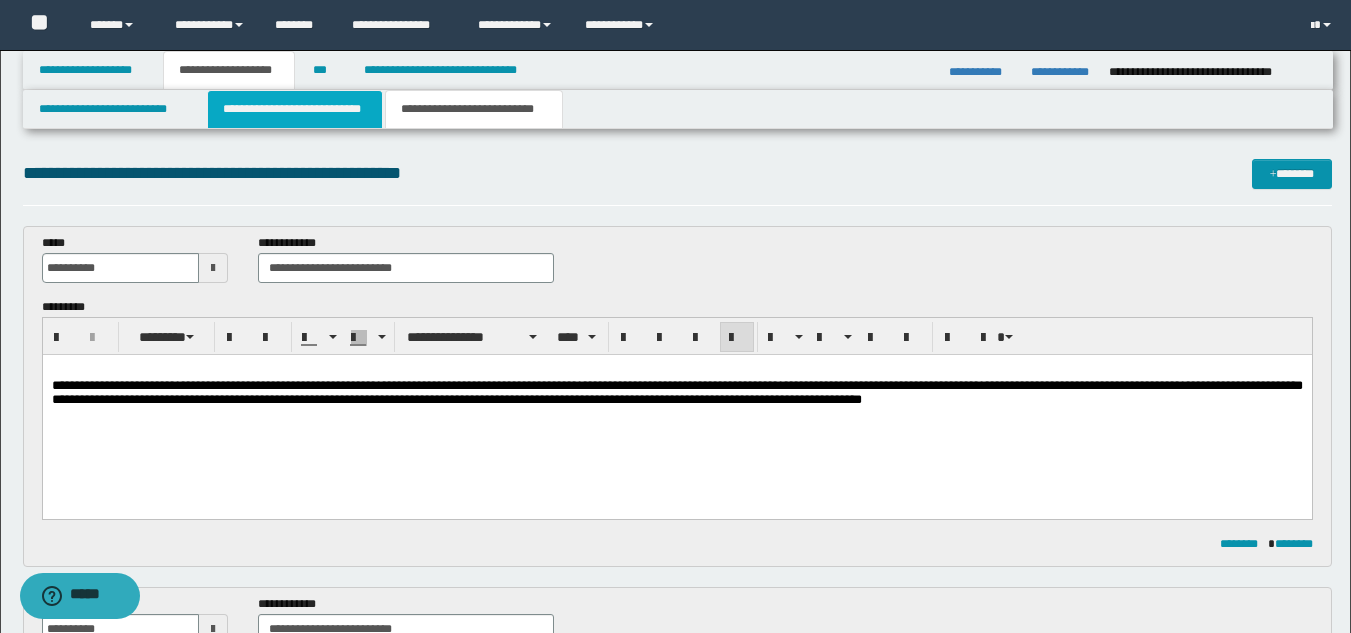click on "**********" at bounding box center [295, 109] 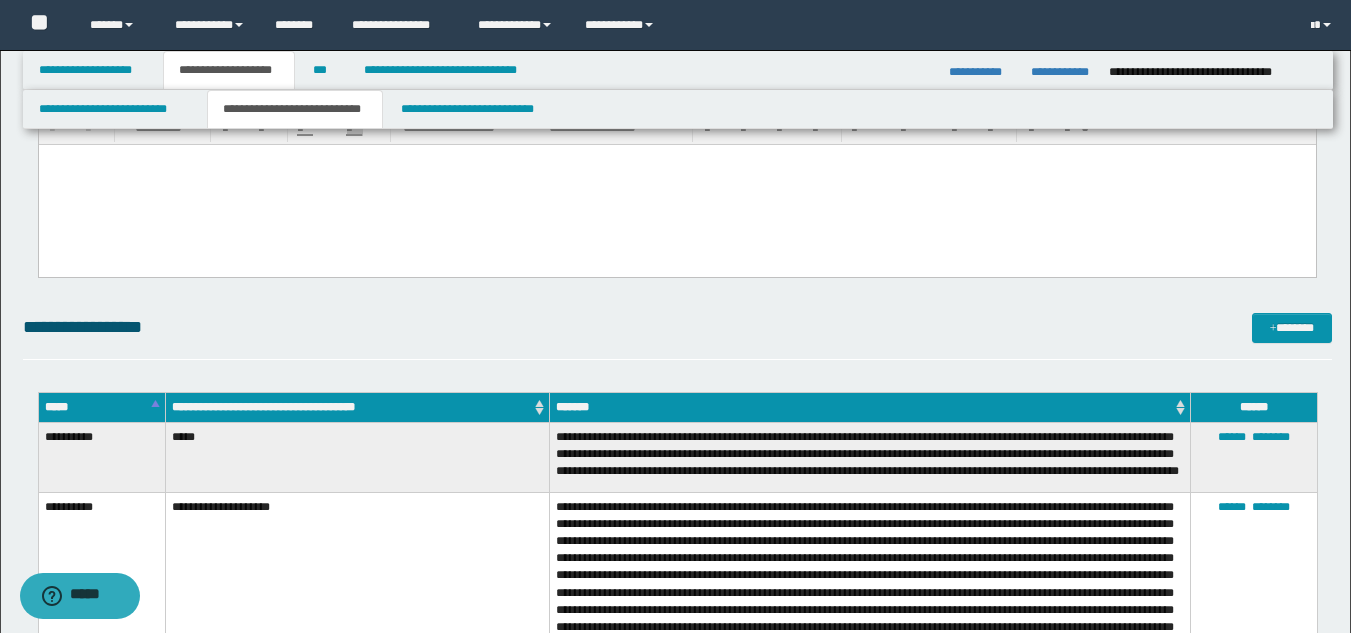 scroll, scrollTop: 1600, scrollLeft: 0, axis: vertical 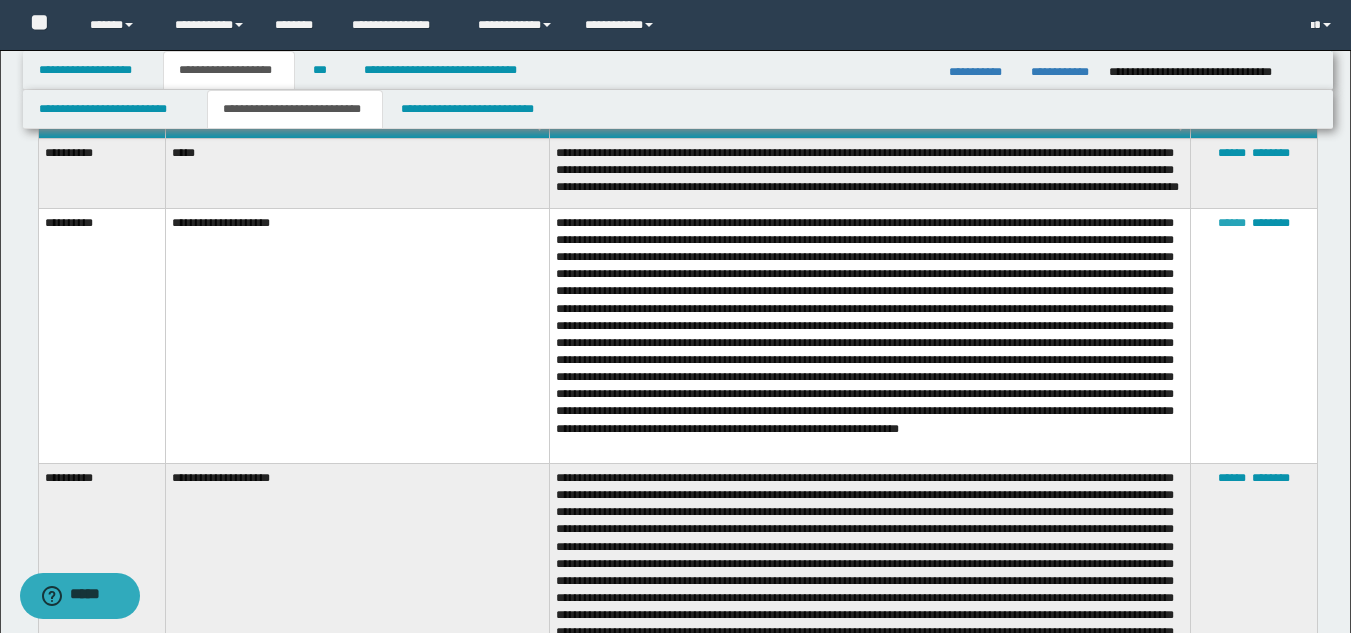 click on "******" at bounding box center (1232, 223) 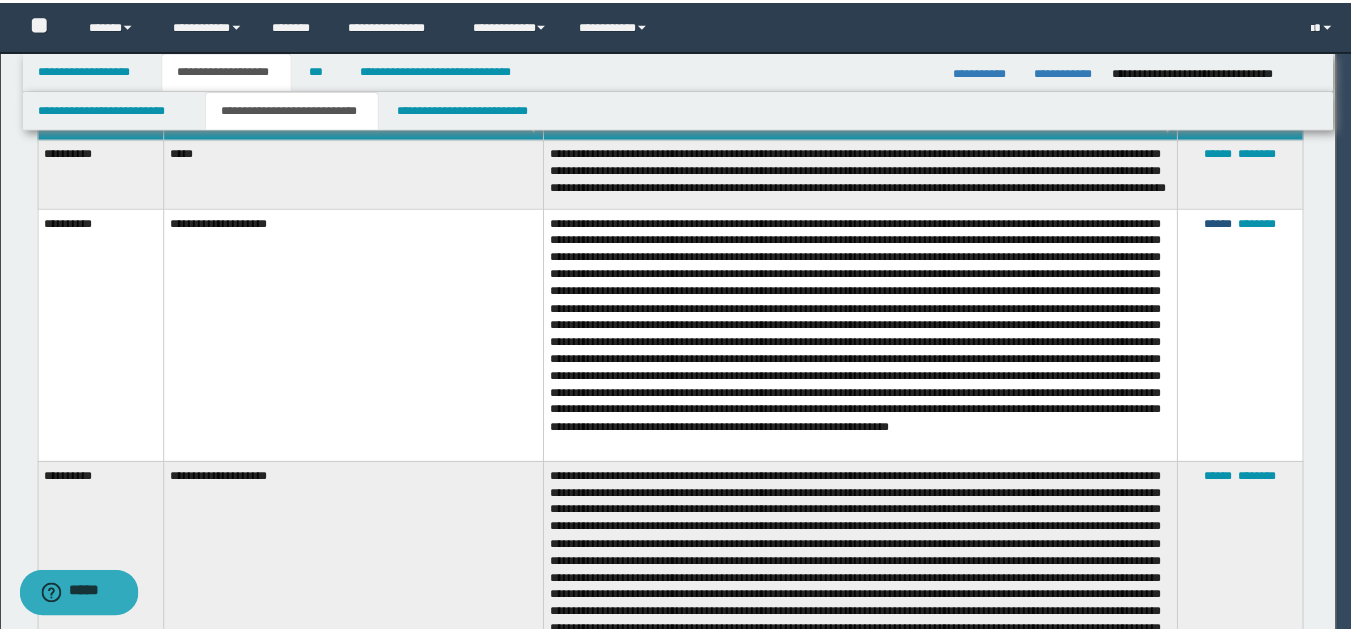scroll, scrollTop: 234, scrollLeft: 0, axis: vertical 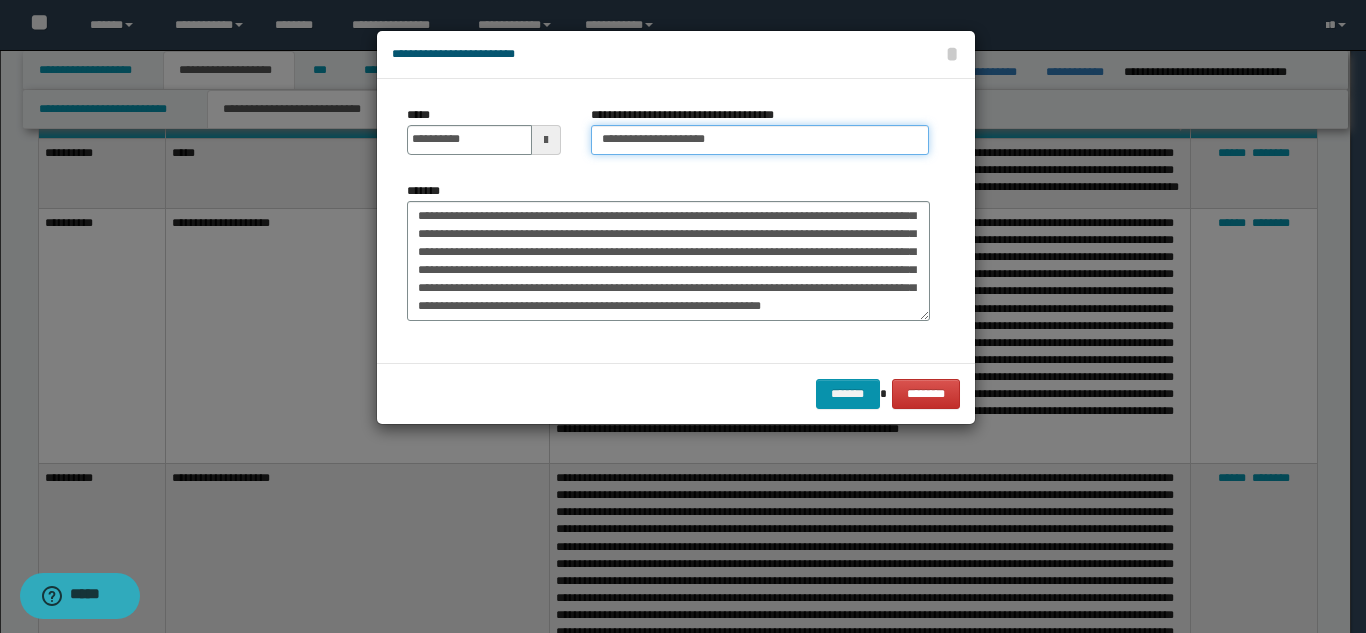 click on "**********" at bounding box center (760, 140) 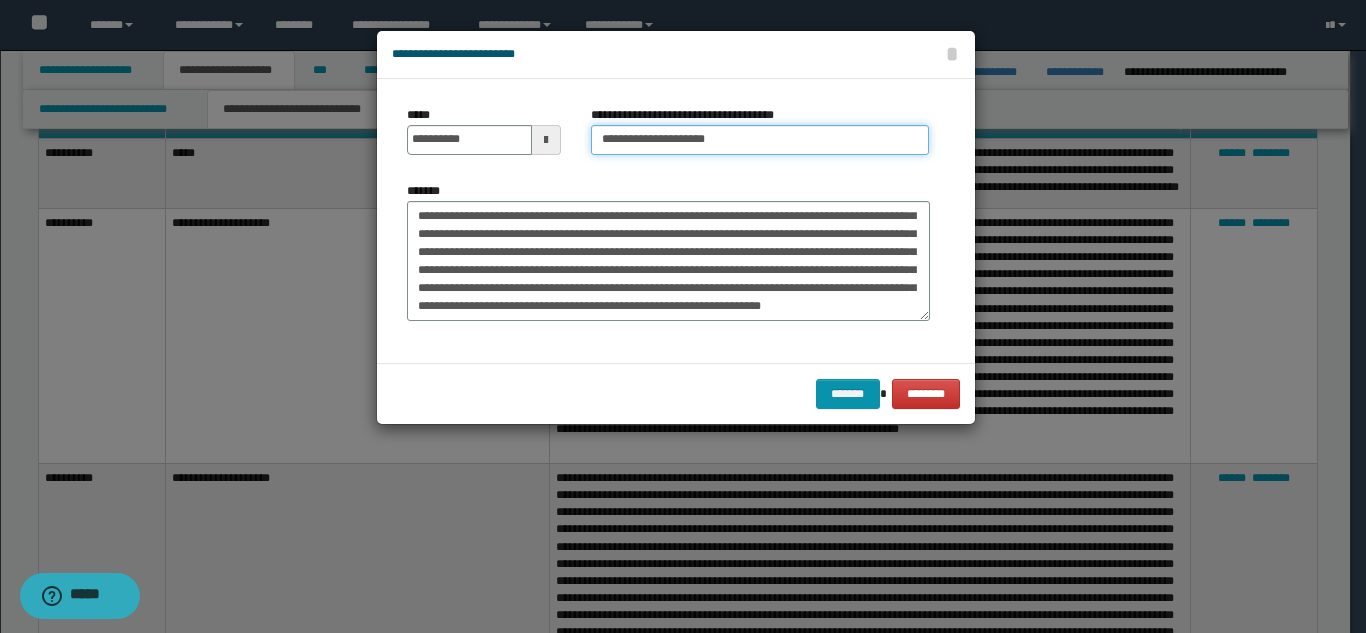 type on "**********" 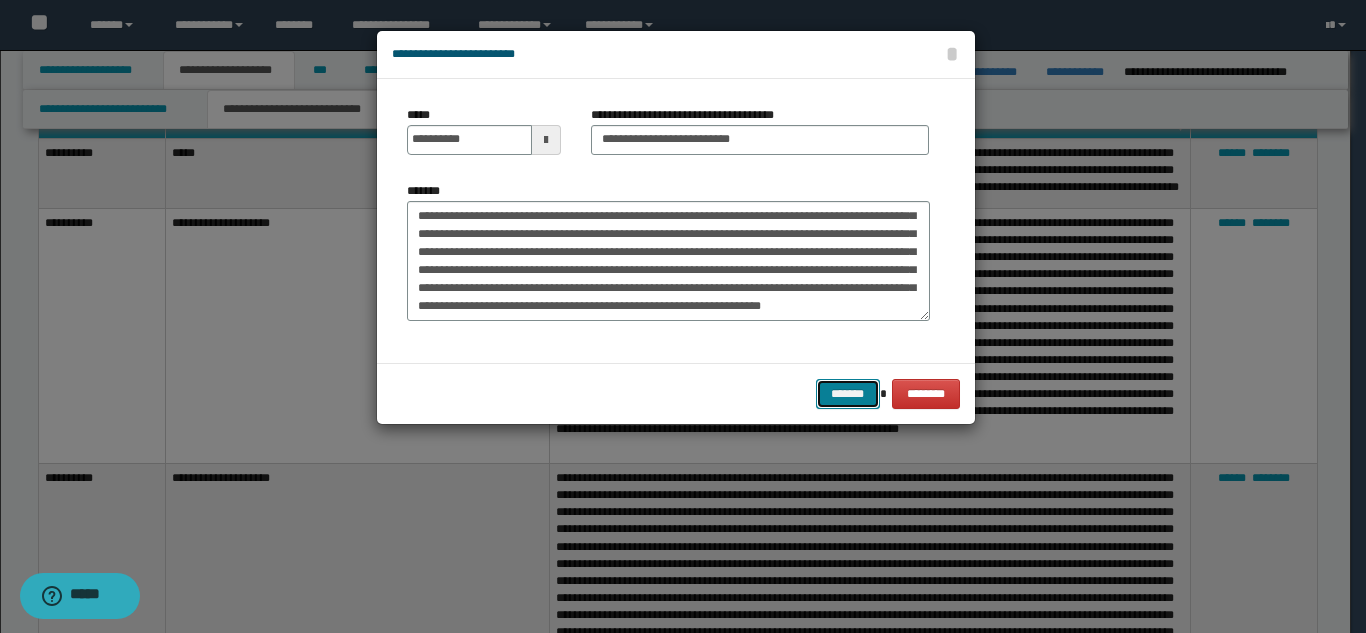 click on "*******" at bounding box center (848, 394) 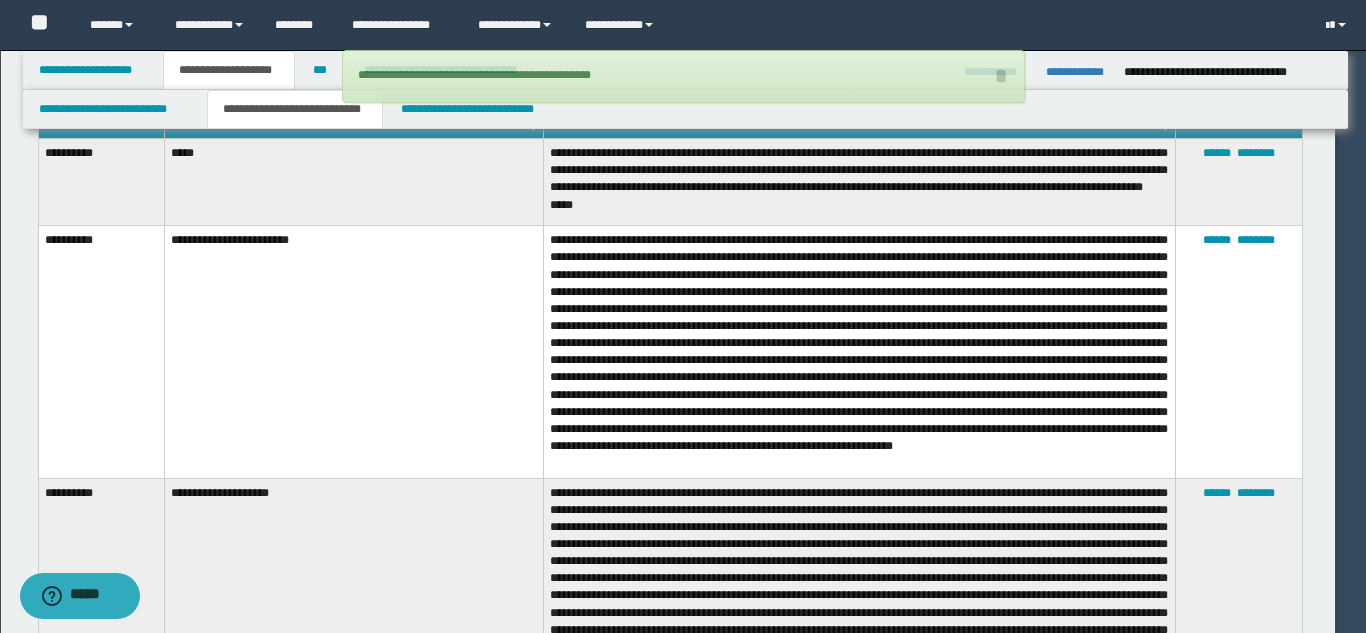type 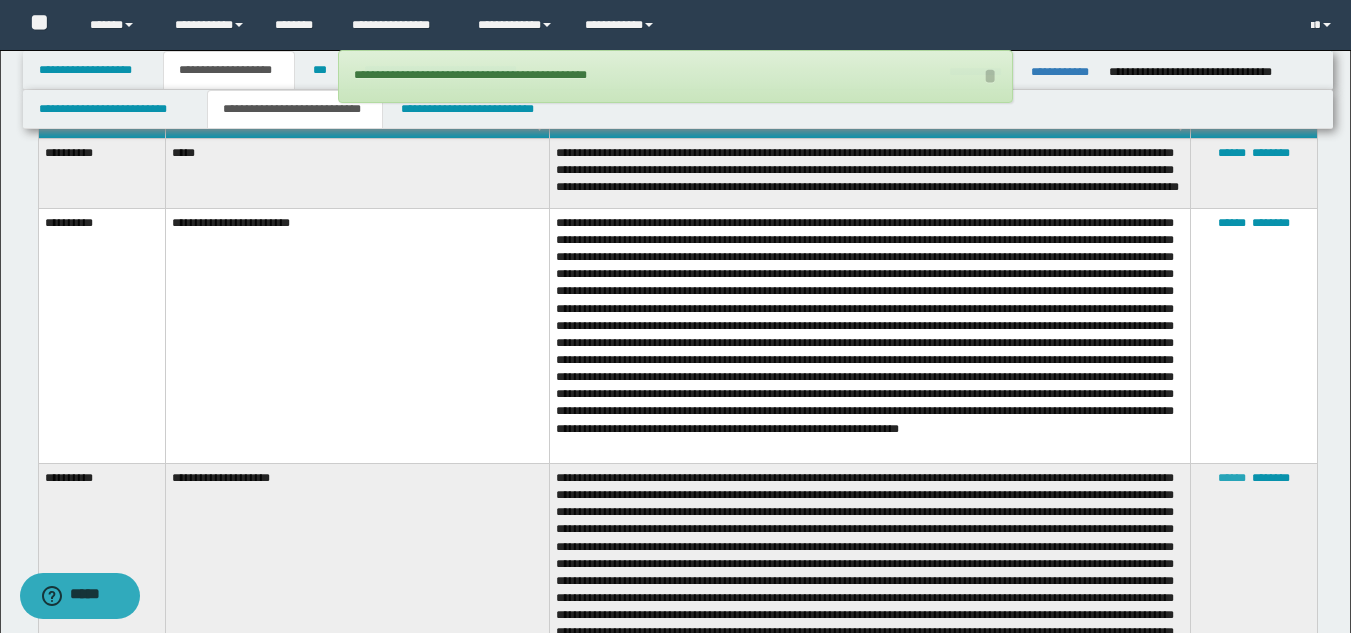 click on "******" at bounding box center [1232, 478] 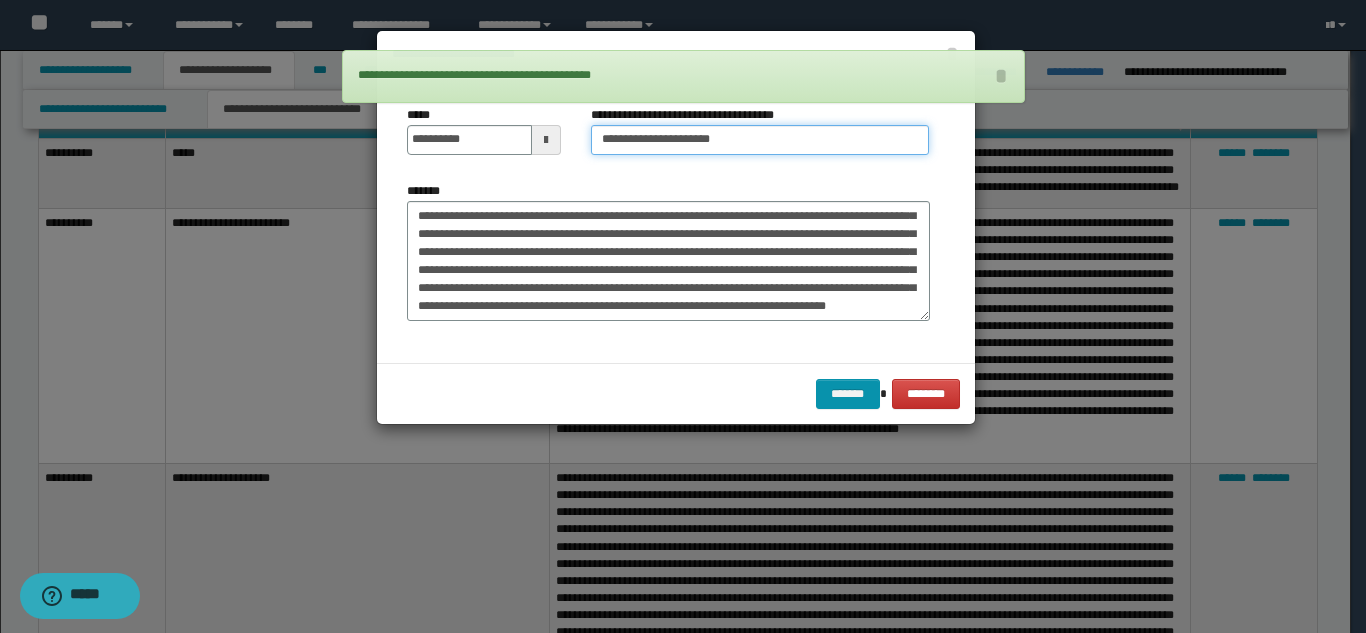 click on "**********" at bounding box center [760, 140] 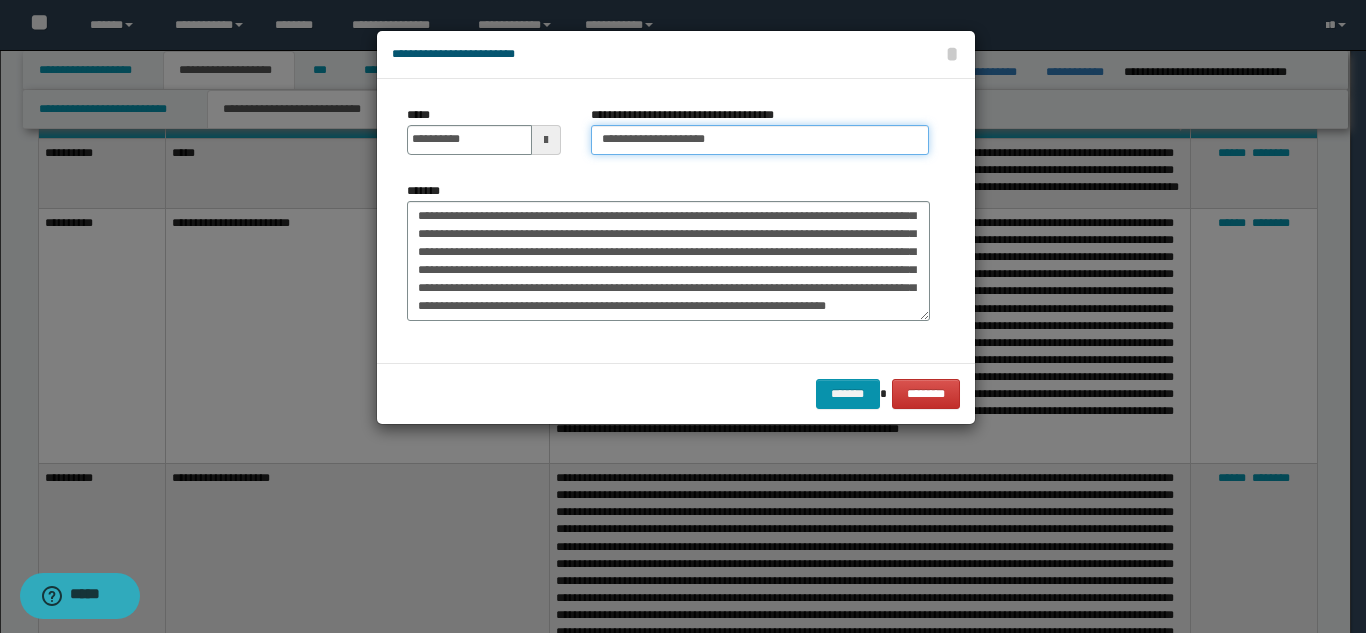 type on "**********" 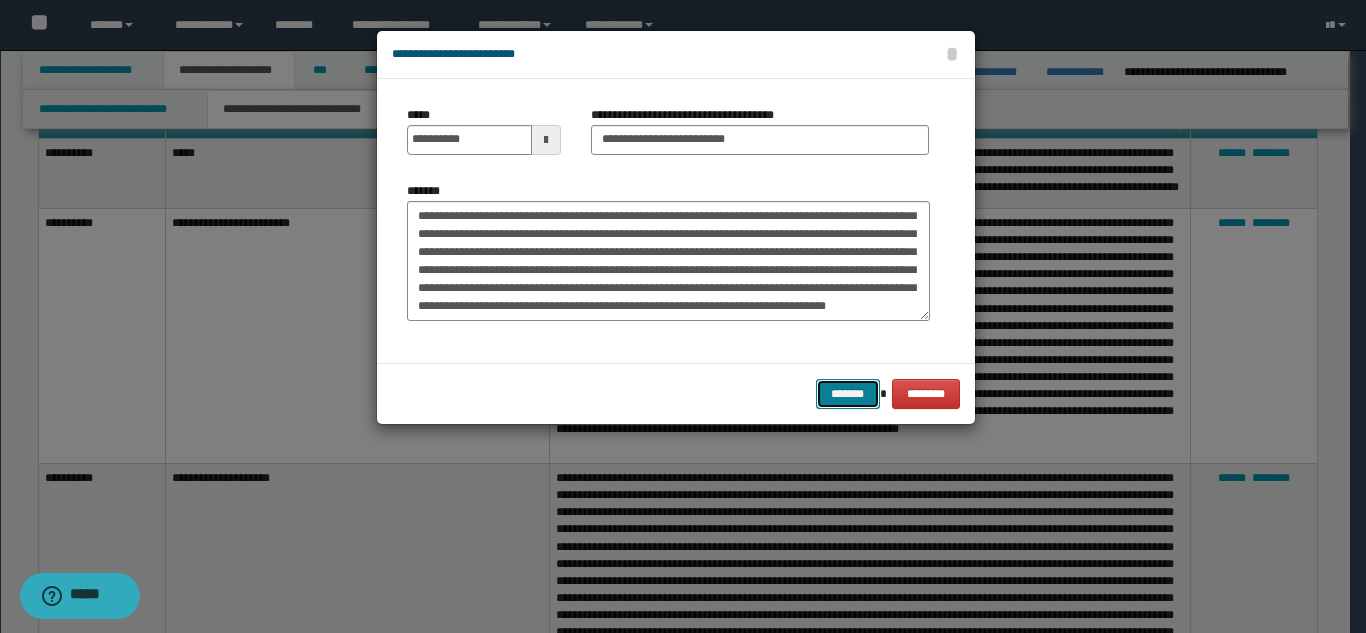click on "*******" at bounding box center (848, 394) 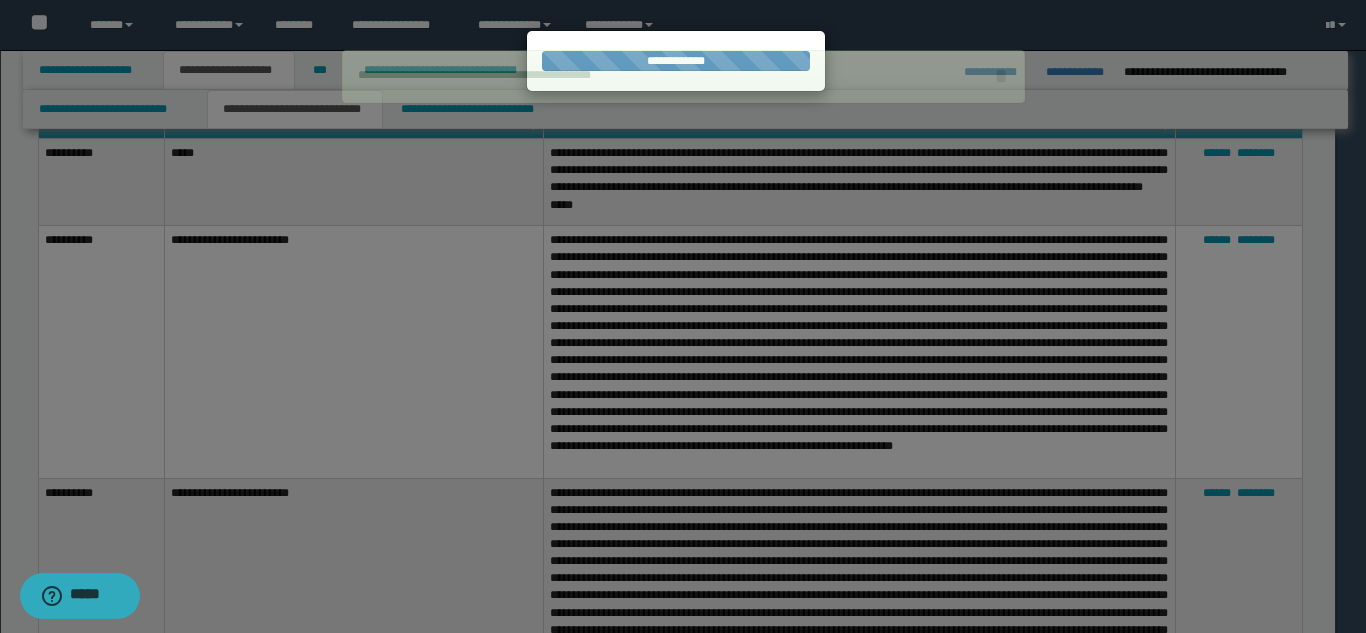 type 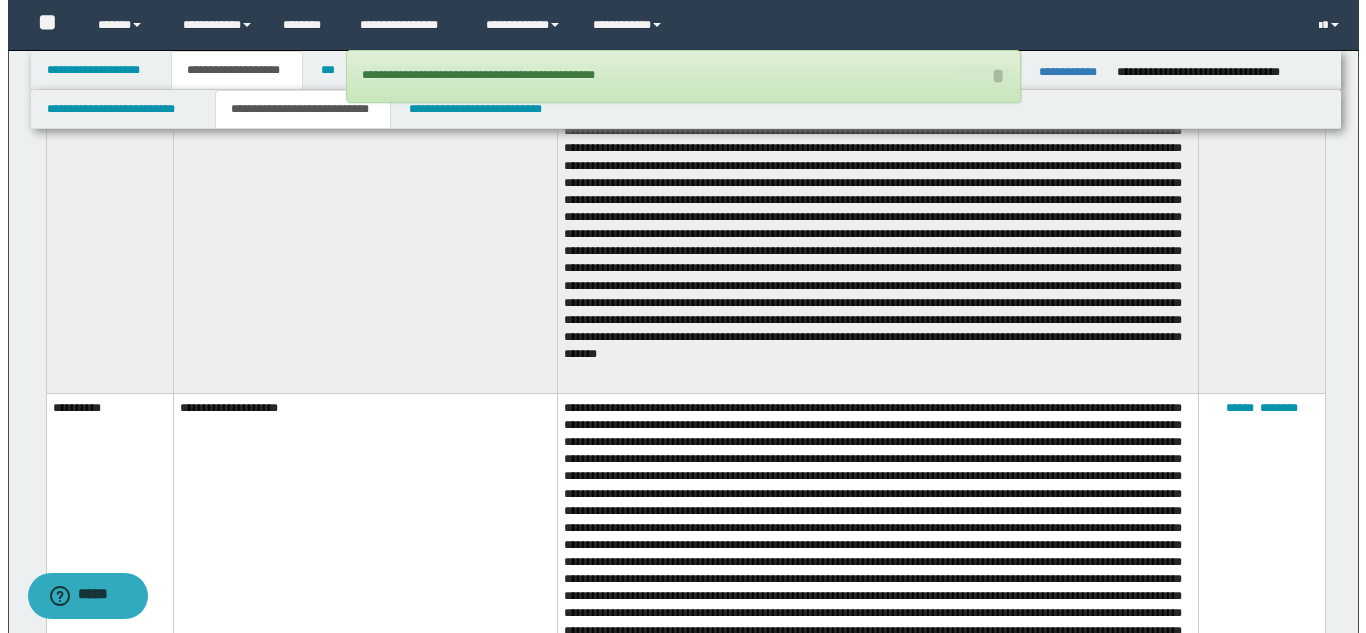 scroll, scrollTop: 2300, scrollLeft: 0, axis: vertical 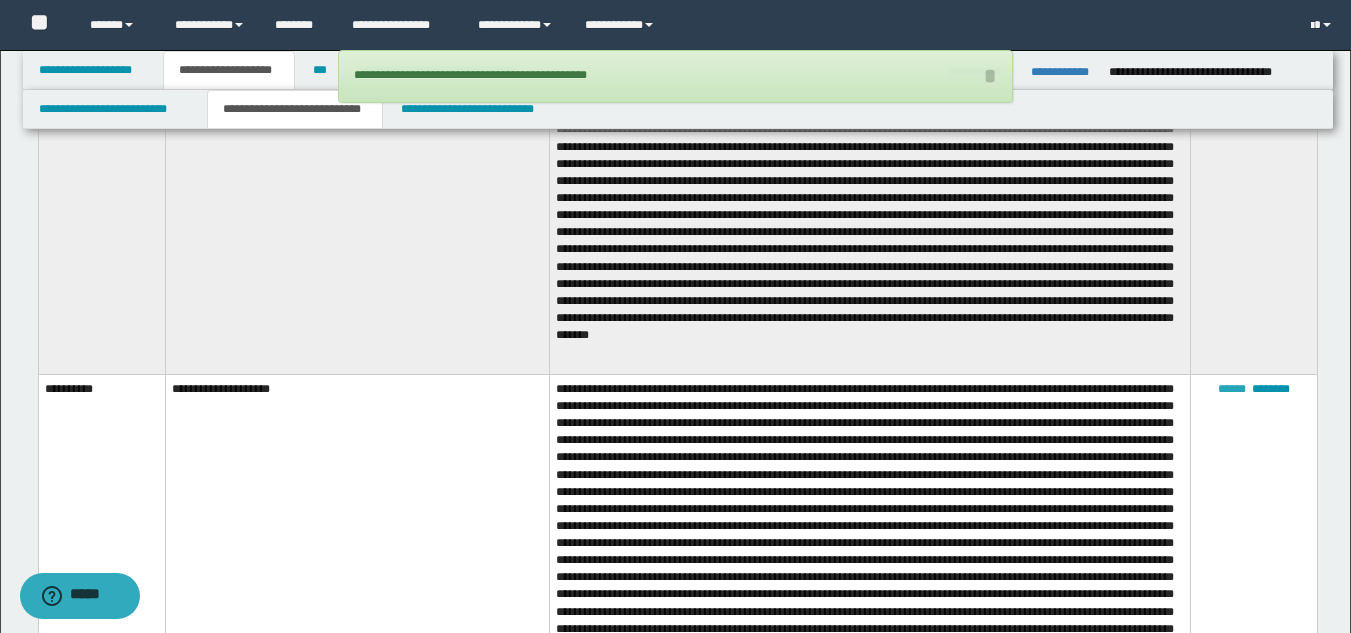 click on "******" at bounding box center (1232, 389) 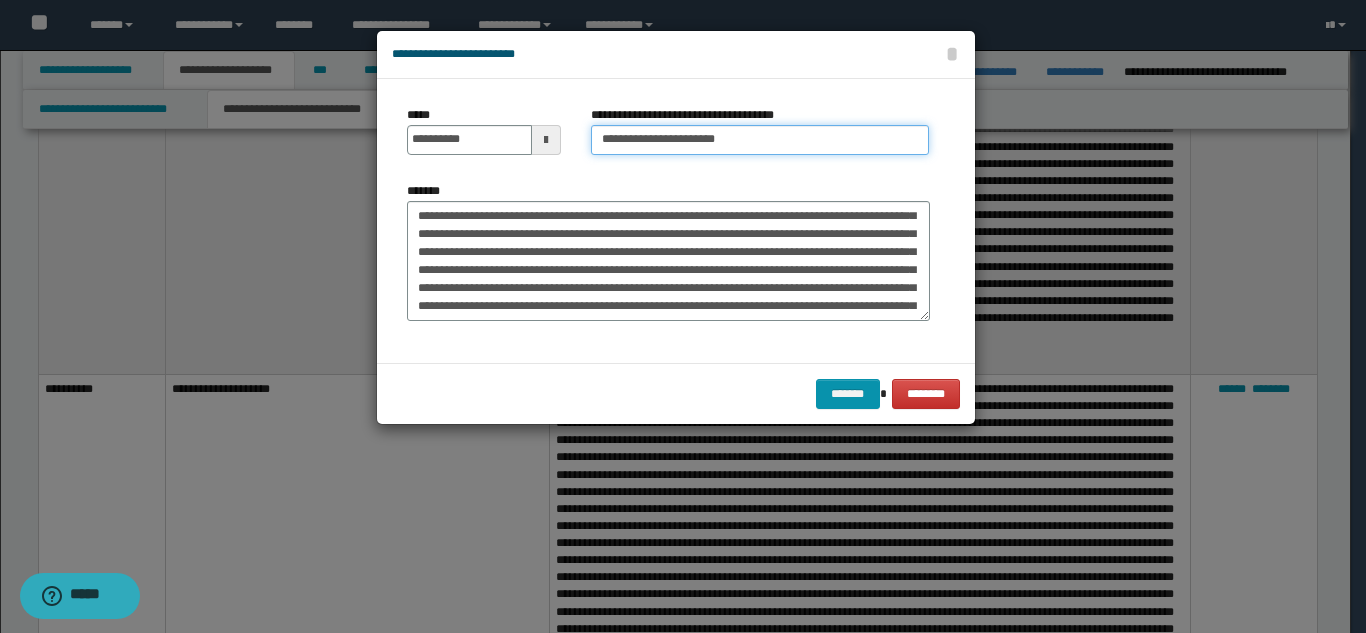 click on "**********" at bounding box center (760, 140) 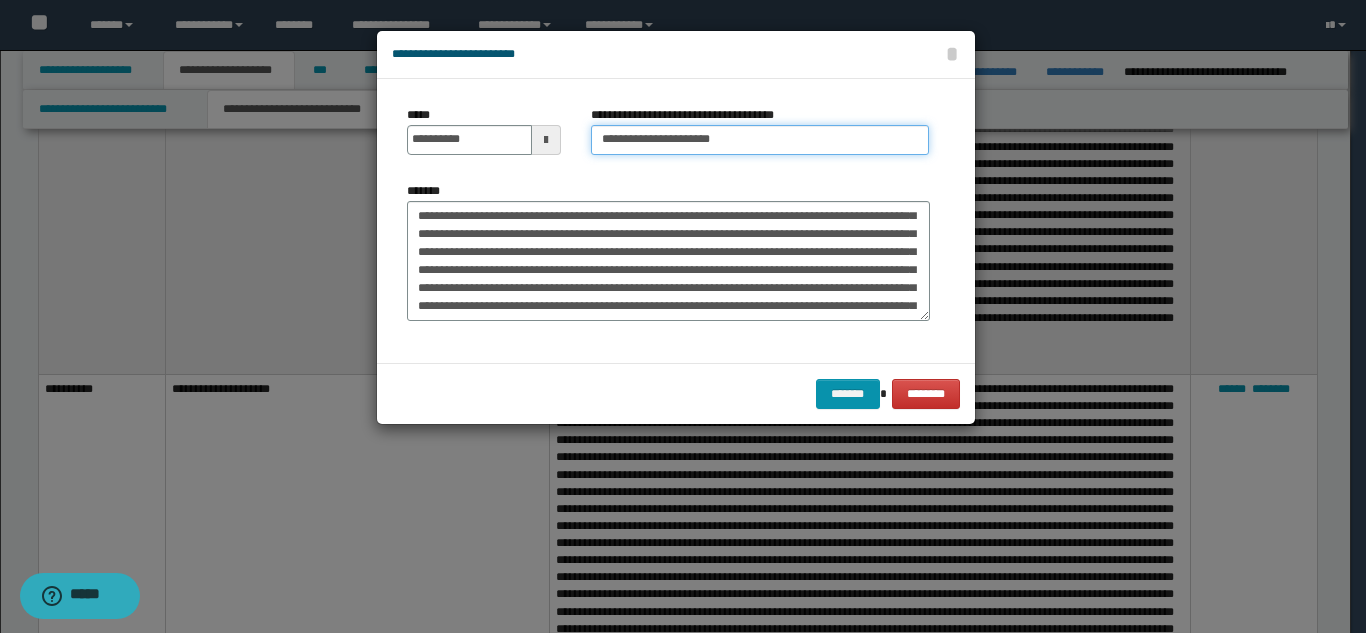 type on "**********" 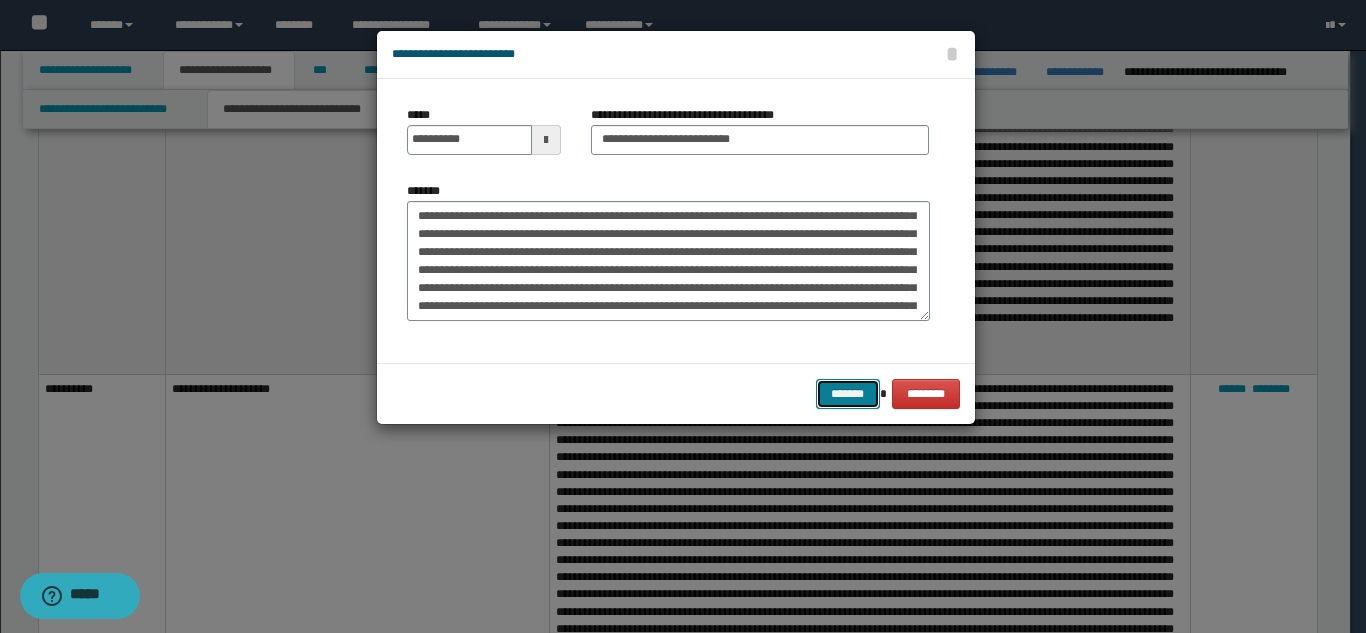 click on "*******" at bounding box center (848, 394) 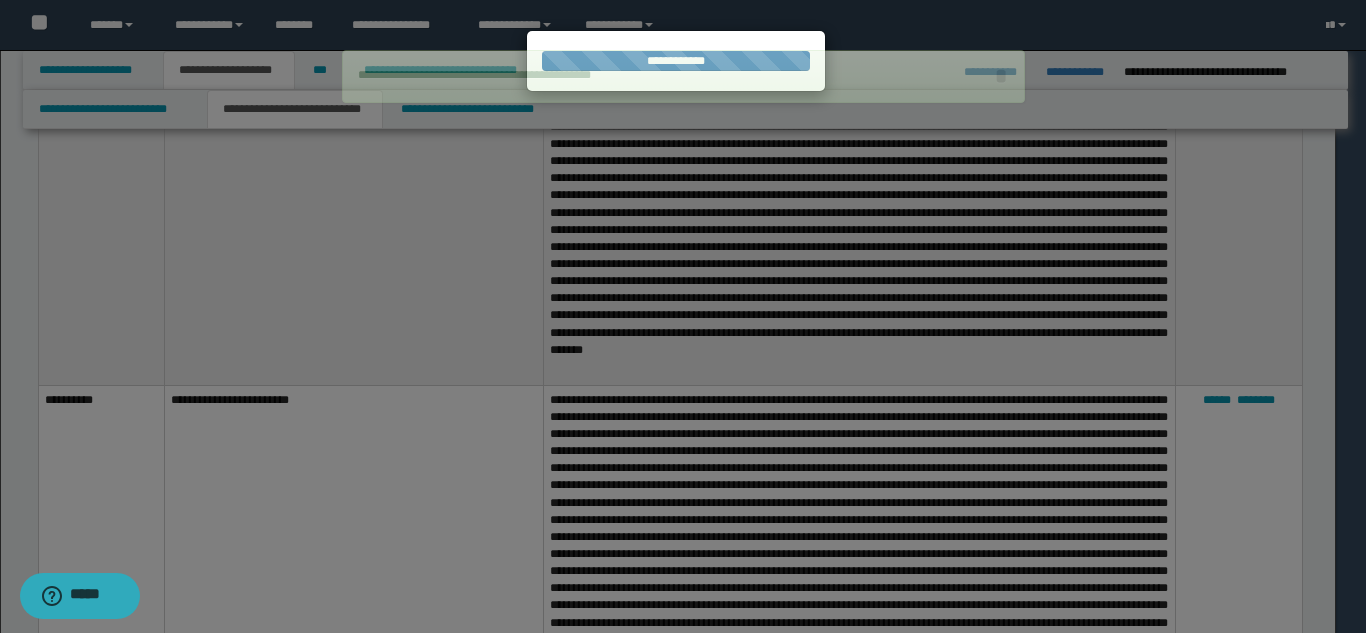 type 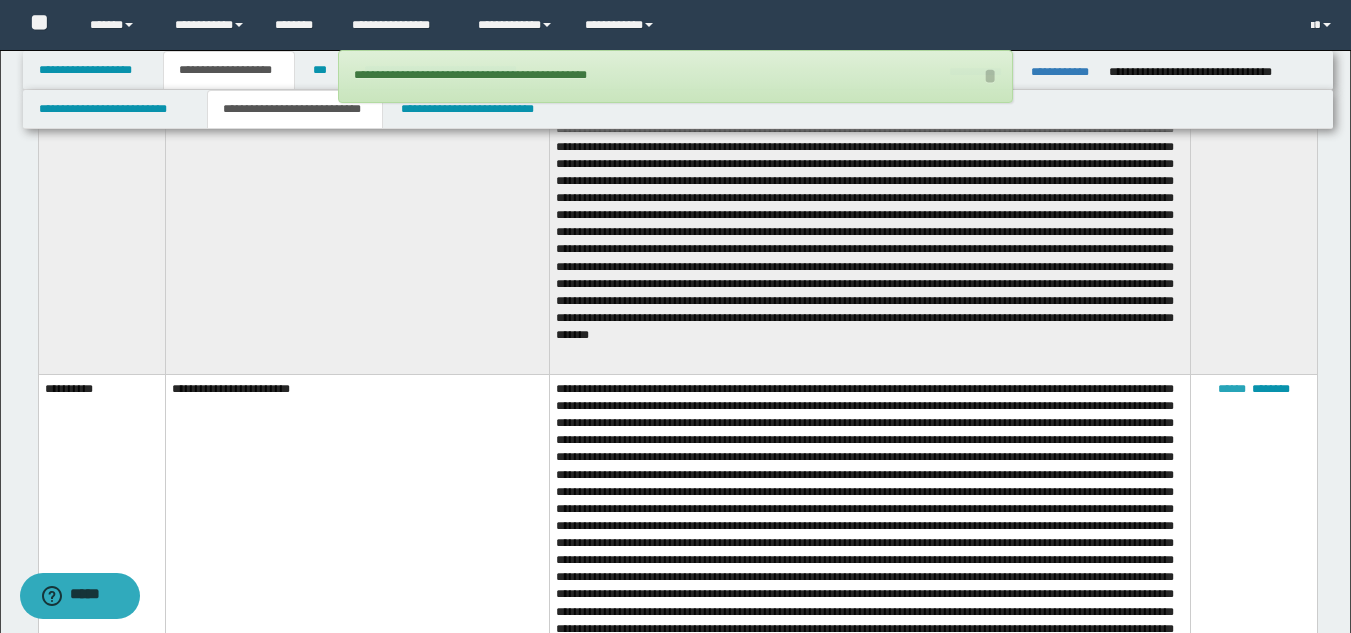 click on "******" at bounding box center [1232, 389] 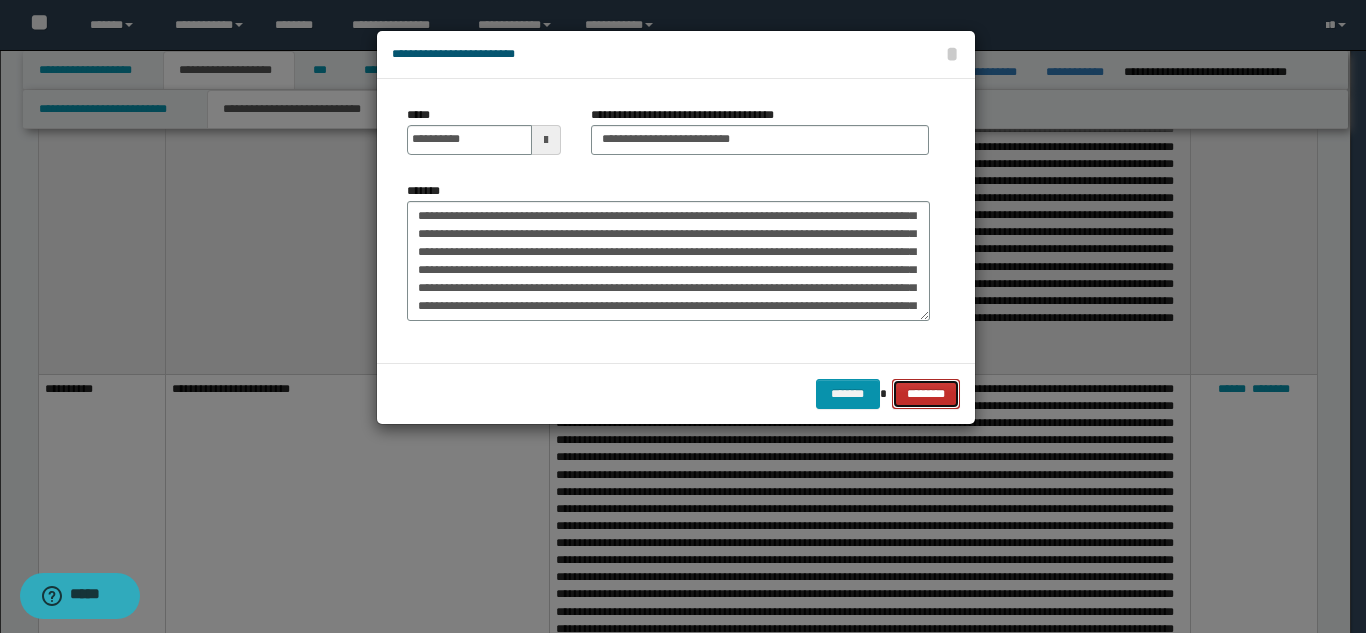 click on "********" at bounding box center [925, 394] 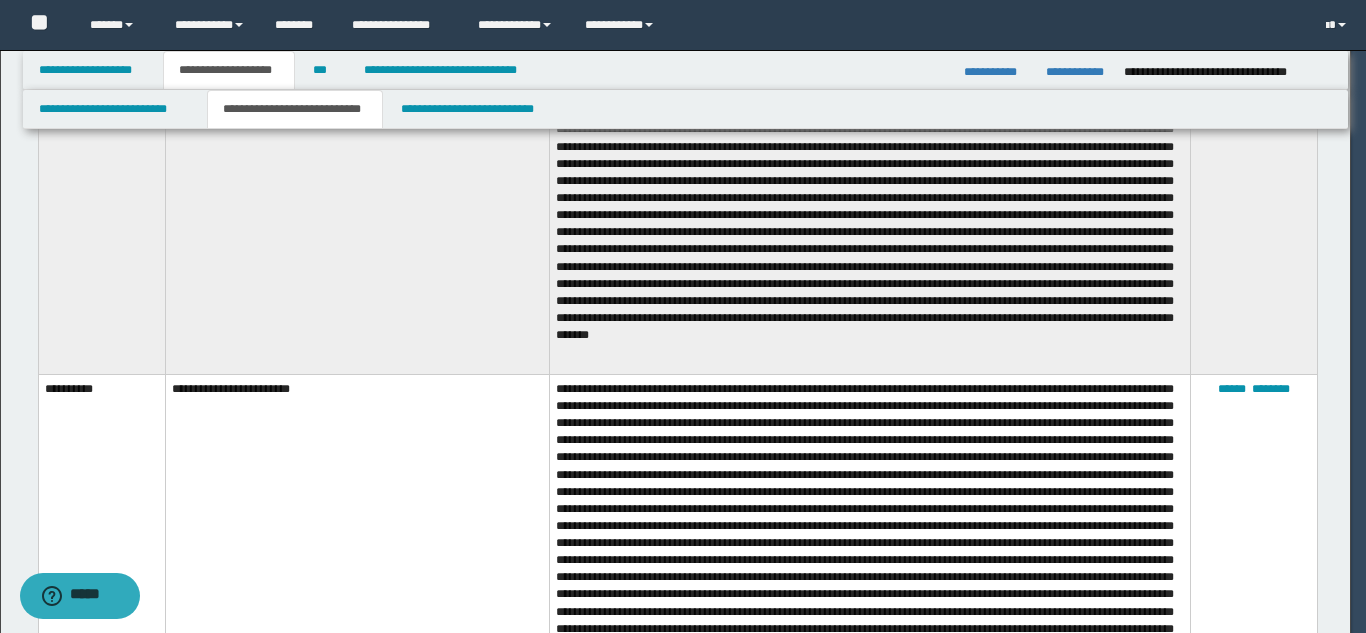 type 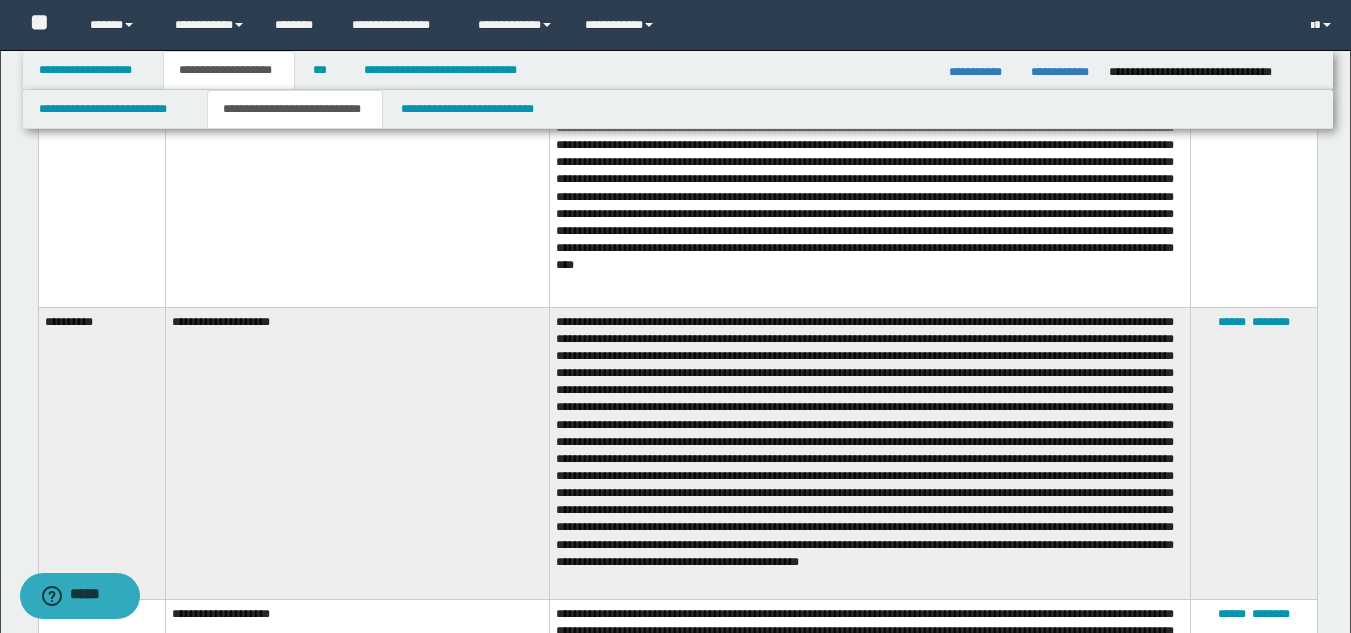 scroll, scrollTop: 2700, scrollLeft: 0, axis: vertical 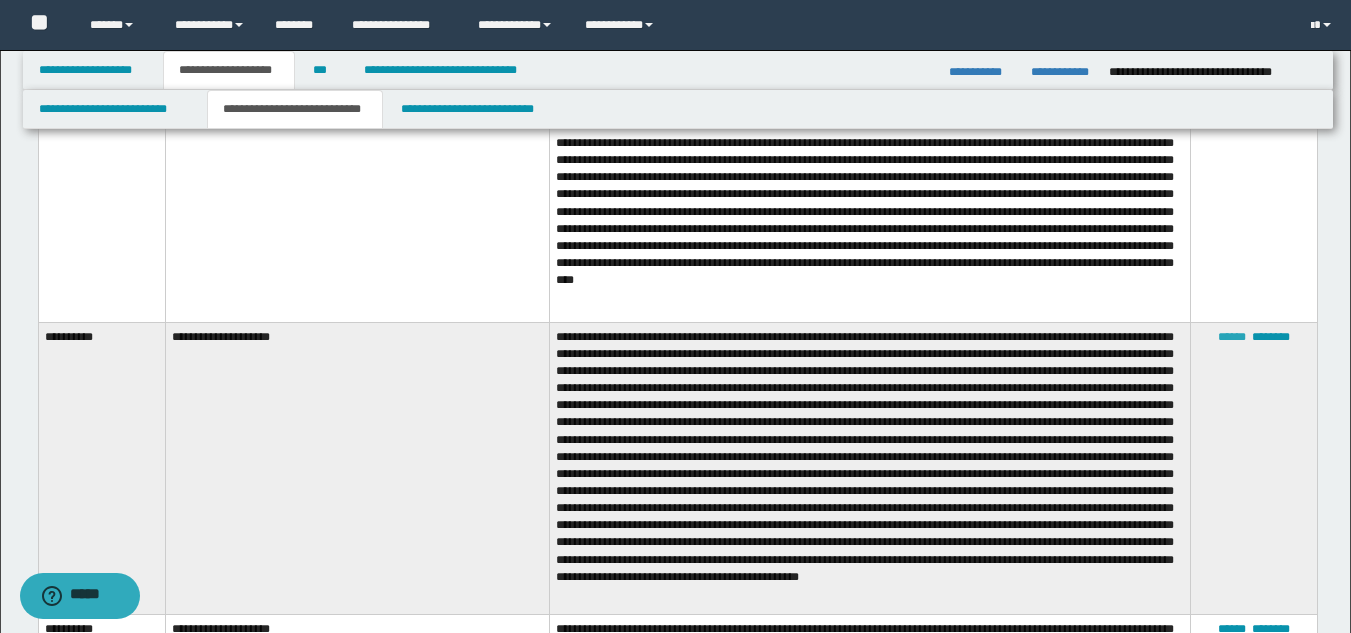click on "******" at bounding box center [1232, 337] 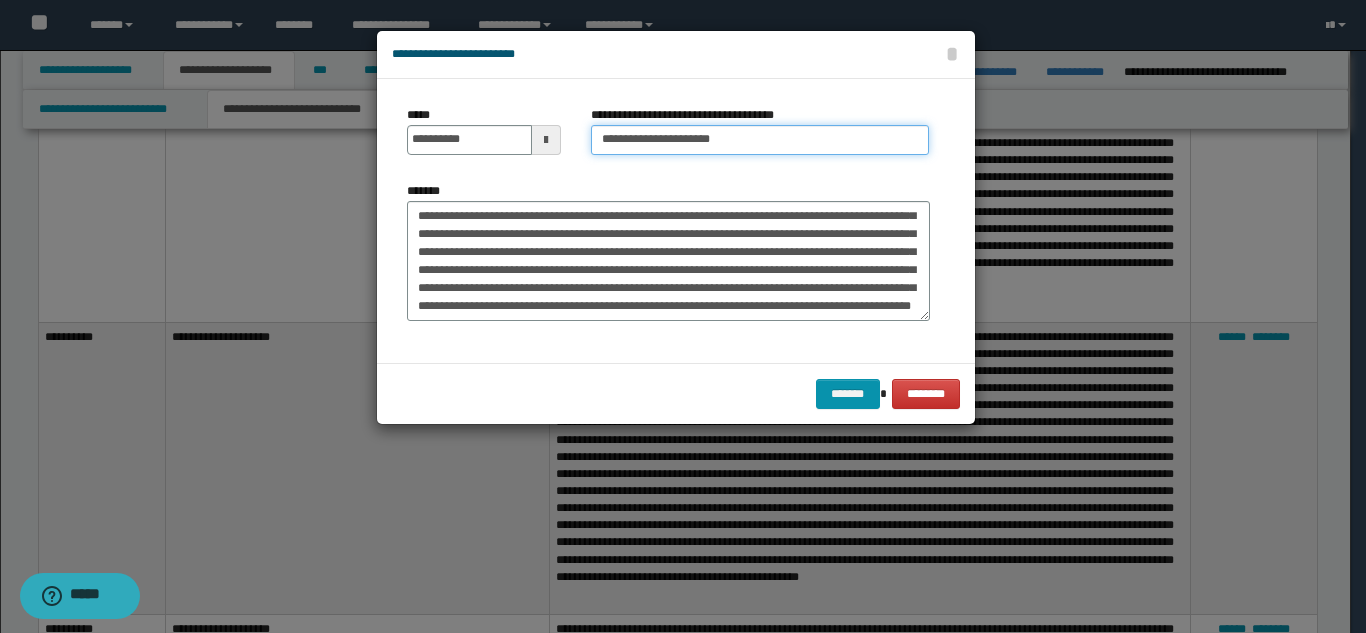 click on "**********" at bounding box center [760, 140] 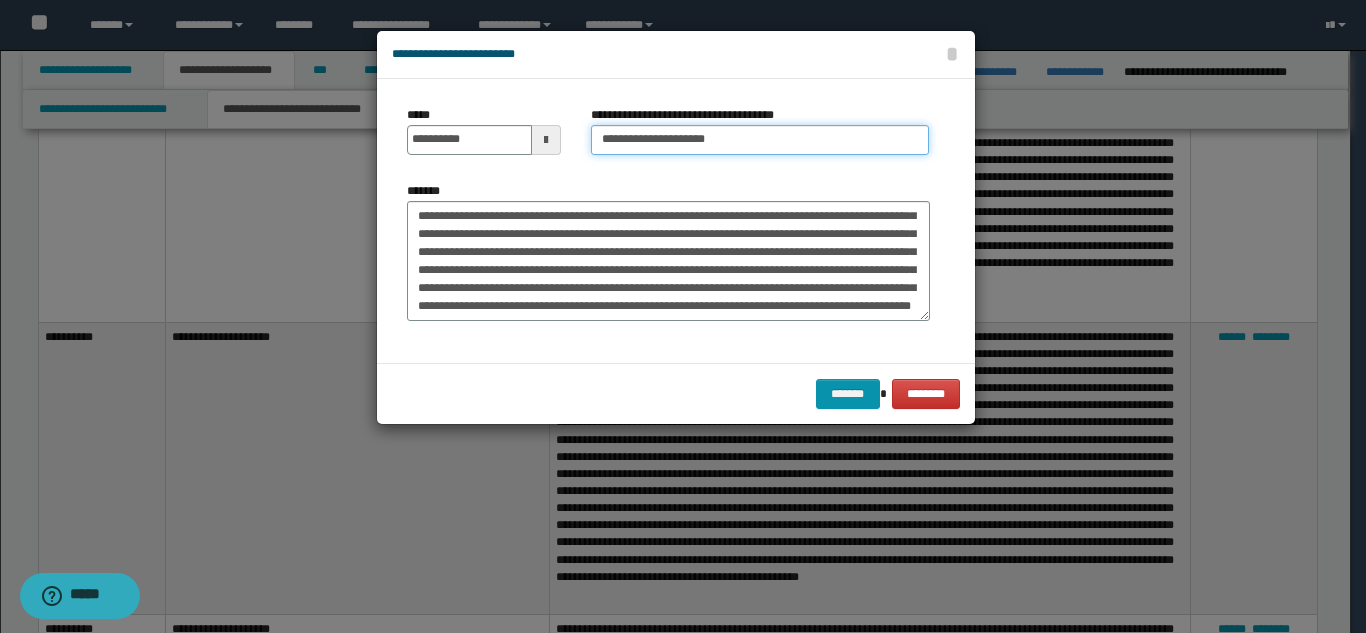 type on "**********" 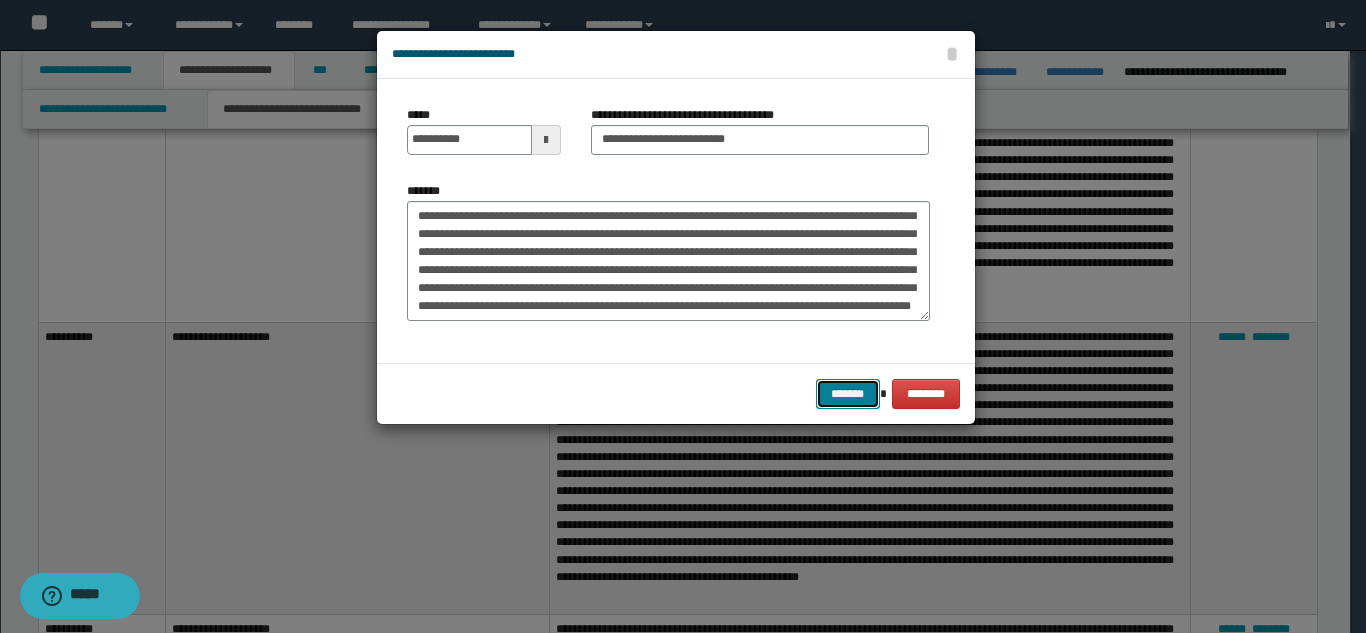 click on "*******" at bounding box center (848, 394) 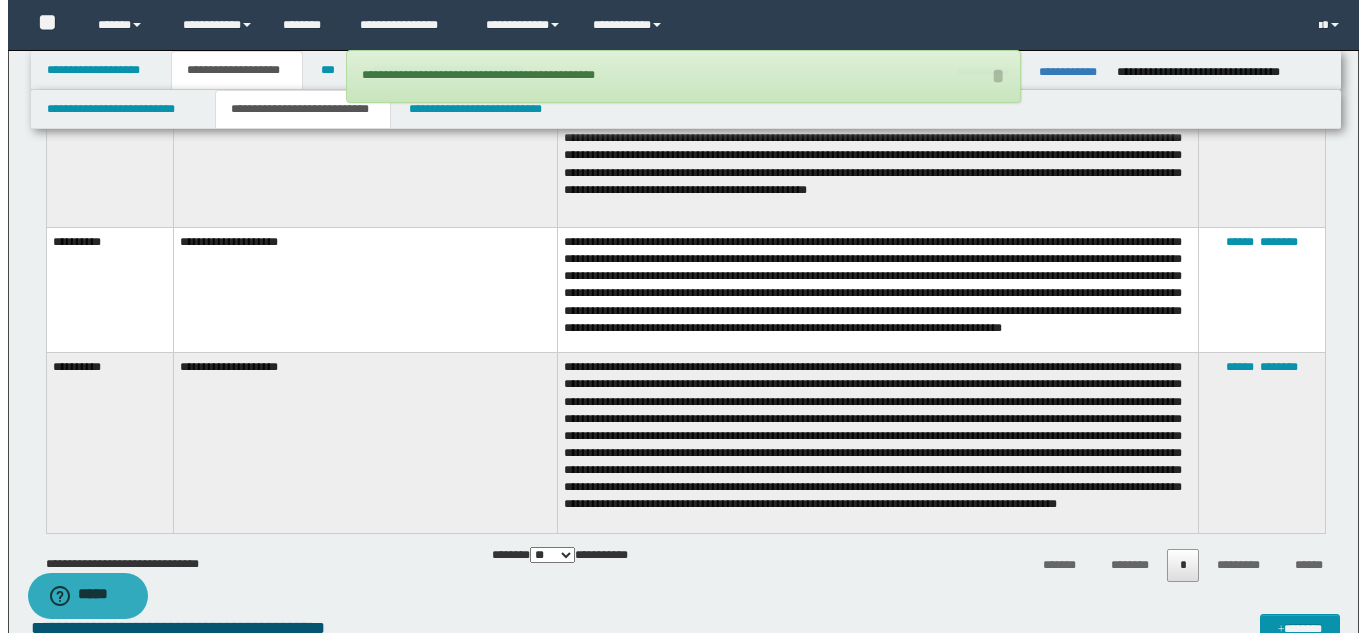 scroll, scrollTop: 3100, scrollLeft: 0, axis: vertical 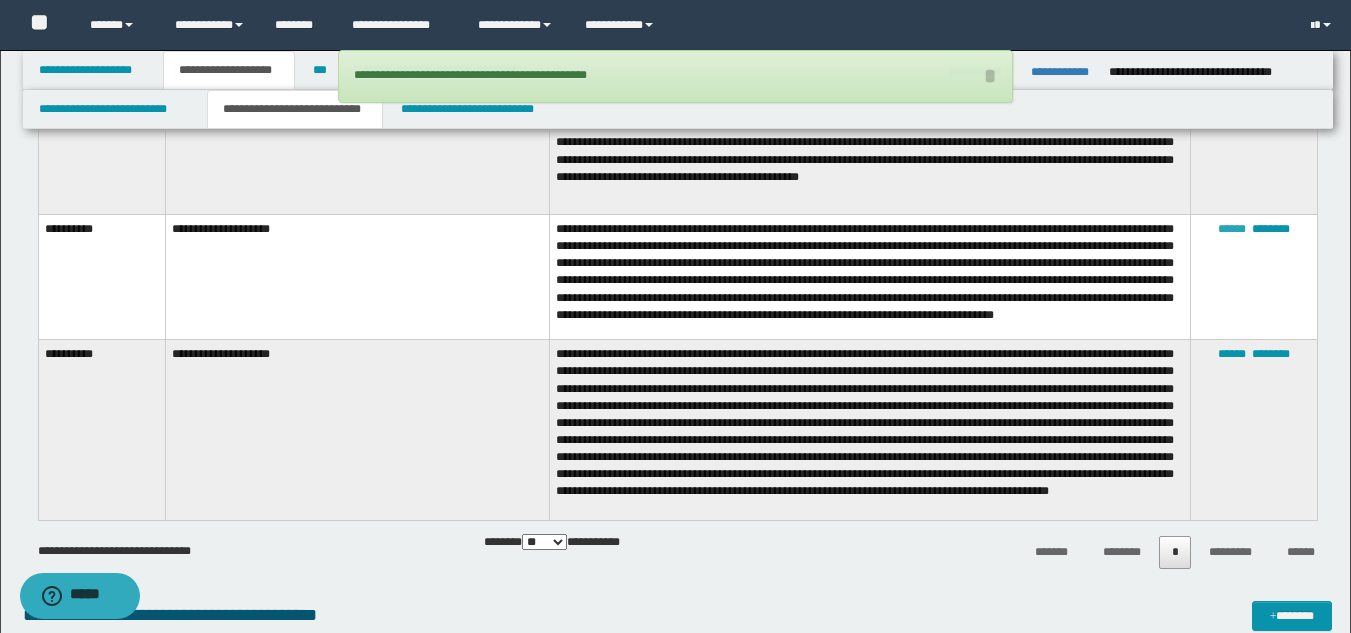 click on "******" at bounding box center (1232, 229) 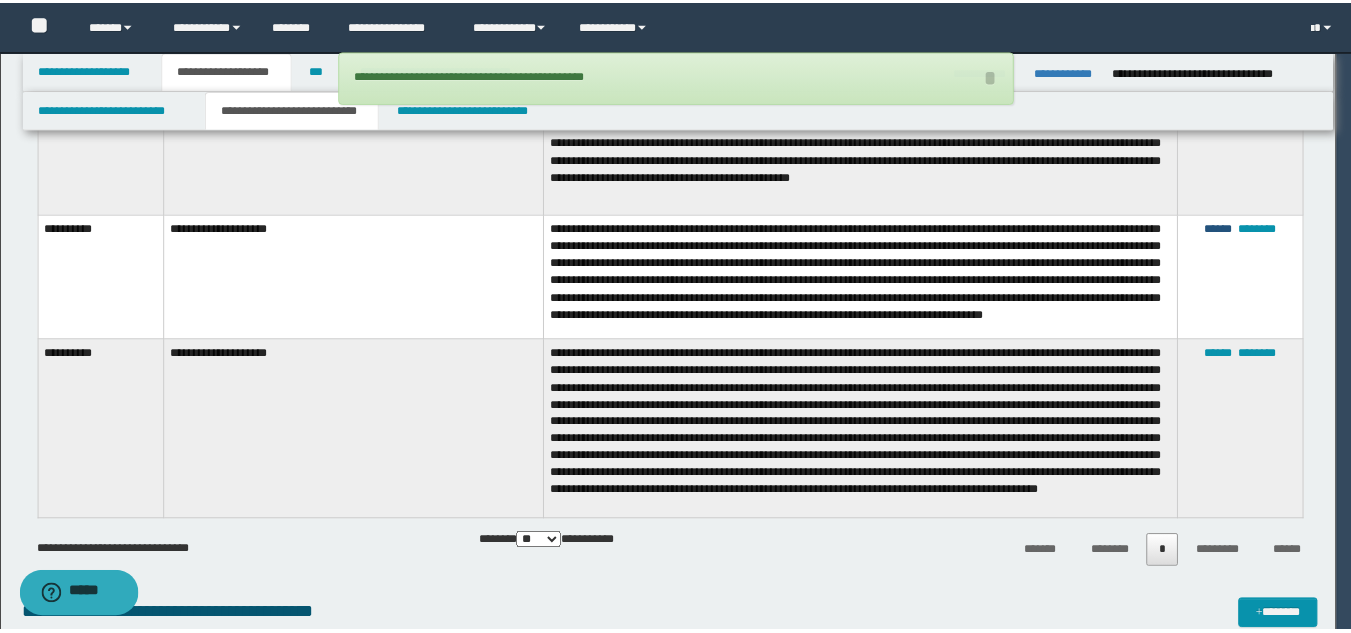 scroll, scrollTop: 54, scrollLeft: 0, axis: vertical 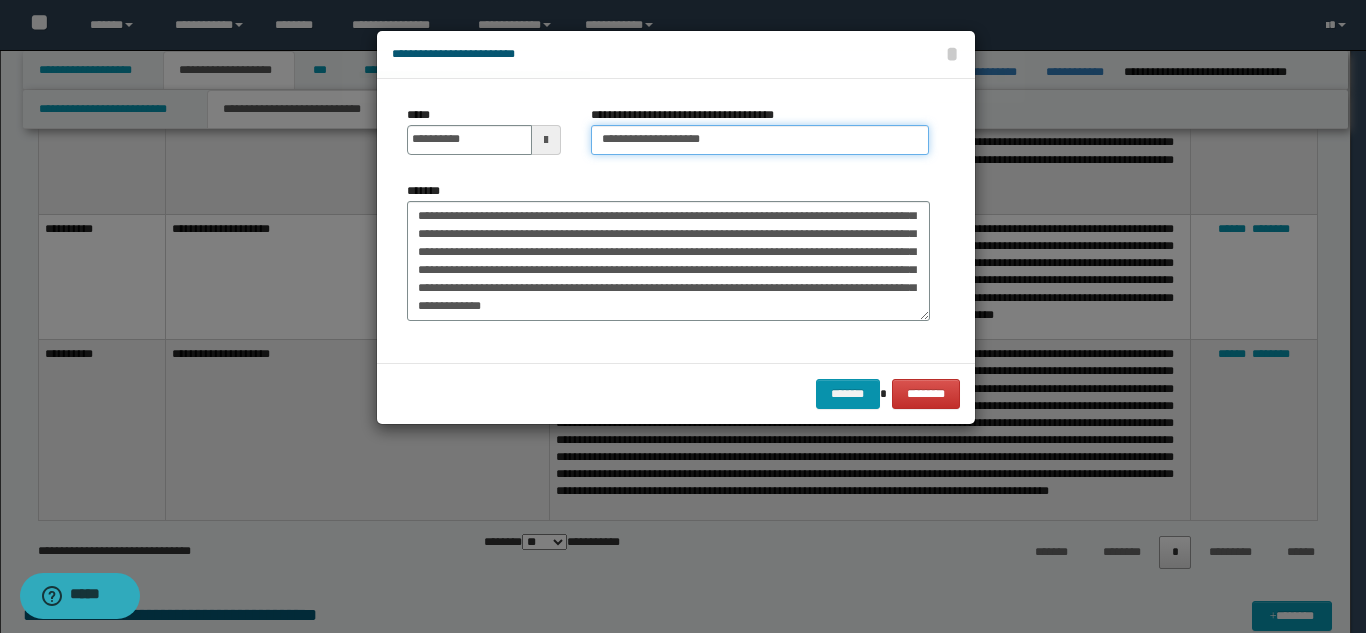 click on "**********" at bounding box center (760, 140) 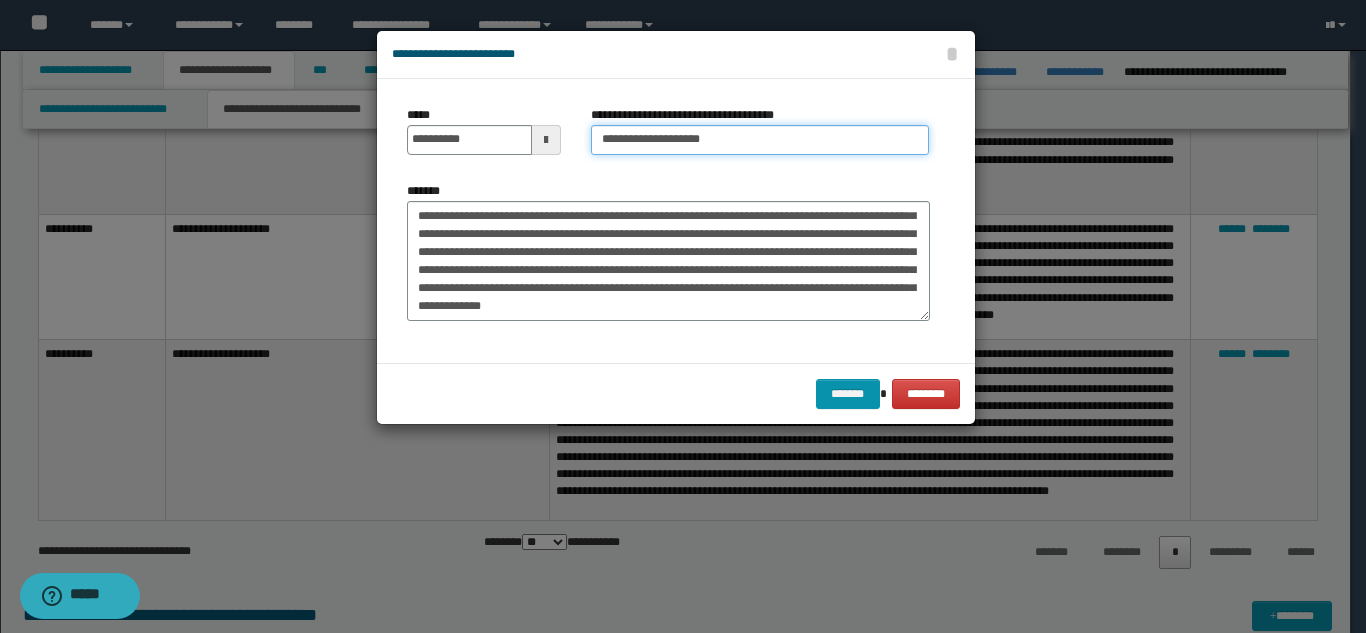 type on "**********" 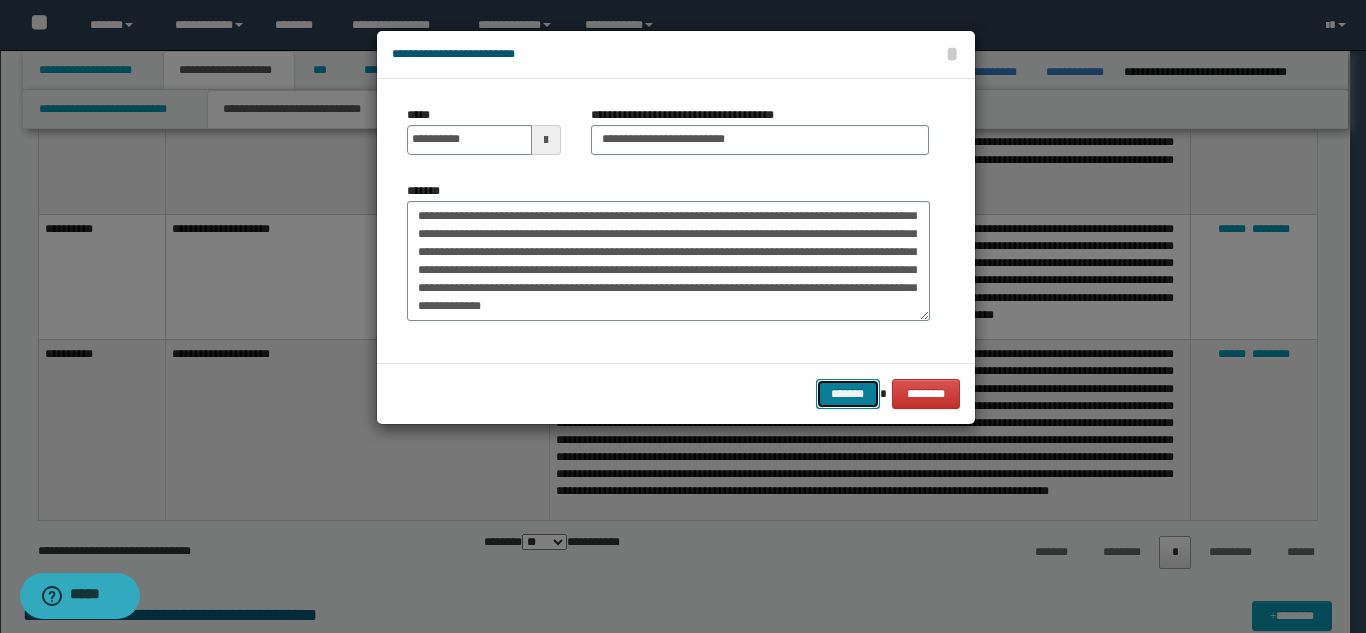 click on "*******" at bounding box center [848, 394] 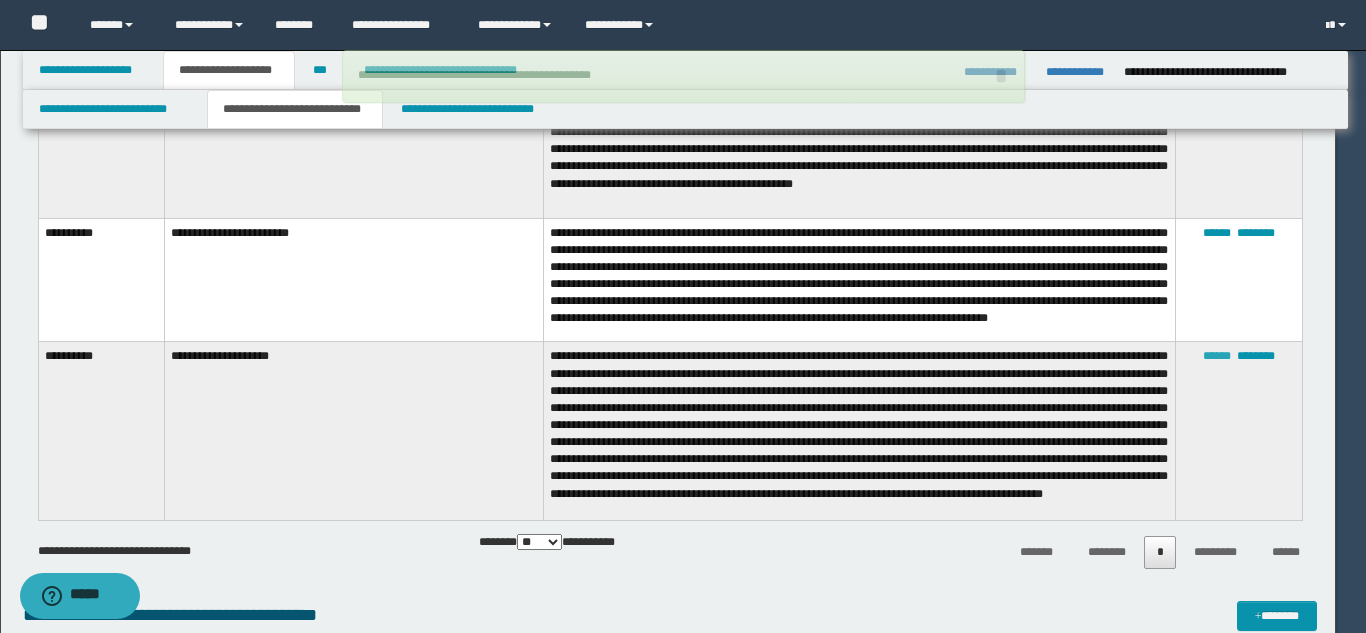 type 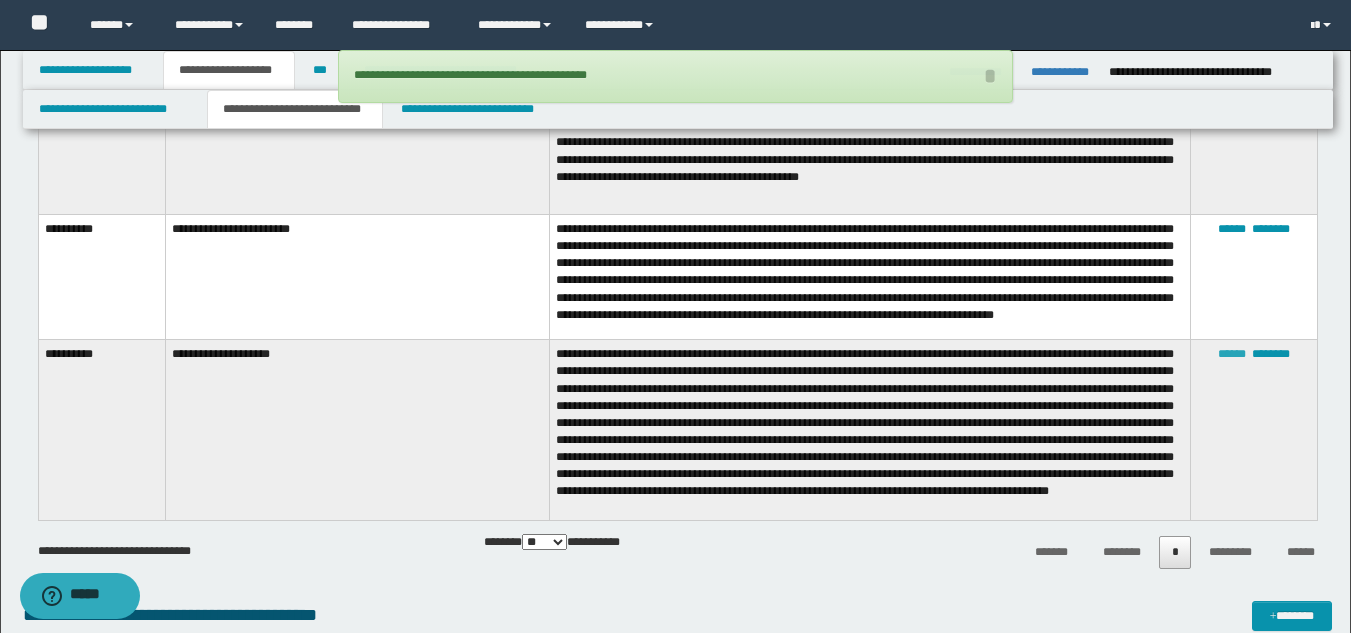 click on "******" at bounding box center (1232, 354) 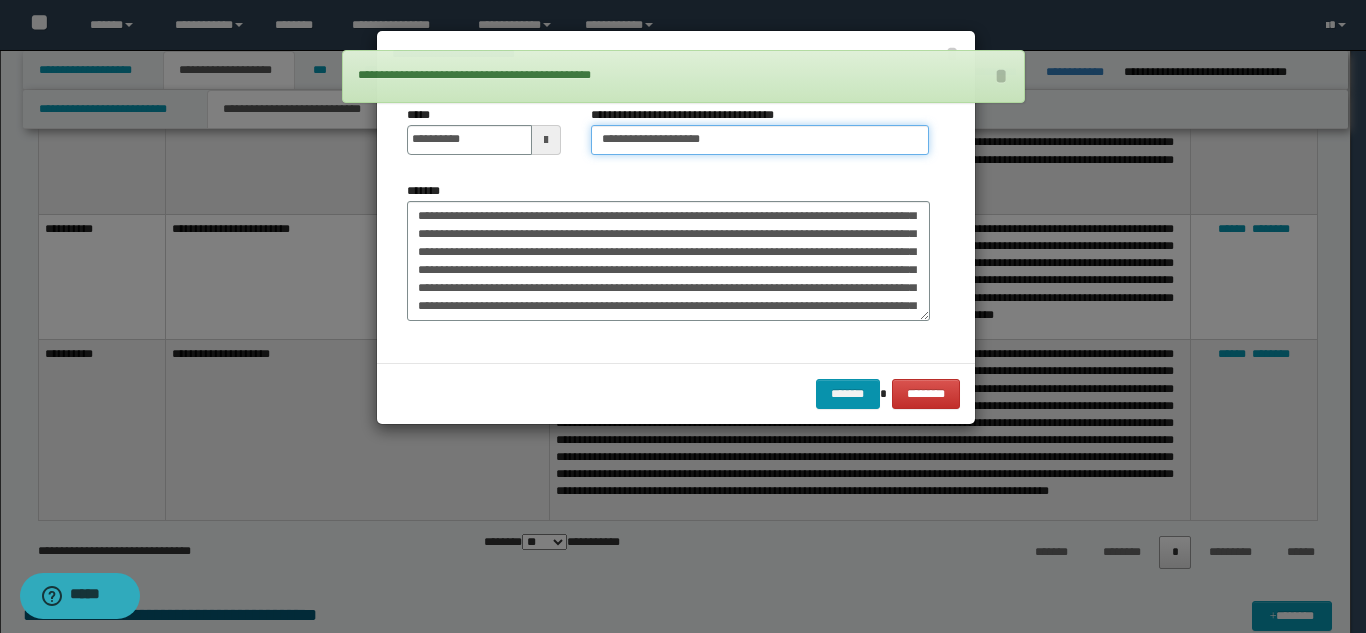 click on "**********" at bounding box center (760, 140) 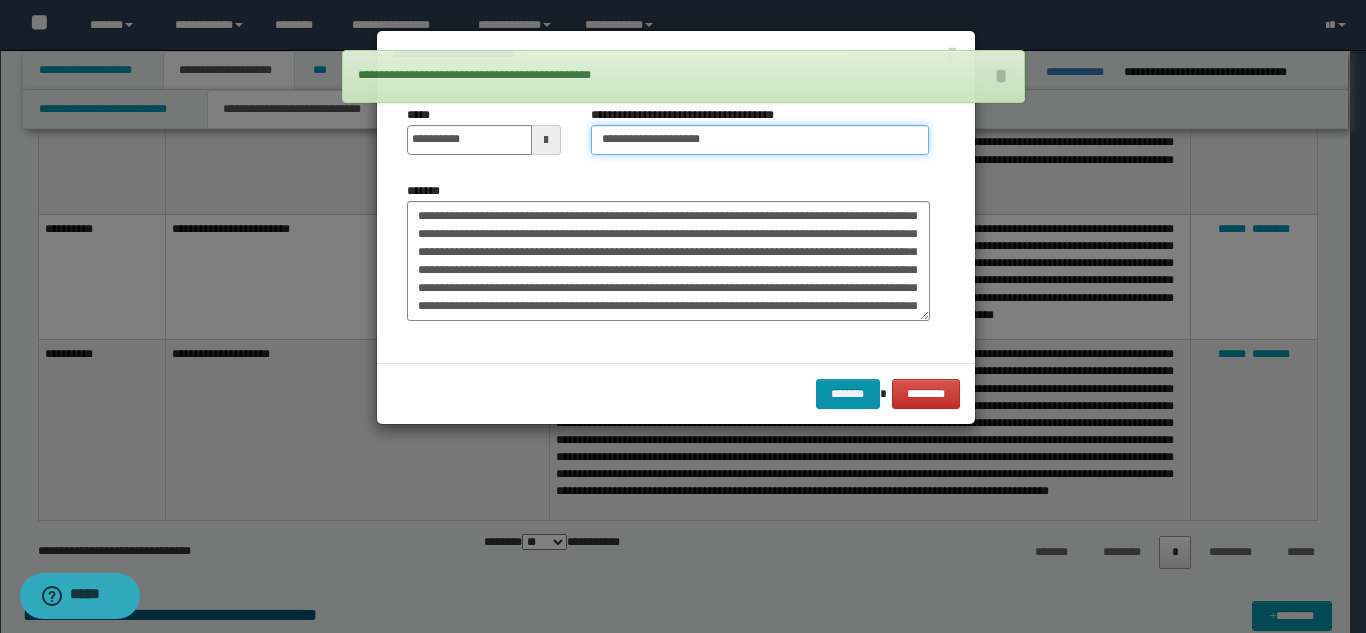 type on "**********" 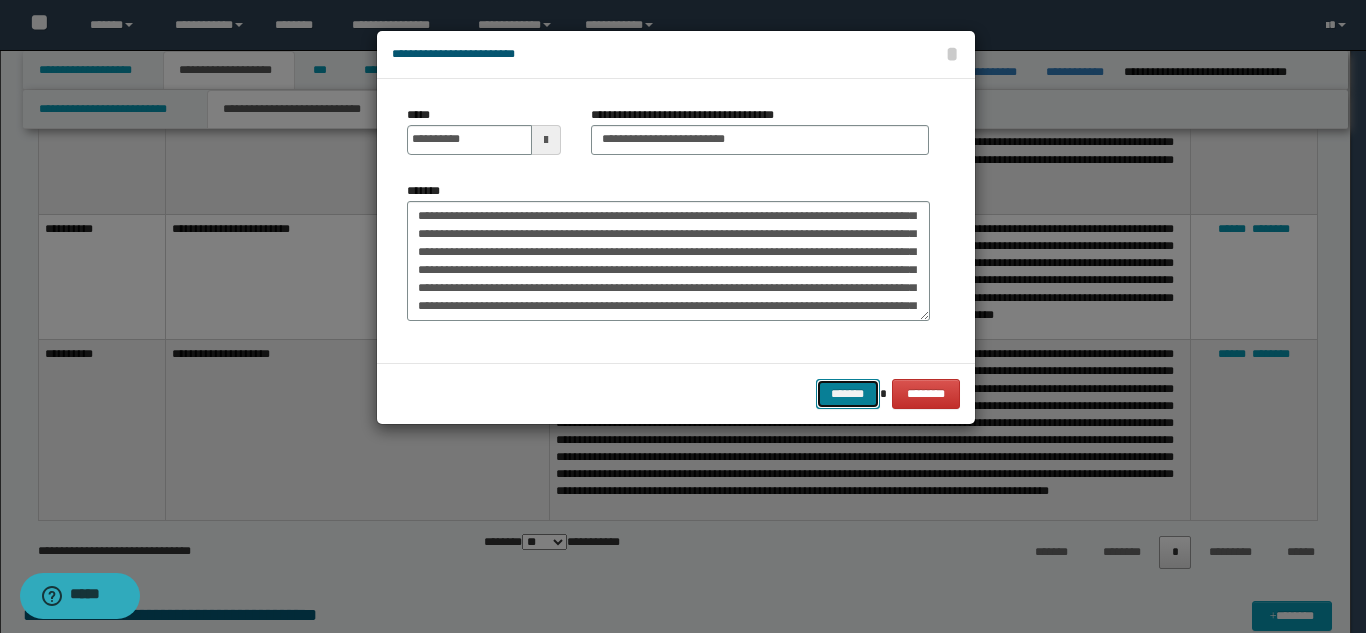 click on "*******" at bounding box center (848, 394) 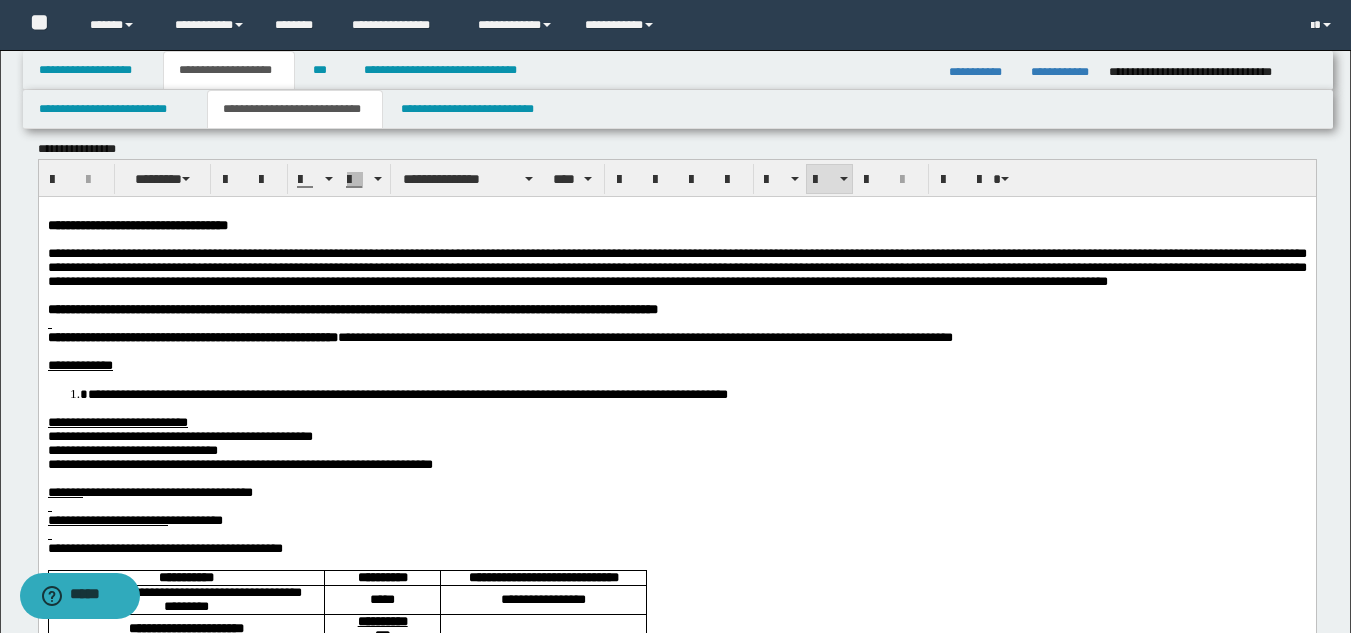 scroll, scrollTop: 0, scrollLeft: 0, axis: both 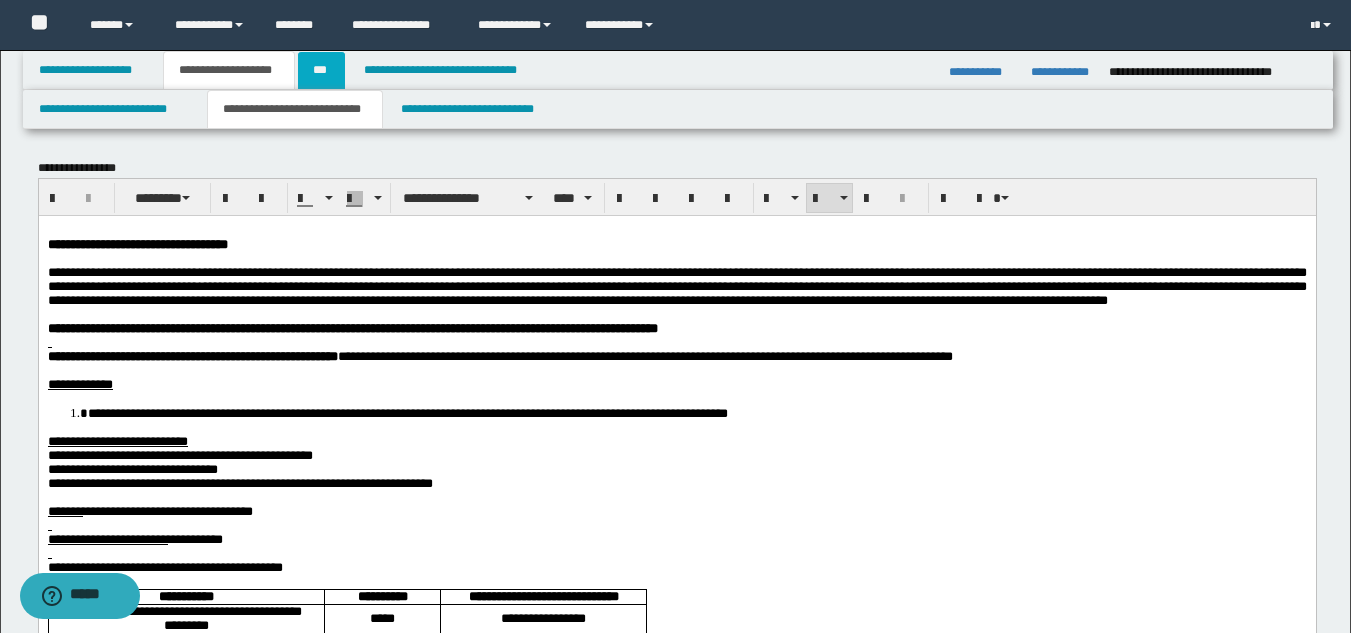 click on "***" at bounding box center (321, 70) 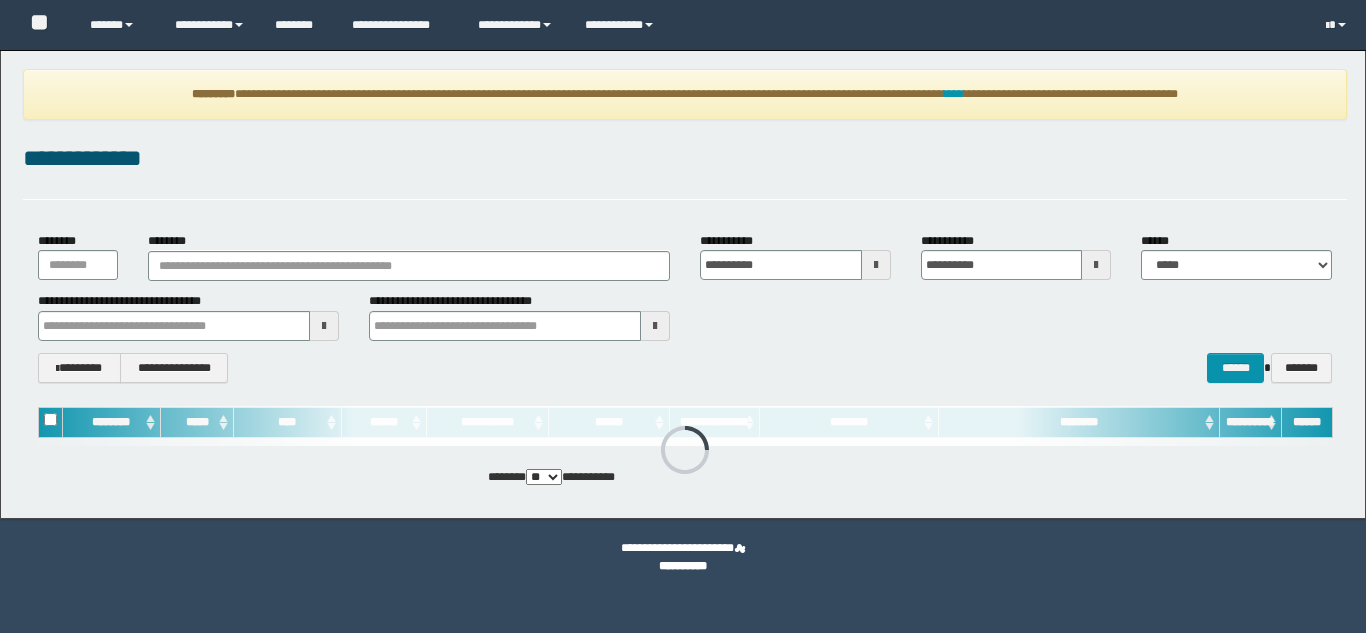 scroll, scrollTop: 0, scrollLeft: 0, axis: both 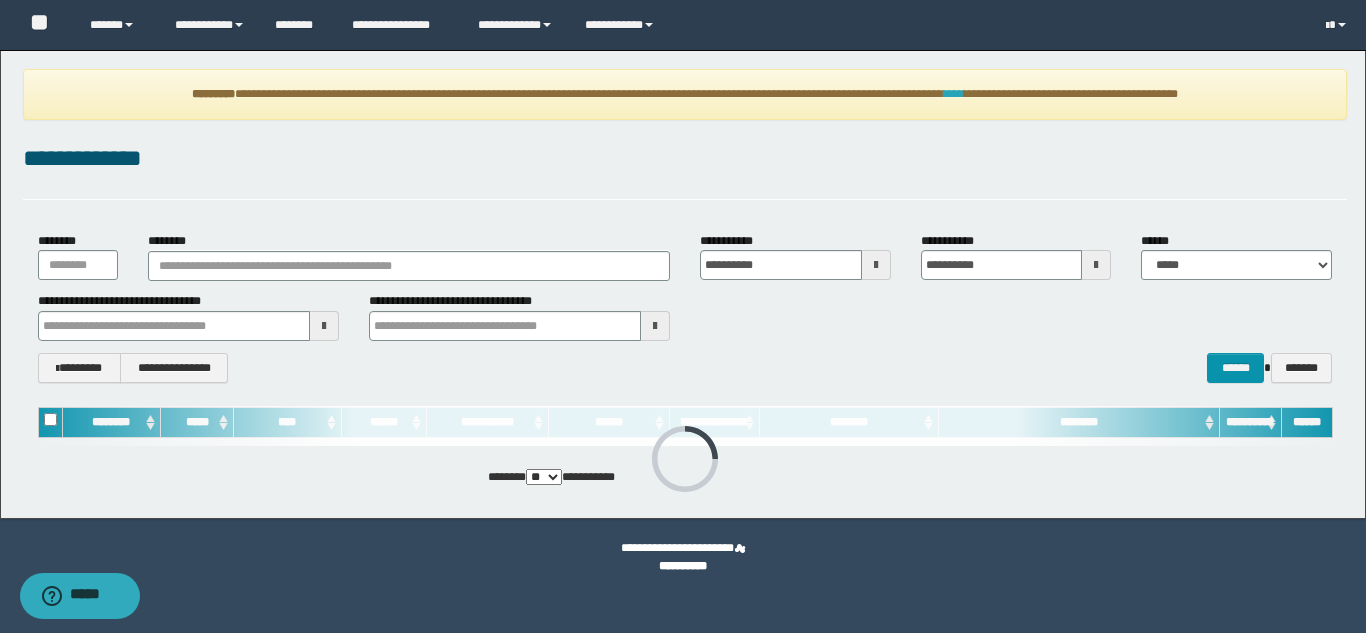 click on "****" at bounding box center (954, 94) 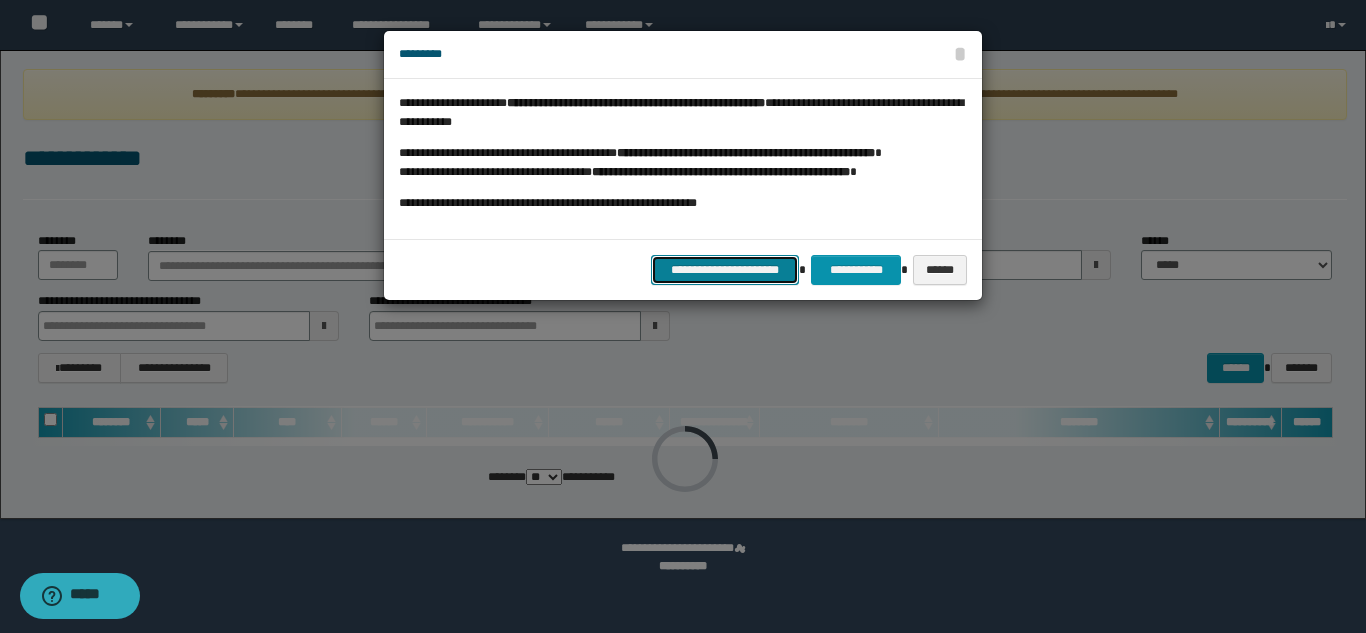 click on "**********" at bounding box center [725, 270] 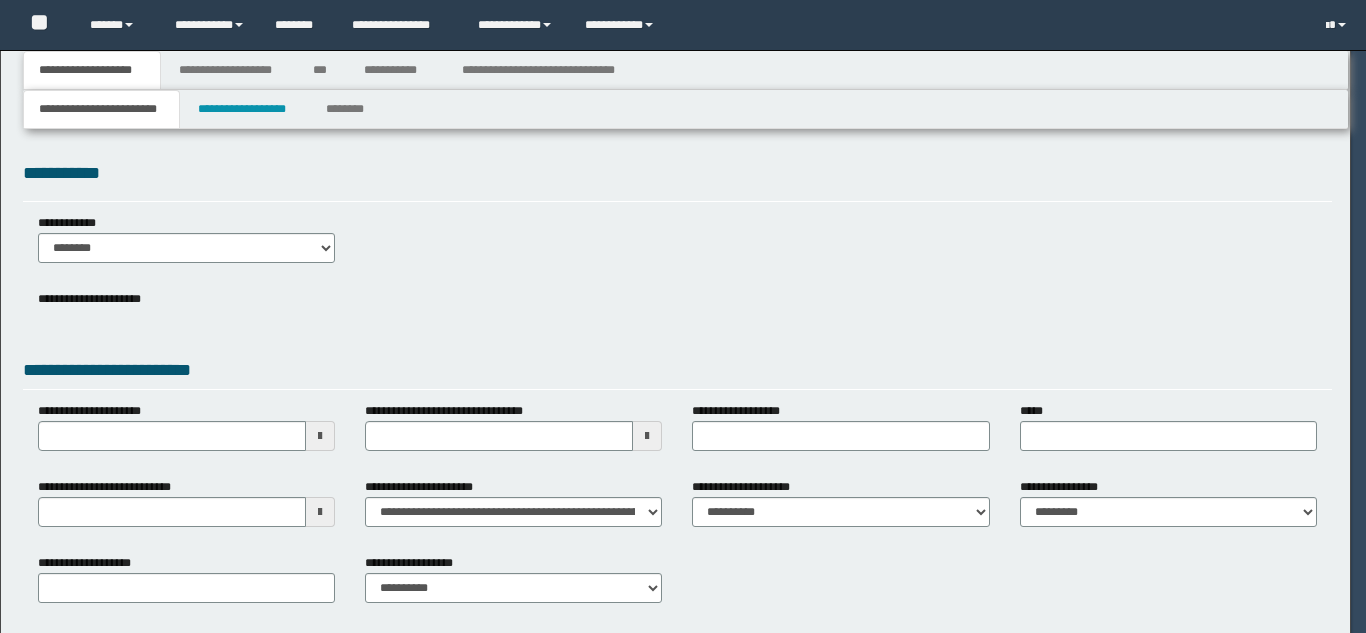 scroll, scrollTop: 0, scrollLeft: 0, axis: both 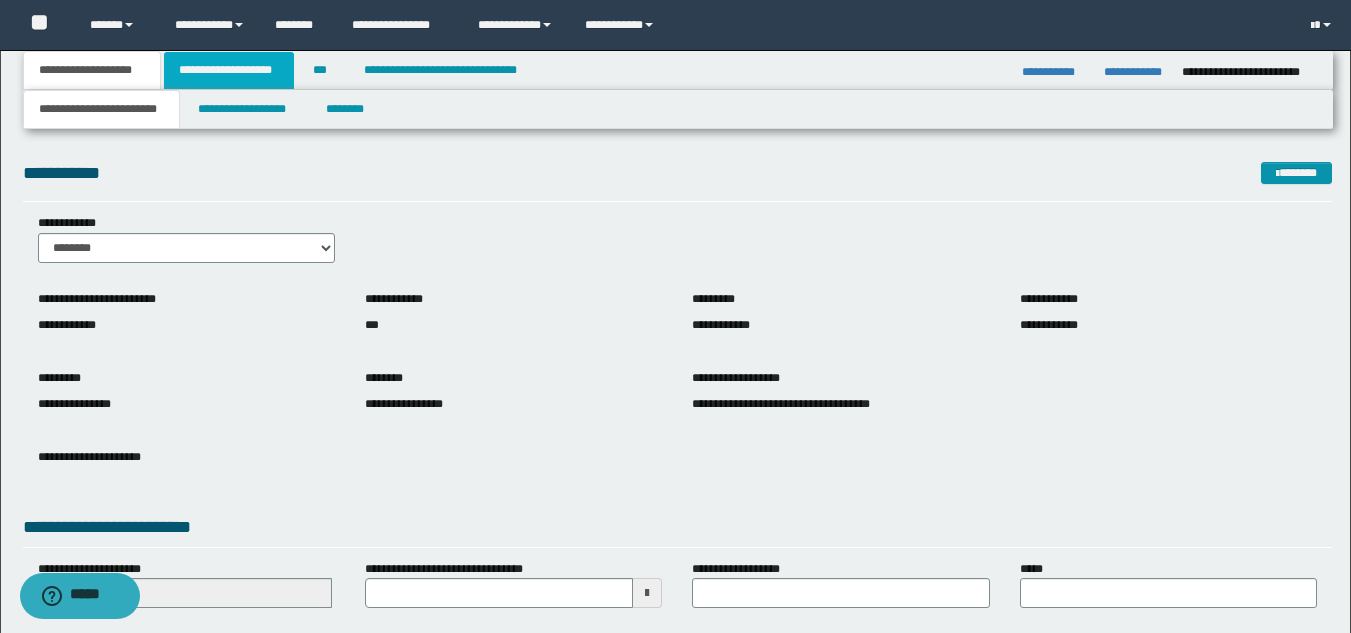 click on "**********" at bounding box center [229, 70] 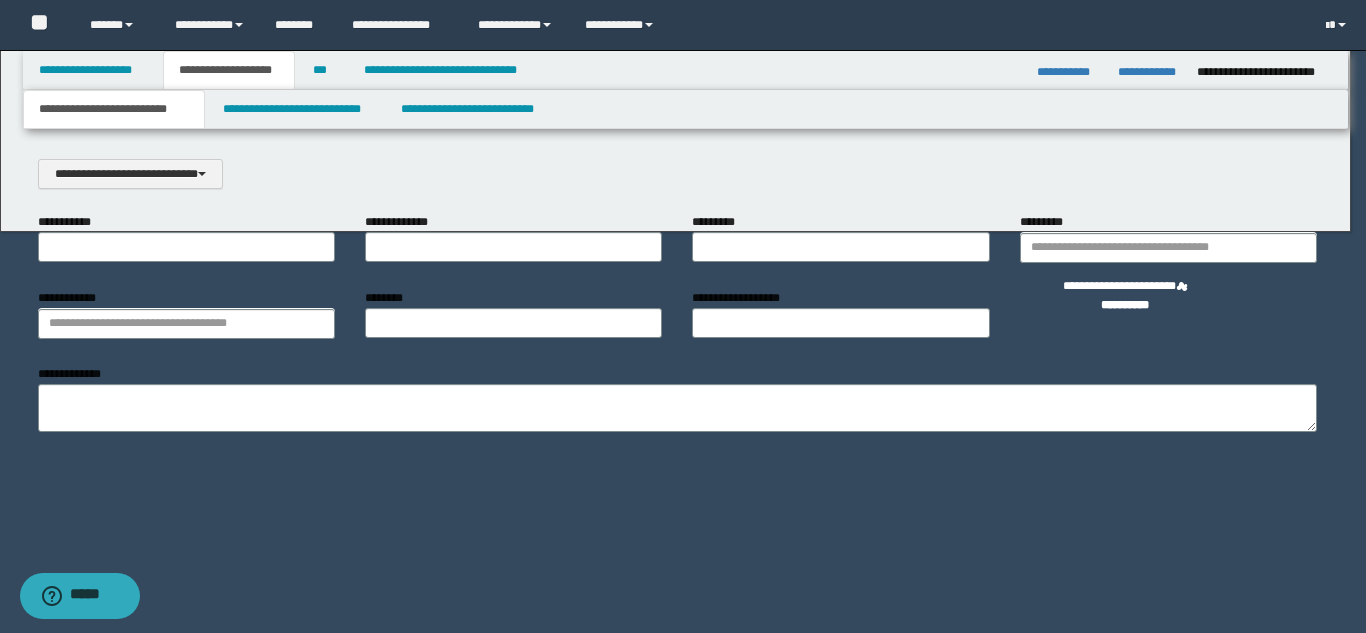 scroll, scrollTop: 0, scrollLeft: 0, axis: both 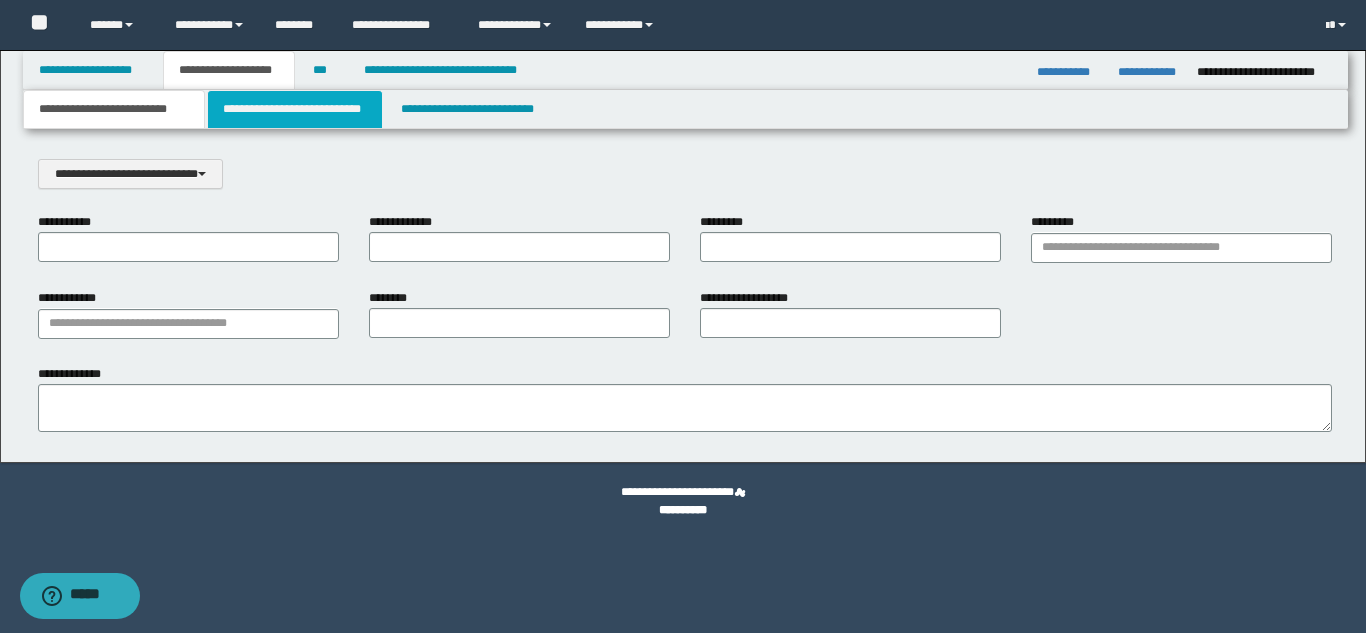 click on "**********" at bounding box center (295, 109) 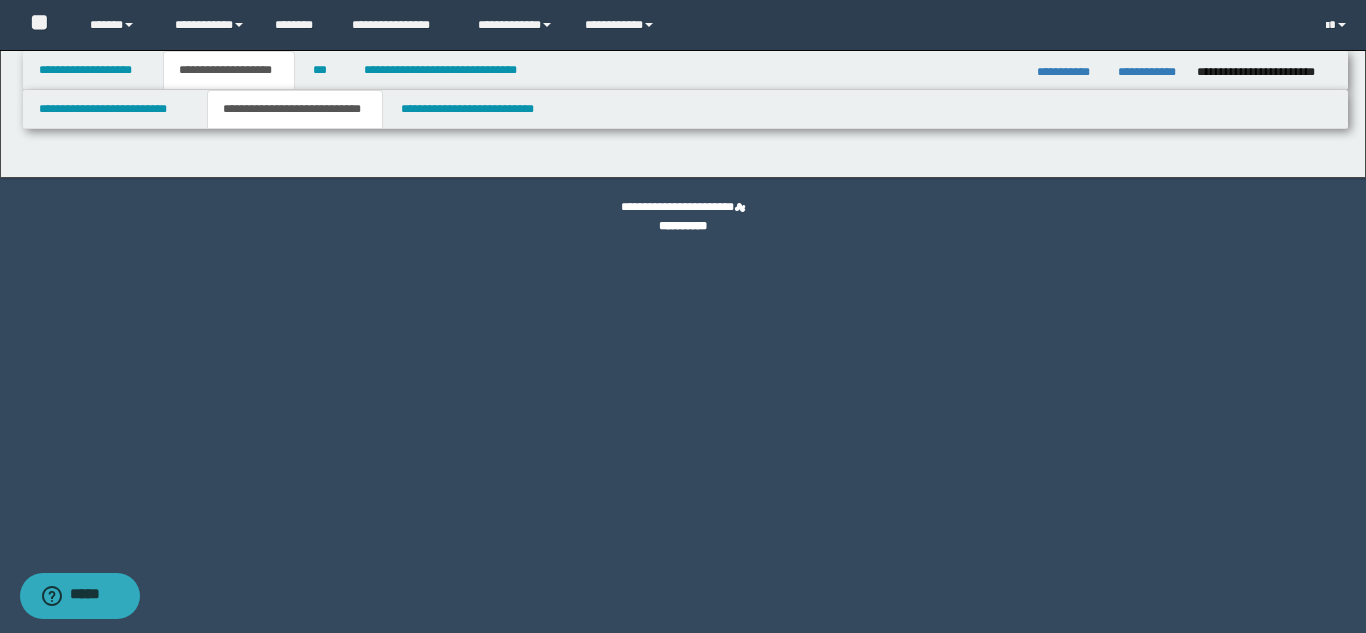 select on "*" 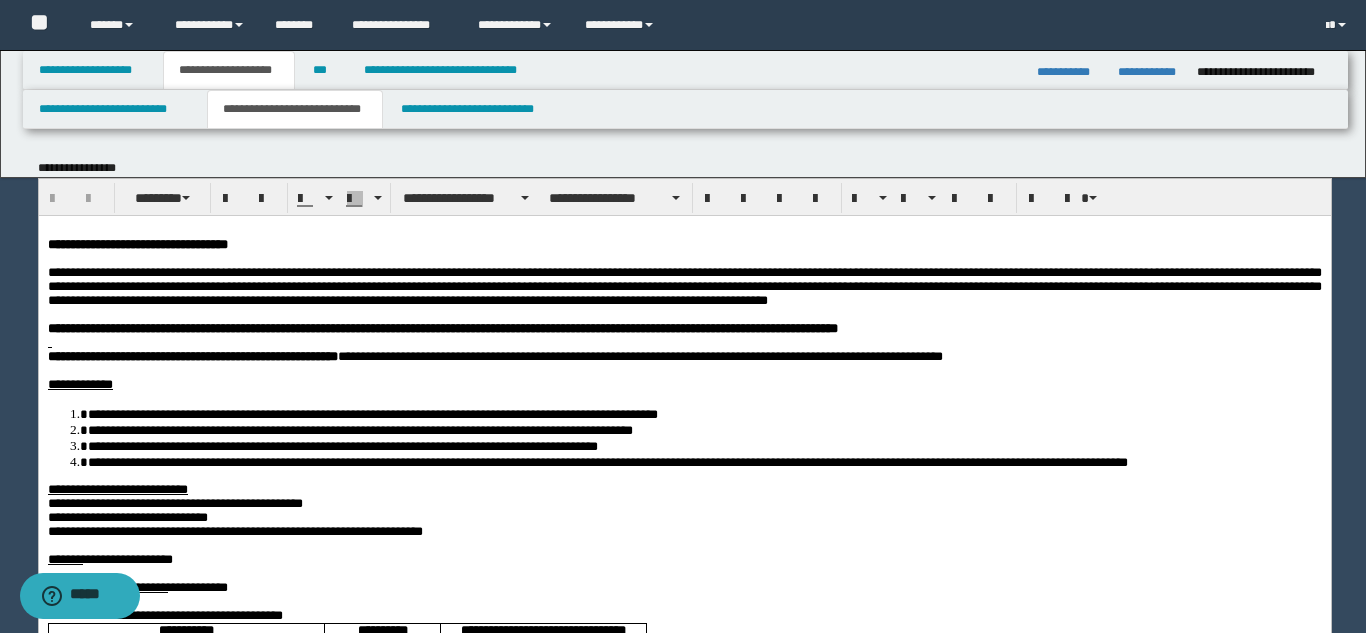 scroll, scrollTop: 0, scrollLeft: 0, axis: both 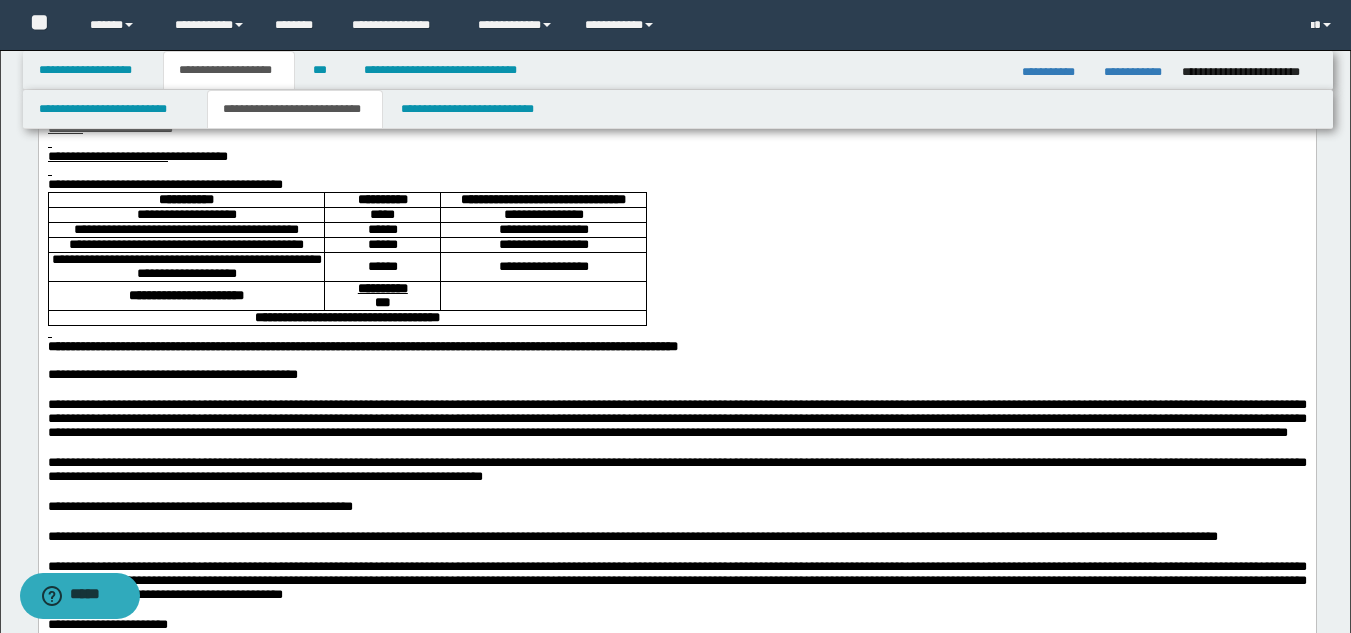 click on "**********" at bounding box center [676, 185] 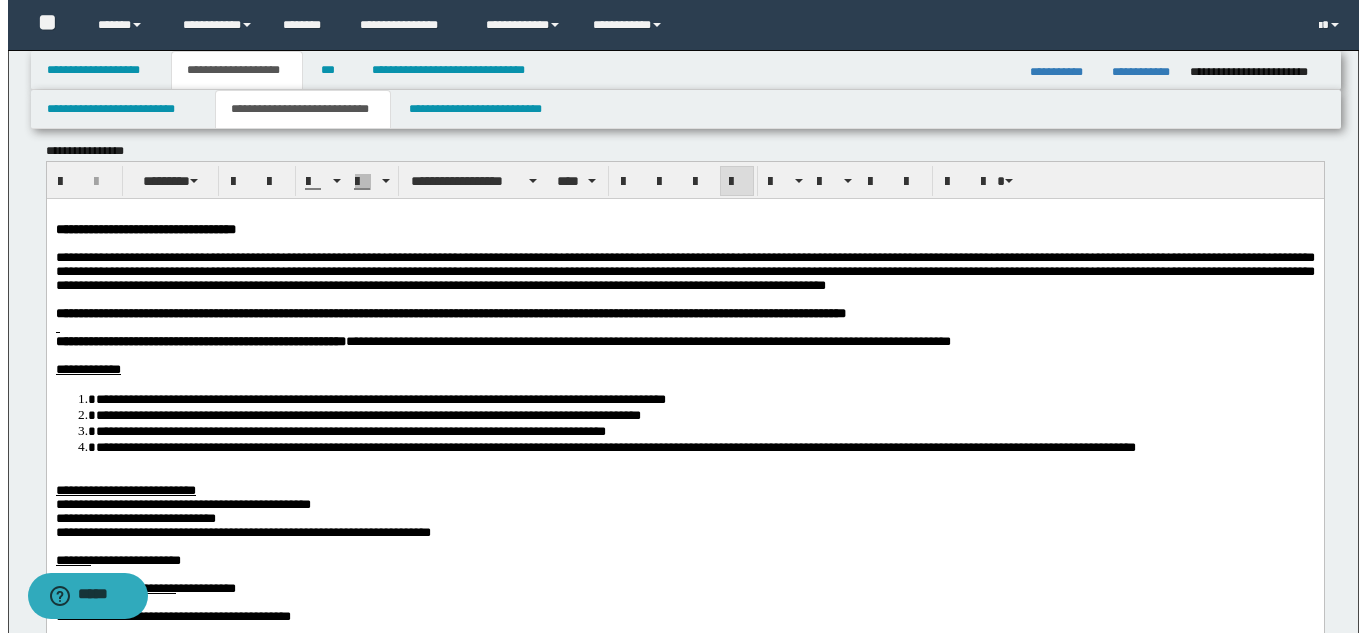 scroll, scrollTop: 0, scrollLeft: 0, axis: both 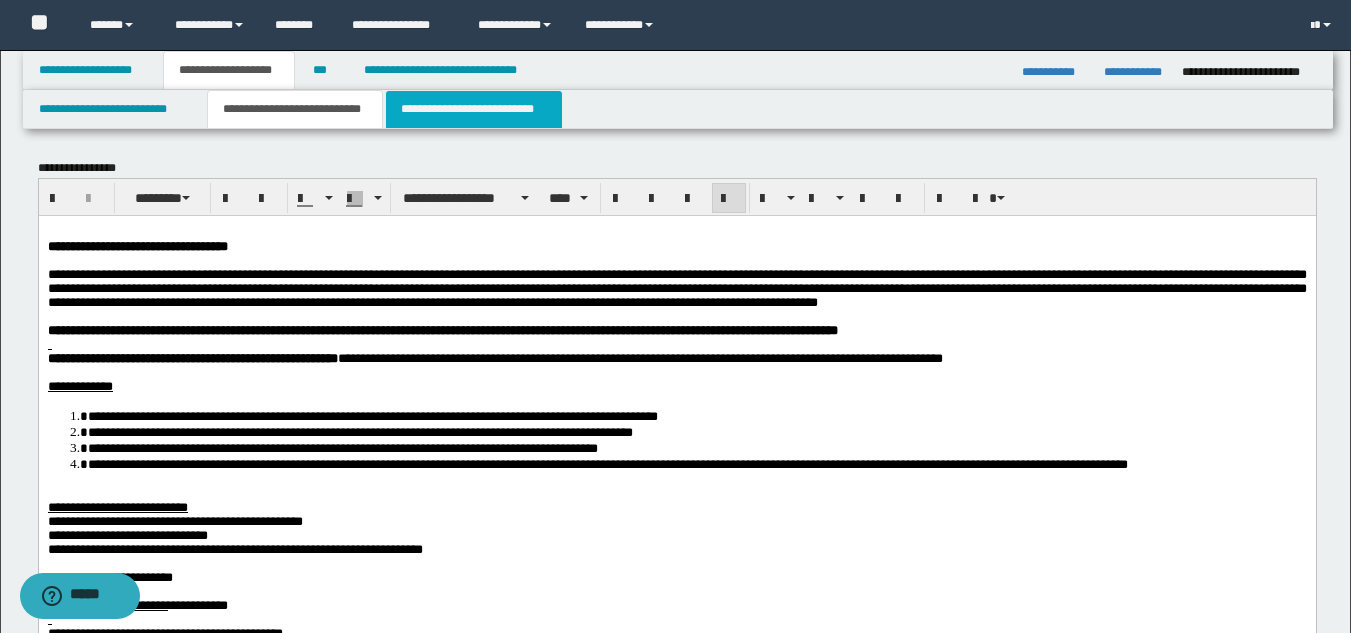 click on "**********" at bounding box center [474, 109] 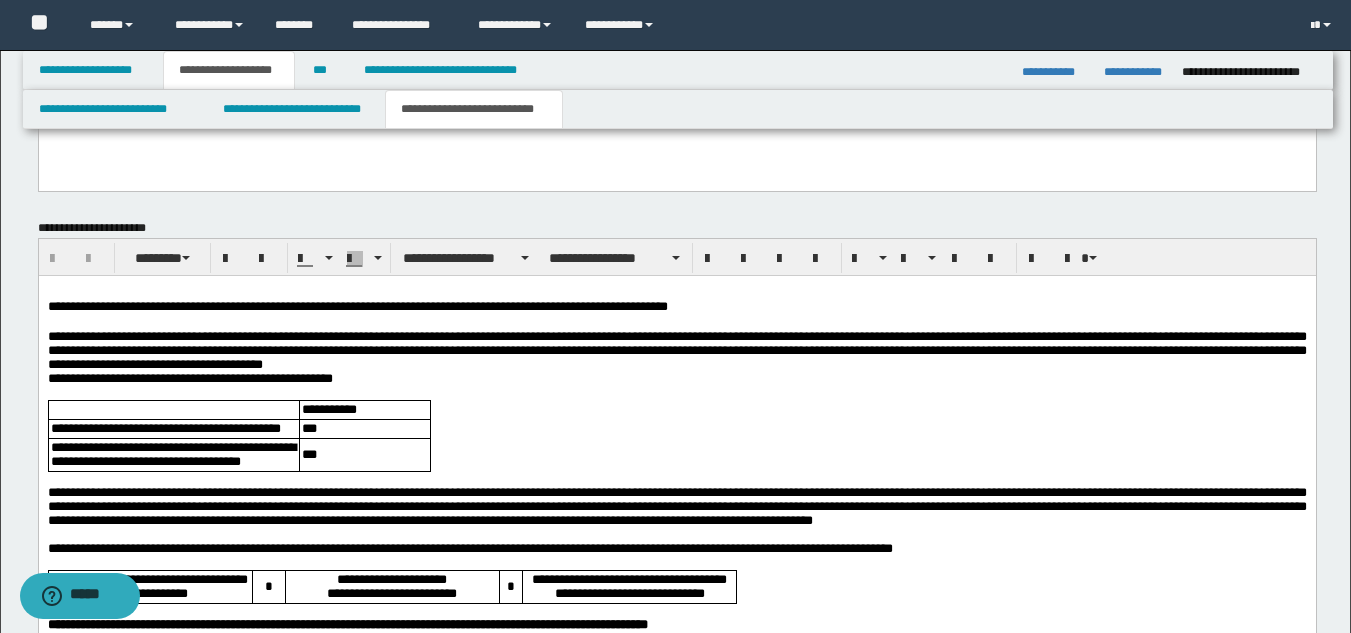 scroll, scrollTop: 2000, scrollLeft: 0, axis: vertical 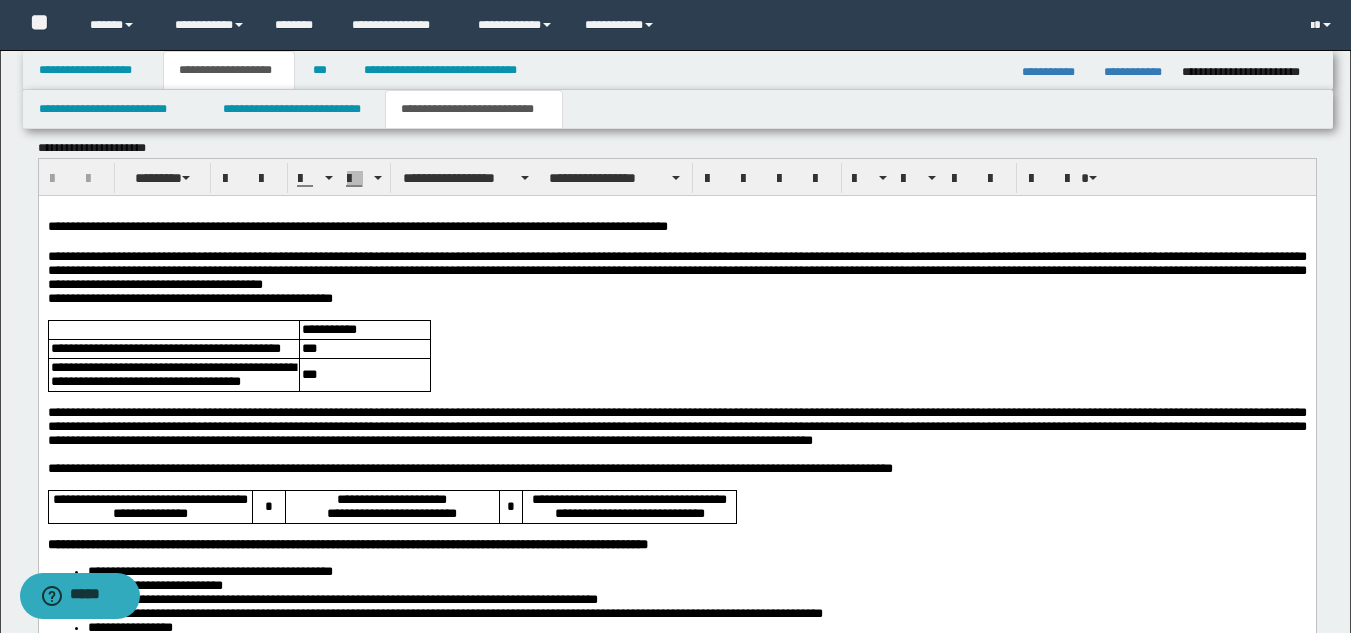 click on "**********" at bounding box center [676, 270] 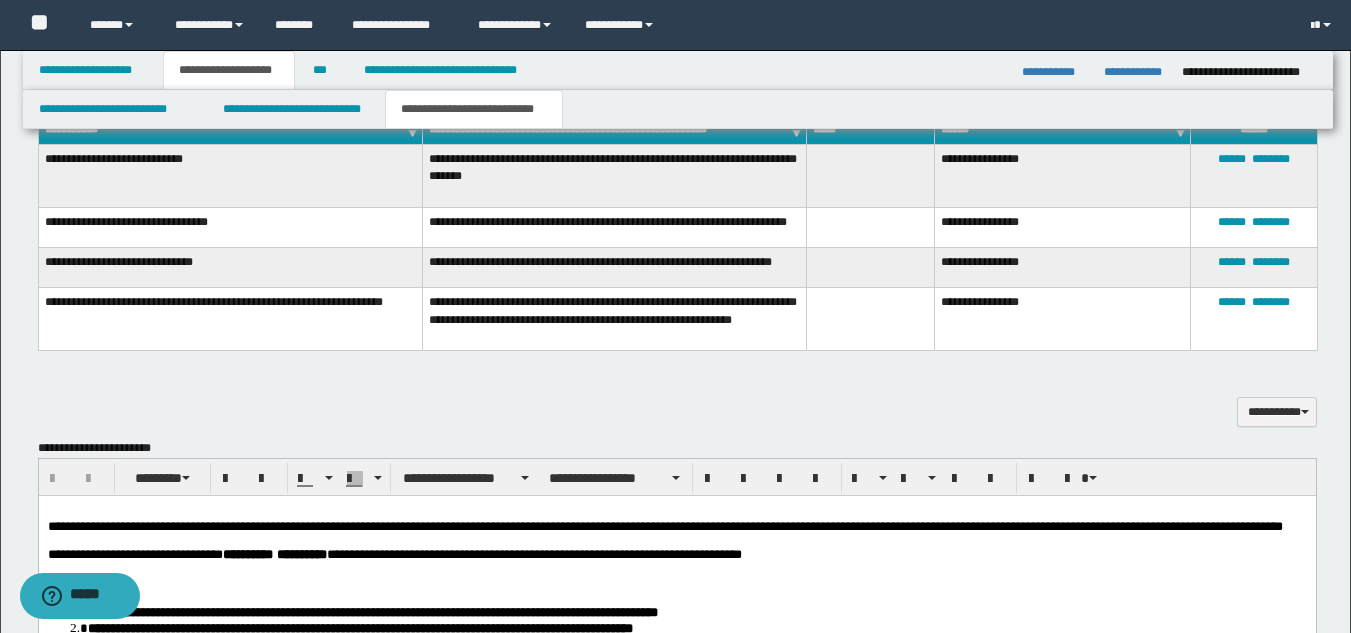 scroll, scrollTop: 1200, scrollLeft: 0, axis: vertical 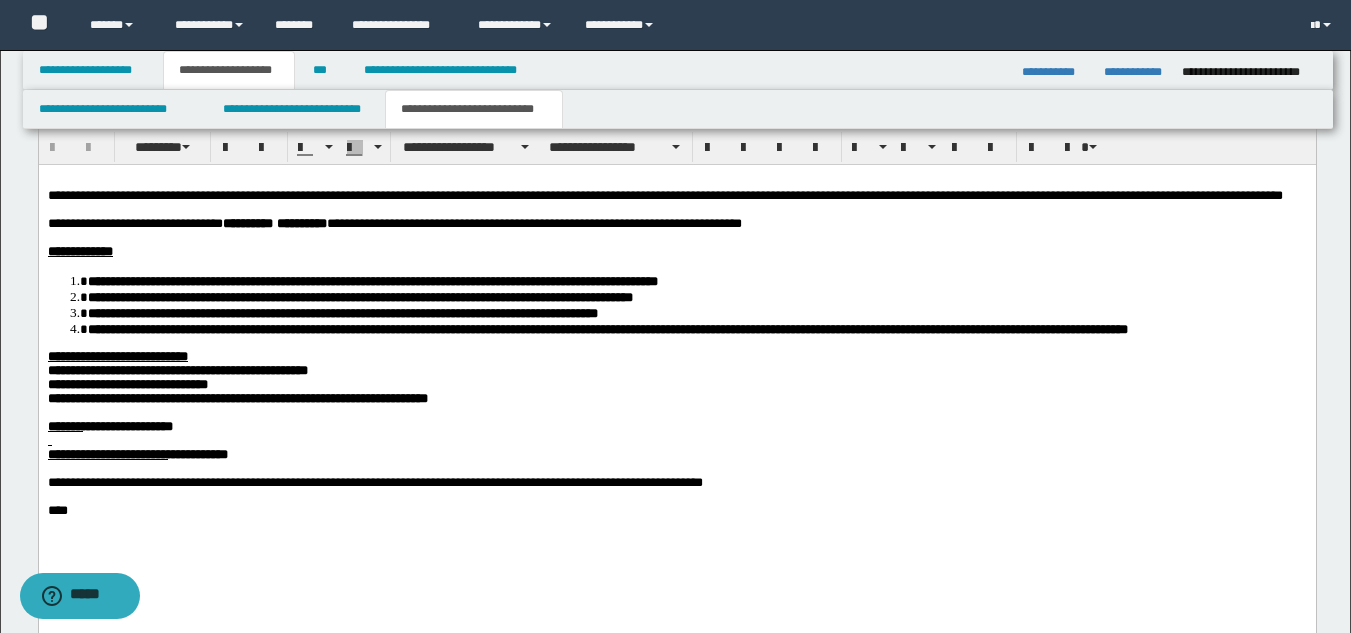 click on "**********" at bounding box center [177, 369] 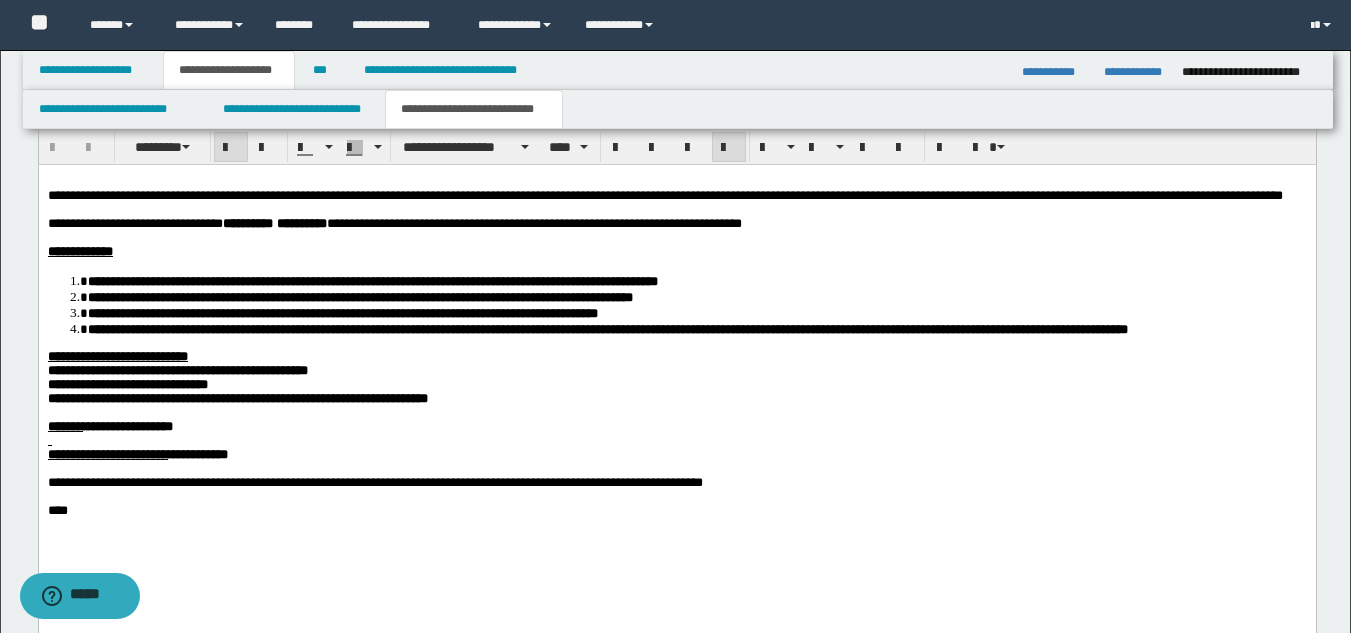 type 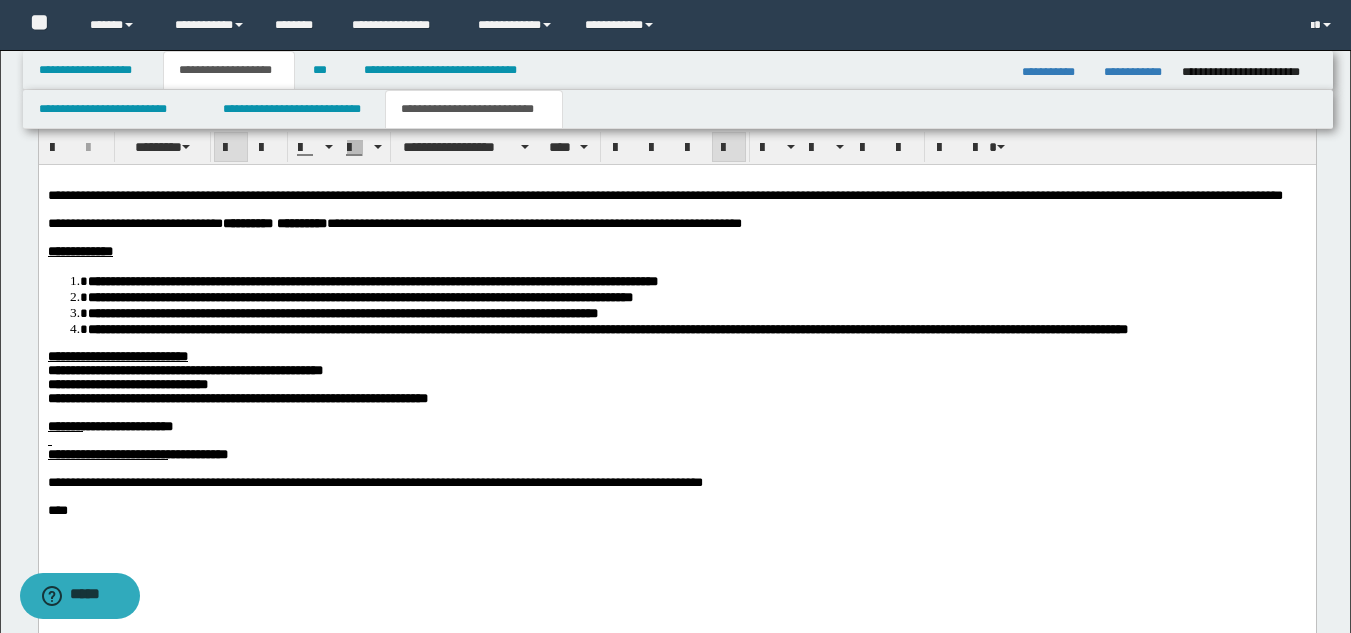 click on "**********" at bounding box center [127, 383] 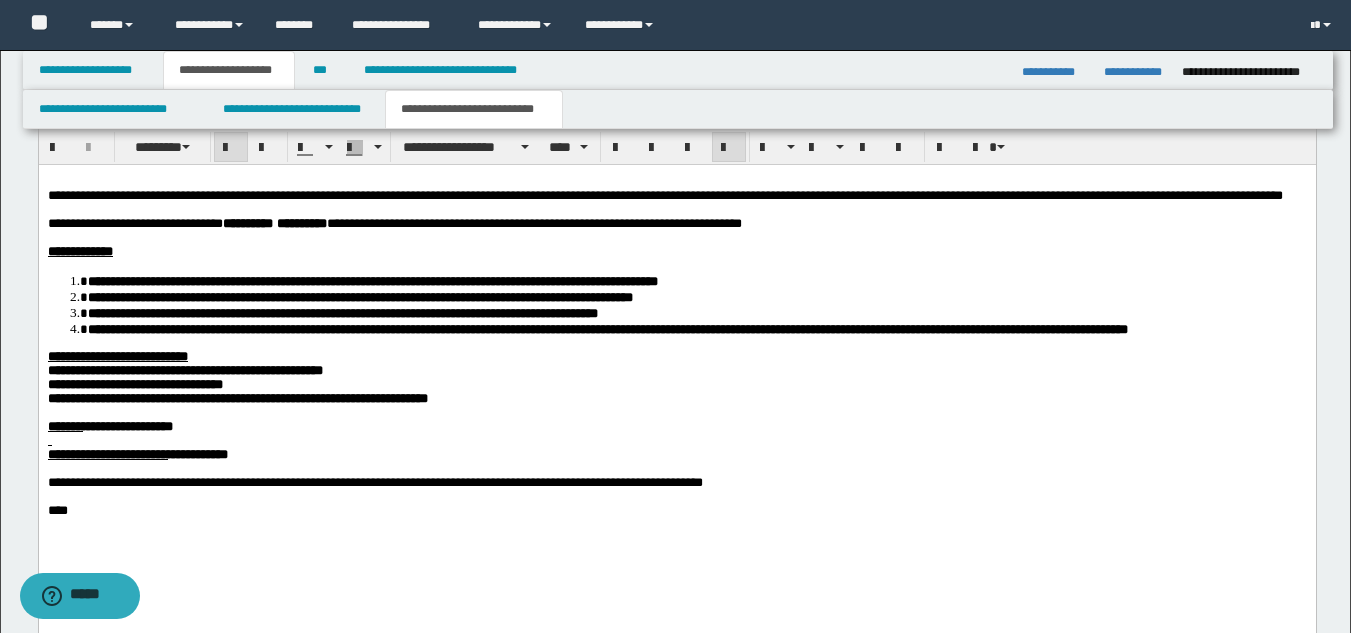 click on "**********" at bounding box center (237, 397) 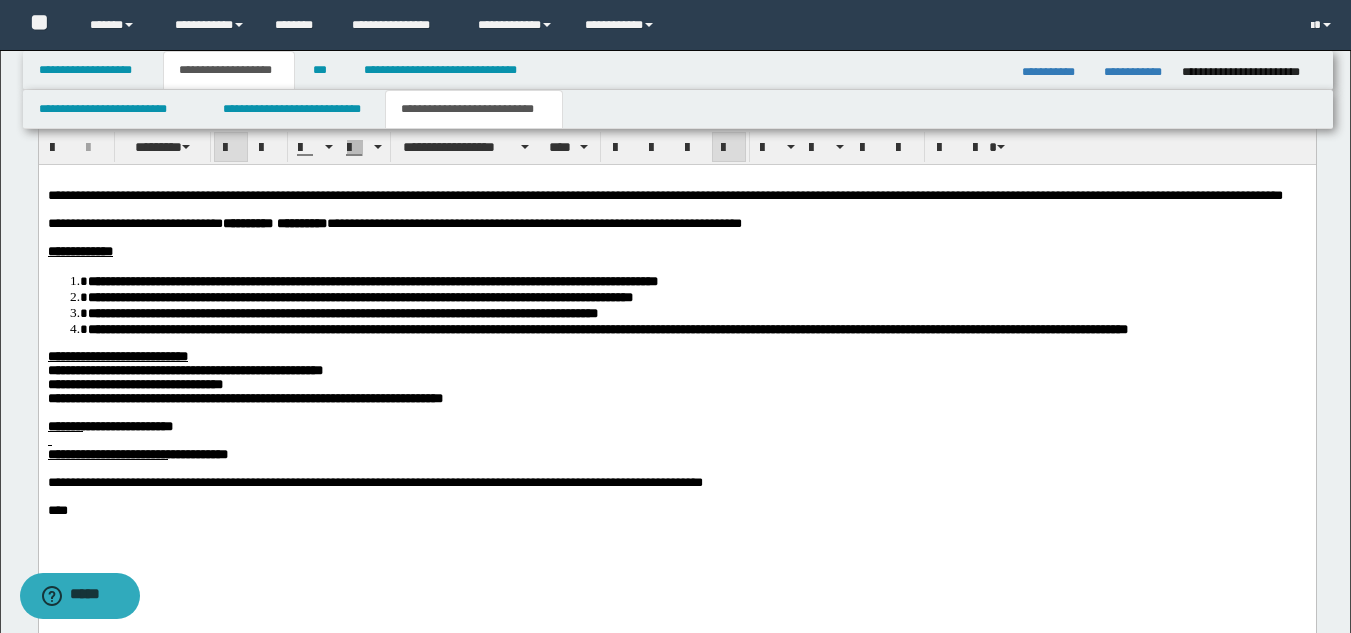click on "**********" at bounding box center (676, 398) 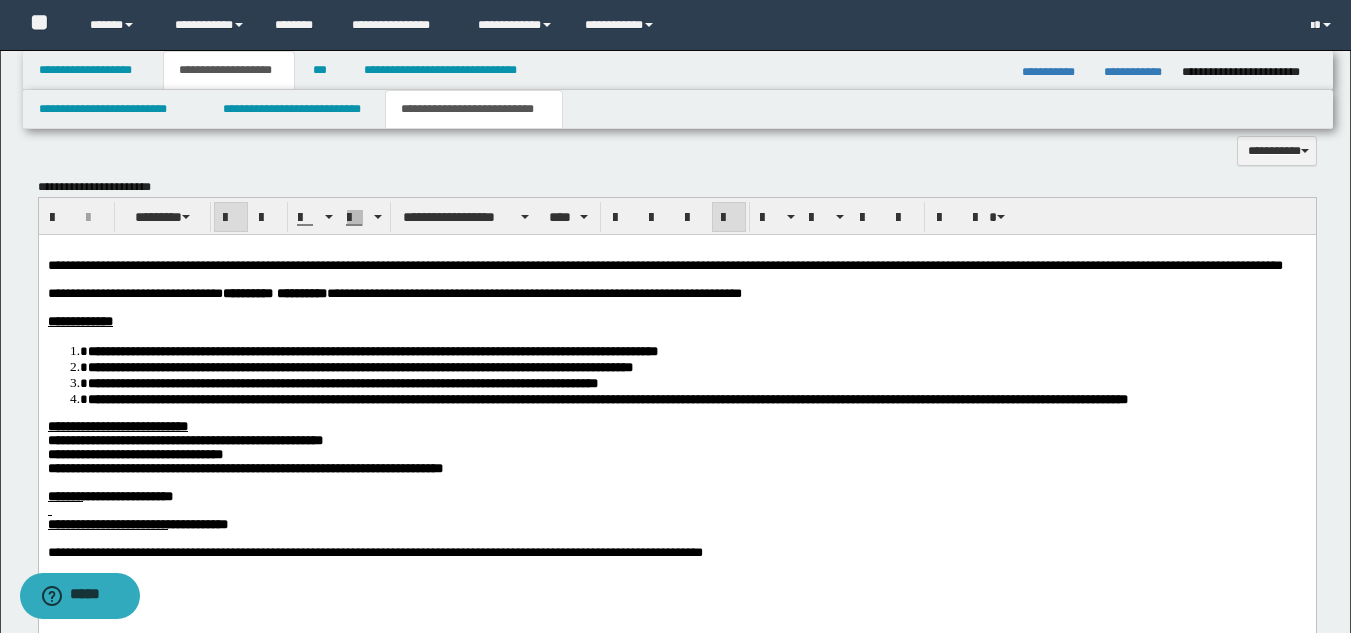 scroll, scrollTop: 1100, scrollLeft: 0, axis: vertical 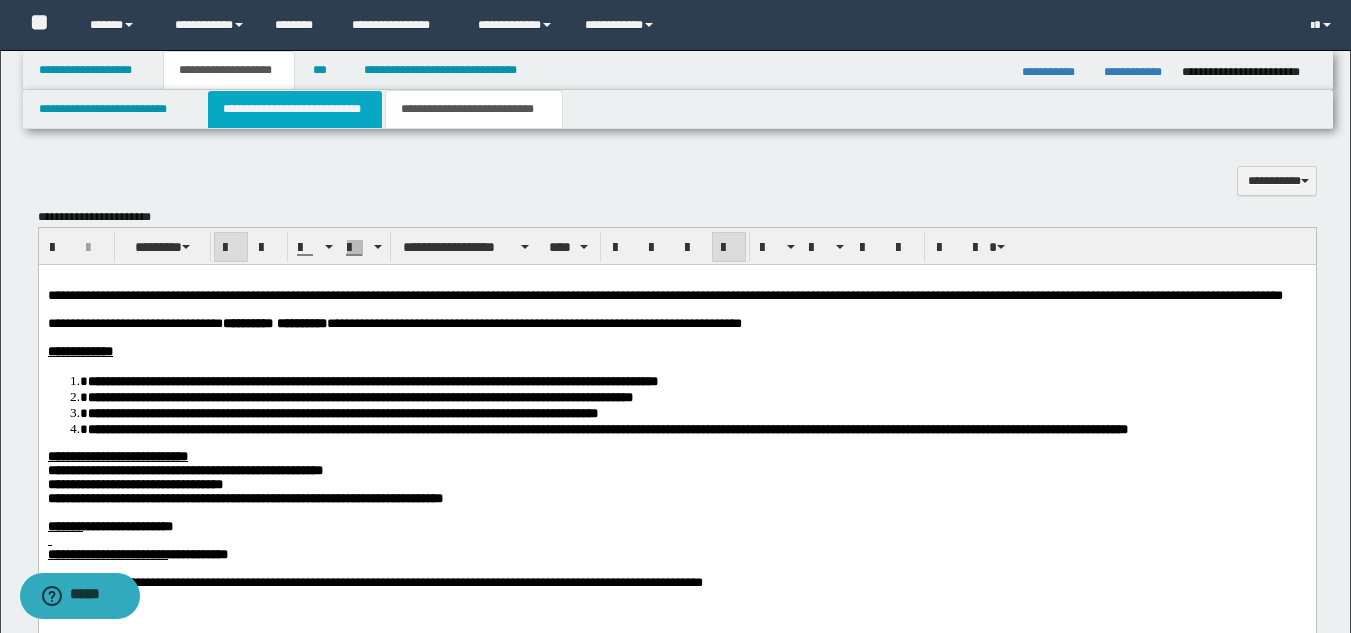 click on "**********" at bounding box center (295, 109) 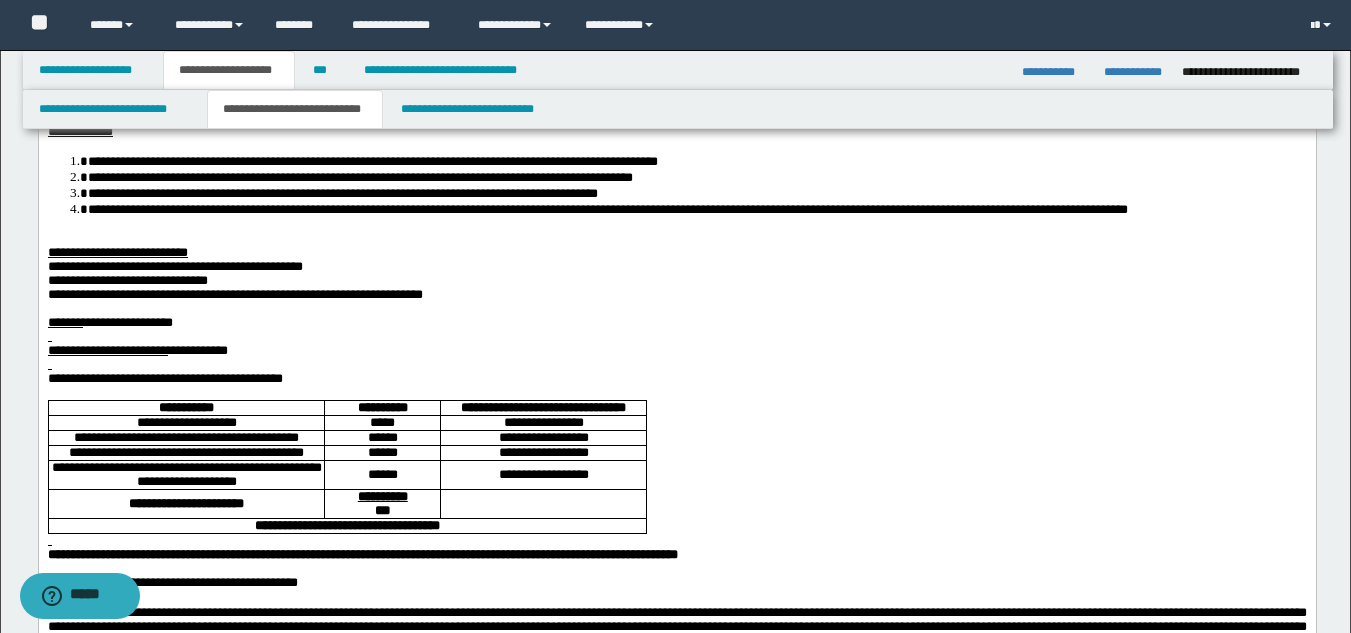 scroll, scrollTop: 200, scrollLeft: 0, axis: vertical 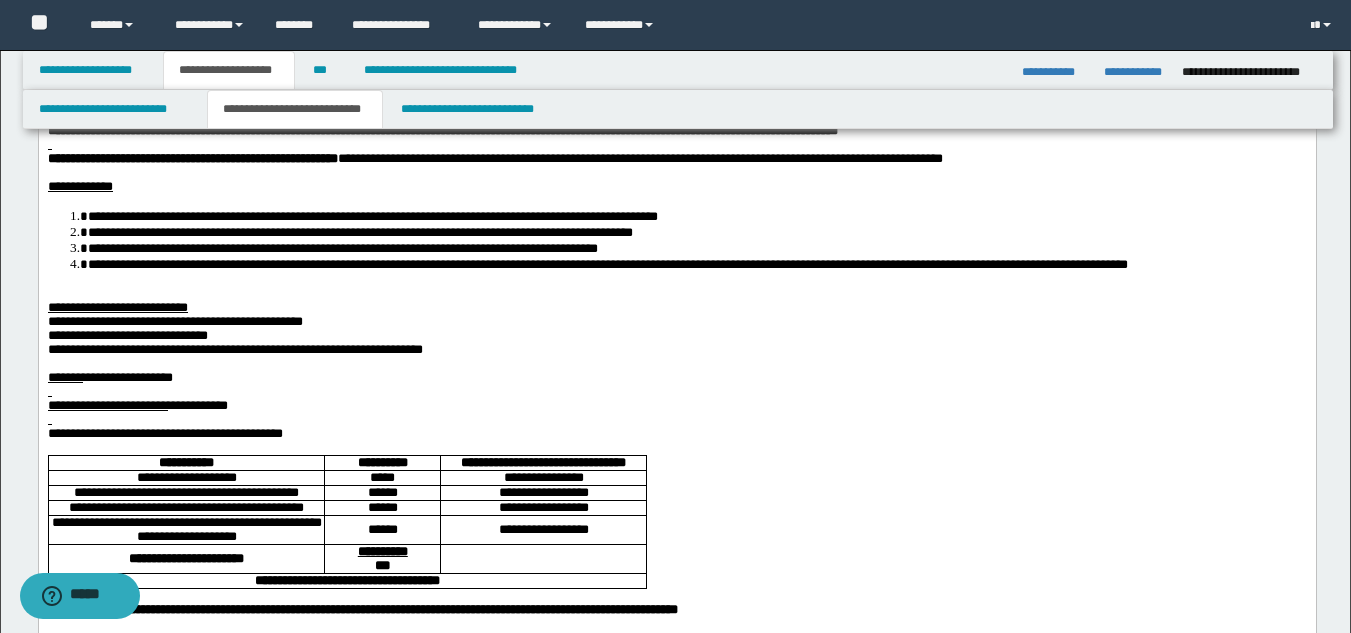 click on "**********" at bounding box center [174, 320] 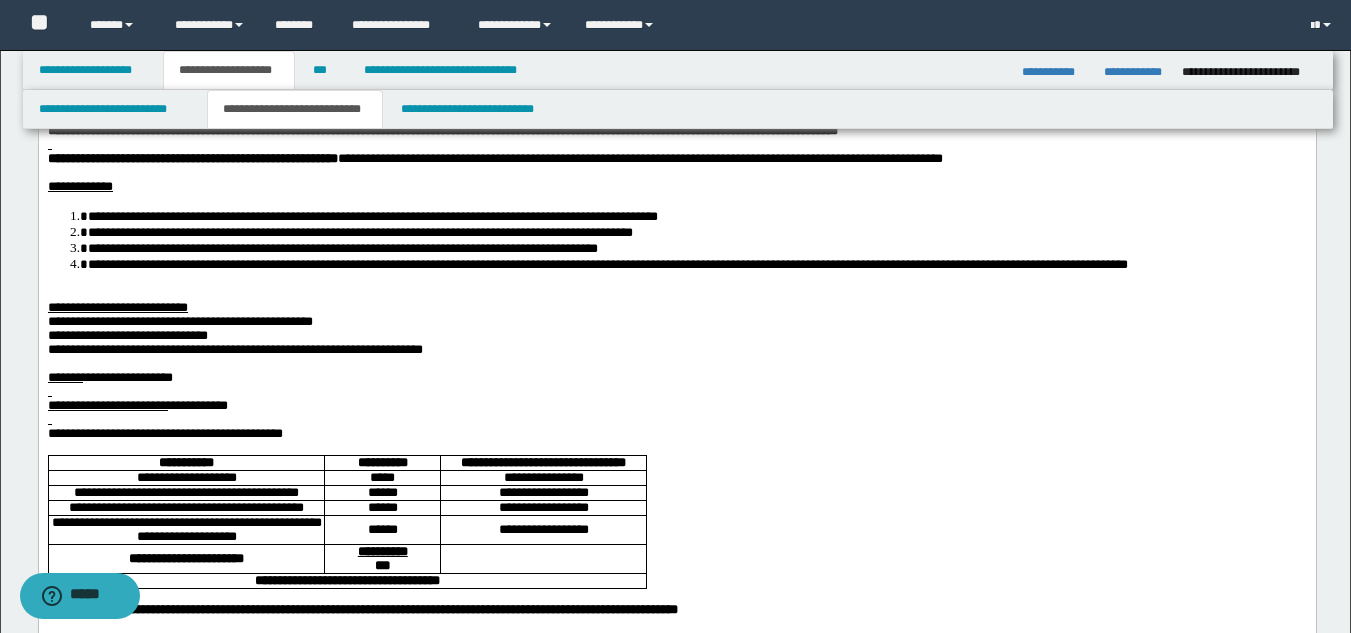 click on "**********" at bounding box center (127, 334) 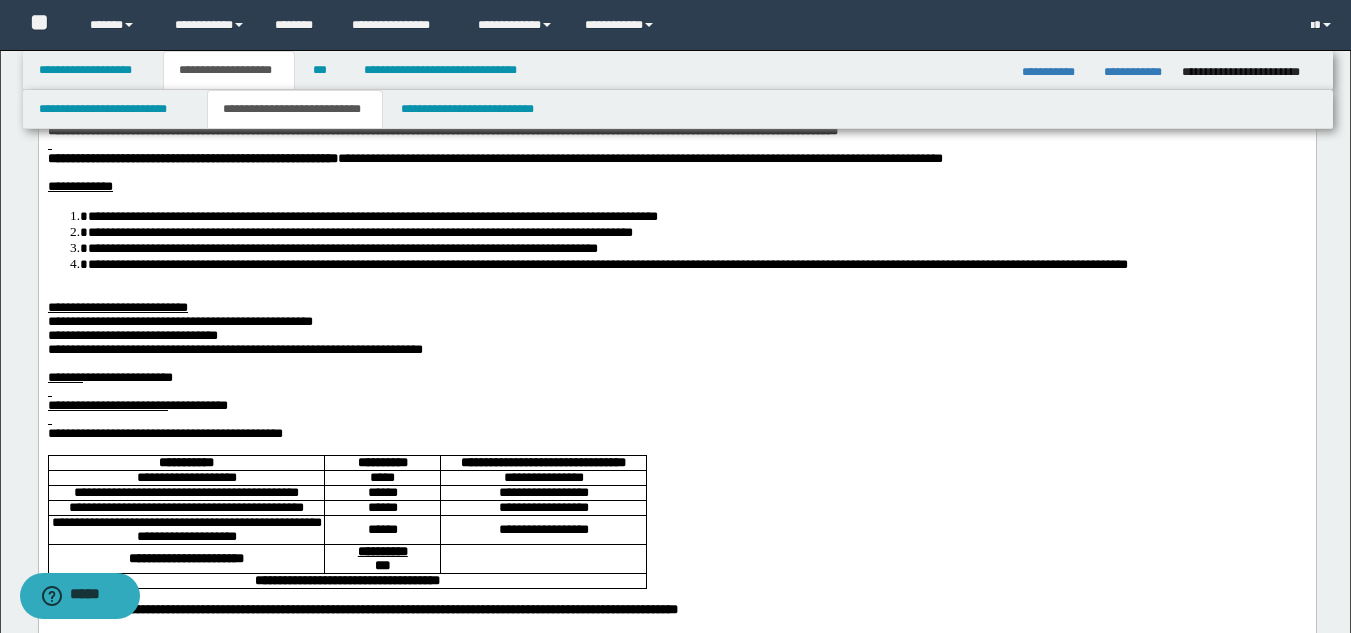 click on "**********" at bounding box center (234, 348) 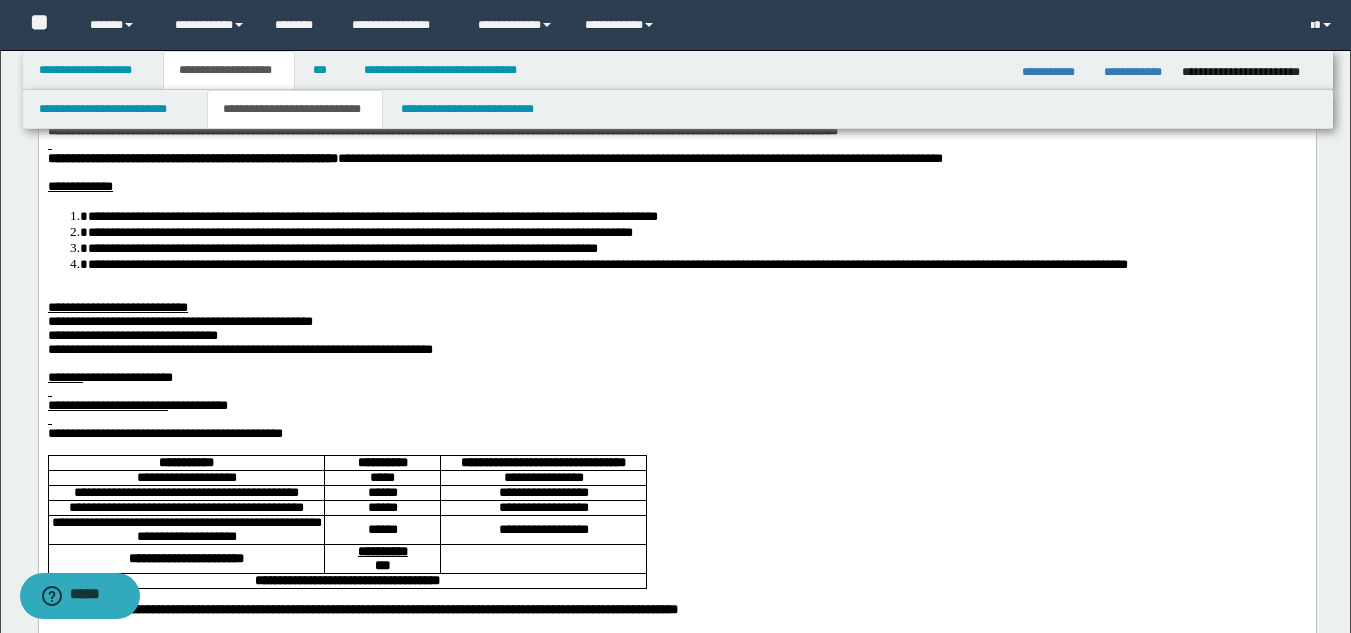 click on "**********" at bounding box center [676, 349] 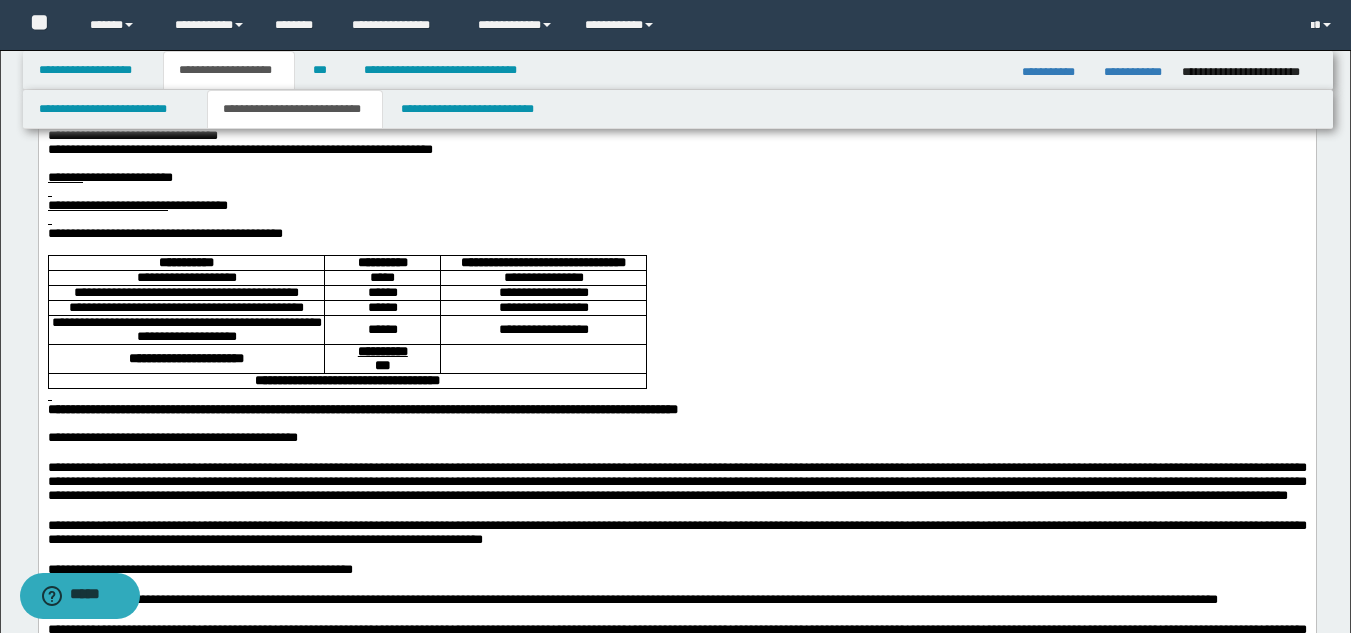 scroll, scrollTop: 300, scrollLeft: 0, axis: vertical 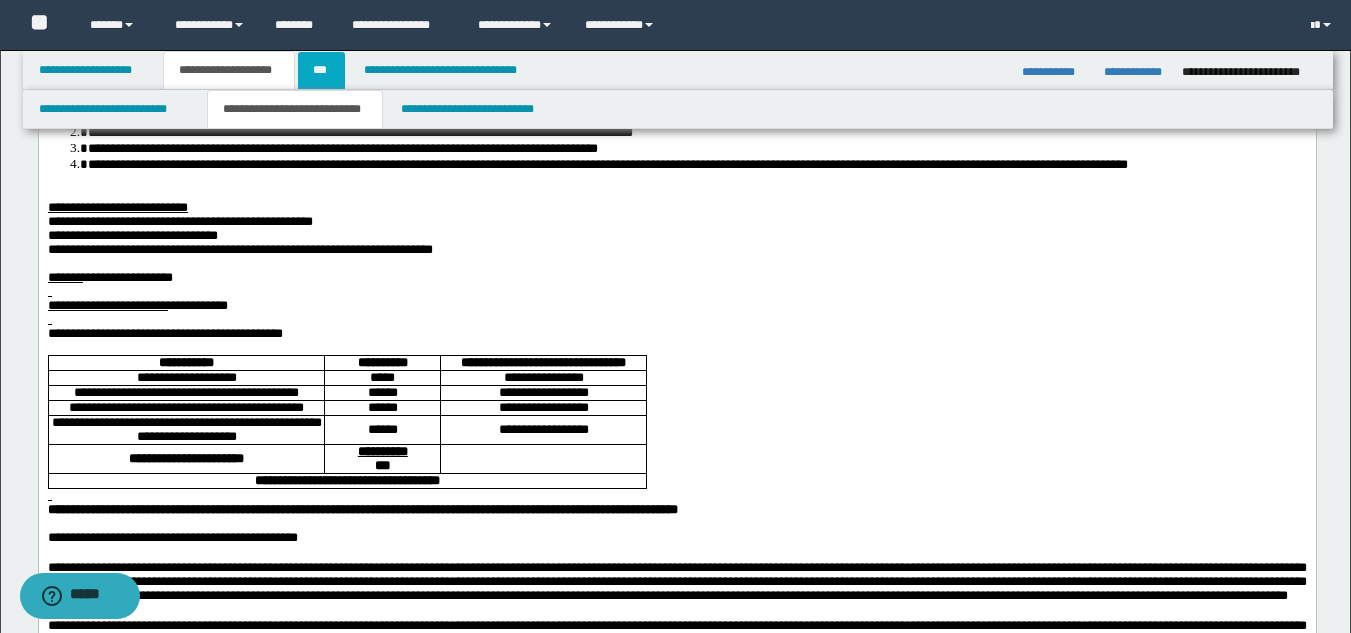 click on "***" at bounding box center (321, 70) 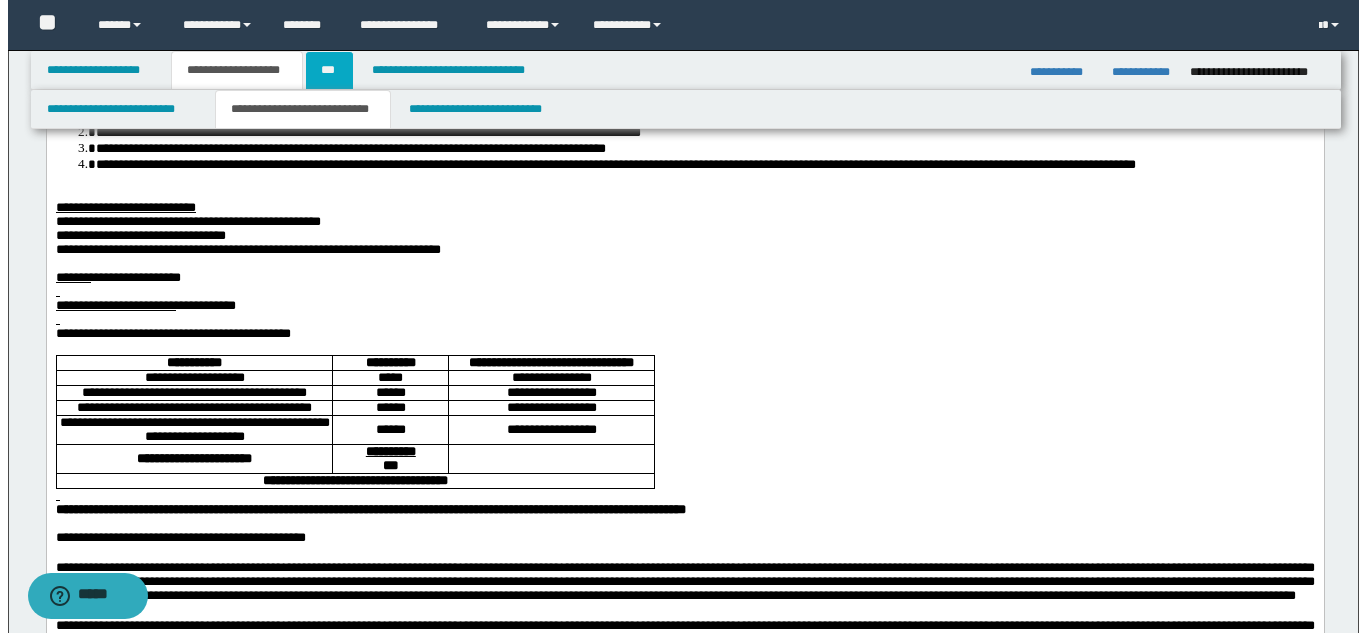 scroll, scrollTop: 0, scrollLeft: 0, axis: both 